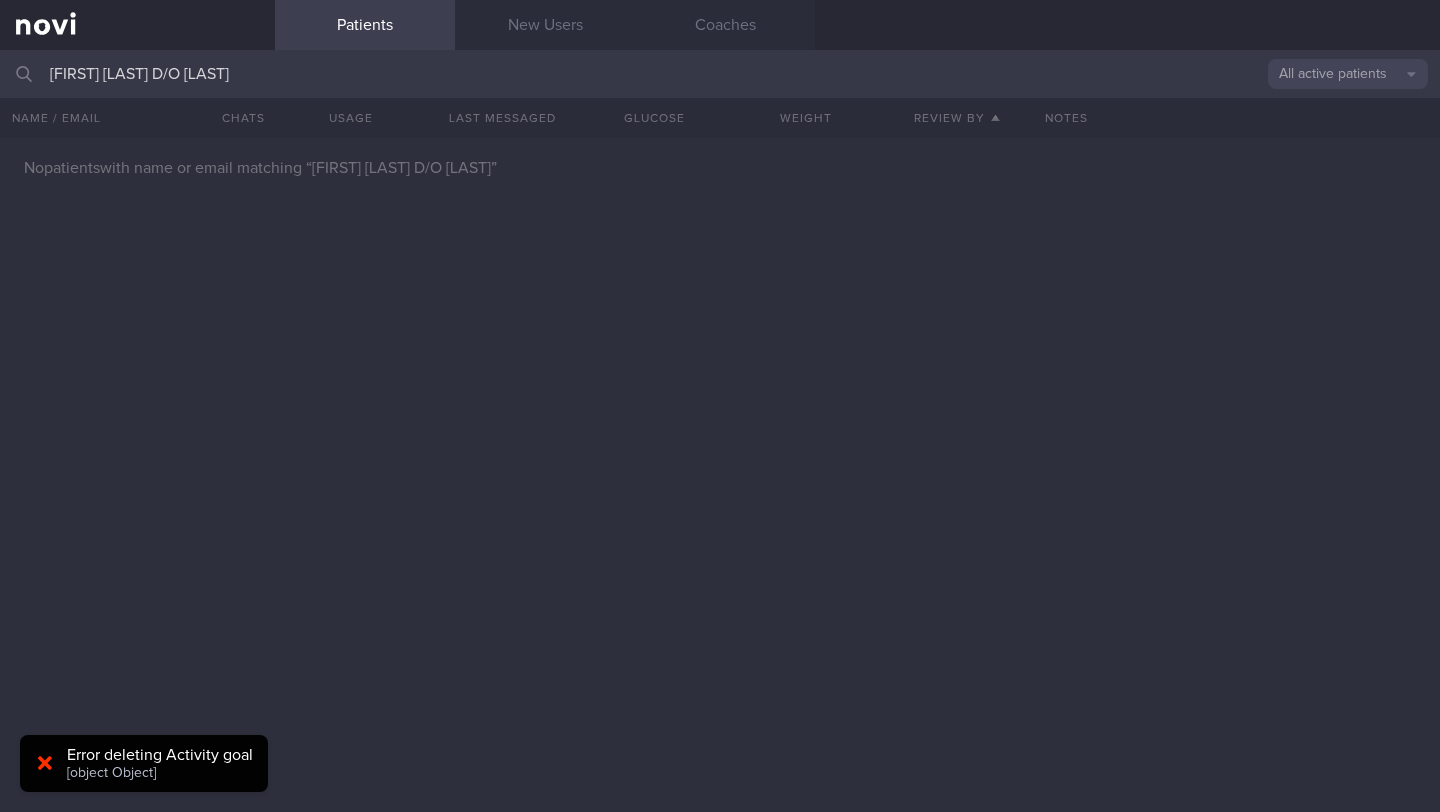 scroll, scrollTop: 0, scrollLeft: 0, axis: both 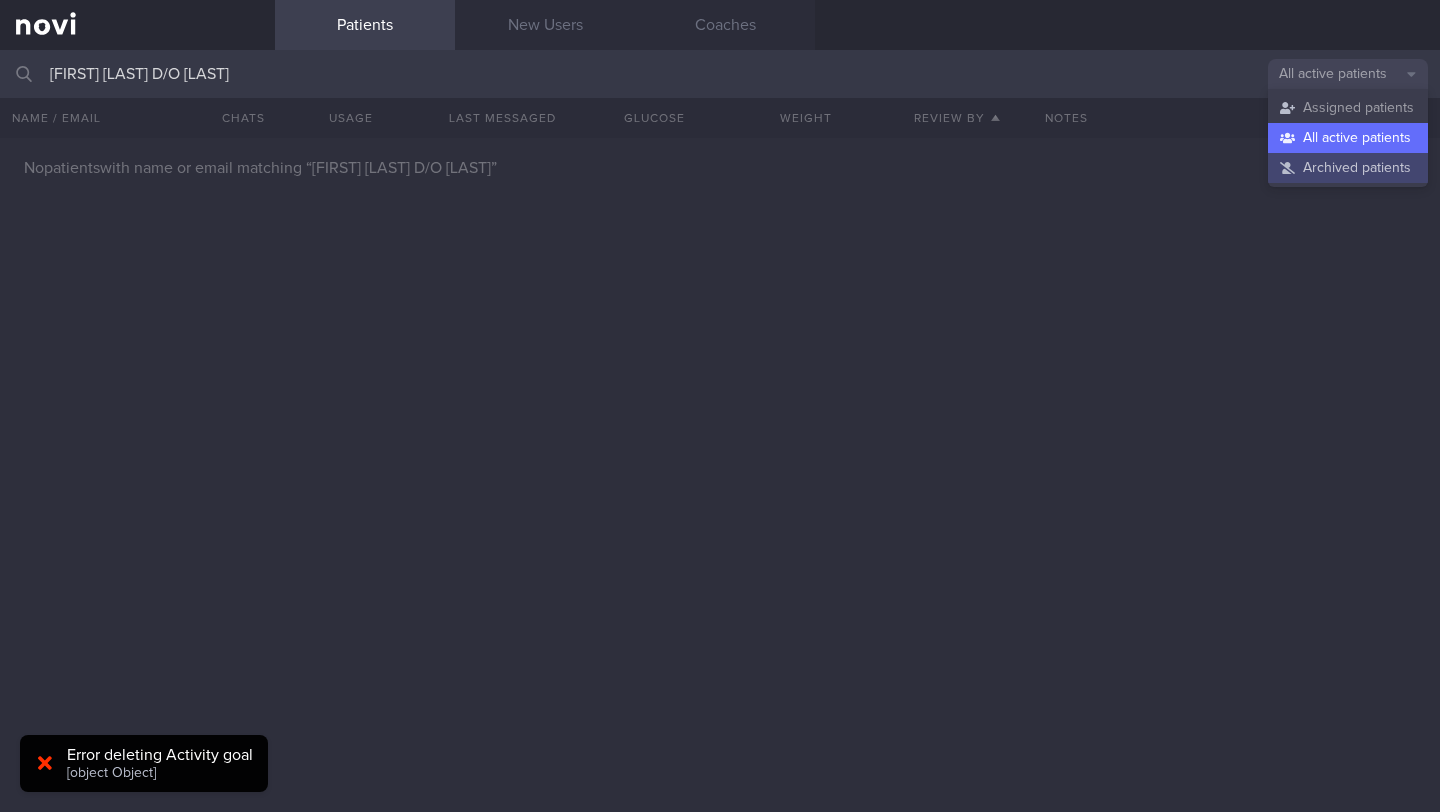 click on "Archived patients" at bounding box center [1348, 168] 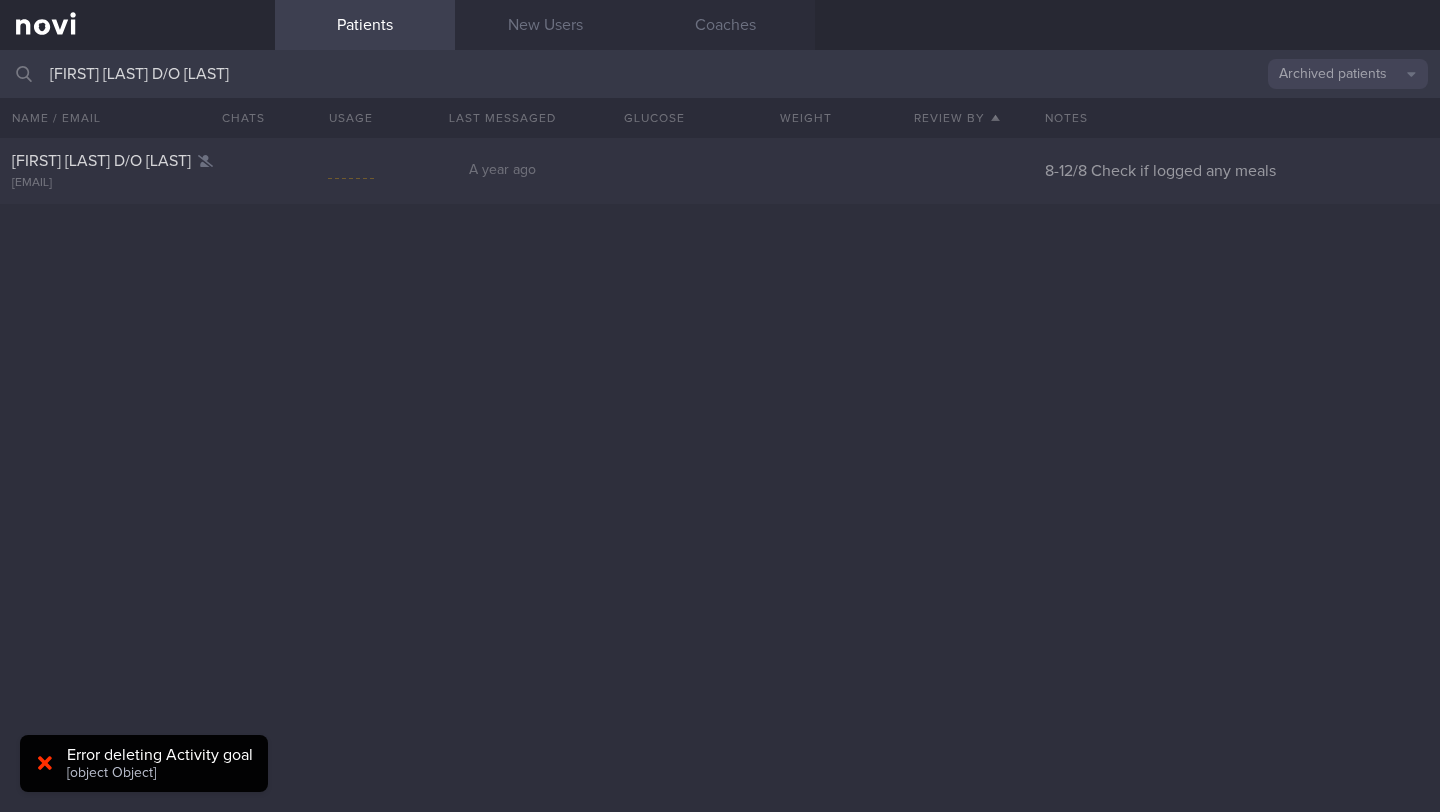 click on "Archived patients" at bounding box center [1348, 168] 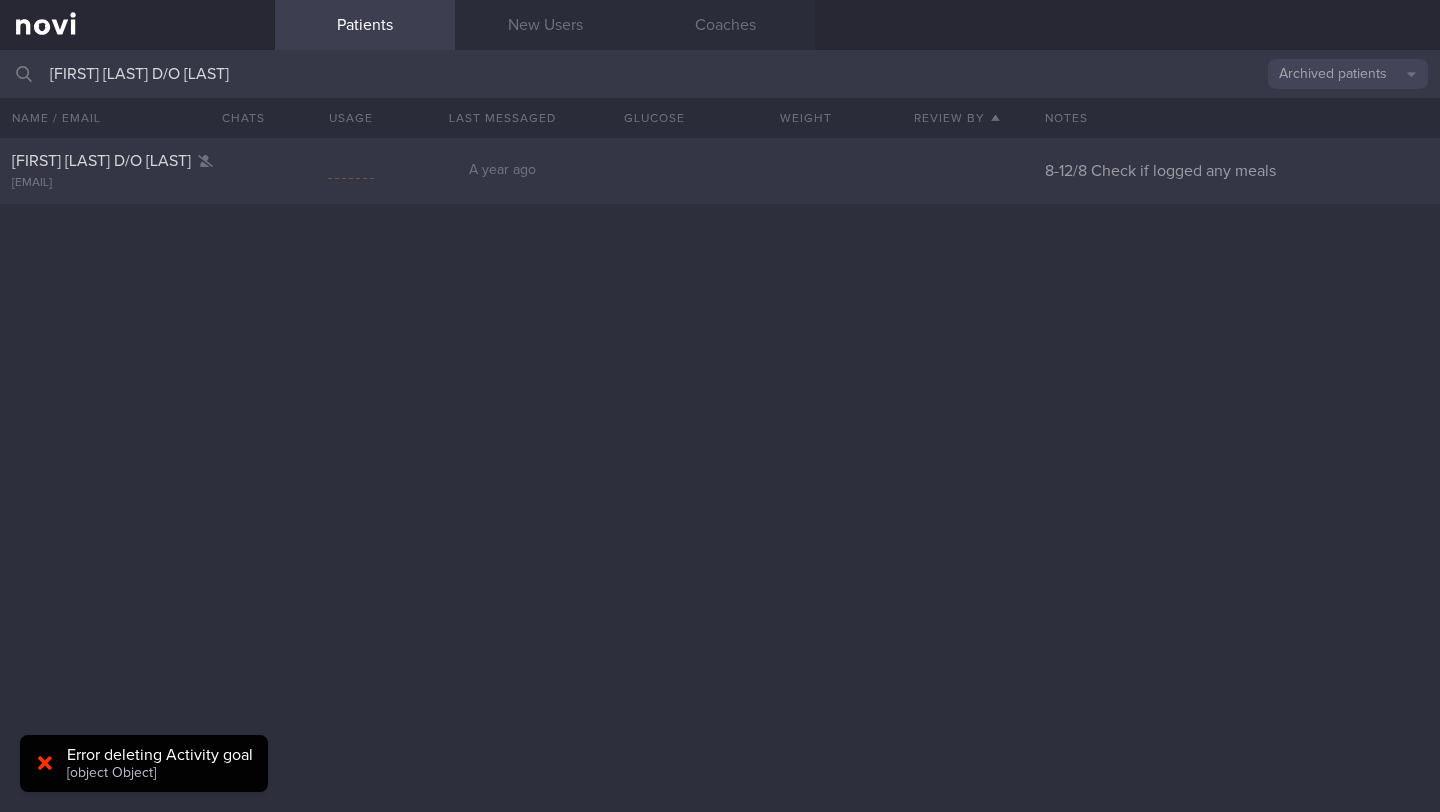 click on "[FIRST] [LAST] D/O [LAST]" at bounding box center [135, 161] 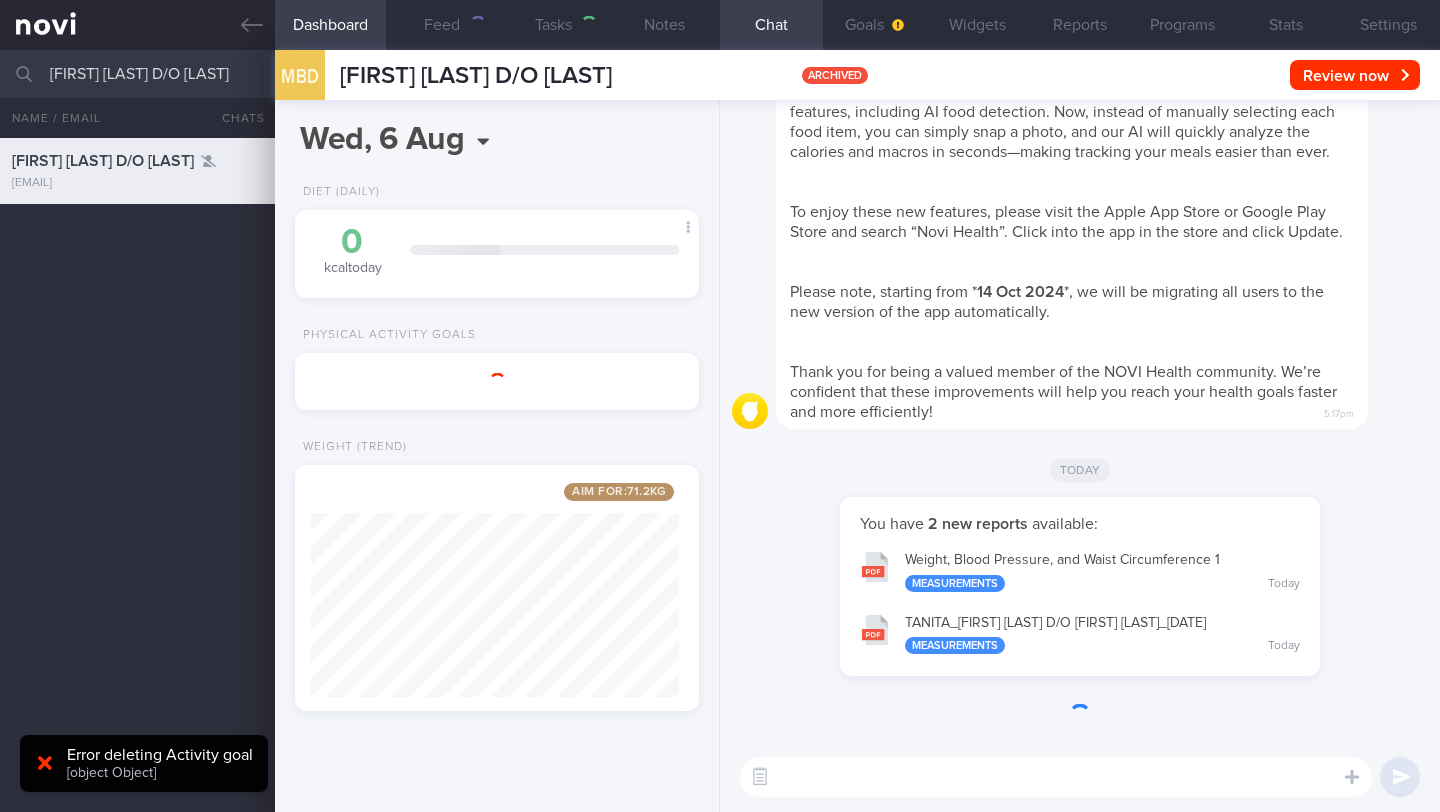 click on "[FIRST] [LAST] D/O [LAST]" at bounding box center (103, 161) 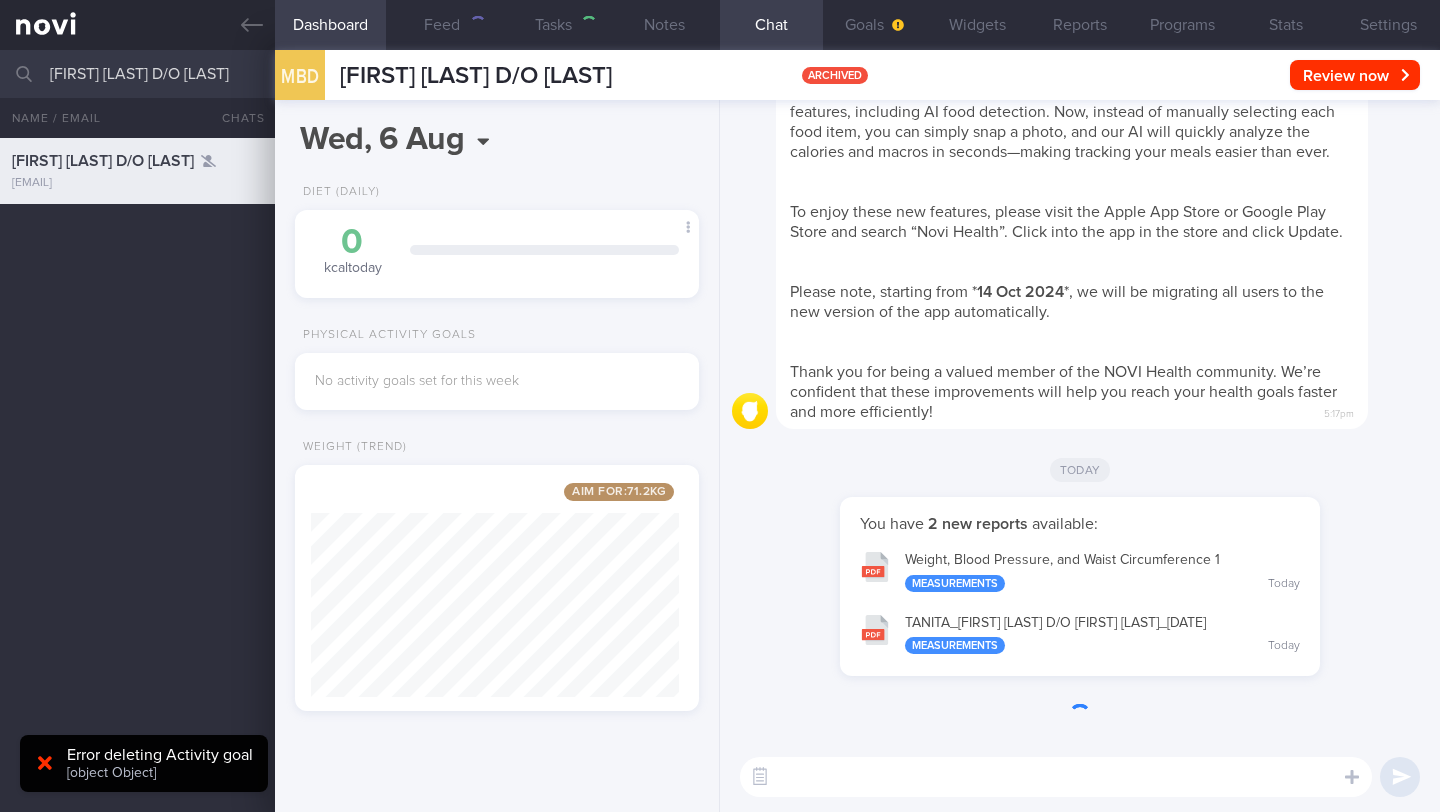 scroll, scrollTop: 999787, scrollLeft: 999632, axis: both 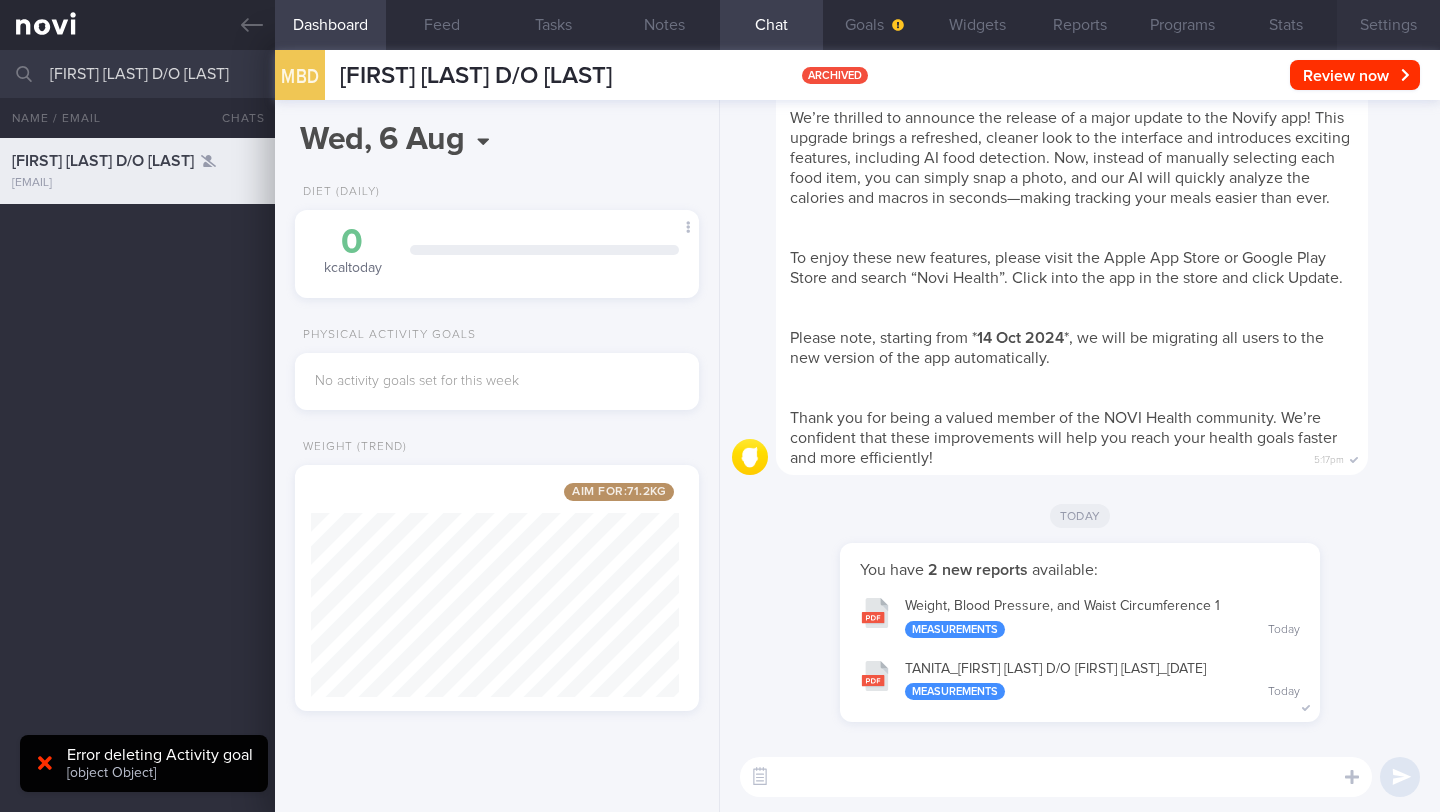 click on "Settings" at bounding box center (1388, 25) 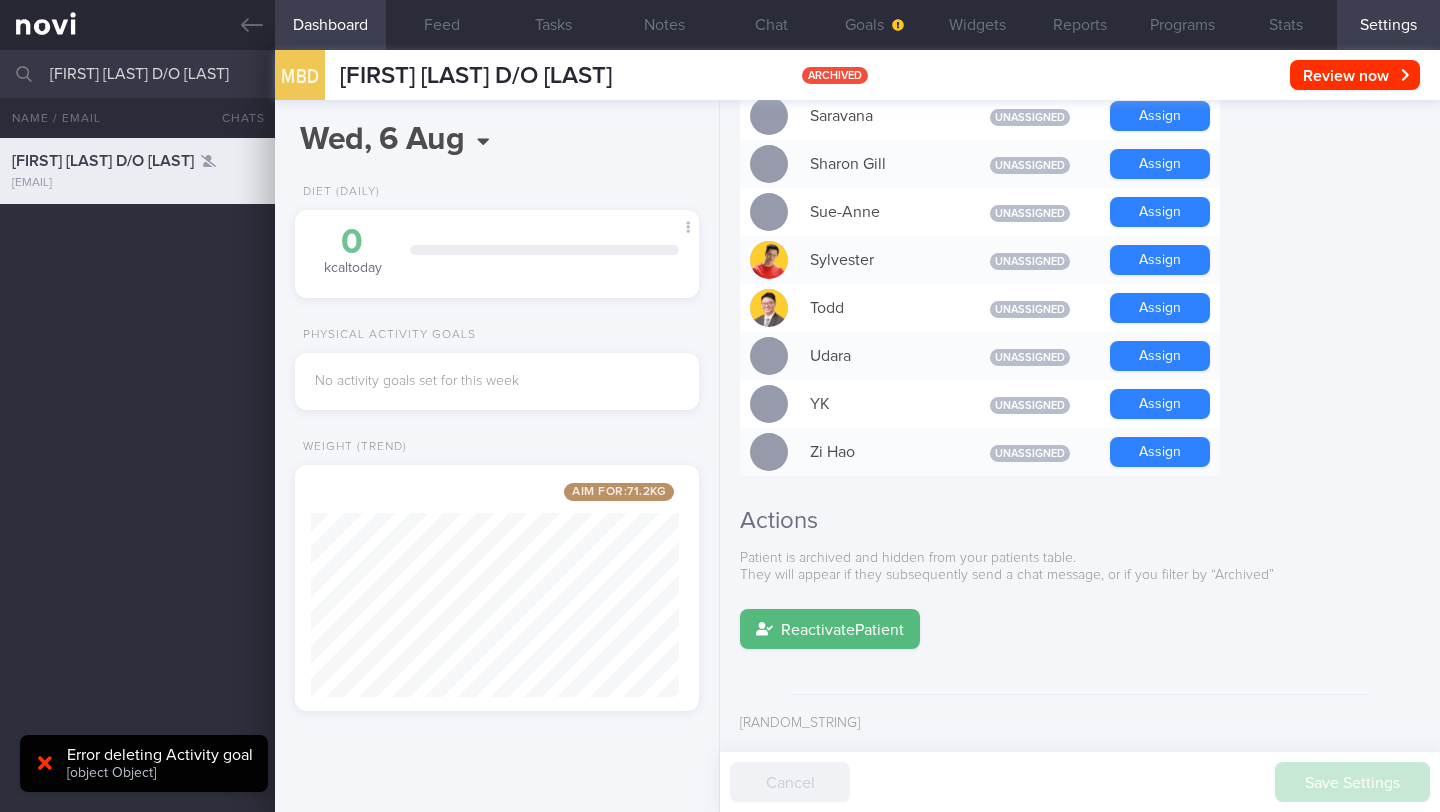 scroll, scrollTop: 1665, scrollLeft: 0, axis: vertical 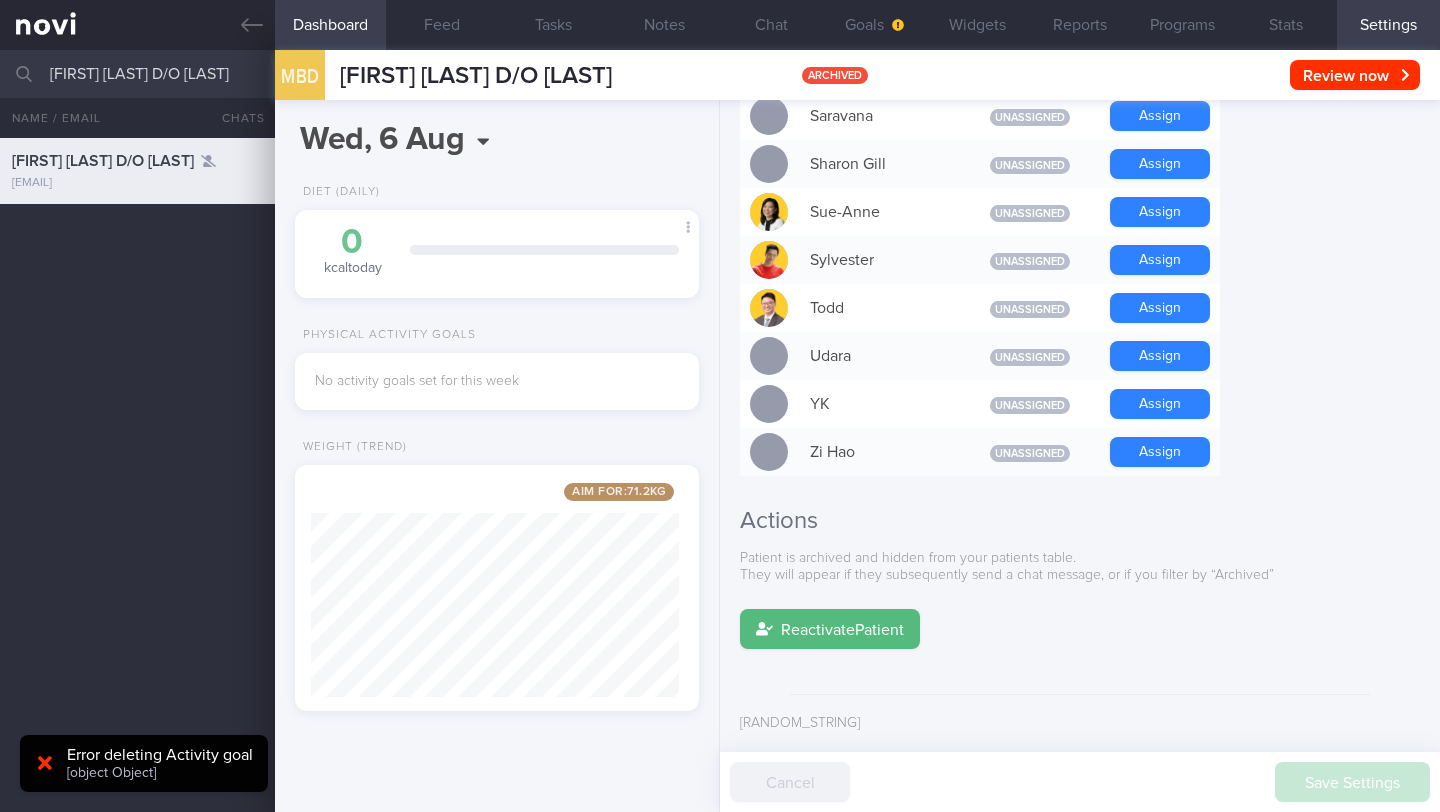 click on "Profile
Display Name
[FIRST] [LAST] D/O [FIRST] [LAST]
Email
[EMAIL]
Login Method
Unknown
Plato ID
9fe8a0736c7edd44517f6b9b62e81d24
Plato Name
[FIRST] [LAST] D/O [FIRST] [LAST]
Plato Email
[EMAIL]
Libre Settings
Libre Name
Libre Email
Coach Assignments" at bounding box center [1080, -360] 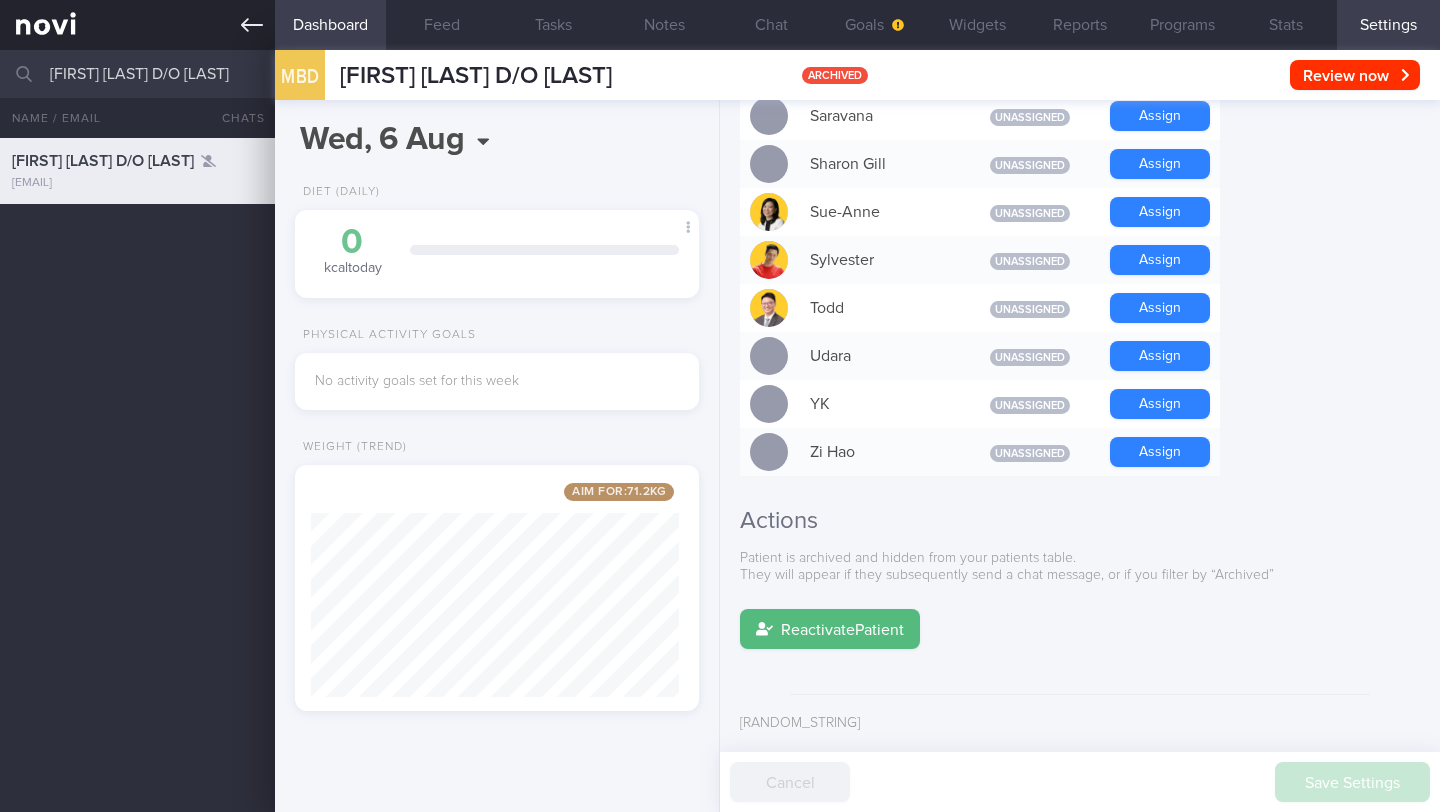 click 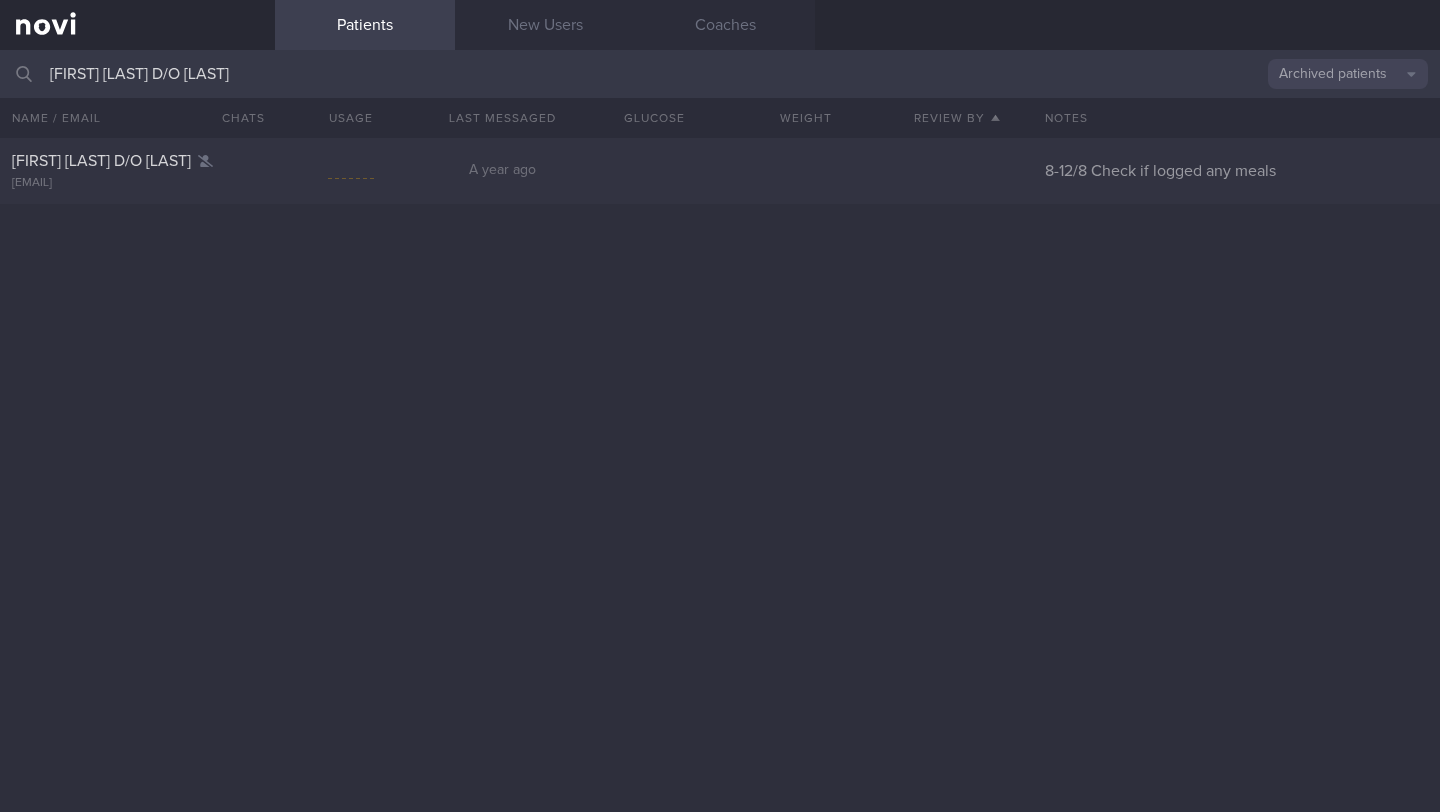 click on "[FIRST] [LAST] D/O [LAST]" at bounding box center (720, 74) 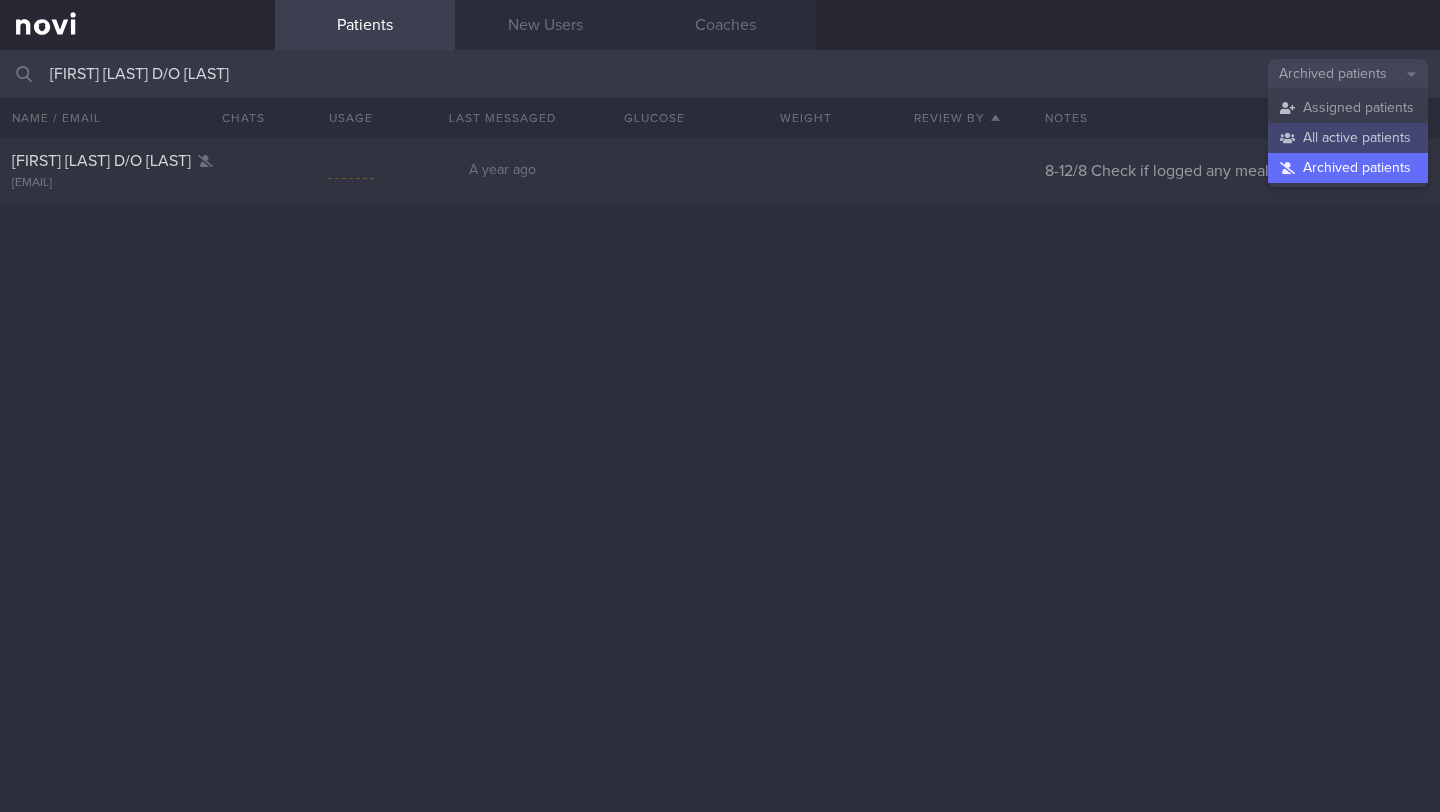 click on "All active patients" at bounding box center (1348, 138) 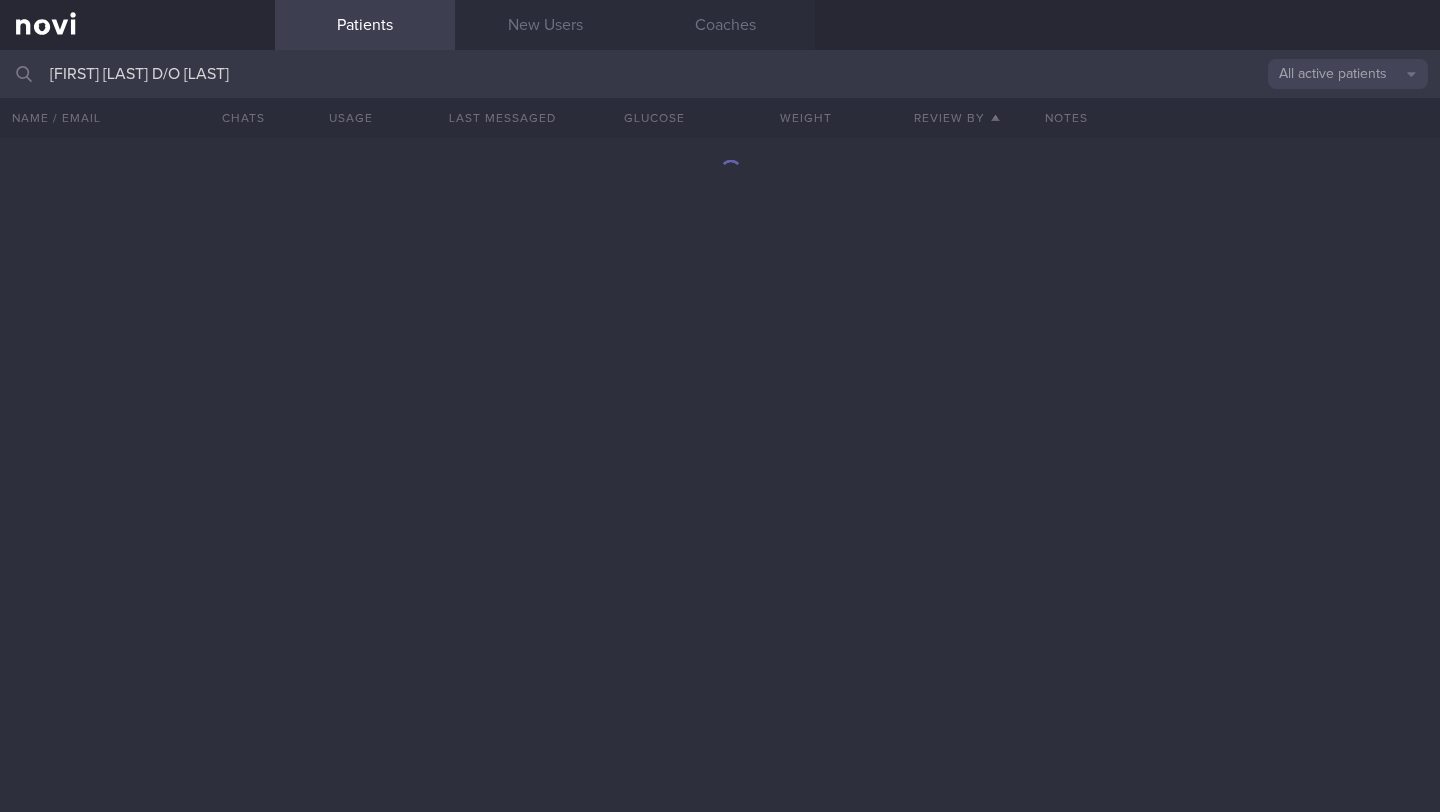click on "[FIRST] [LAST] D/O [LAST]" at bounding box center (720, 74) 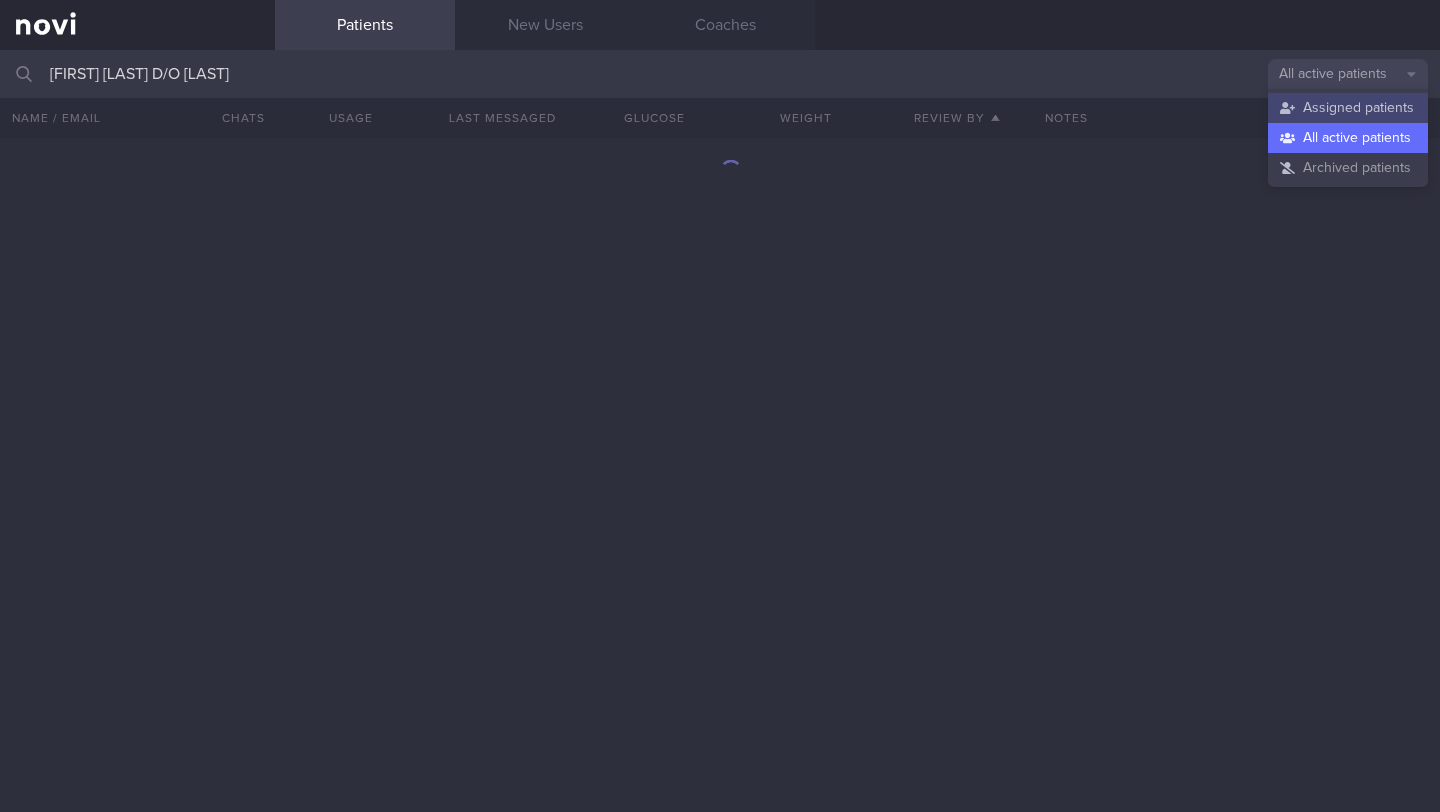 click on "Assigned patients" at bounding box center (1348, 108) 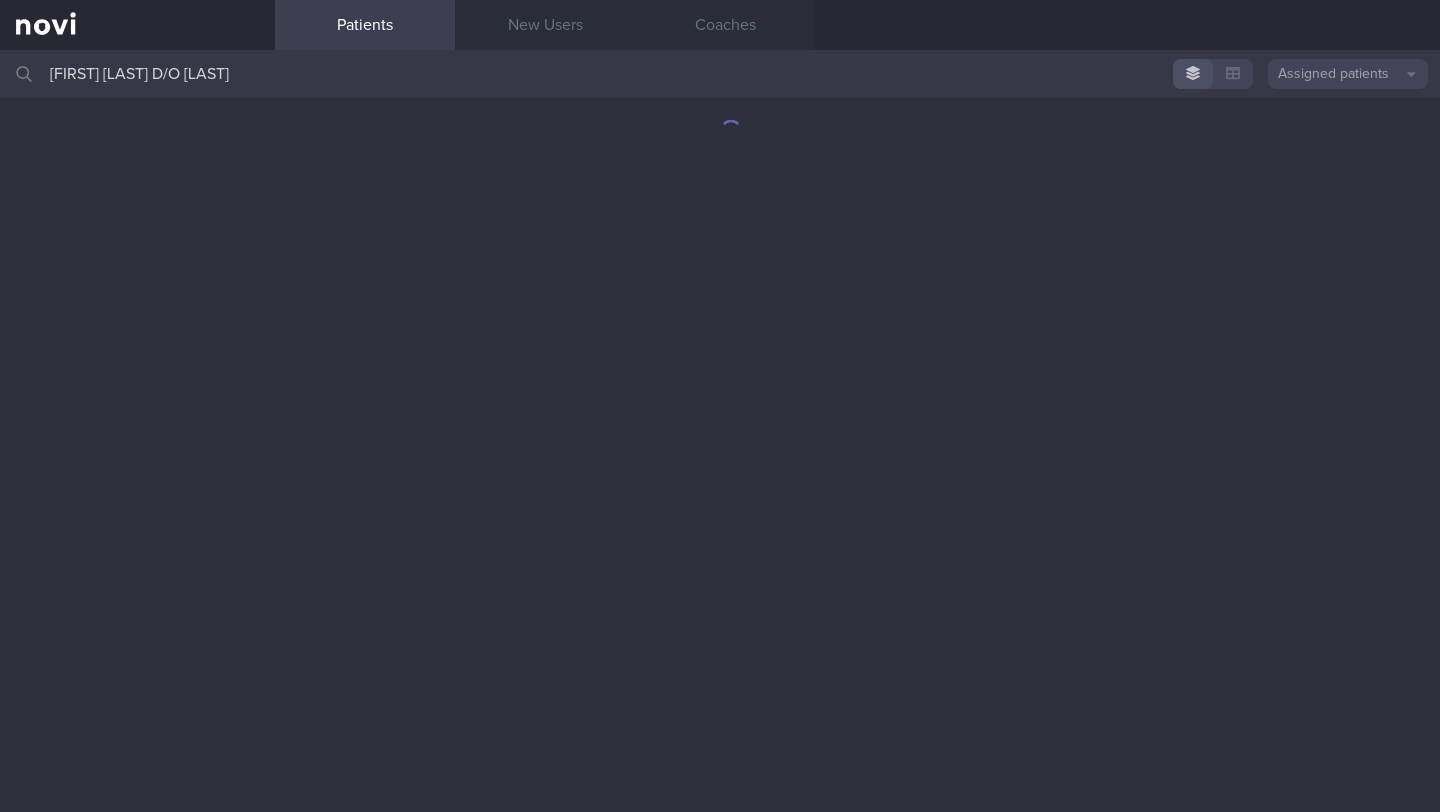 click on "[FIRST] [LAST] D/O [LAST]" at bounding box center (720, 74) 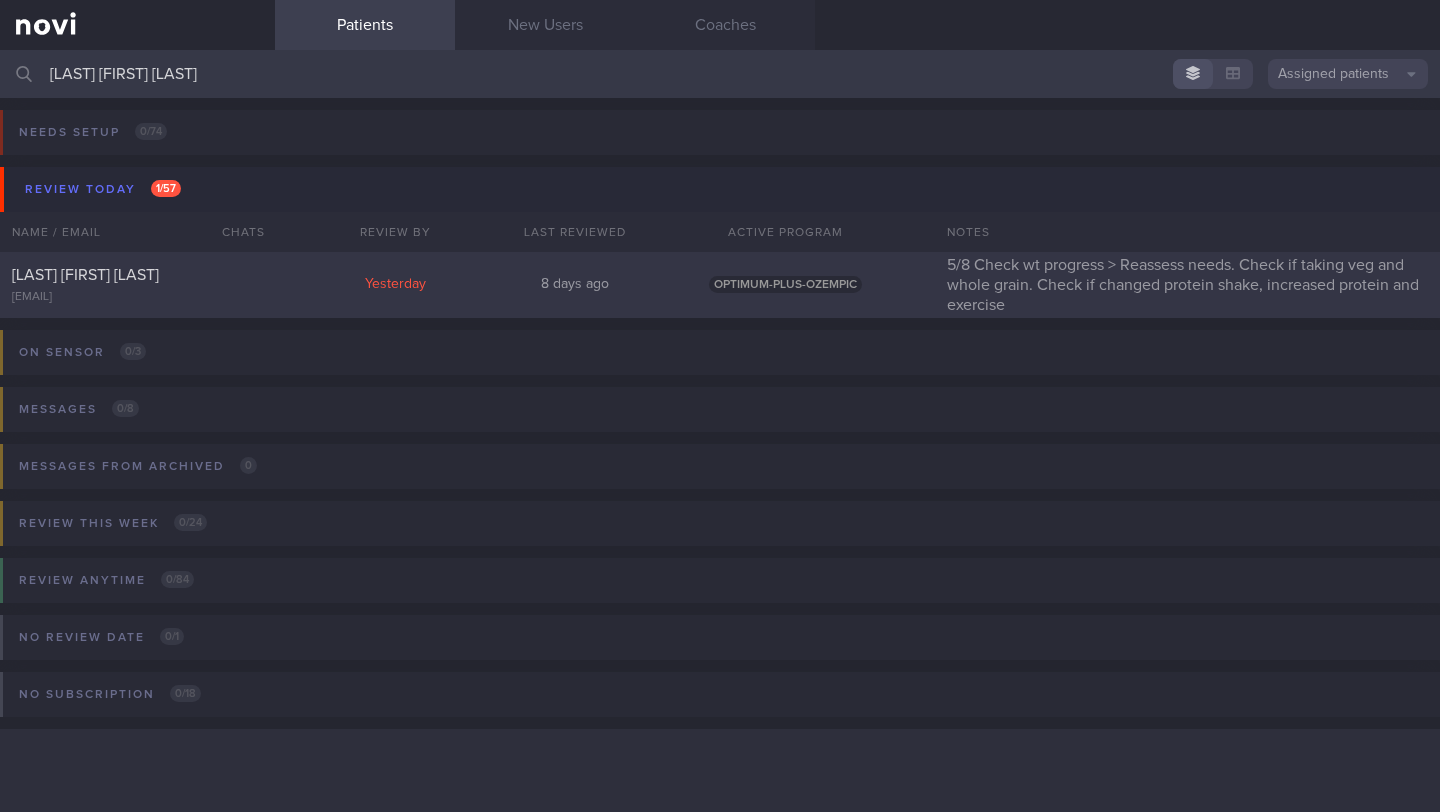 type on "[LAST] [FIRST] [LAST]" 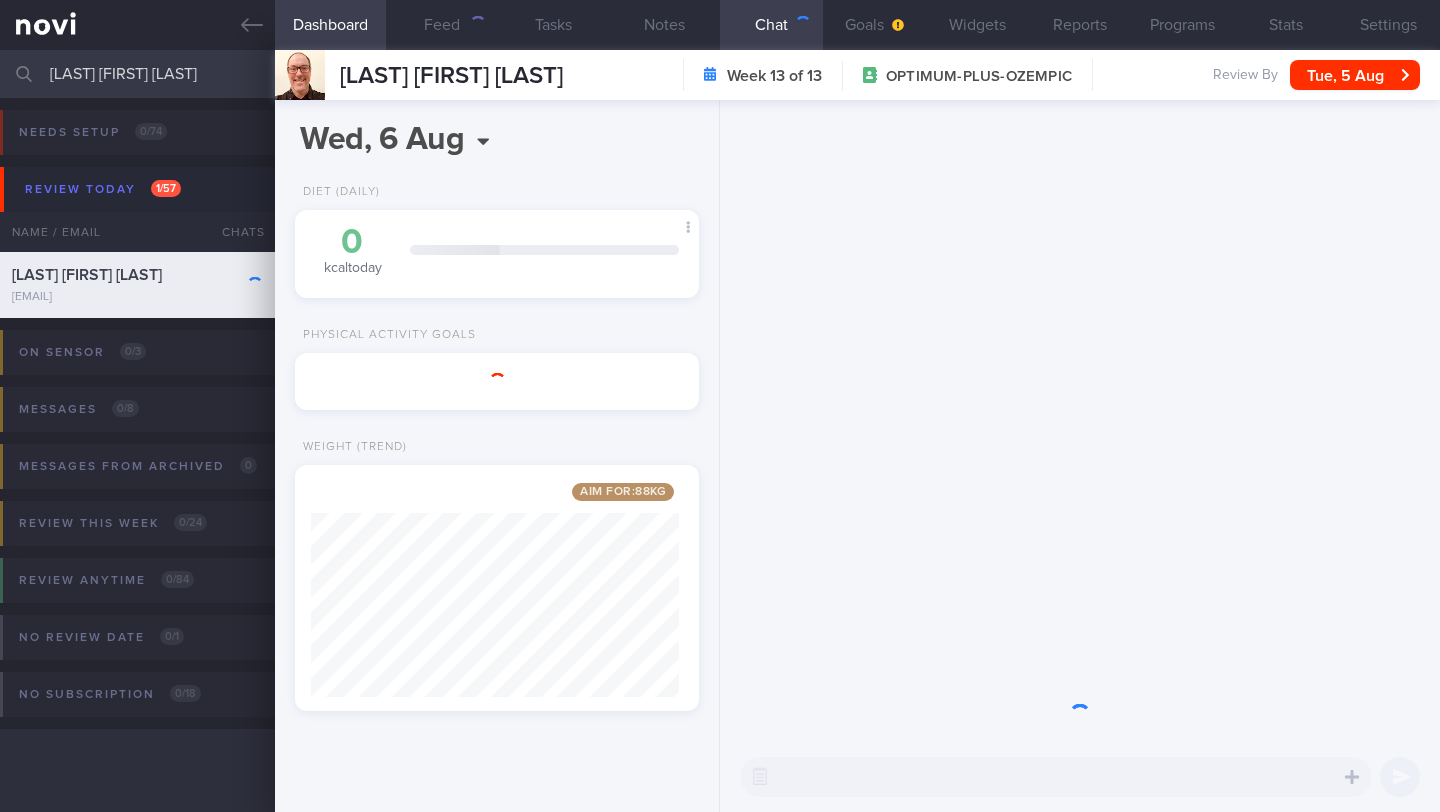 scroll, scrollTop: 999787, scrollLeft: 999632, axis: both 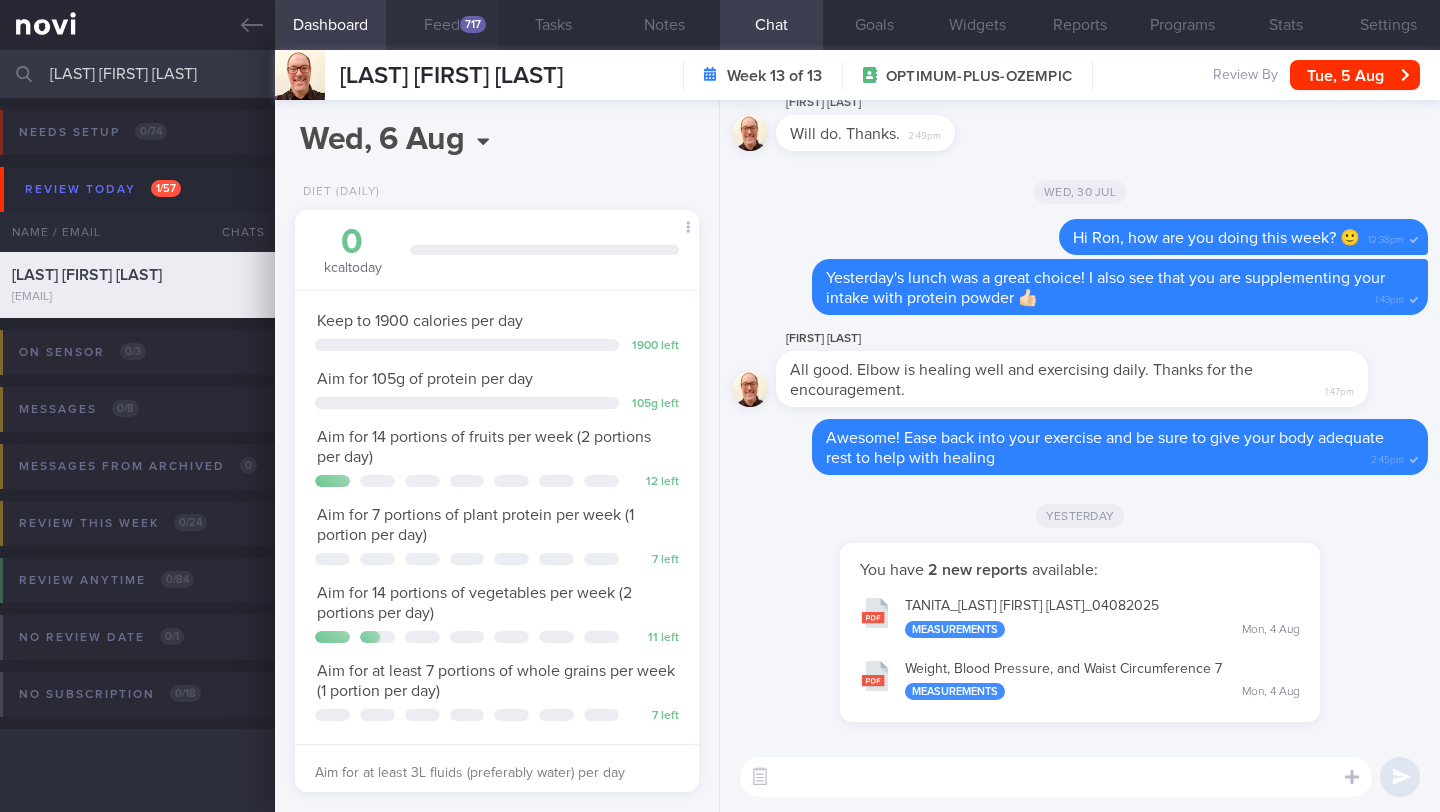 click on "717" at bounding box center [473, 24] 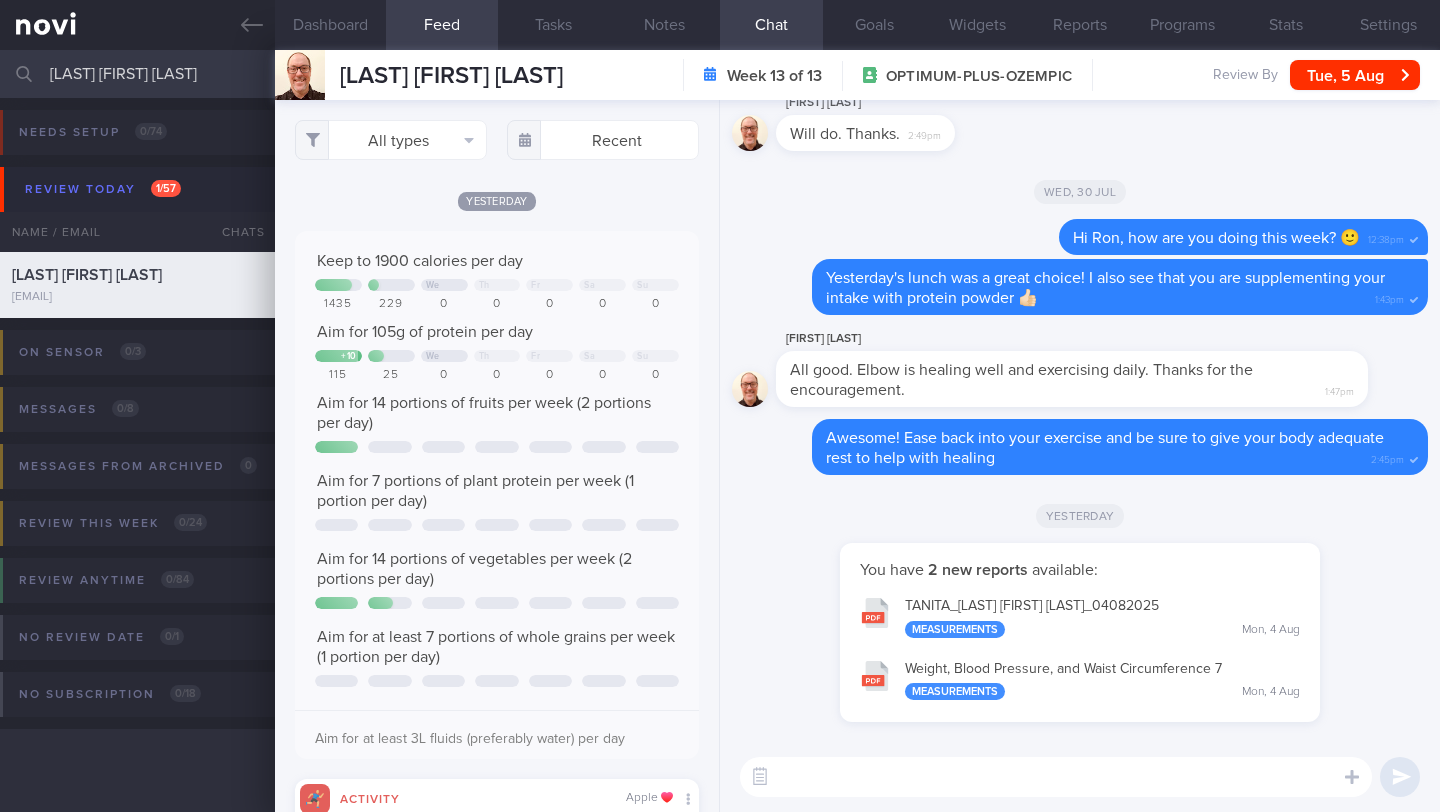 scroll, scrollTop: 999910, scrollLeft: 999637, axis: both 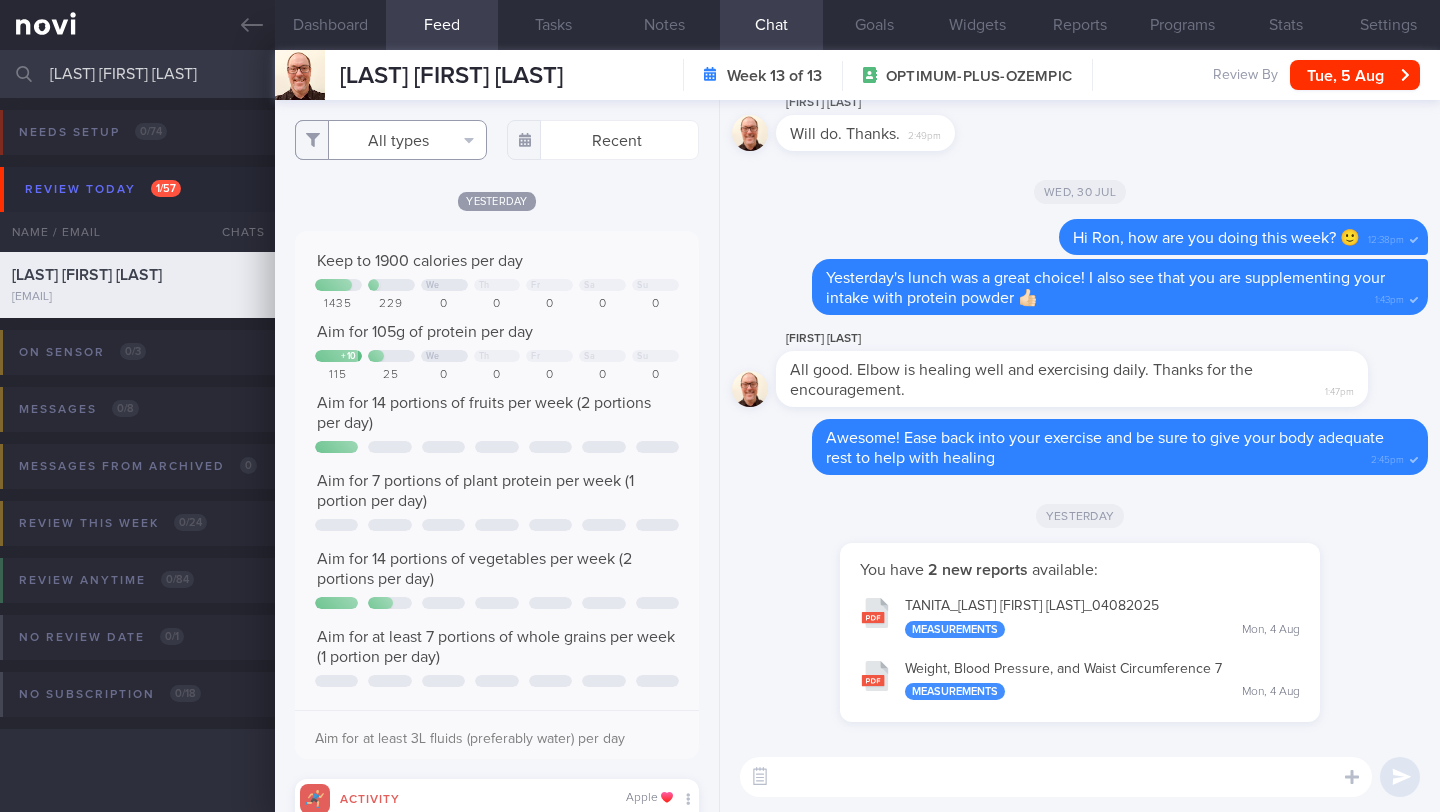 click on "All types" at bounding box center [391, 140] 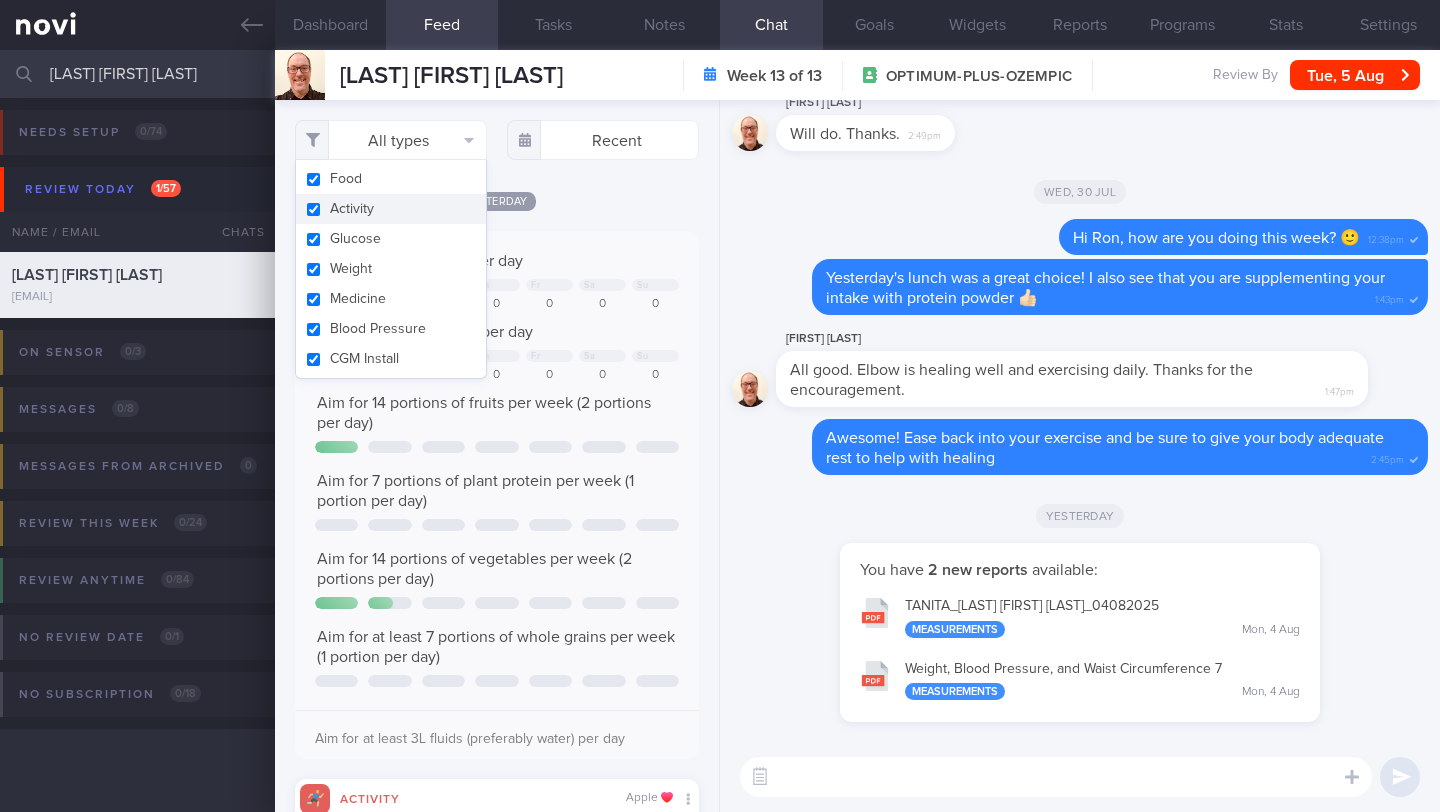 click on "Activity" at bounding box center (391, 209) 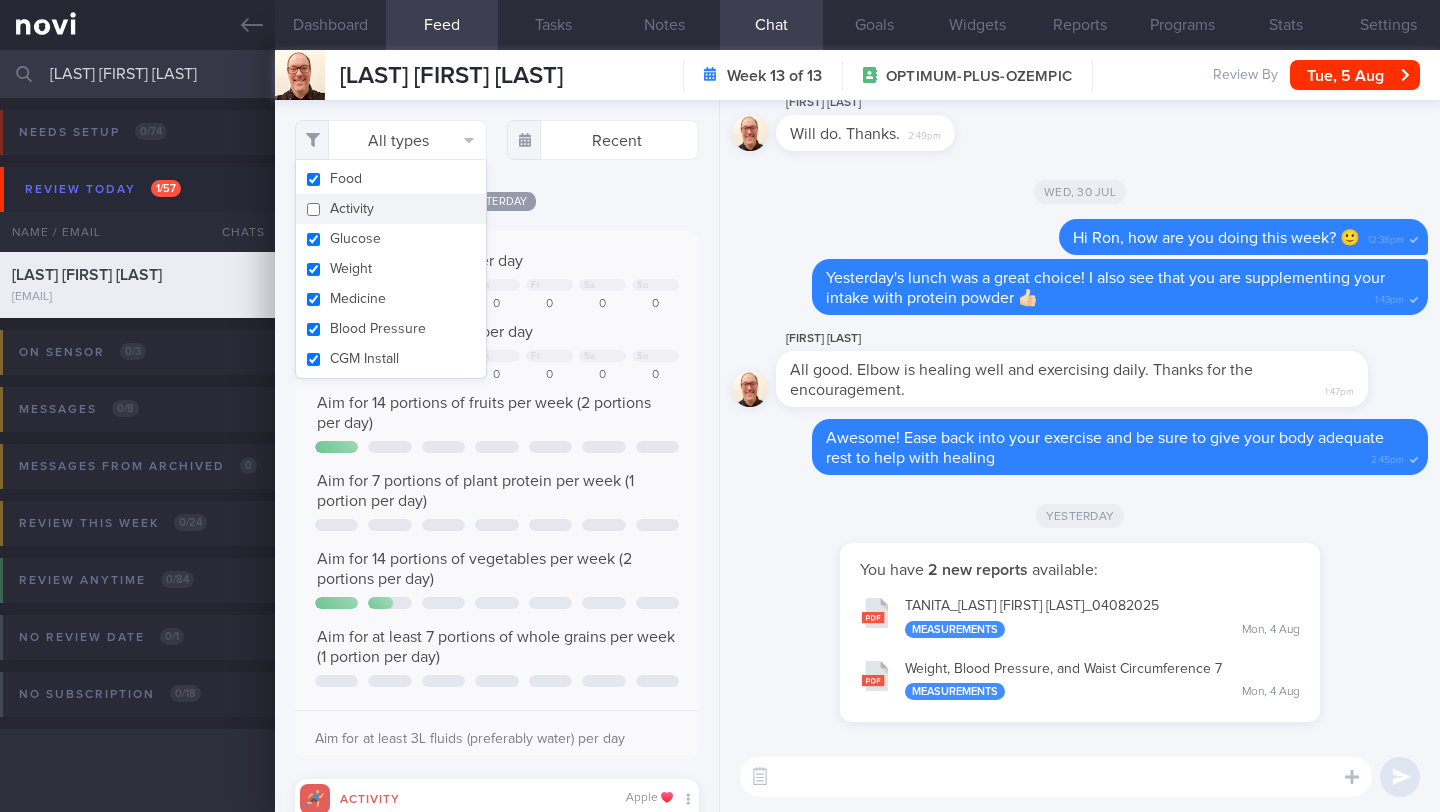 checkbox on "false" 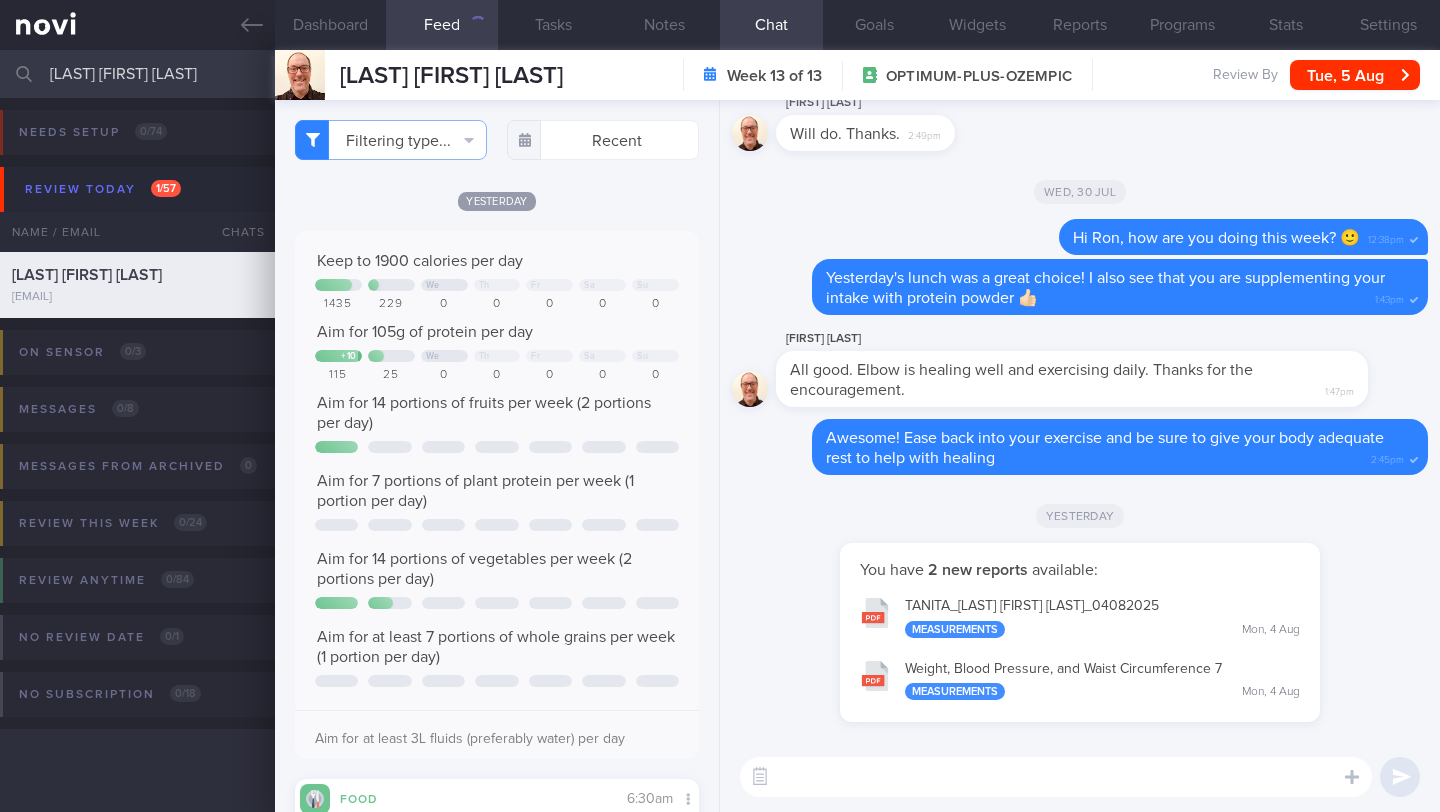 click on "Yesterday" at bounding box center [497, 200] 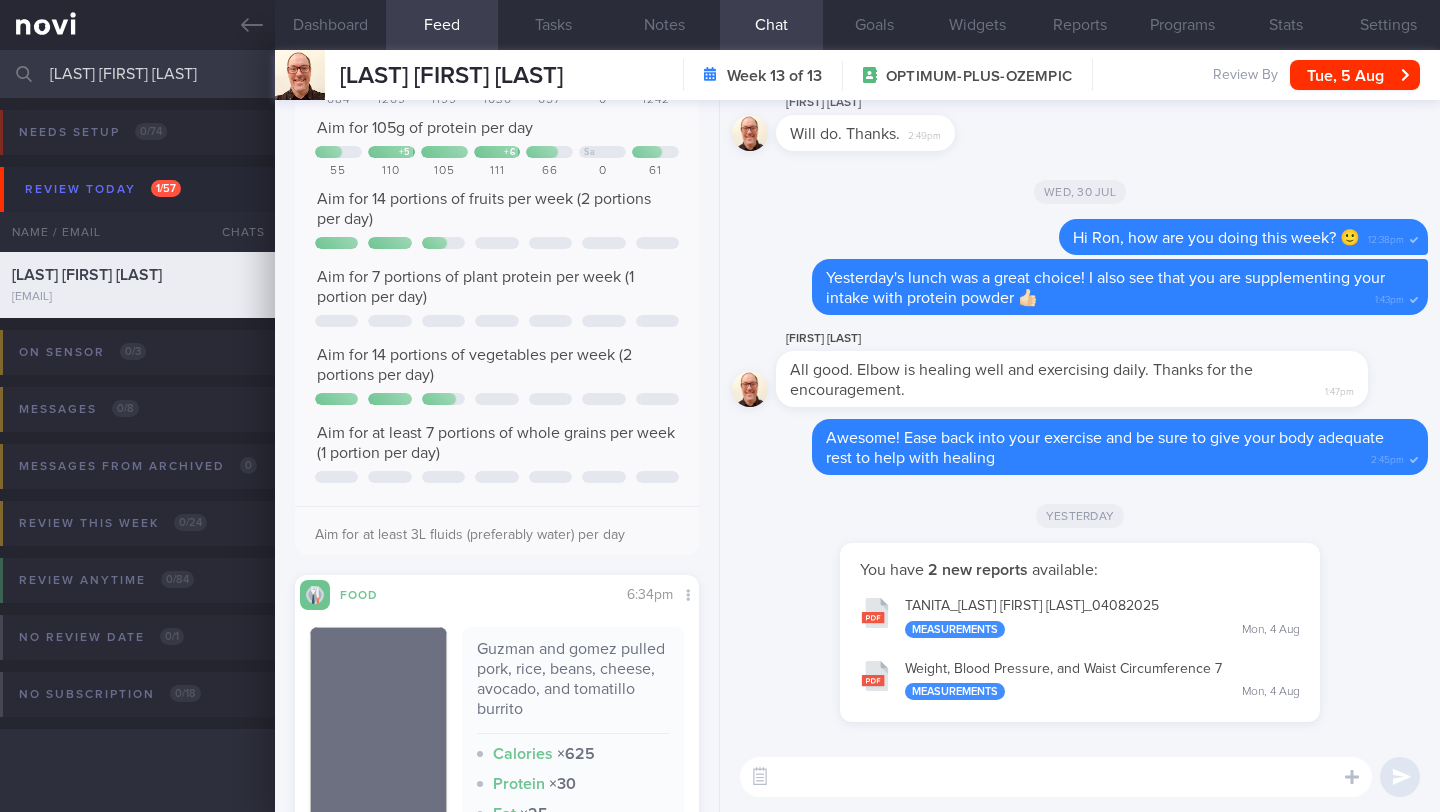 click at bounding box center [1056, 777] 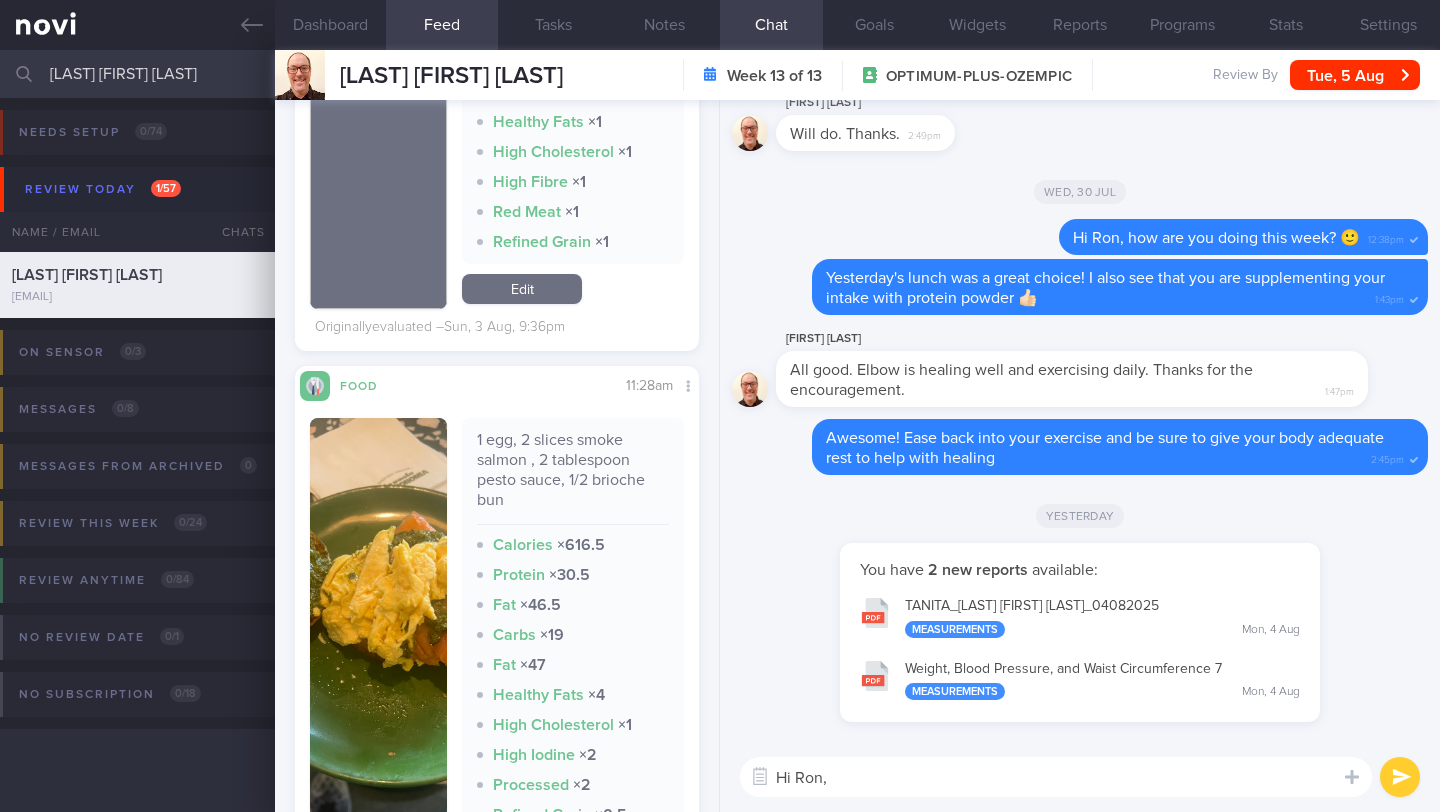 scroll, scrollTop: 3266, scrollLeft: 0, axis: vertical 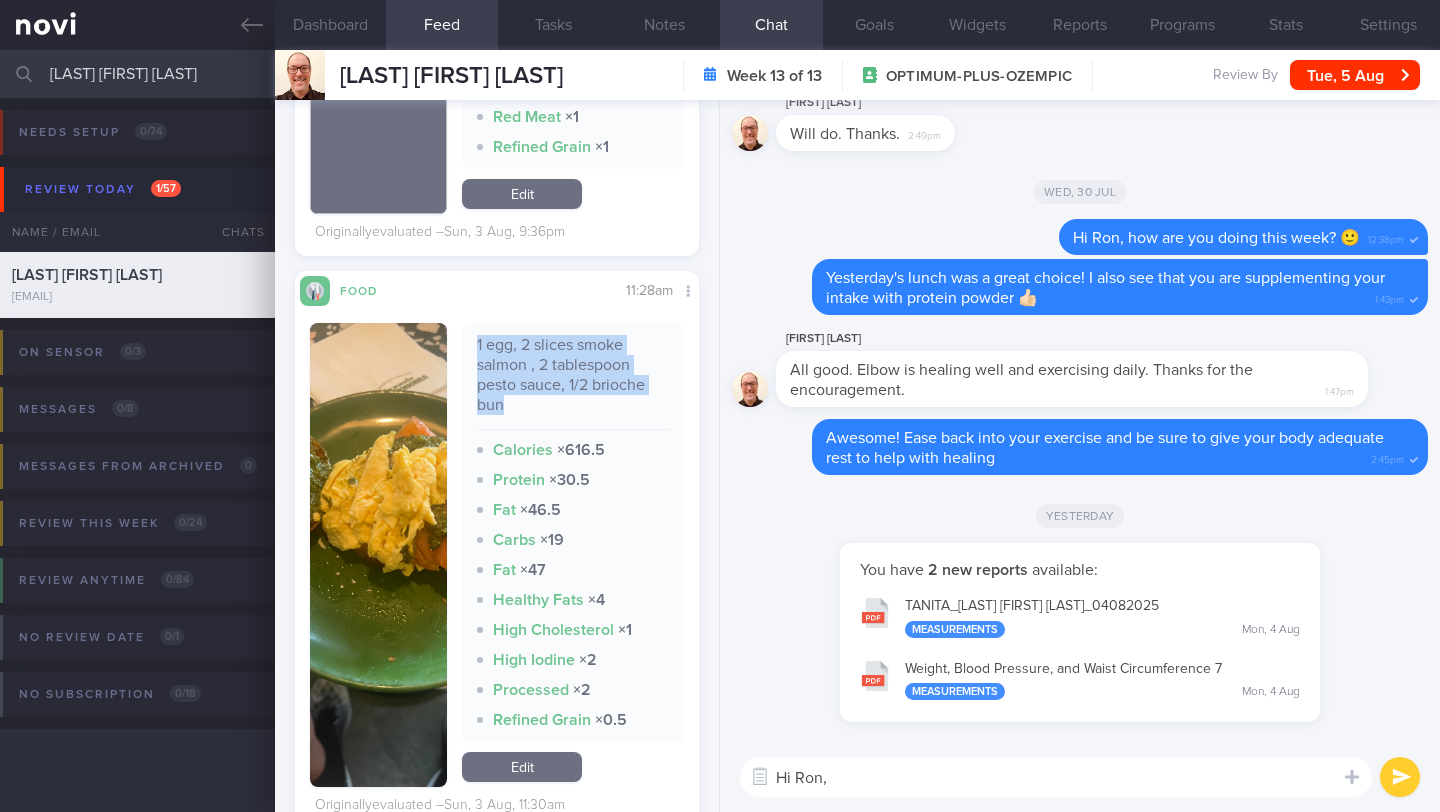 drag, startPoint x: 461, startPoint y: 332, endPoint x: 508, endPoint y: 400, distance: 82.661964 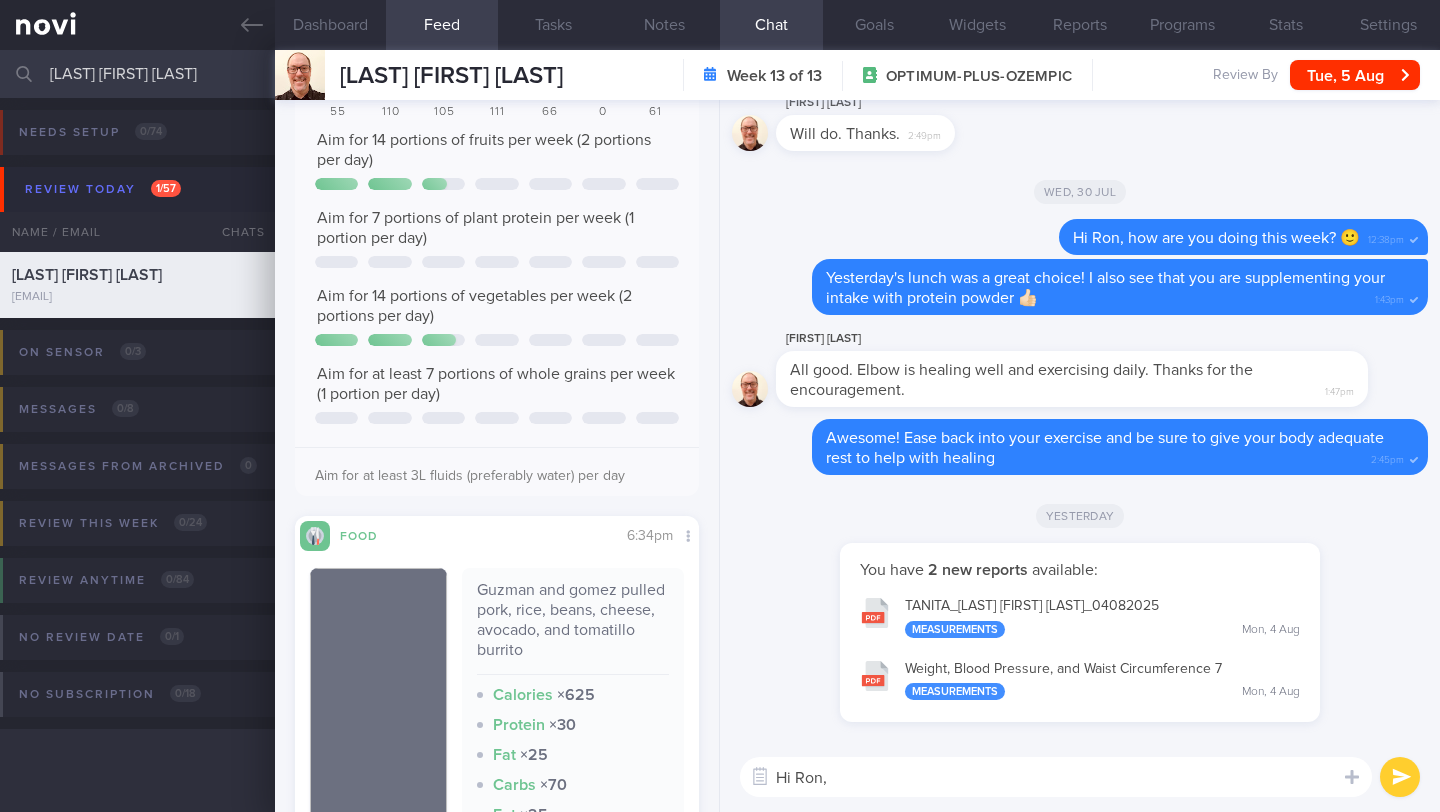 scroll, scrollTop: 2253, scrollLeft: 0, axis: vertical 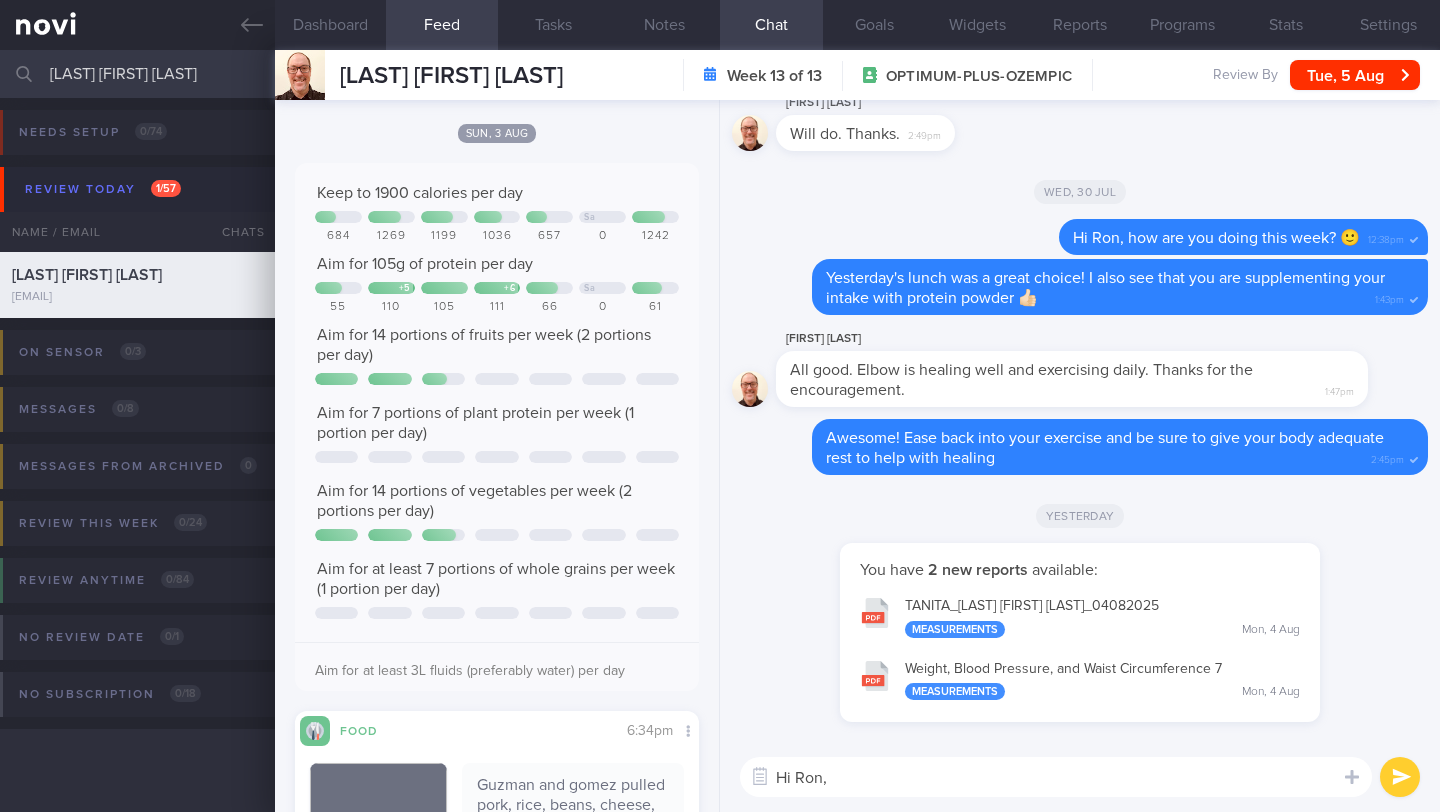 click on "Hi Ron," at bounding box center (1056, 777) 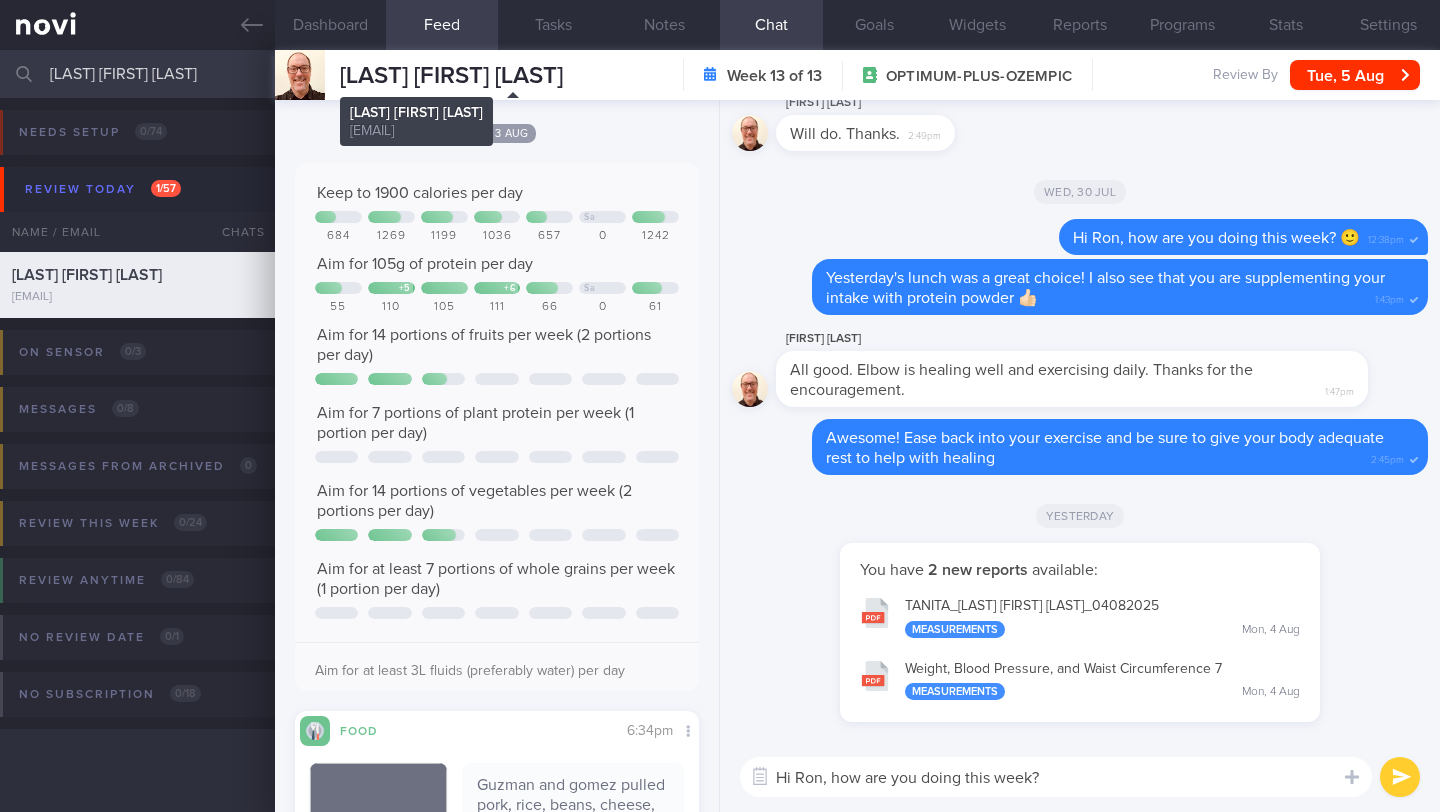 drag, startPoint x: 347, startPoint y: 80, endPoint x: 685, endPoint y: 79, distance: 338.00146 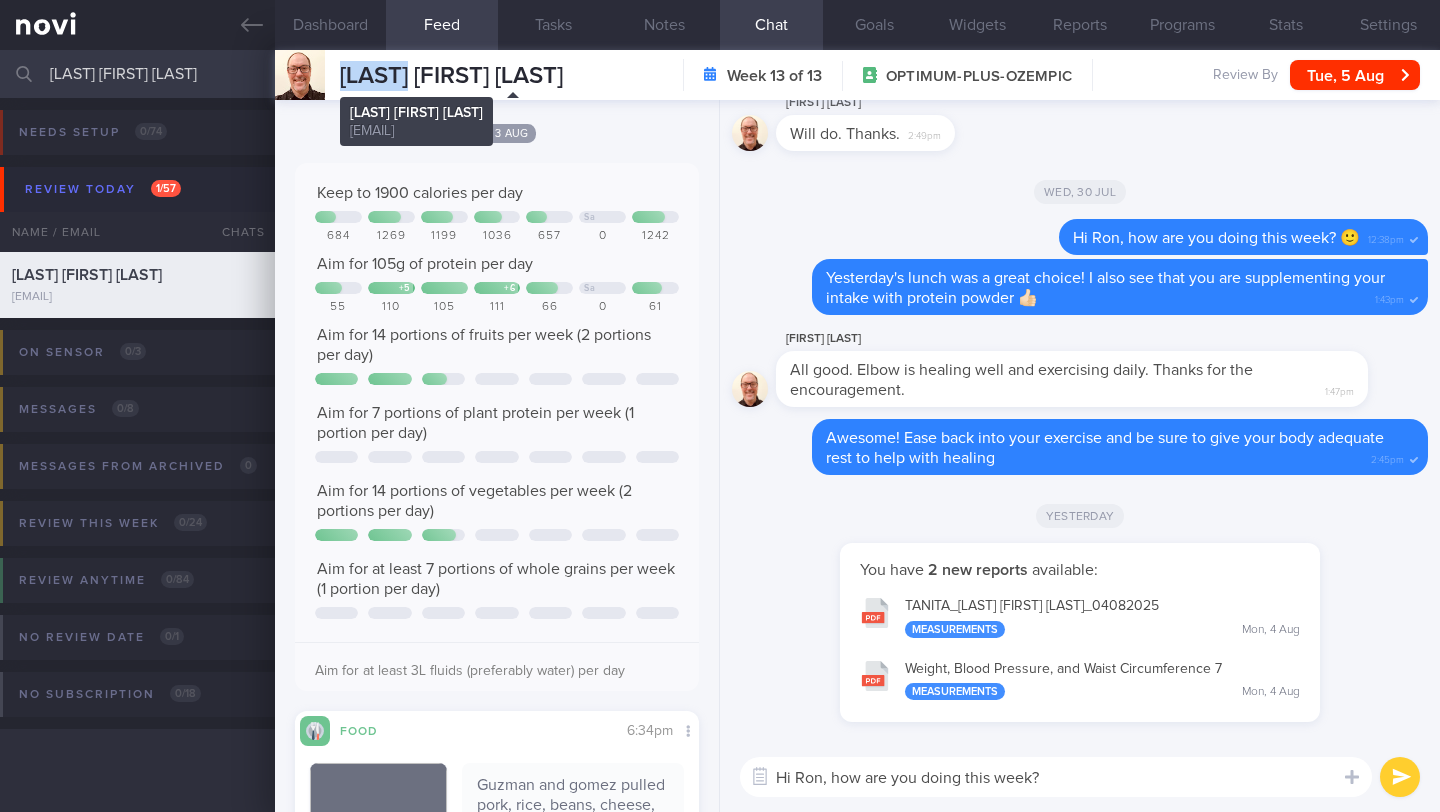 click on "[LAST] [FIRST] [LAST]" at bounding box center (451, 76) 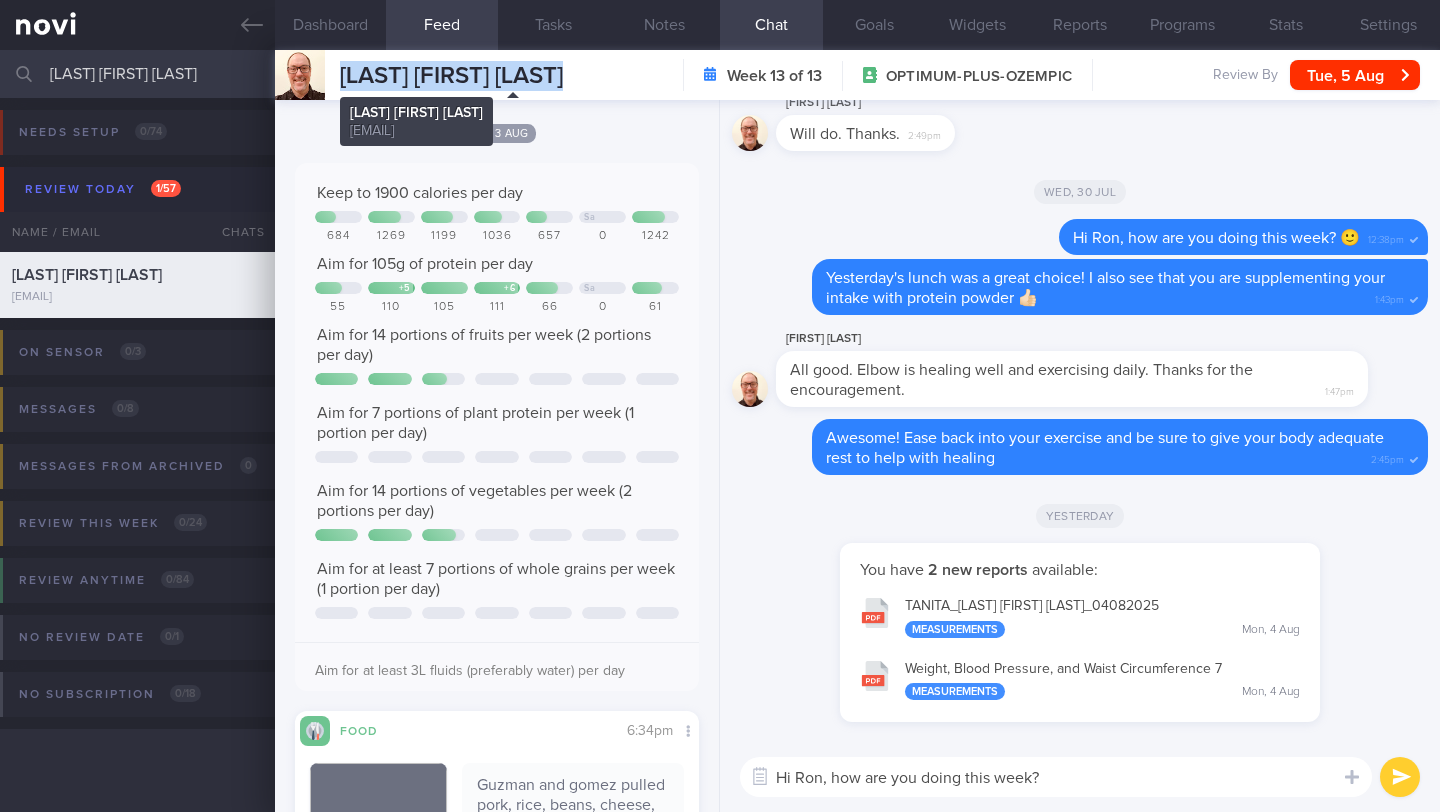 click on "[LAST] [FIRST] [LAST]" at bounding box center [451, 76] 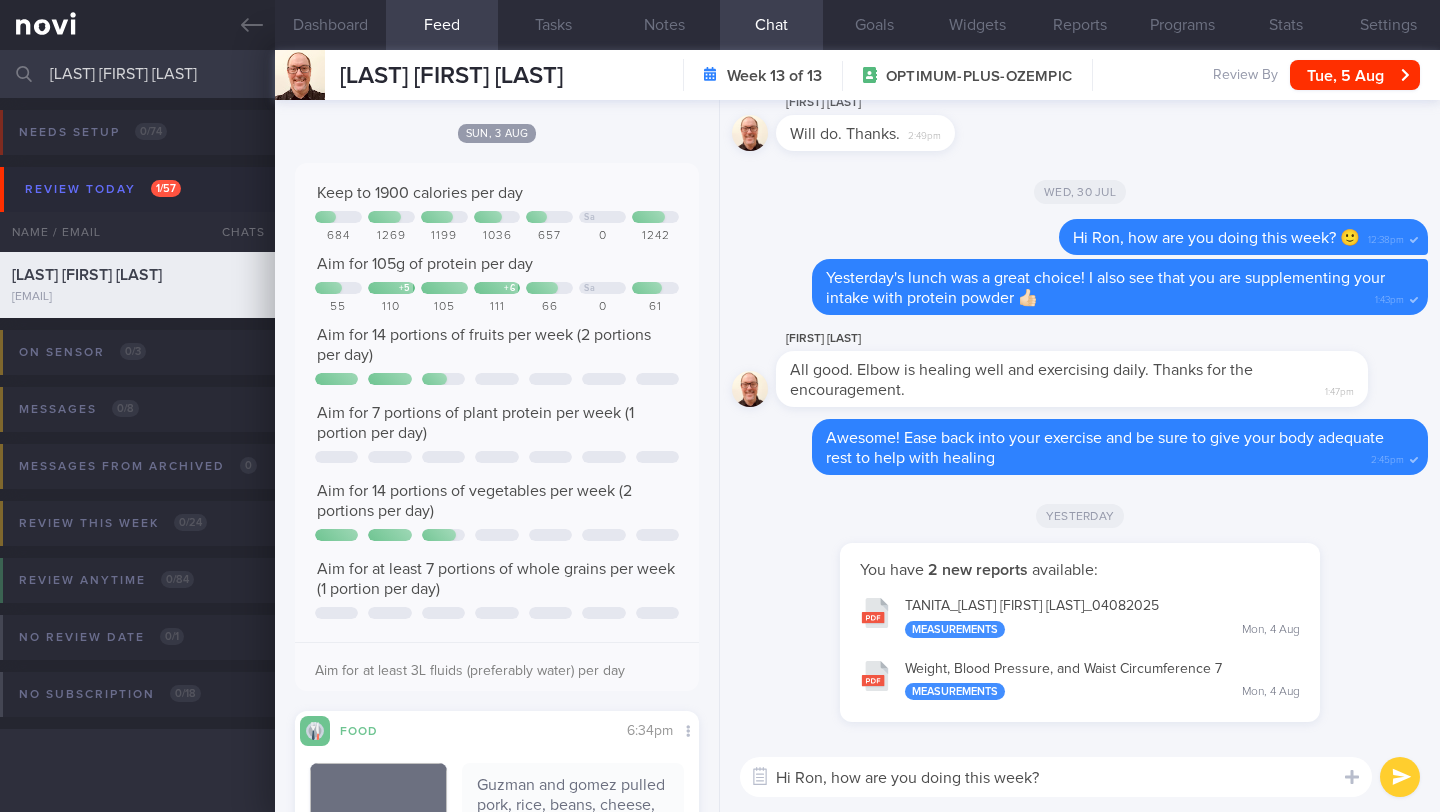 click on "Hi Ron, how are you doing this week?" at bounding box center (1056, 777) 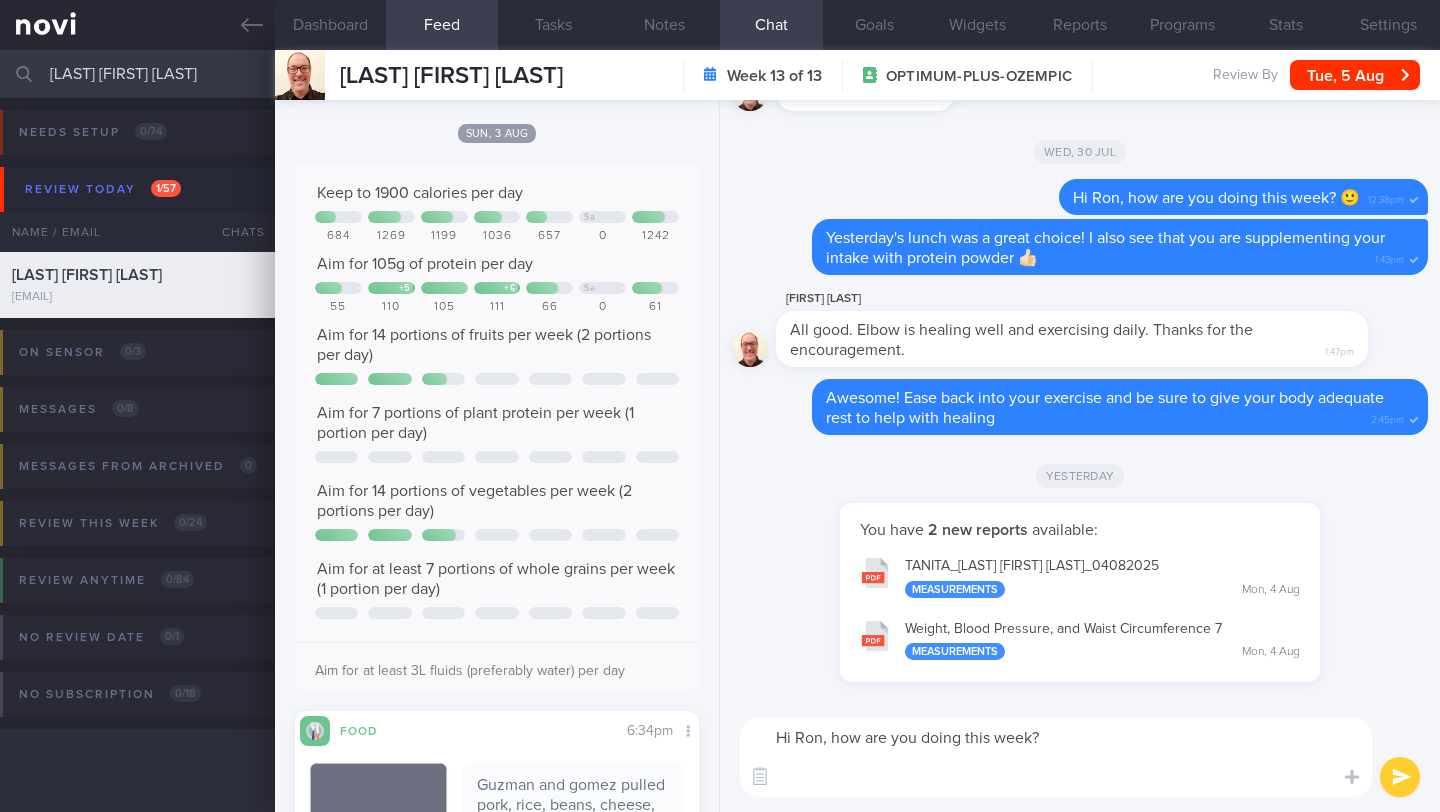 scroll, scrollTop: 0, scrollLeft: 0, axis: both 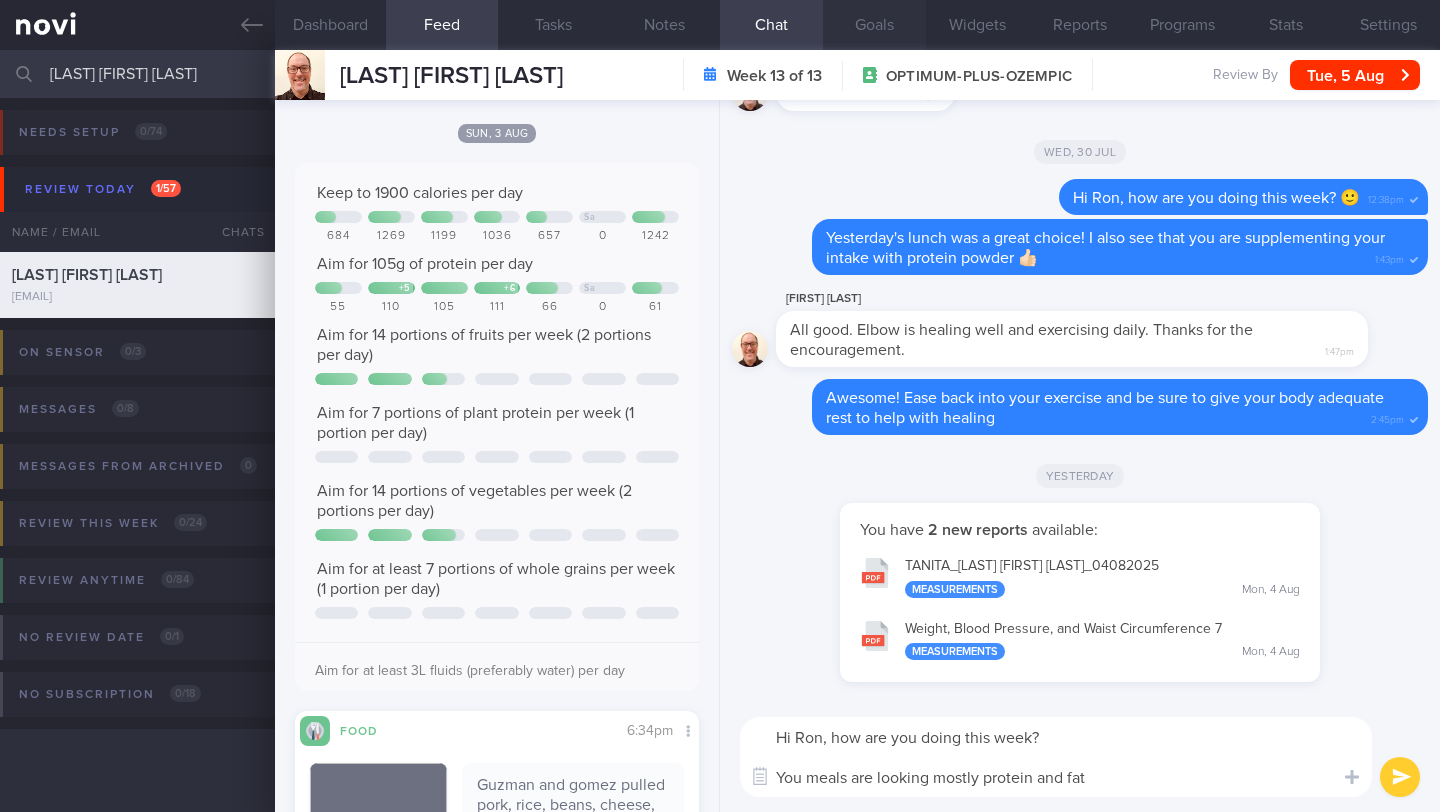 type on "Hi Ron, how are you doing this week?
You meals are looking mostly protein and fat" 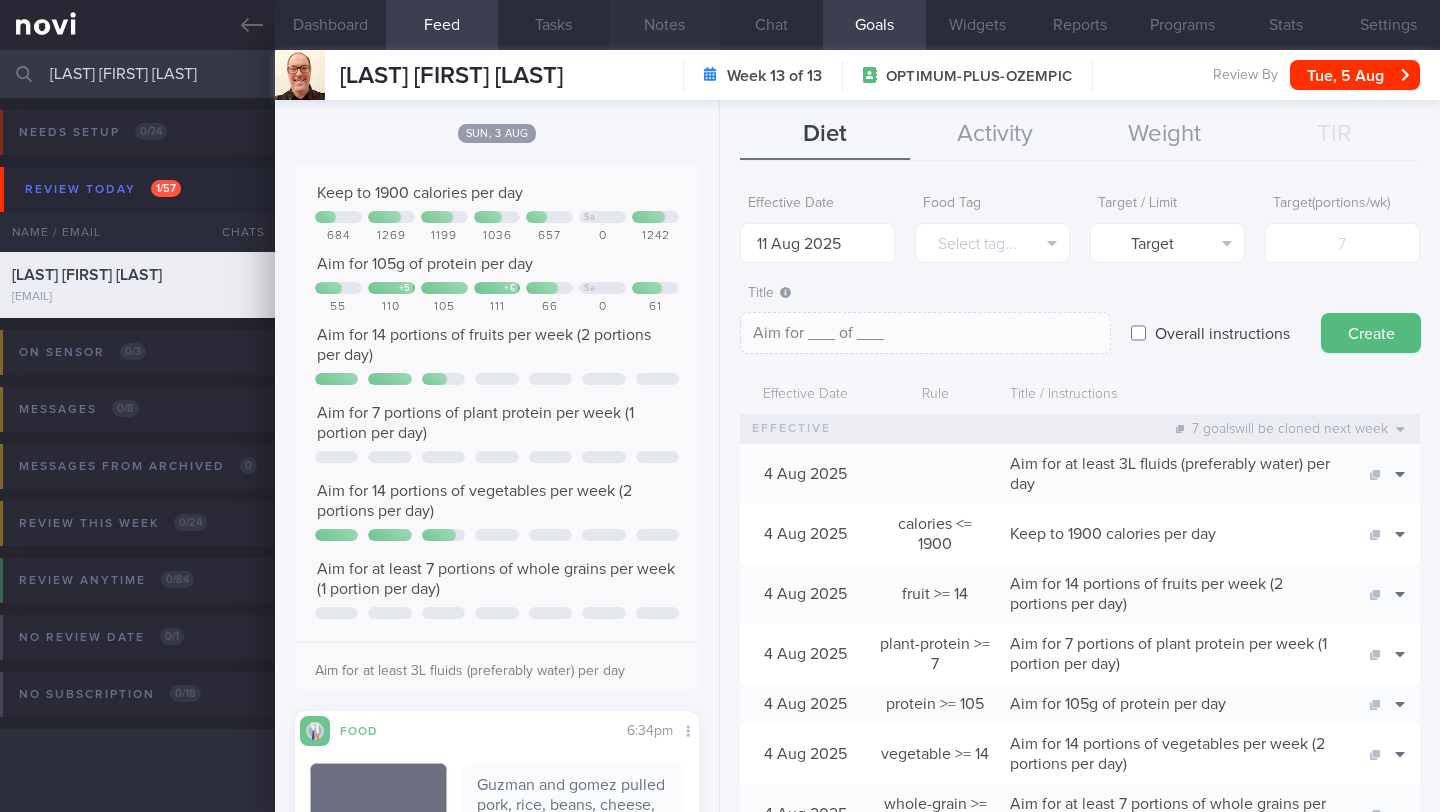 click on "Notes" at bounding box center (664, 25) 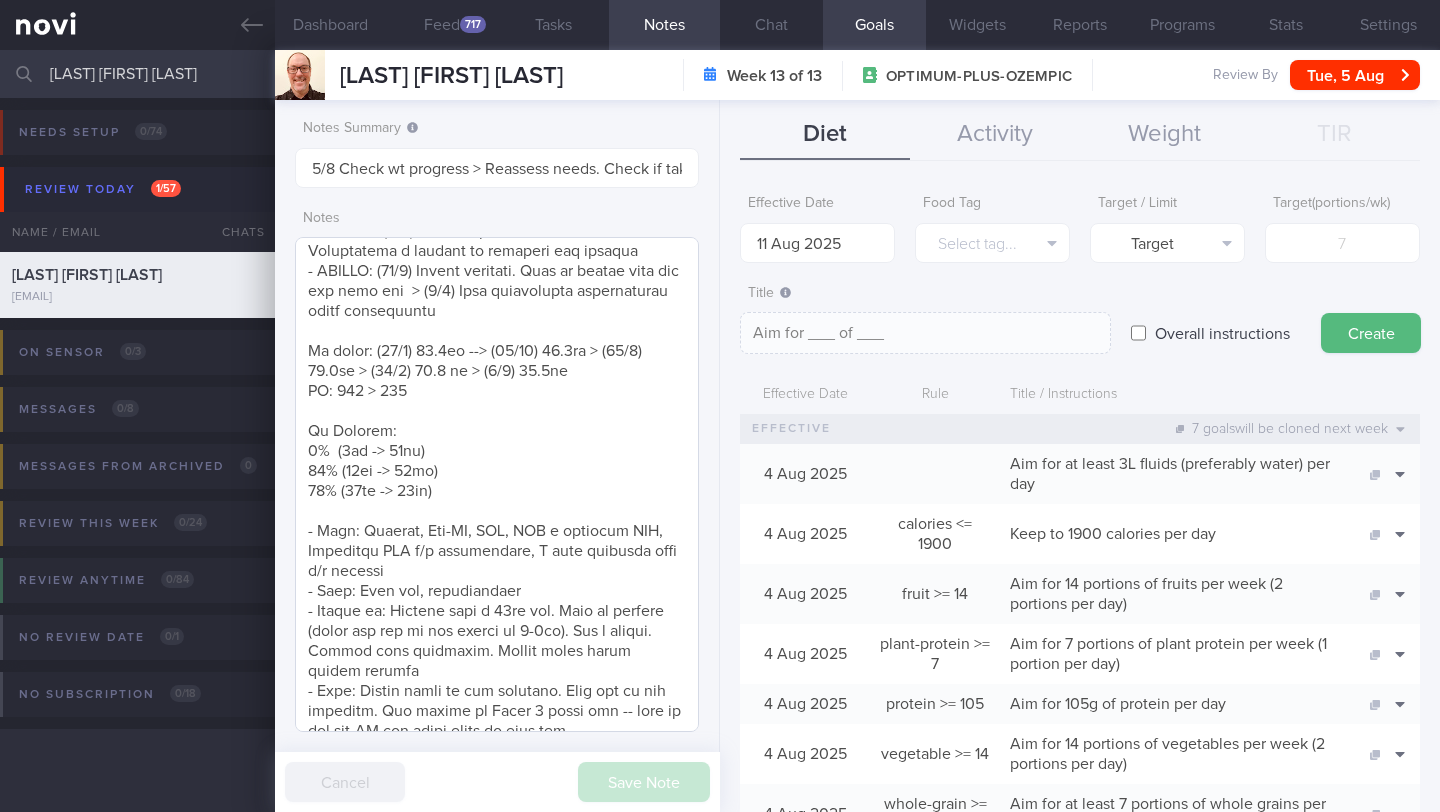 scroll, scrollTop: 641, scrollLeft: 0, axis: vertical 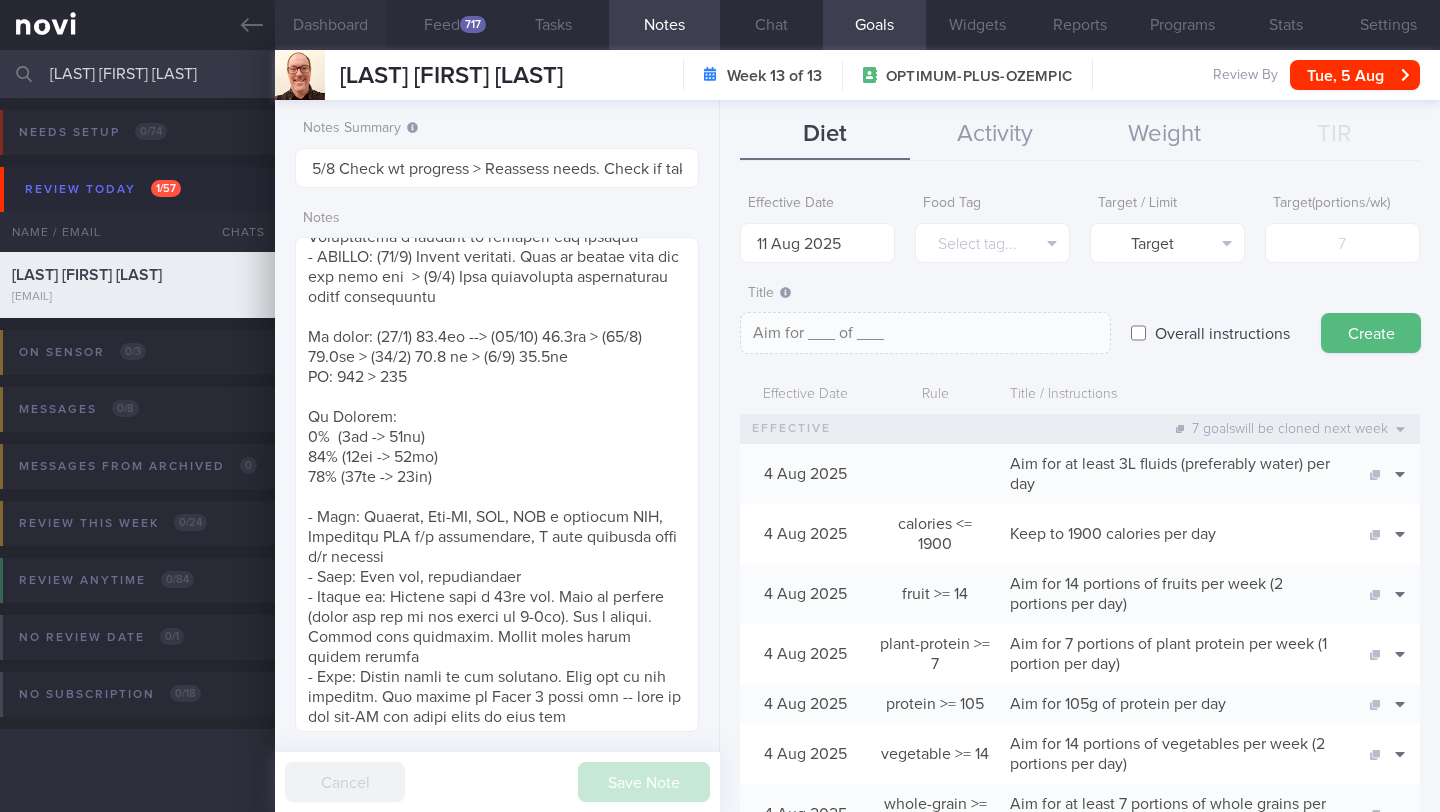 click on "Dashboard" at bounding box center (330, 25) 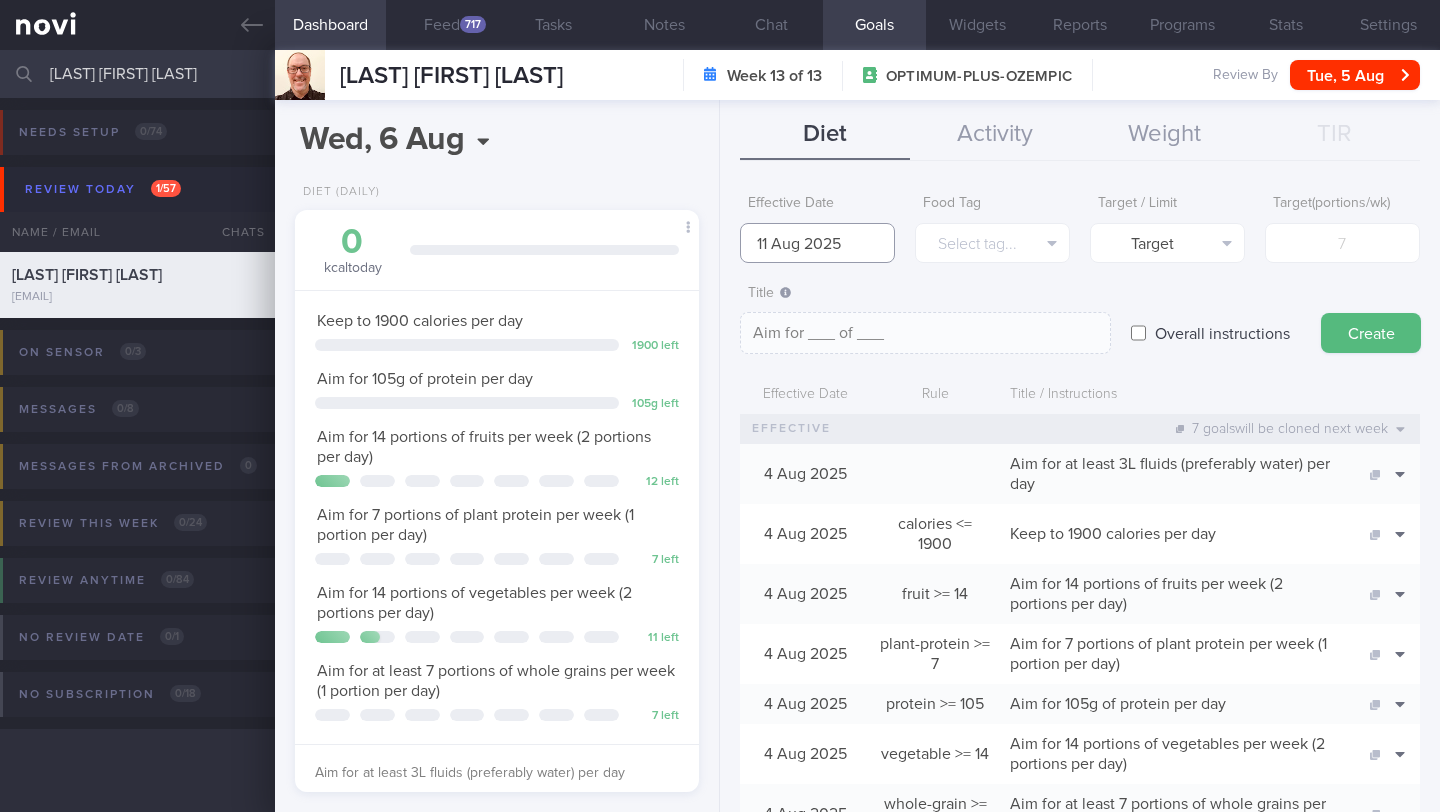 click on "11 Aug 2025" at bounding box center (817, 243) 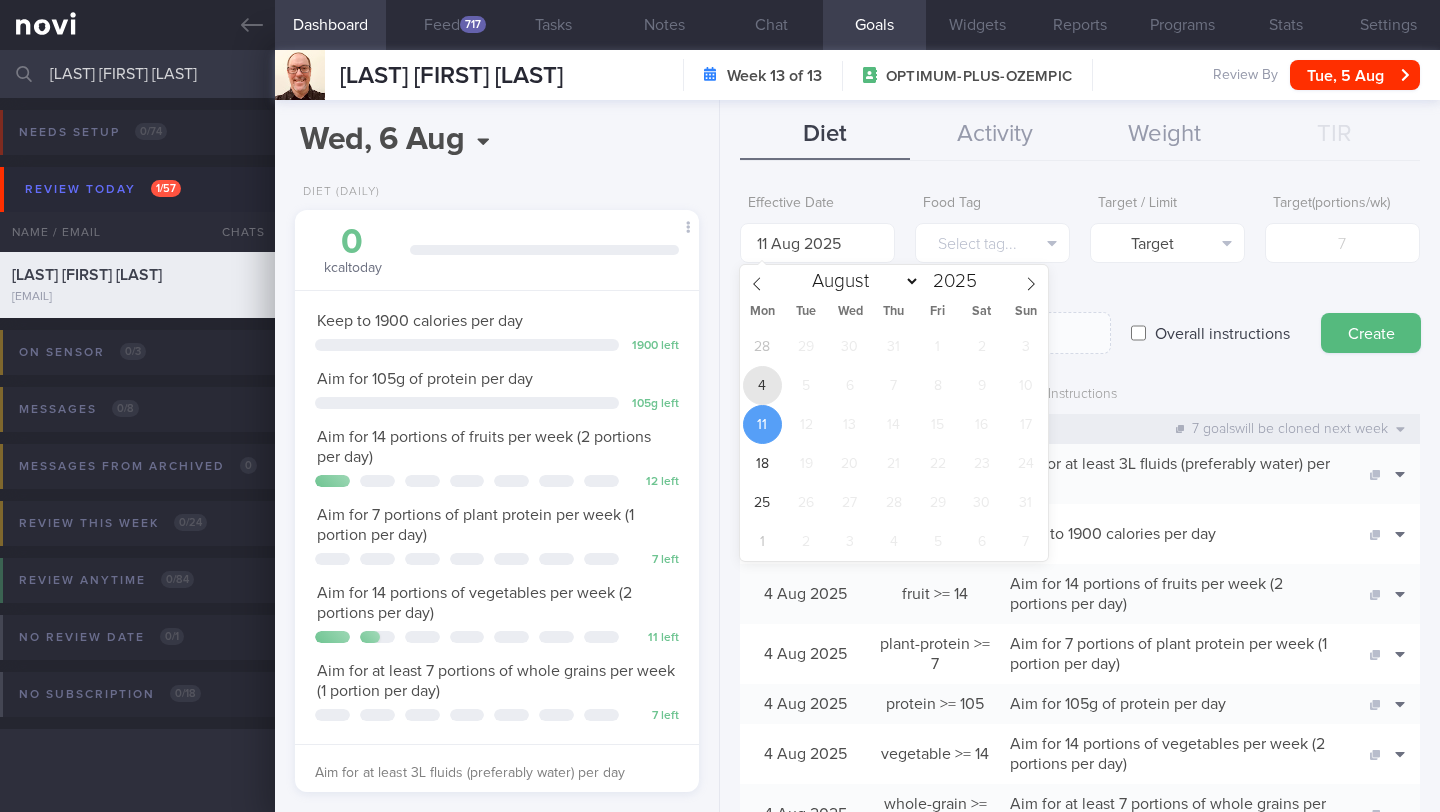 click on "4" at bounding box center [762, 385] 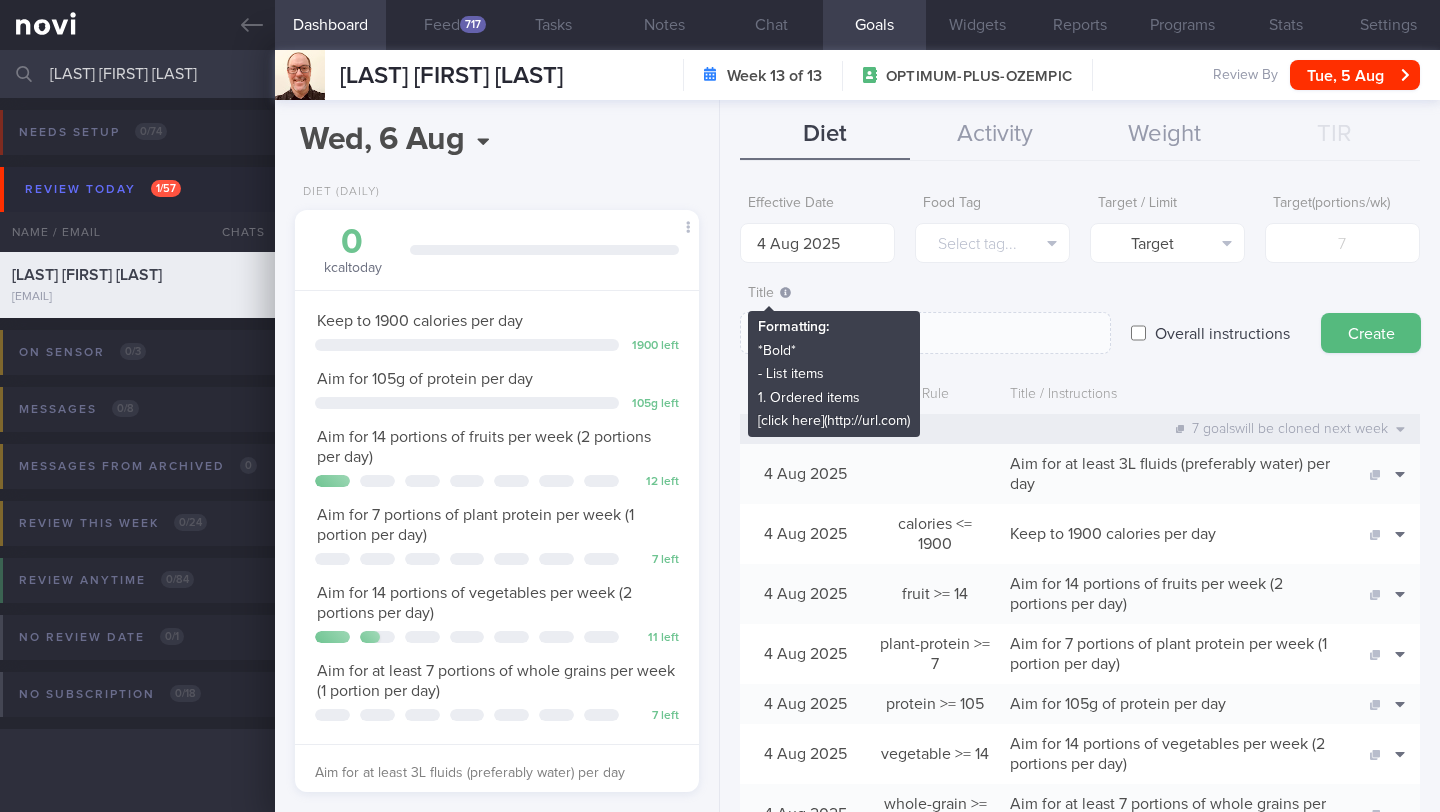 click on "Effective Date
4 Aug 2025
Food Tag
Select tag...
Select tag...
Calories
Carbs
Protein
Fat
Alcohol
Fried
Fruit
Healthy Fats
High Calcium
High Cholesterol
High Fat
High Fibre
High GI
High Iodine
High Iron
High Phosphate
High Potassium
High Purine
High Salt" at bounding box center [1080, 1172] 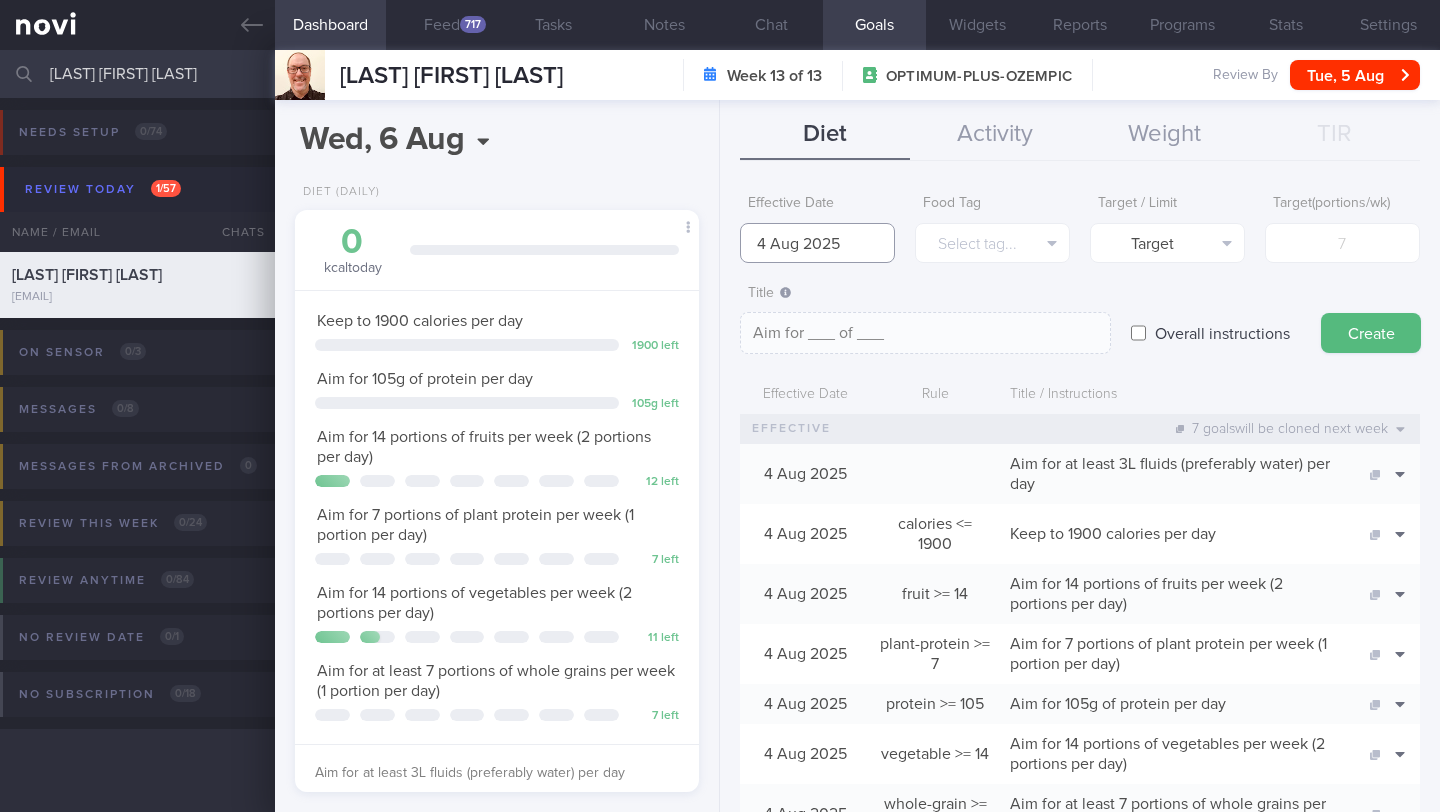 click on "4 Aug 2025" at bounding box center (817, 243) 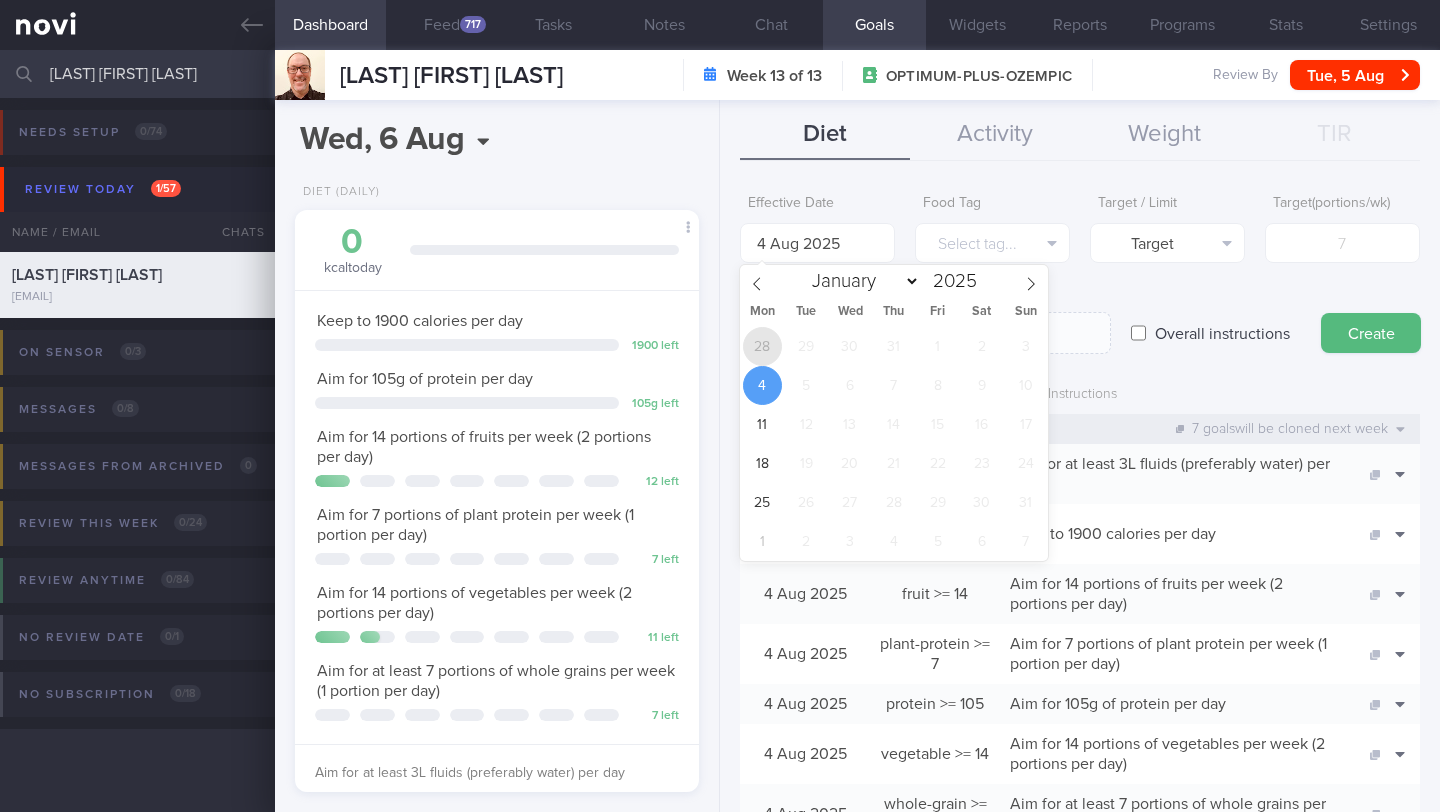 click on "28" at bounding box center (762, 346) 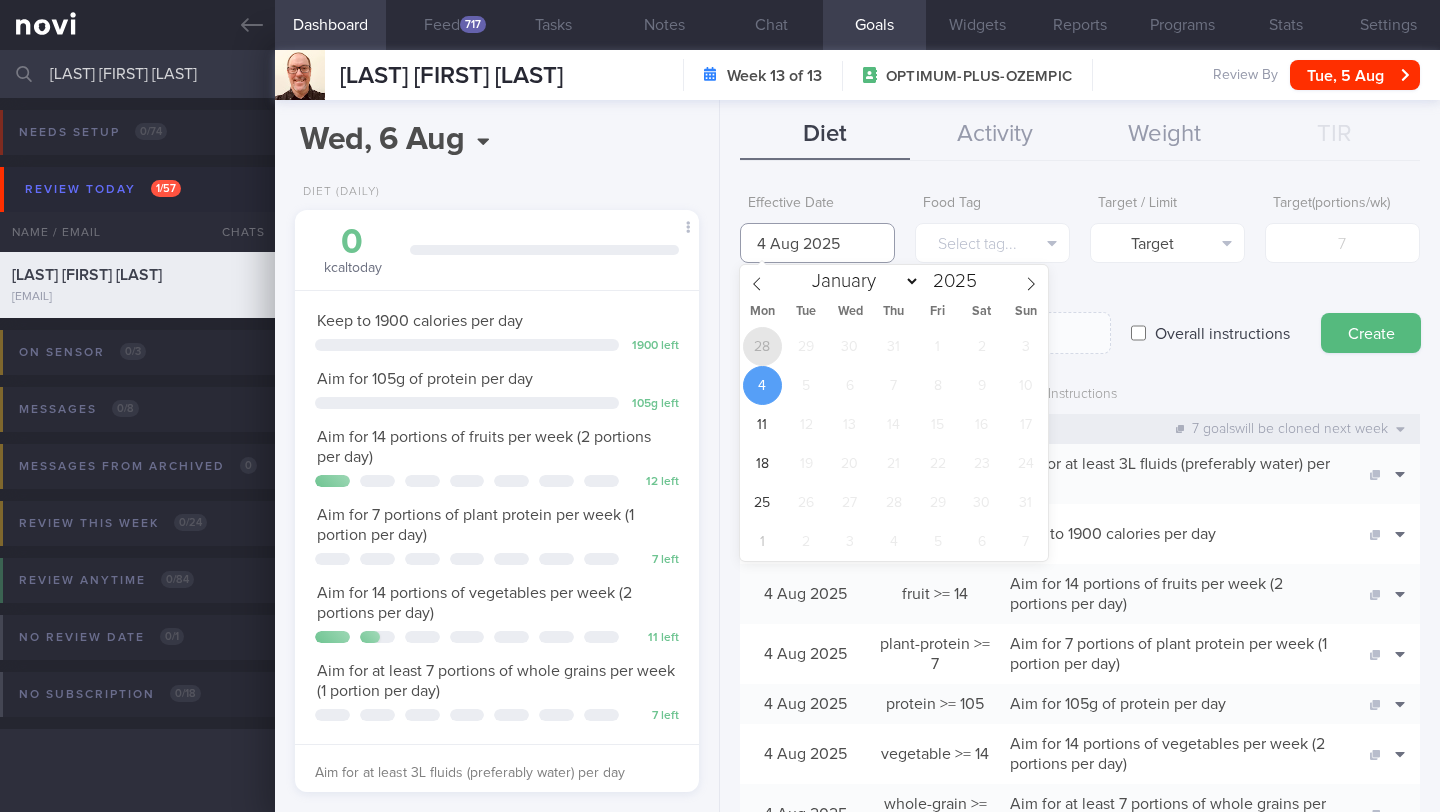 type on "28 Jul 2025" 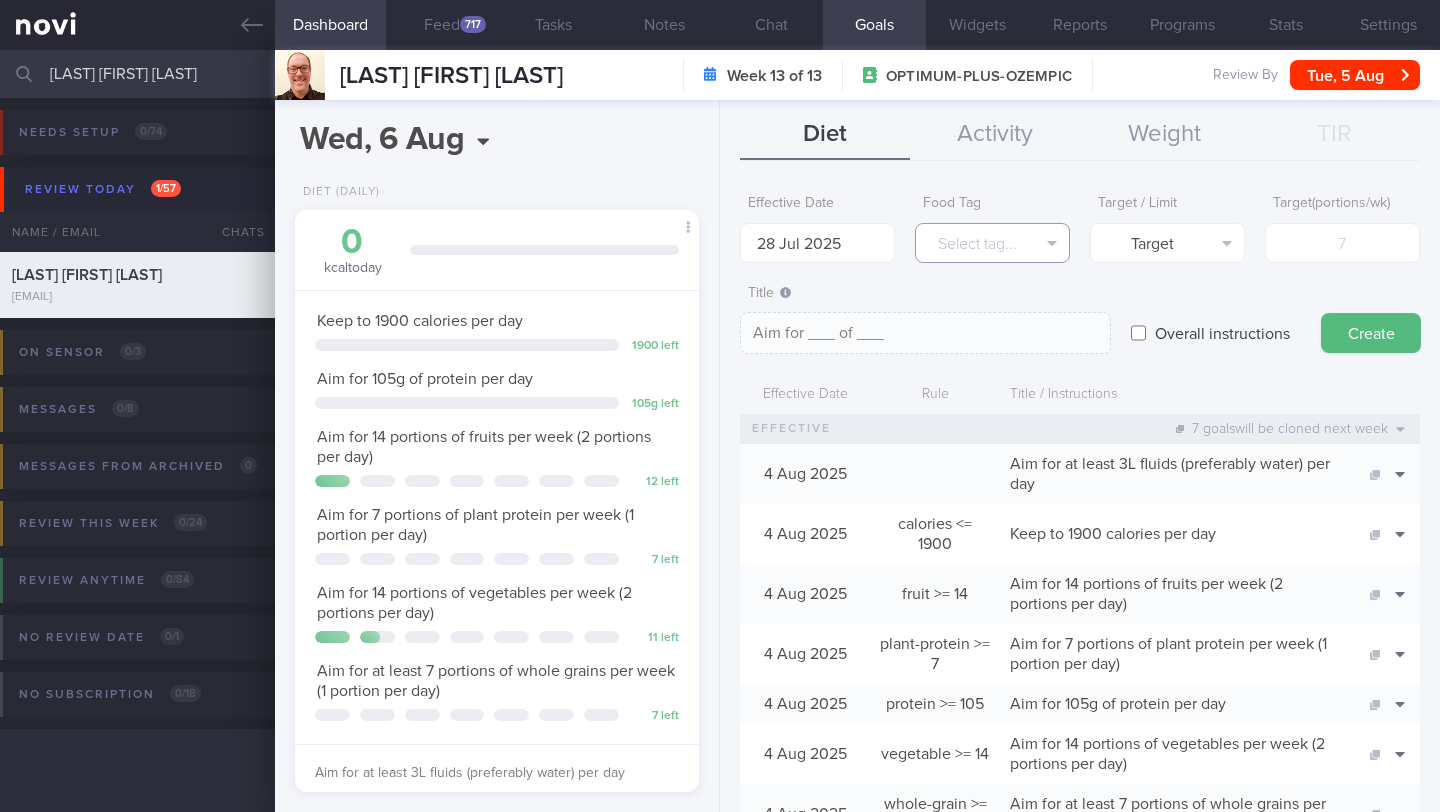 click on "Select tag..." at bounding box center (992, 243) 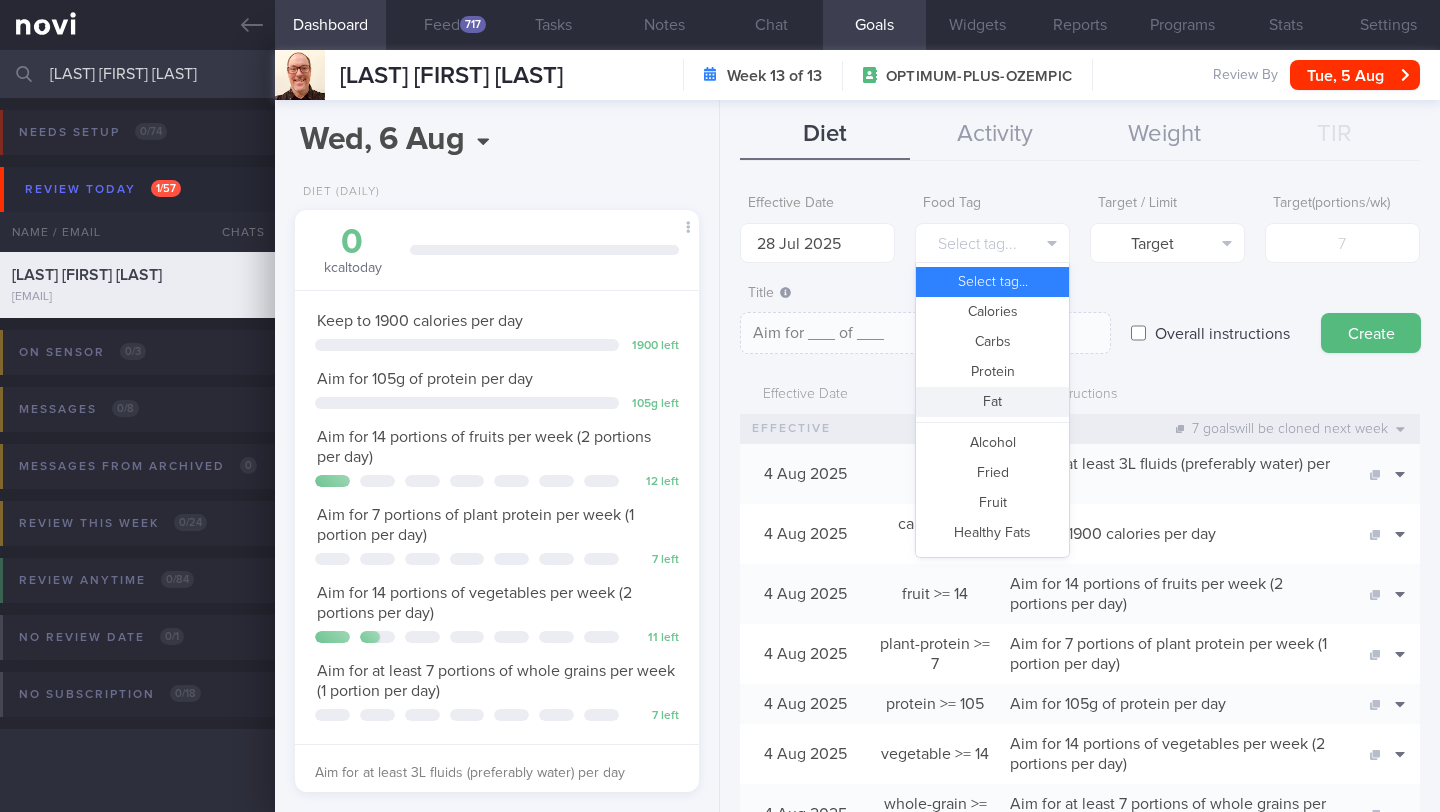 click on "Fat" at bounding box center [992, 402] 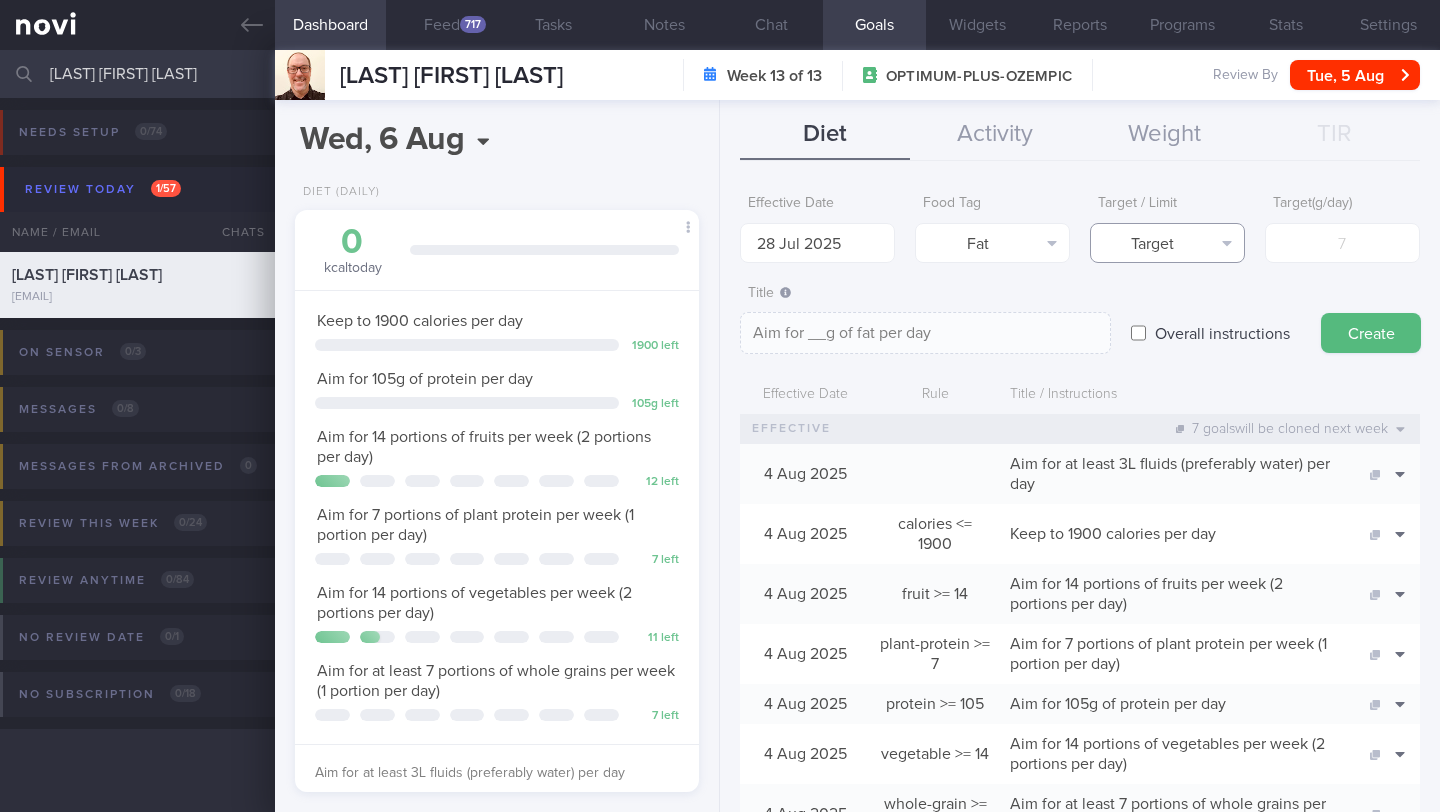 click on "Target" at bounding box center [1167, 243] 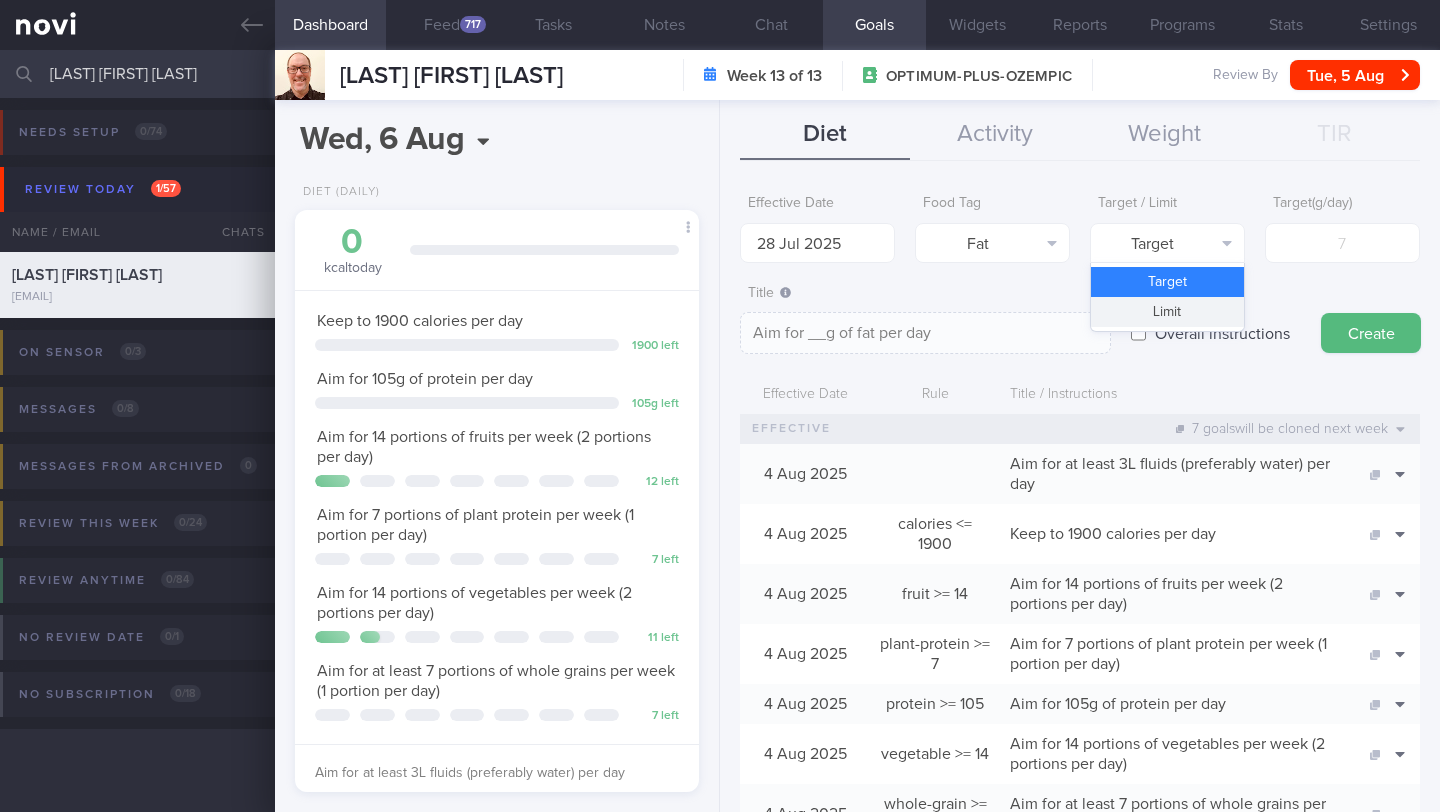 click on "Limit" at bounding box center [1167, 312] 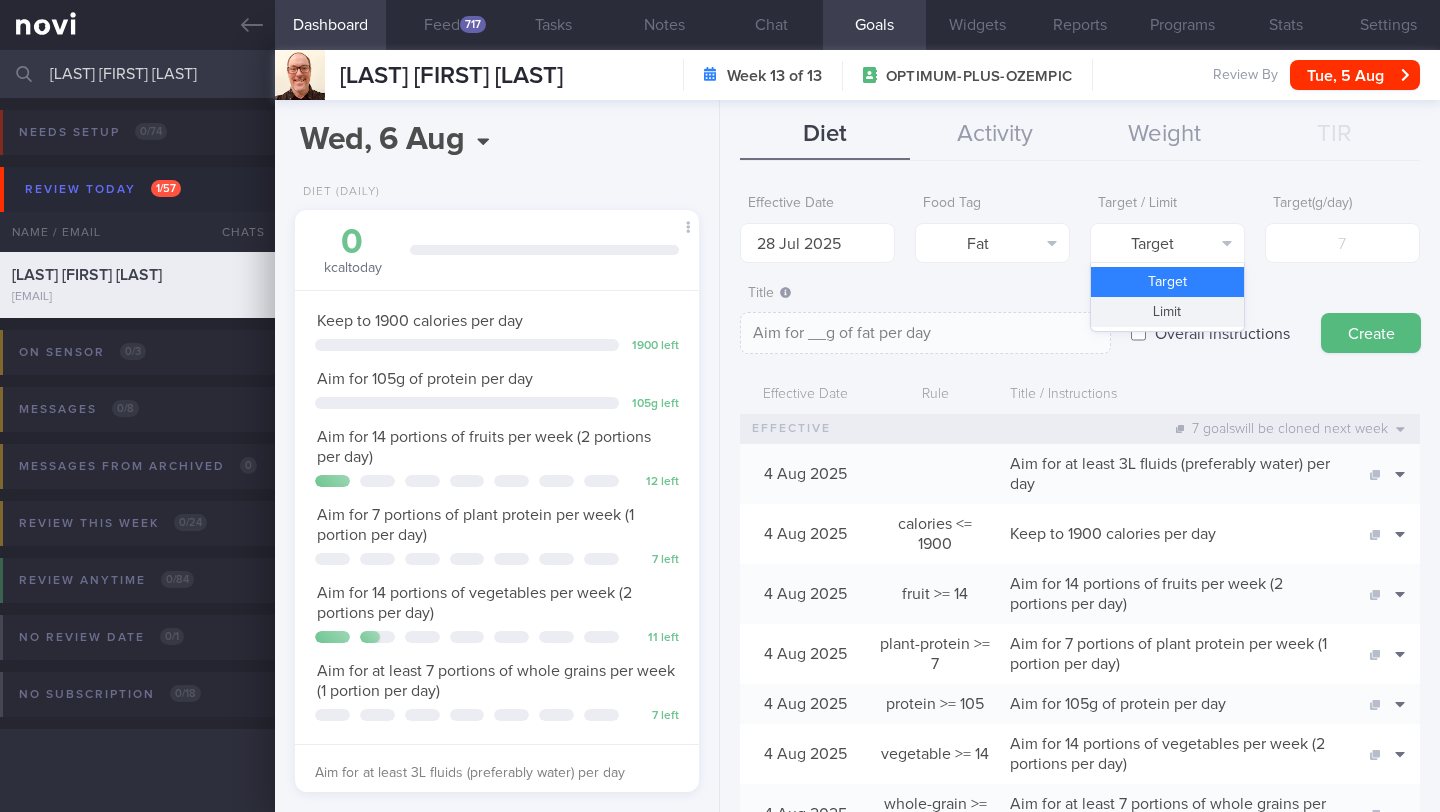 type on "Keep to __g of fat per day" 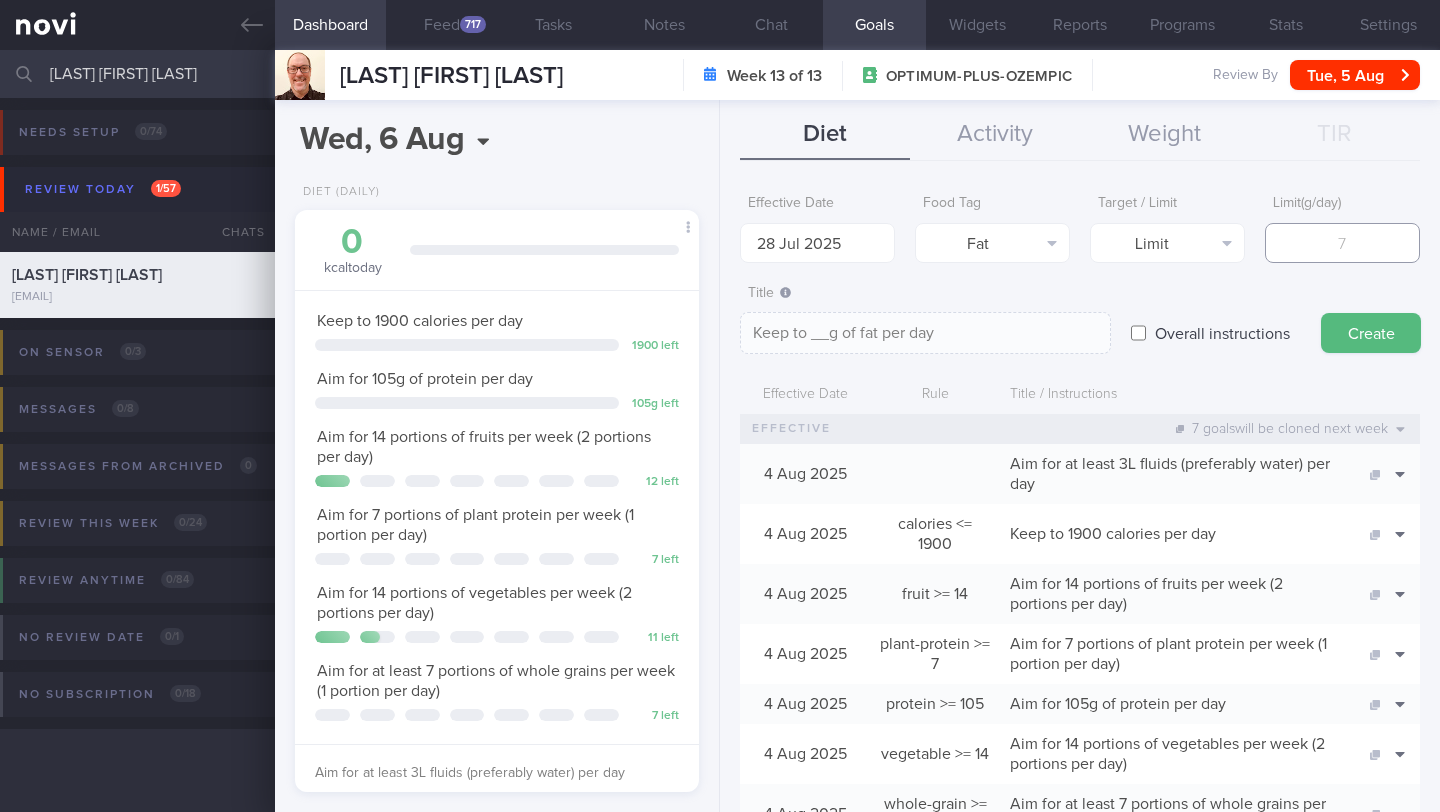 click at bounding box center [1342, 243] 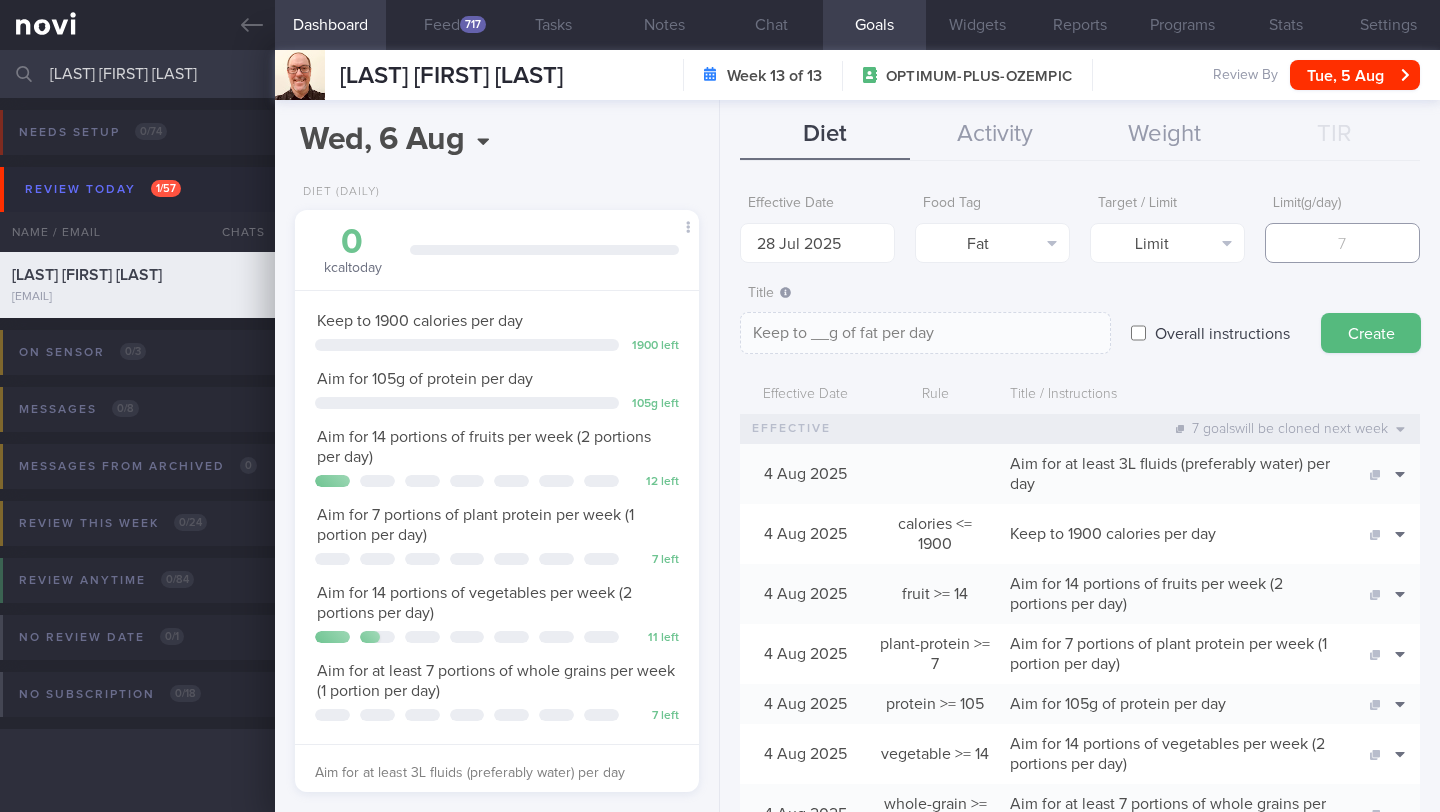 type on "Keep to 6g of fat per day" 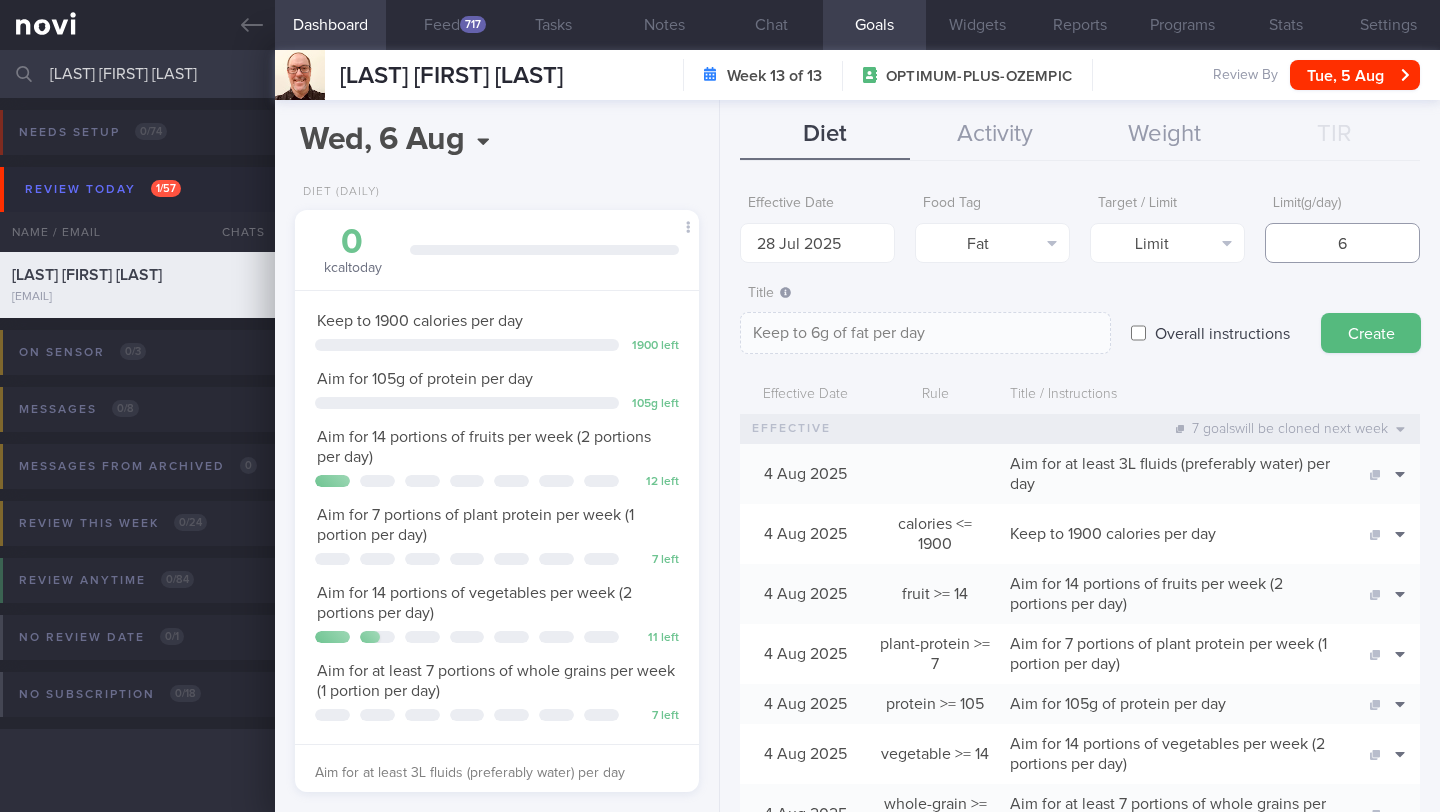 type on "63" 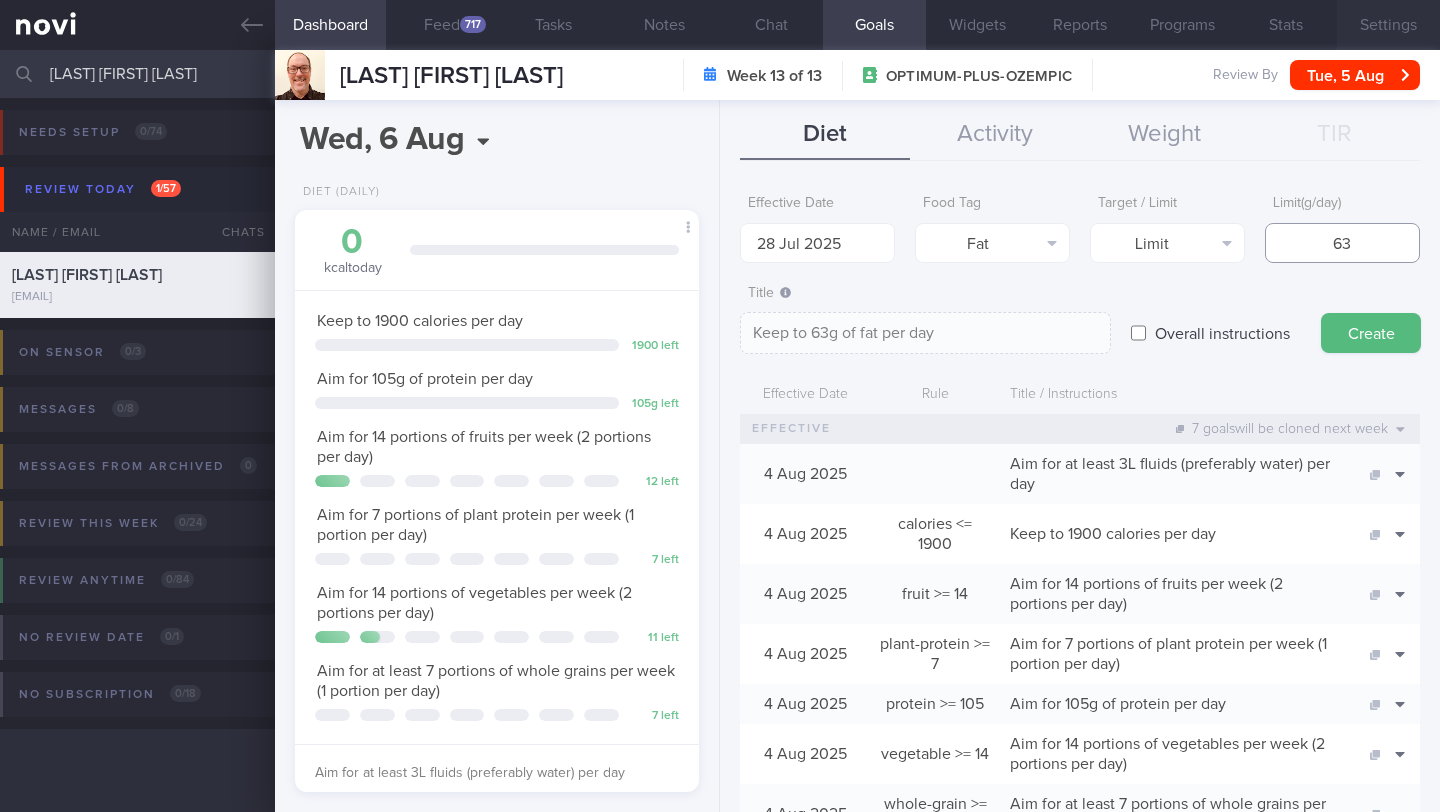 type on "63" 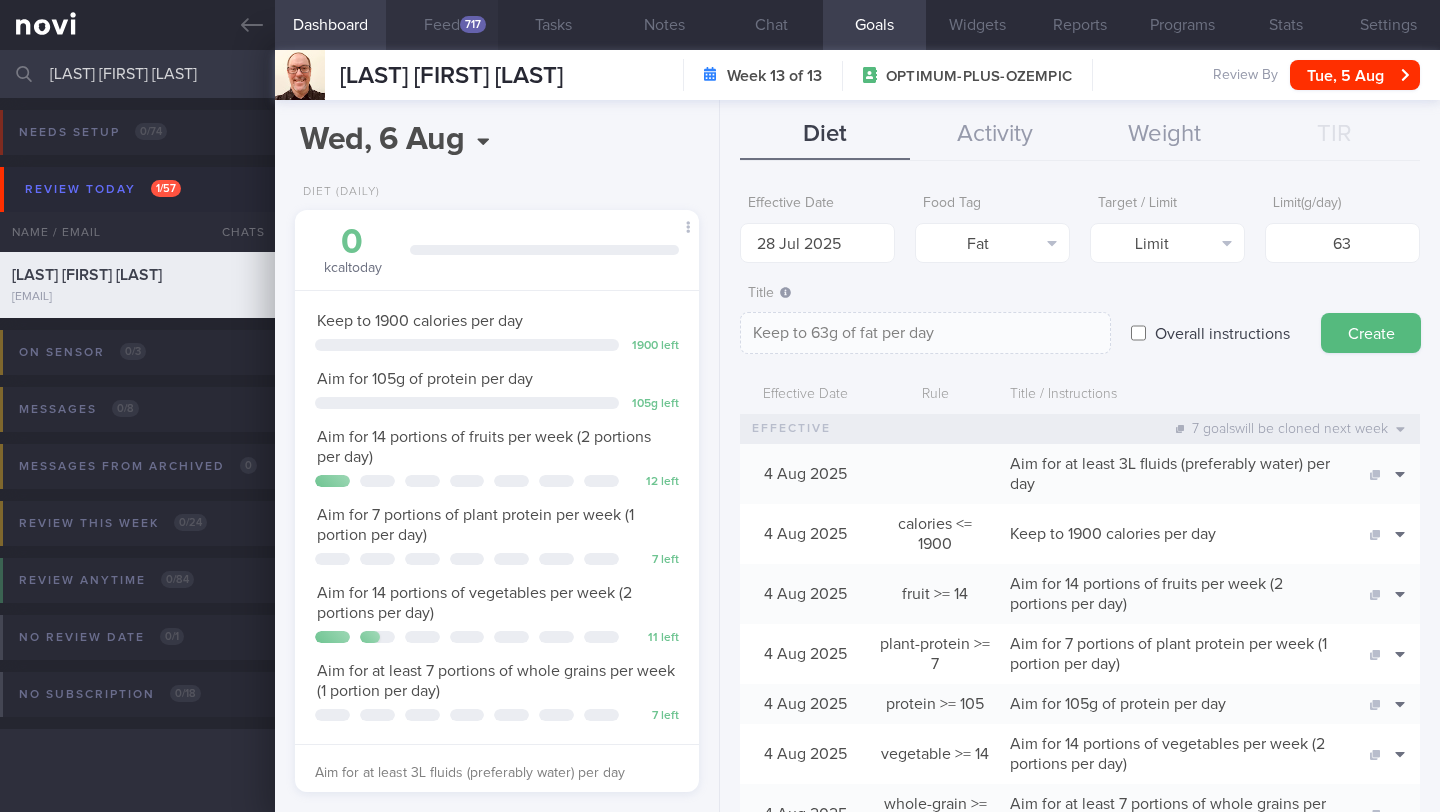 click on "Feed
717" at bounding box center [441, 25] 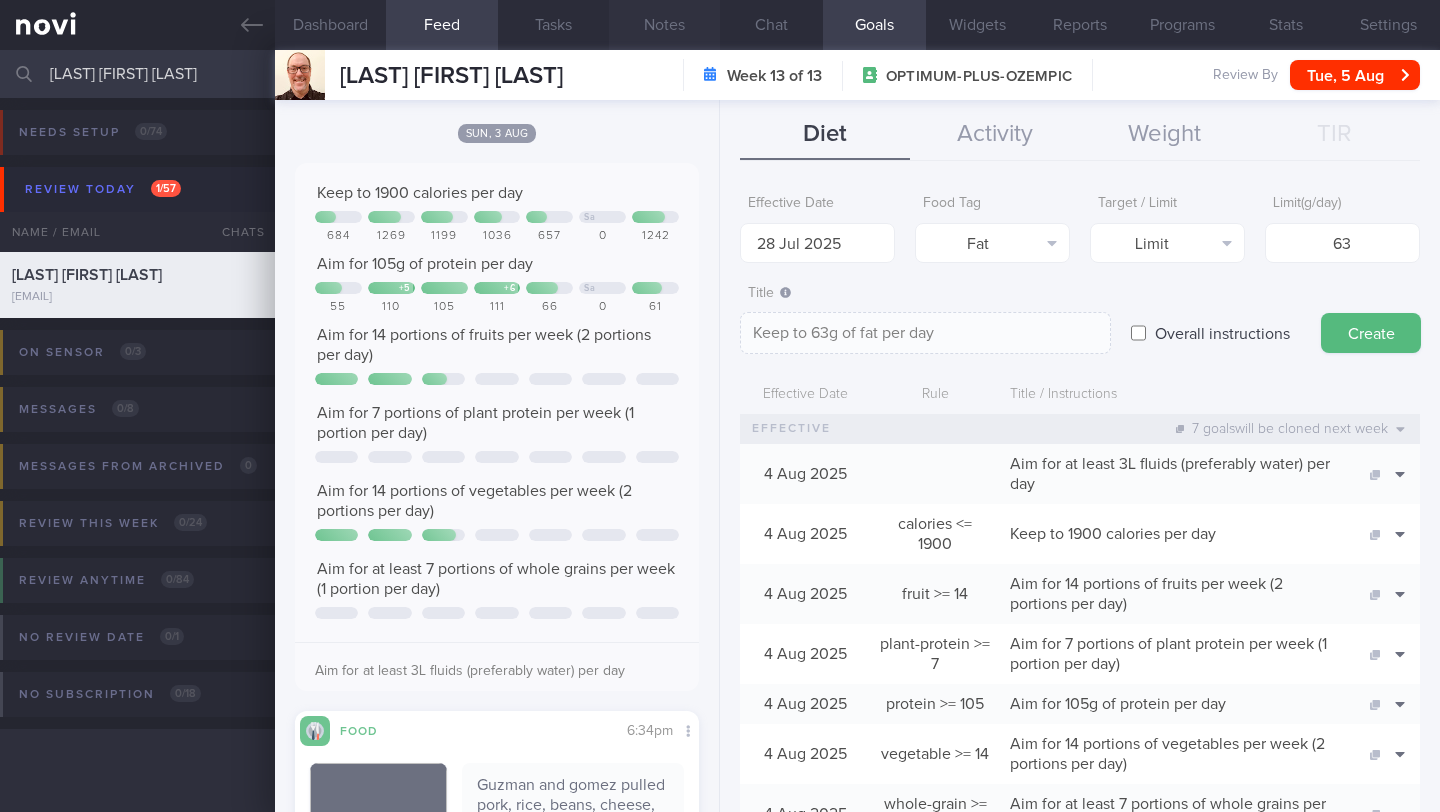 click on "Notes" at bounding box center (664, 25) 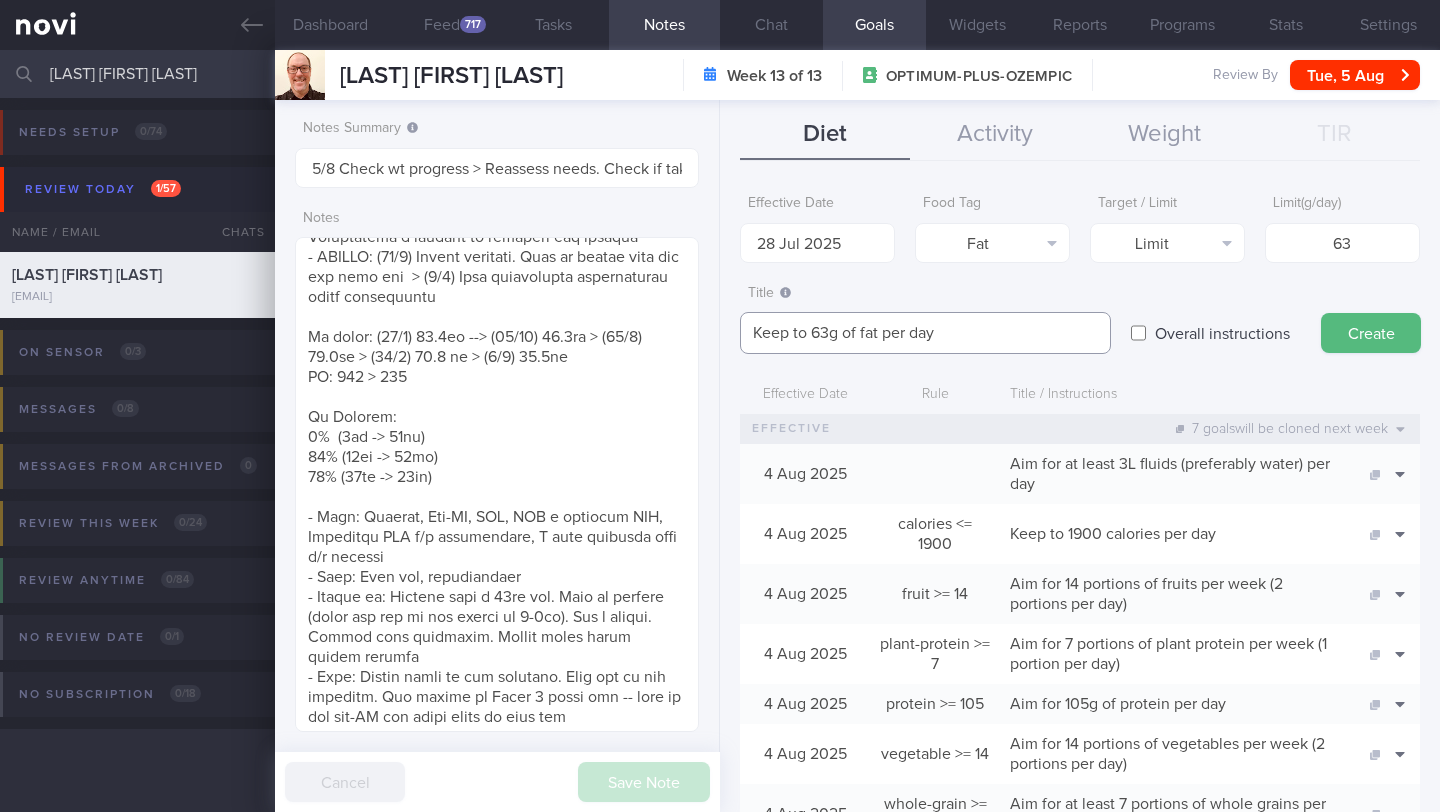 click on "Keep to 63g of fat per day" at bounding box center (925, 333) 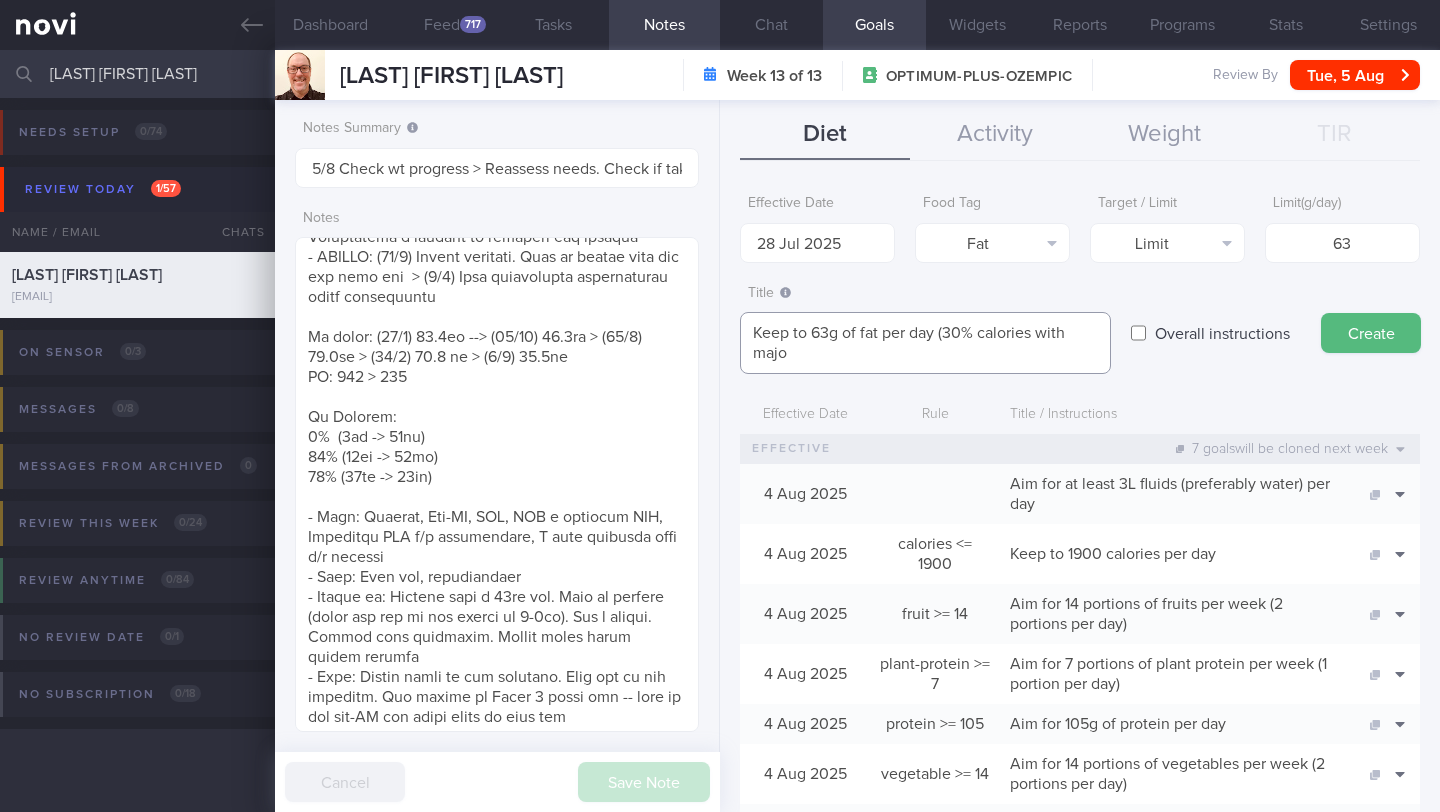 scroll, scrollTop: 0, scrollLeft: 0, axis: both 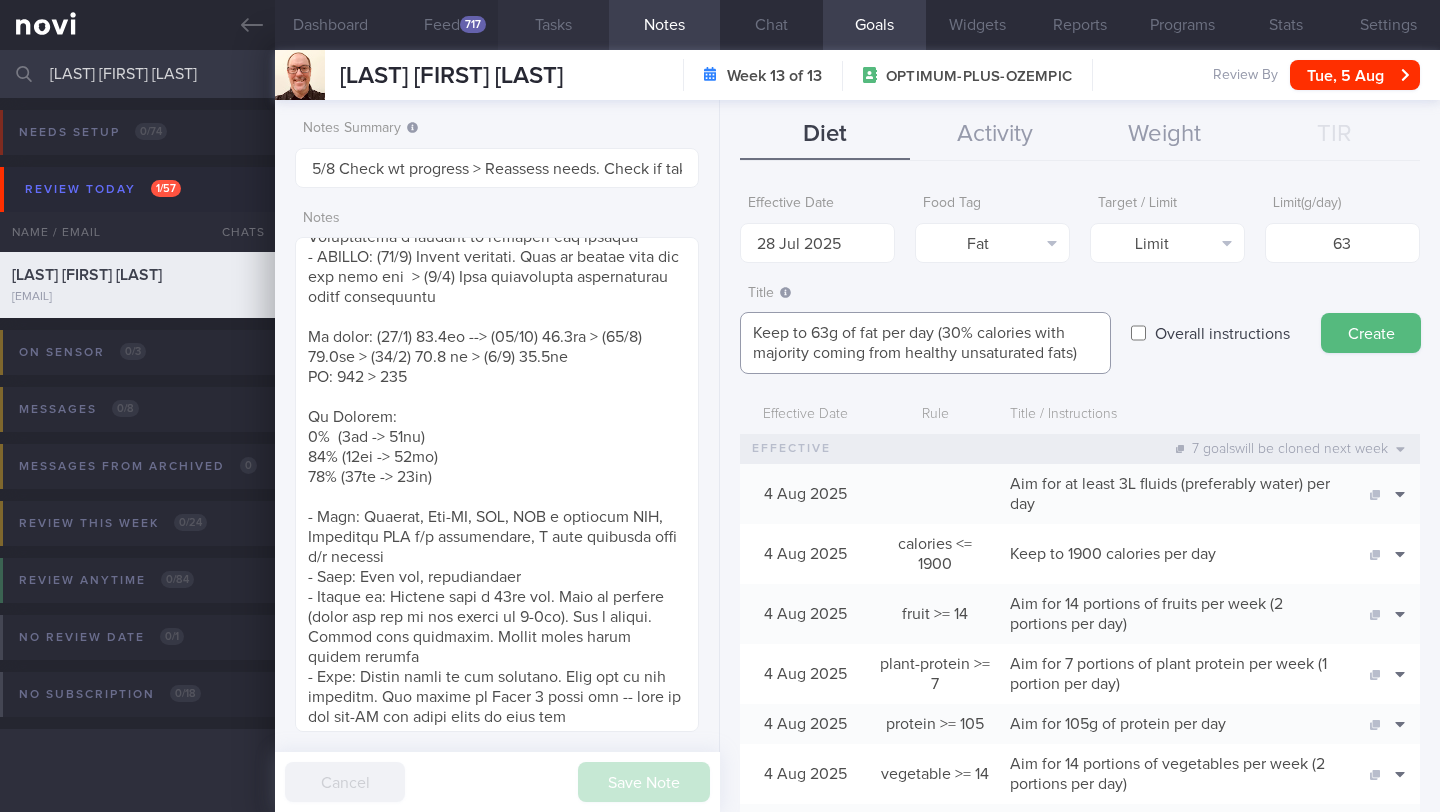 type on "Keep to 63g of fat per day (30% calories with majority coming from healthy unsaturated fats)" 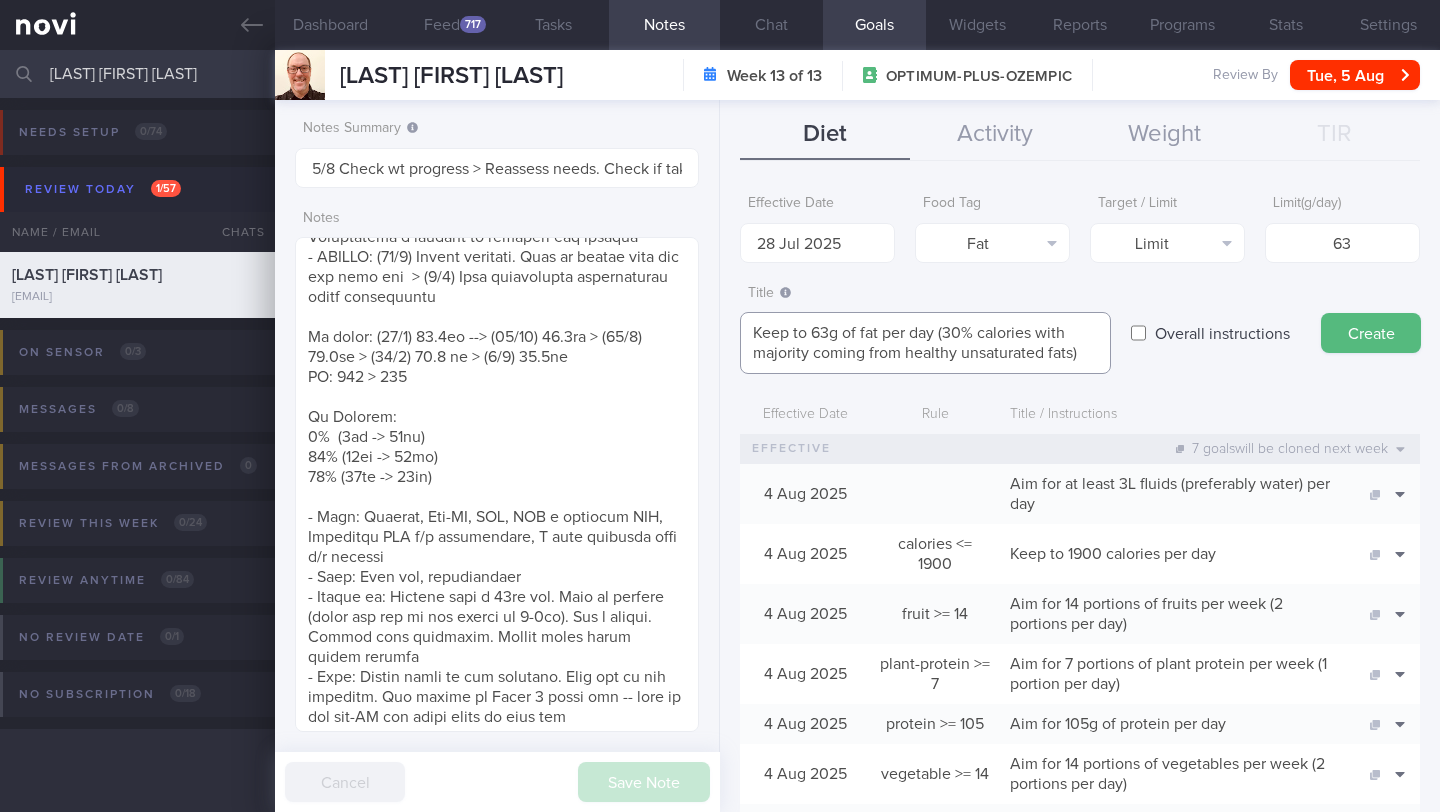 drag, startPoint x: 1086, startPoint y: 358, endPoint x: 938, endPoint y: 332, distance: 150.26643 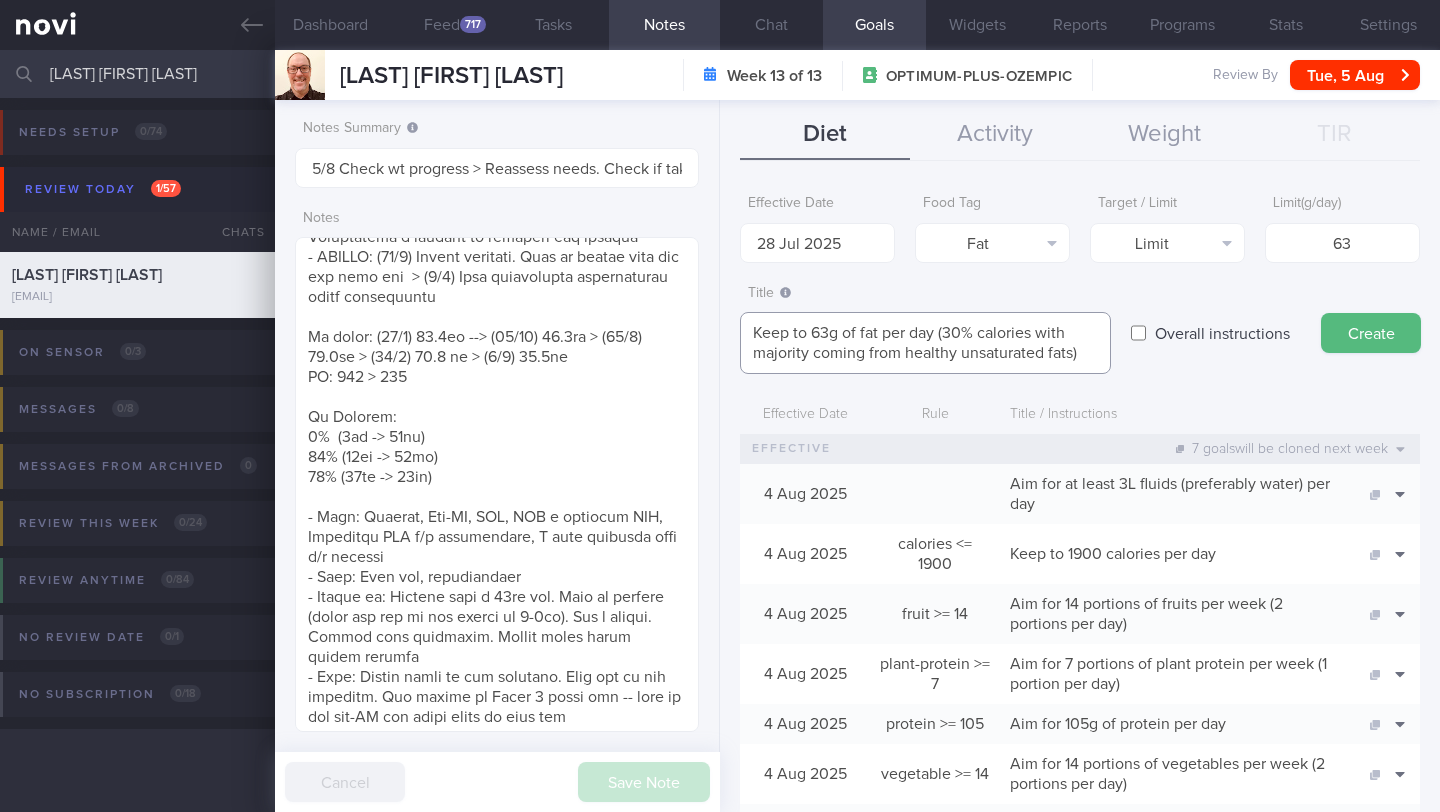 click on "Keep to 63g of fat per day (30% calories with majority coming from healthy unsaturated fats)" at bounding box center (925, 343) 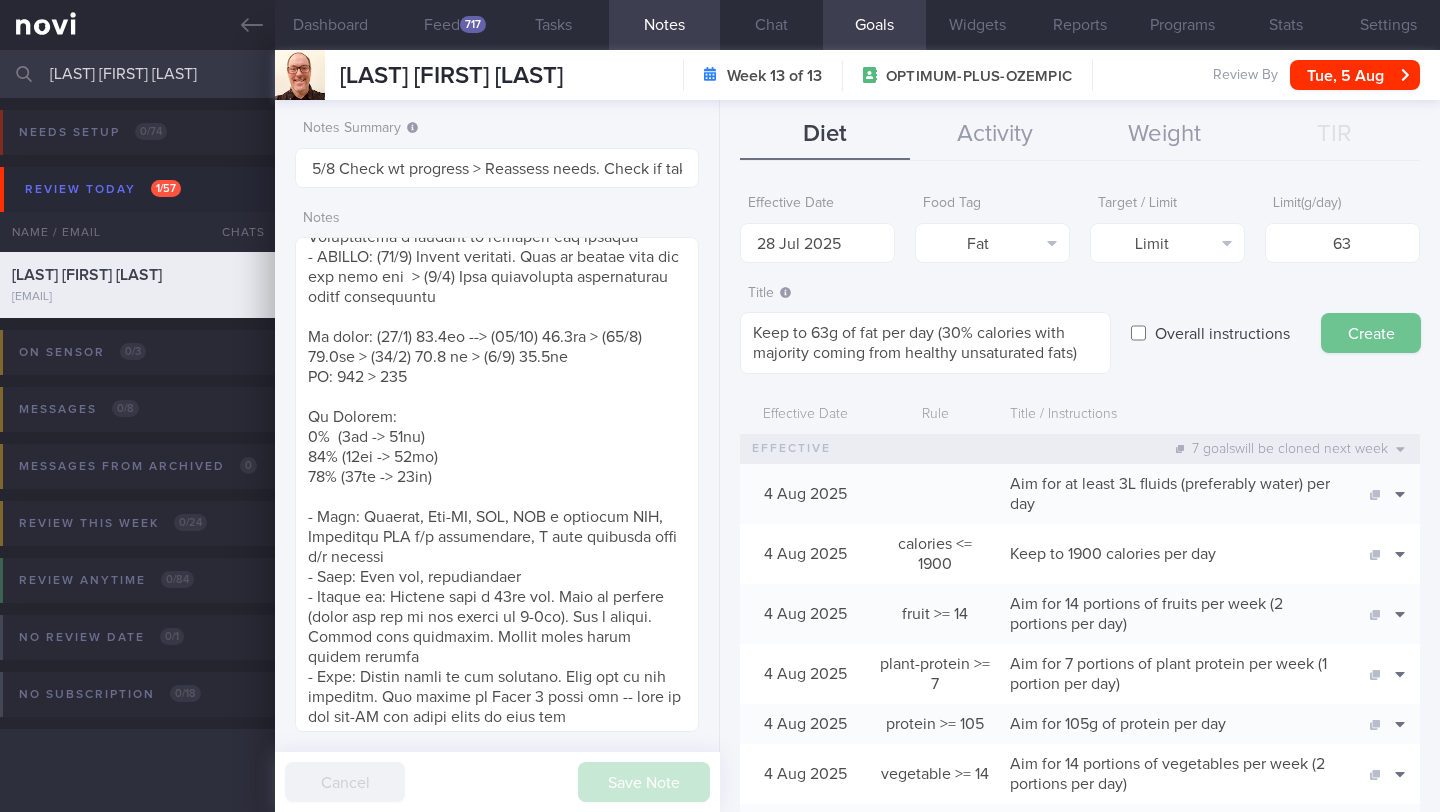 click on "Create" at bounding box center (1371, 333) 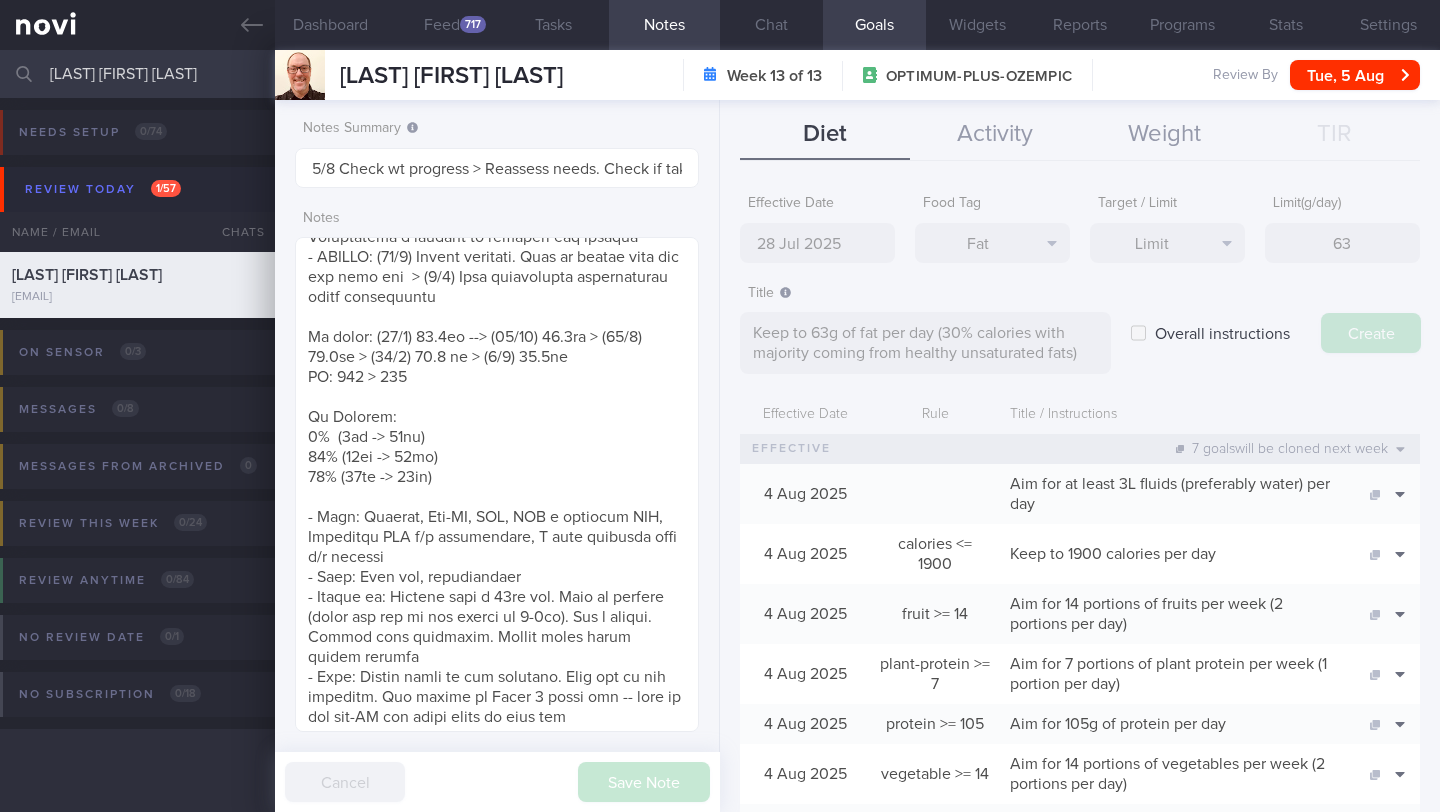 type on "11 Aug 2025" 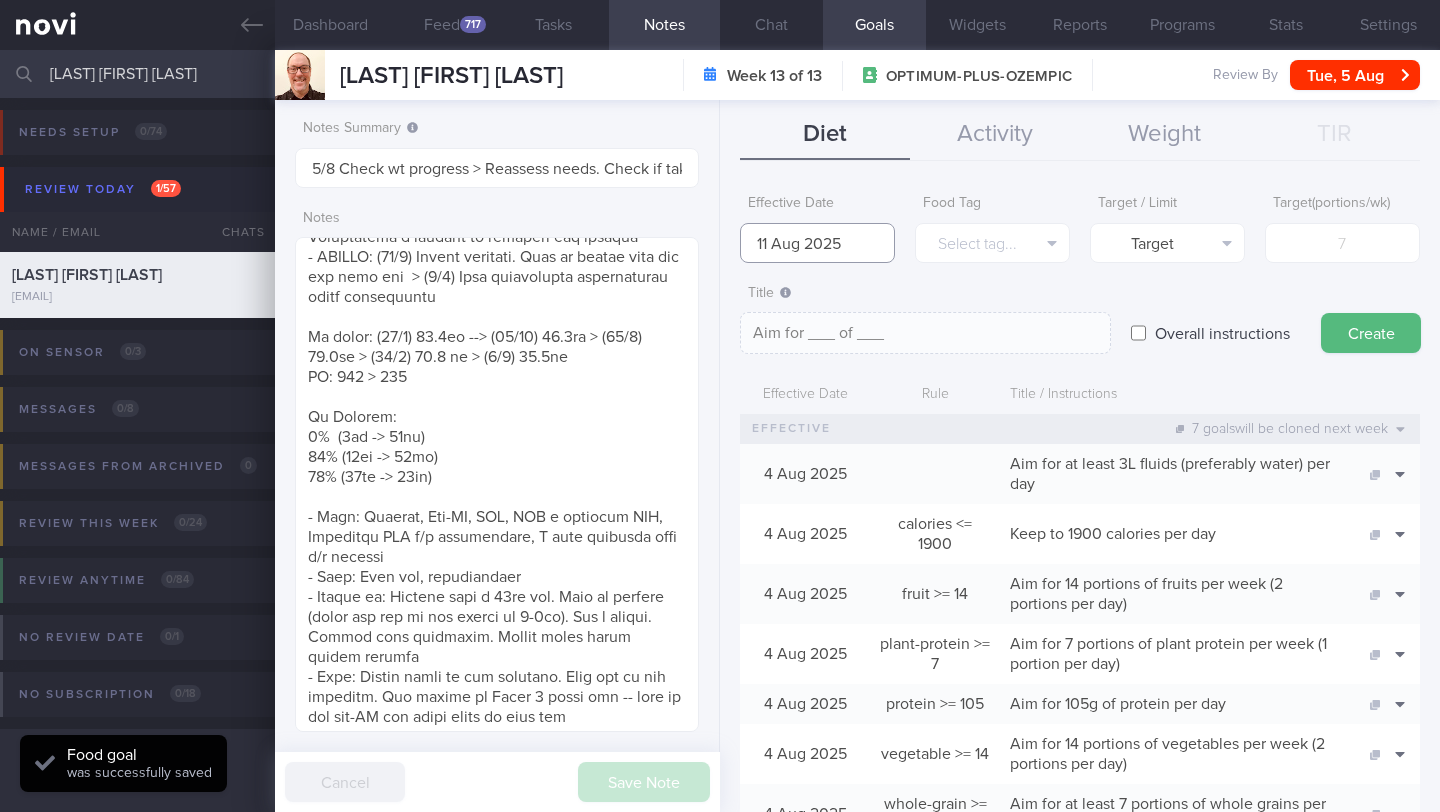 click on "11 Aug 2025" at bounding box center (817, 243) 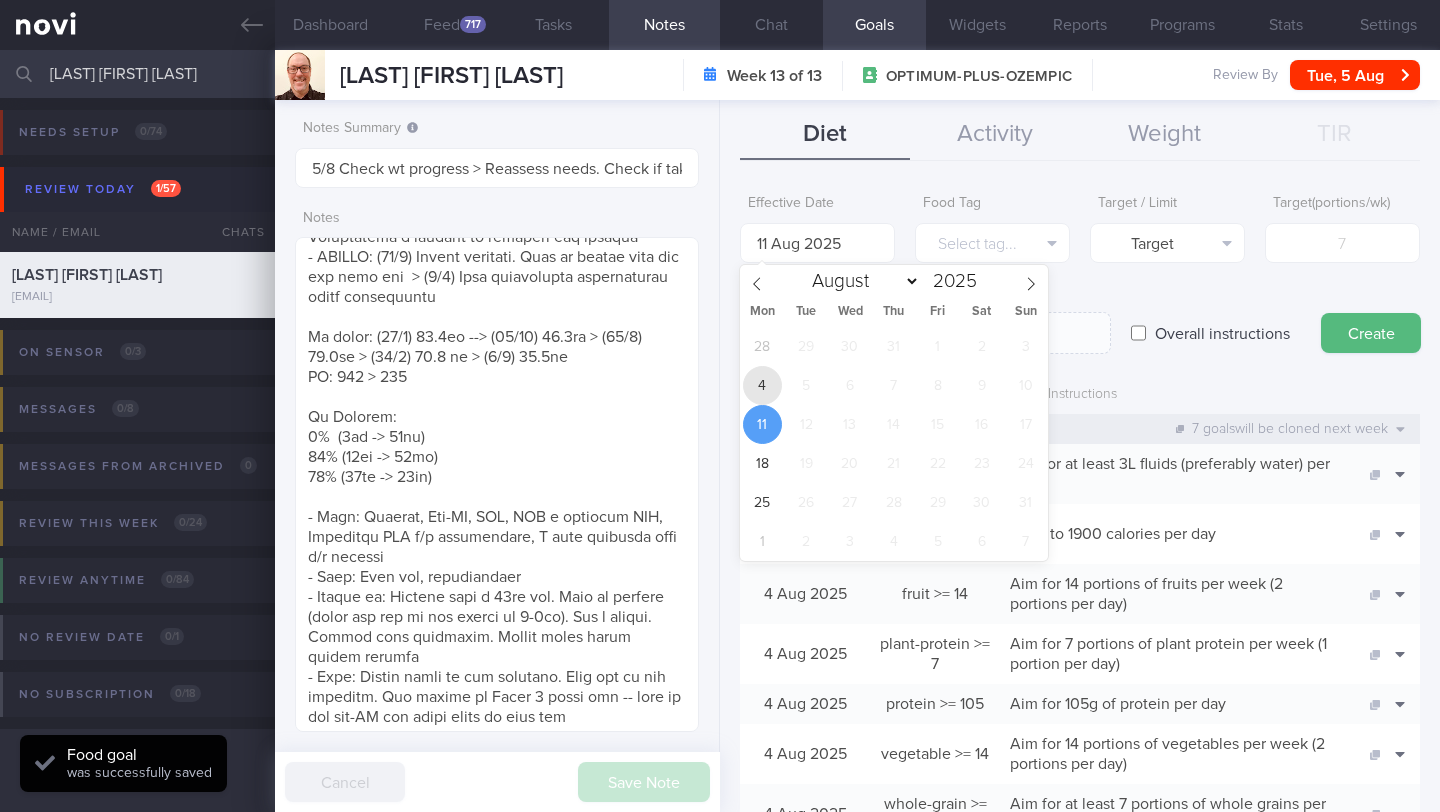click on "4" at bounding box center (762, 385) 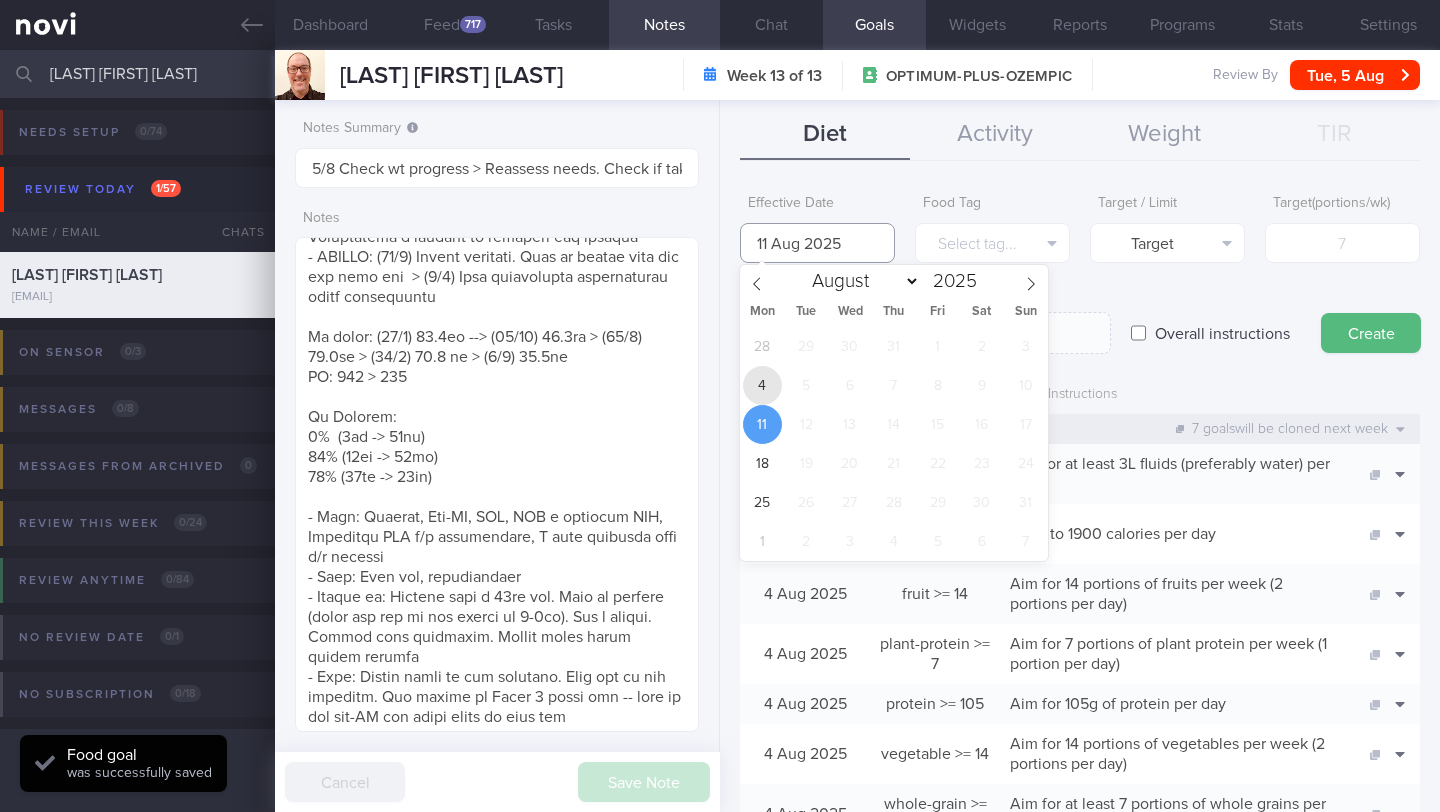 type on "4 Aug 2025" 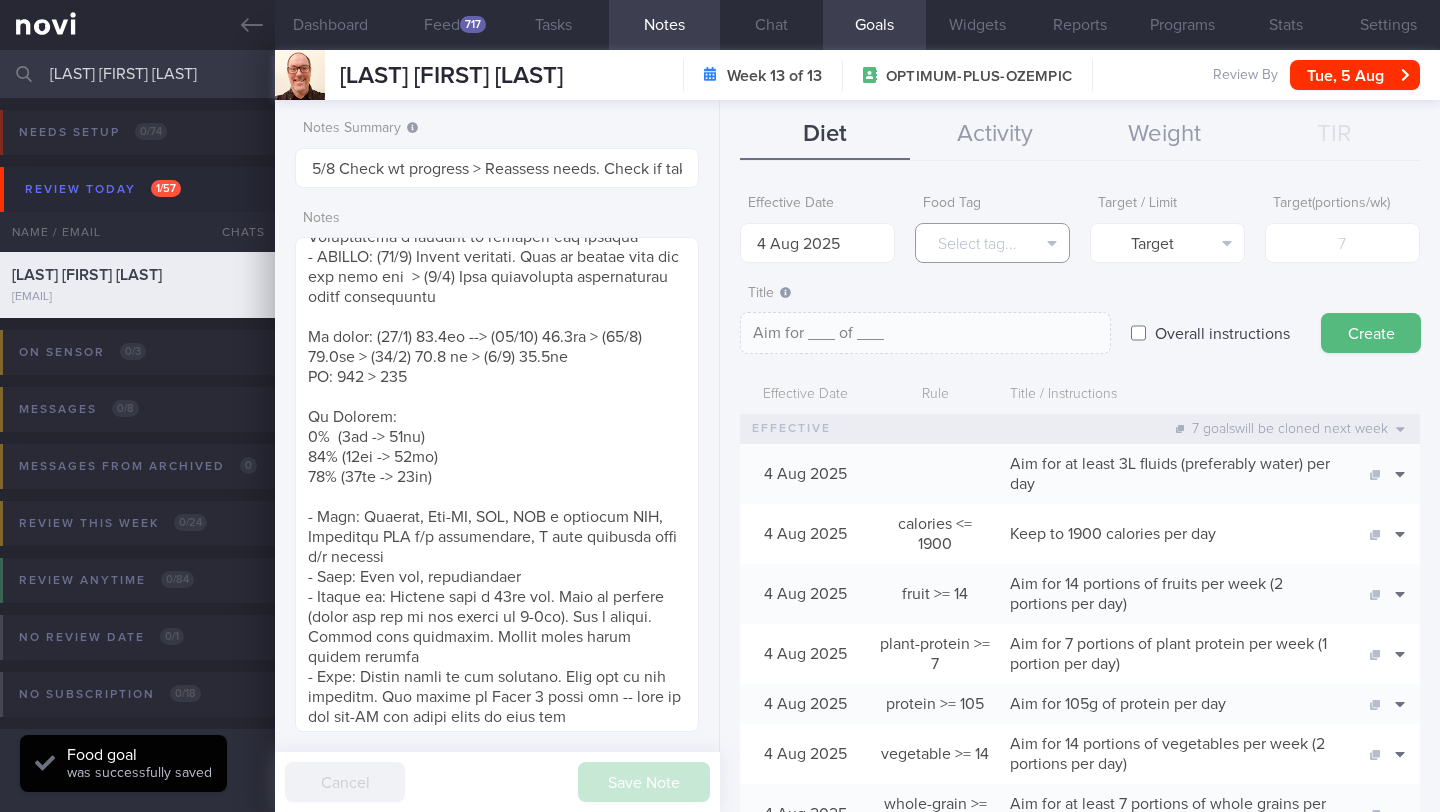 click on "Select tag..." at bounding box center [992, 243] 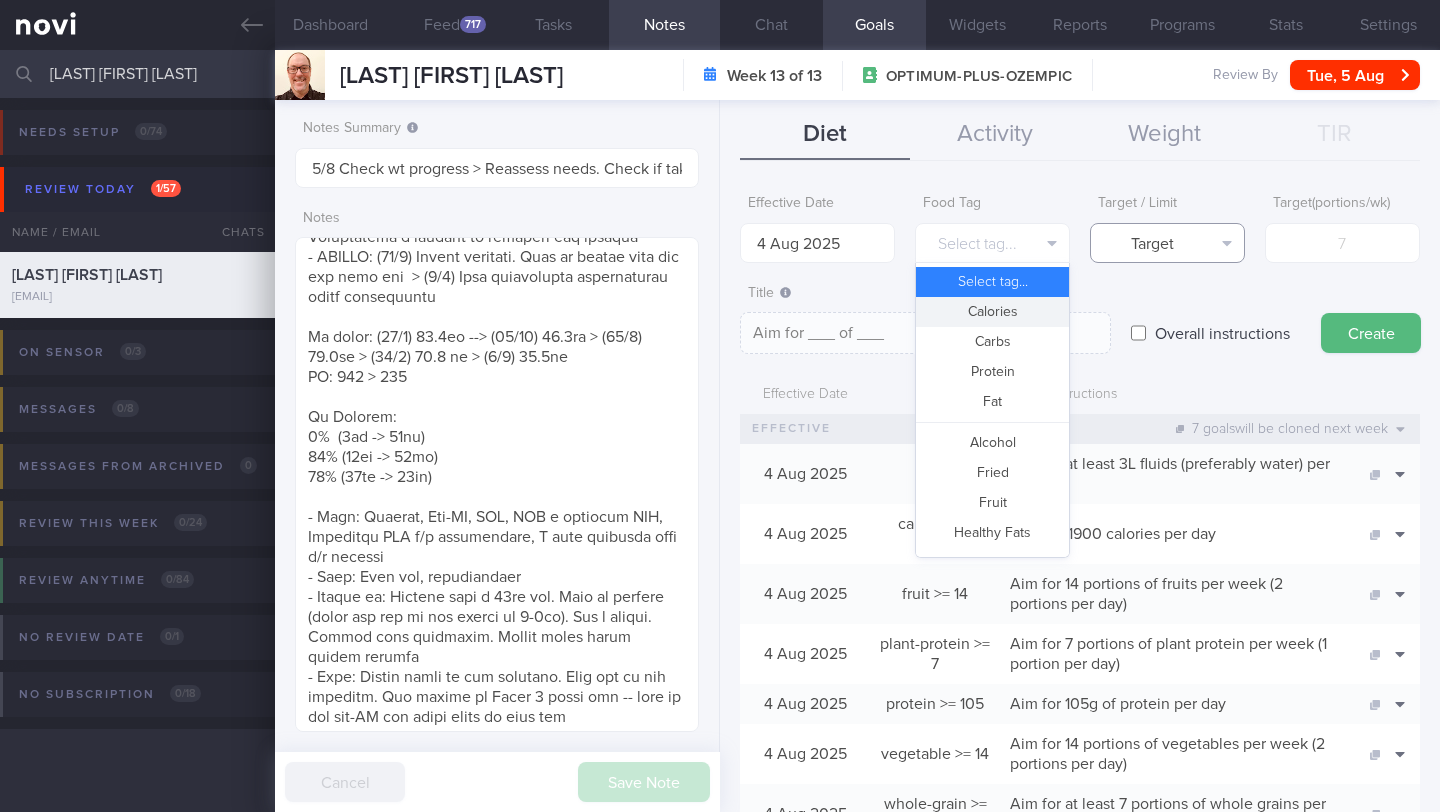 click on "Target" at bounding box center [1167, 243] 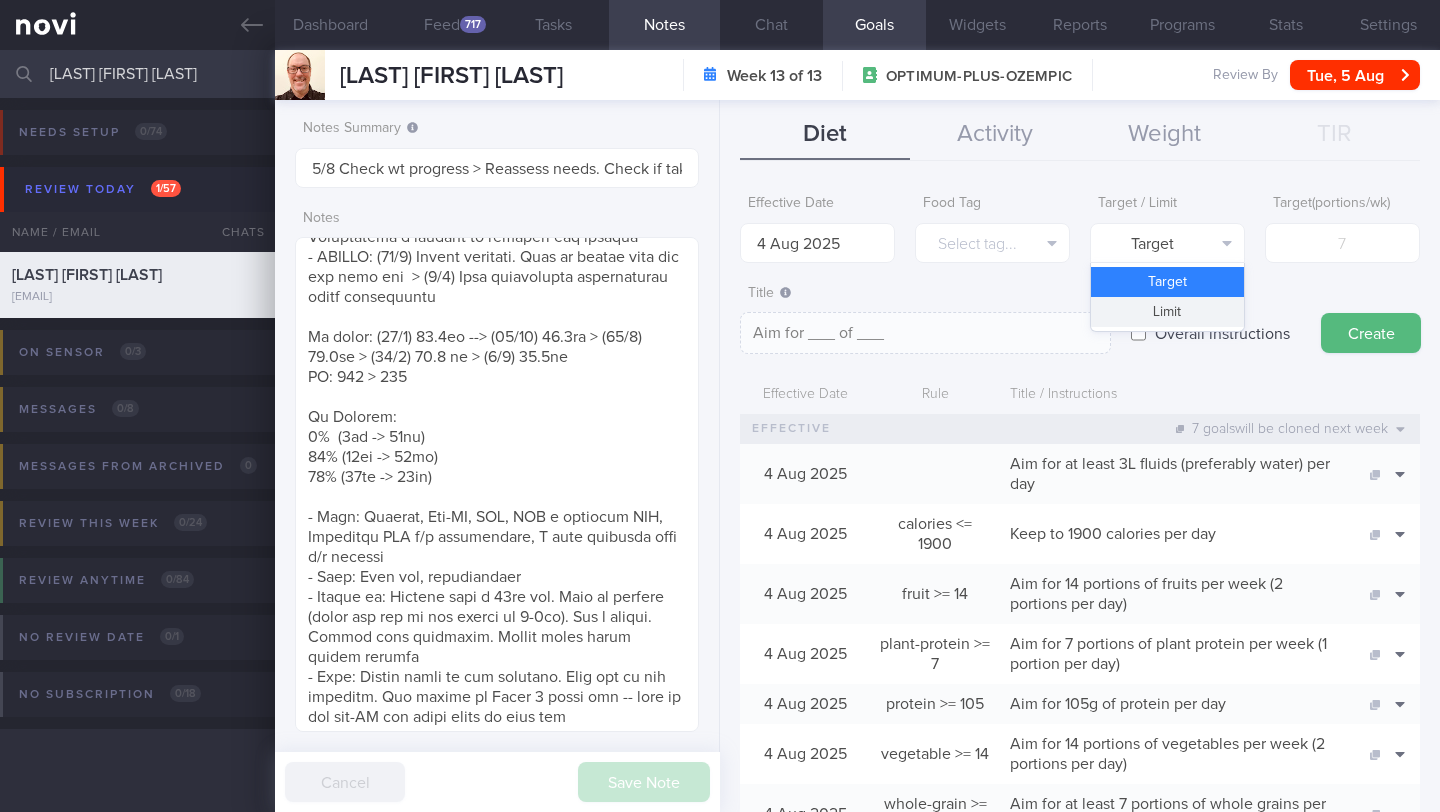 click on "Limit" at bounding box center (1167, 312) 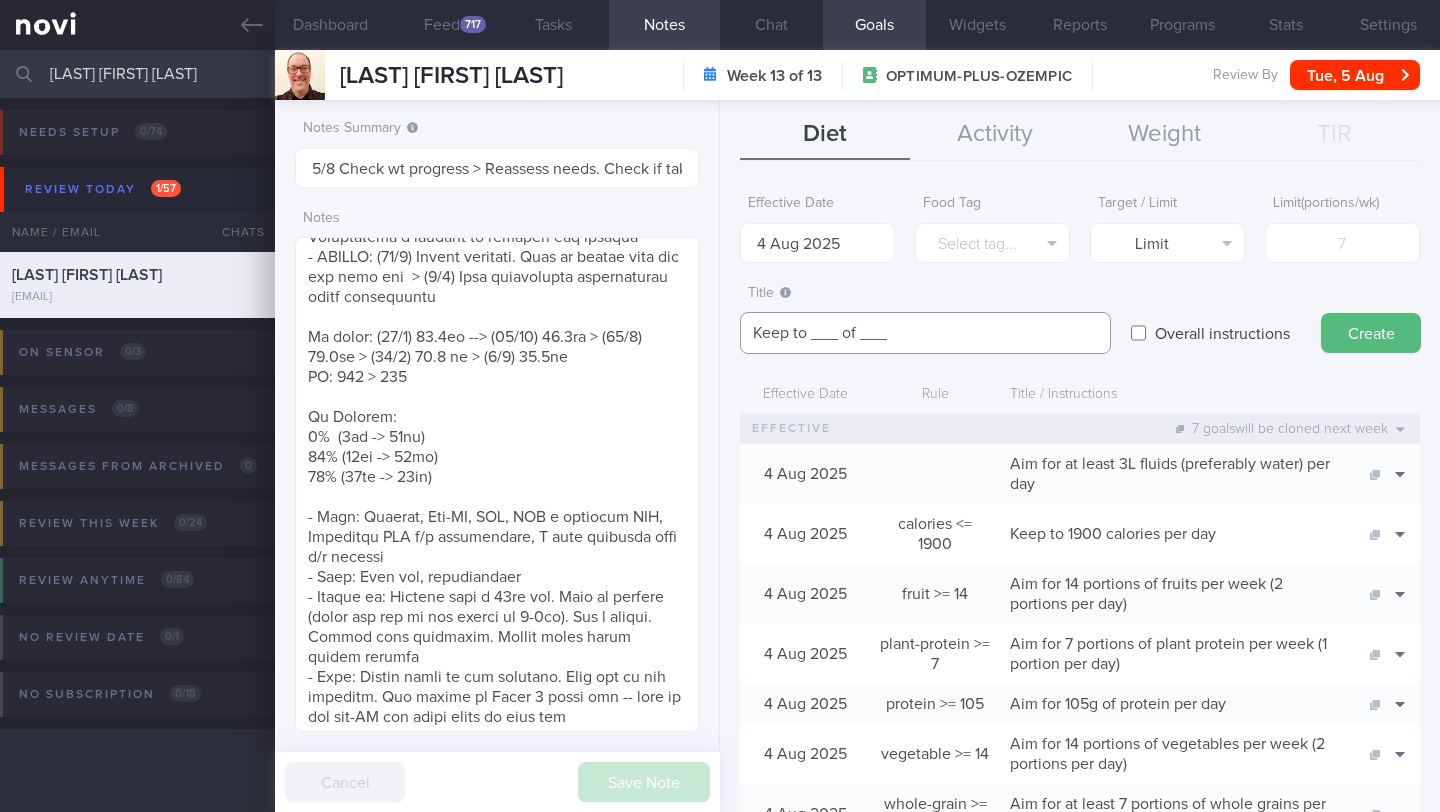 click on "Keep to ___ of ___" at bounding box center (925, 333) 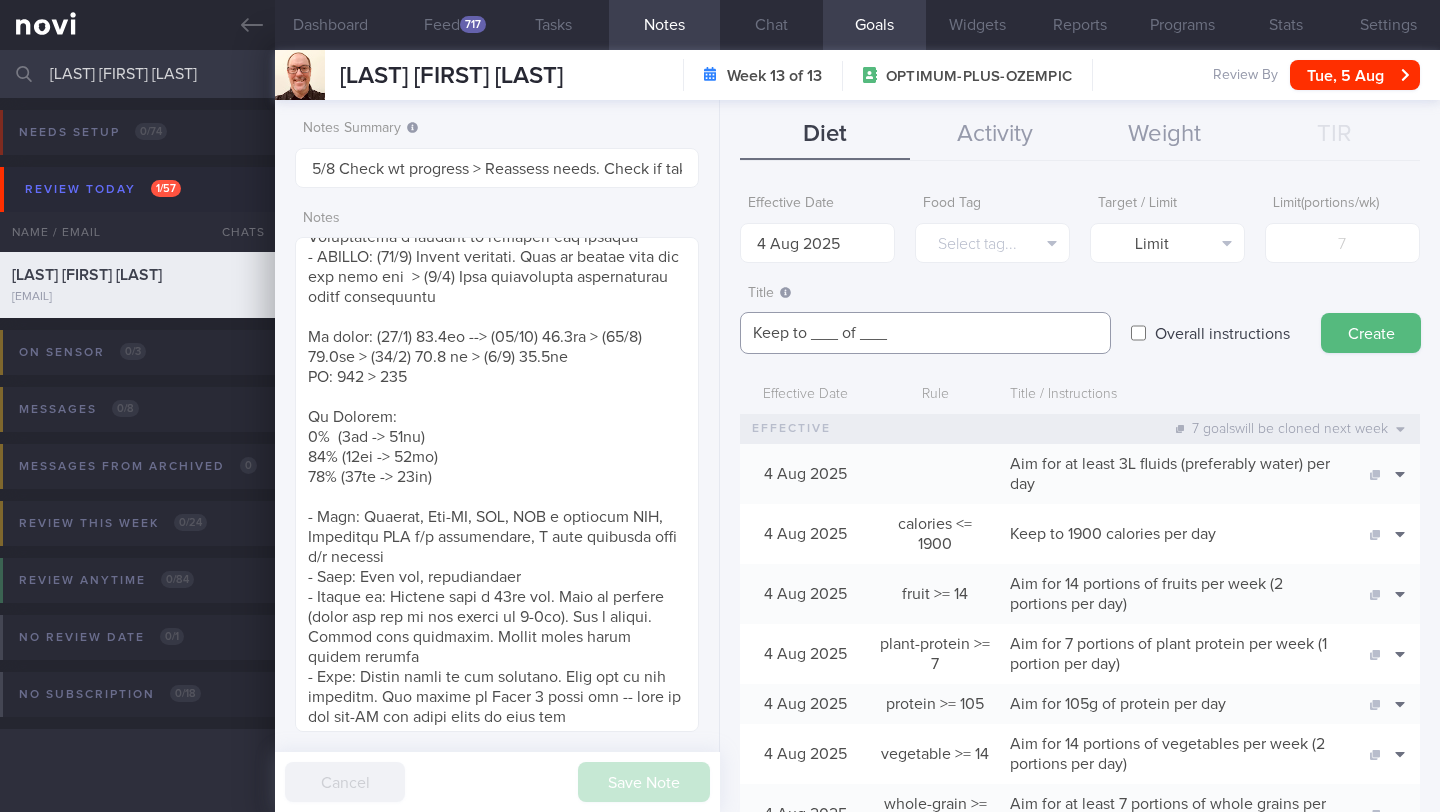 paste on "63g of fat per day (30% calories with majority coming from healthy unsaturated fats)" 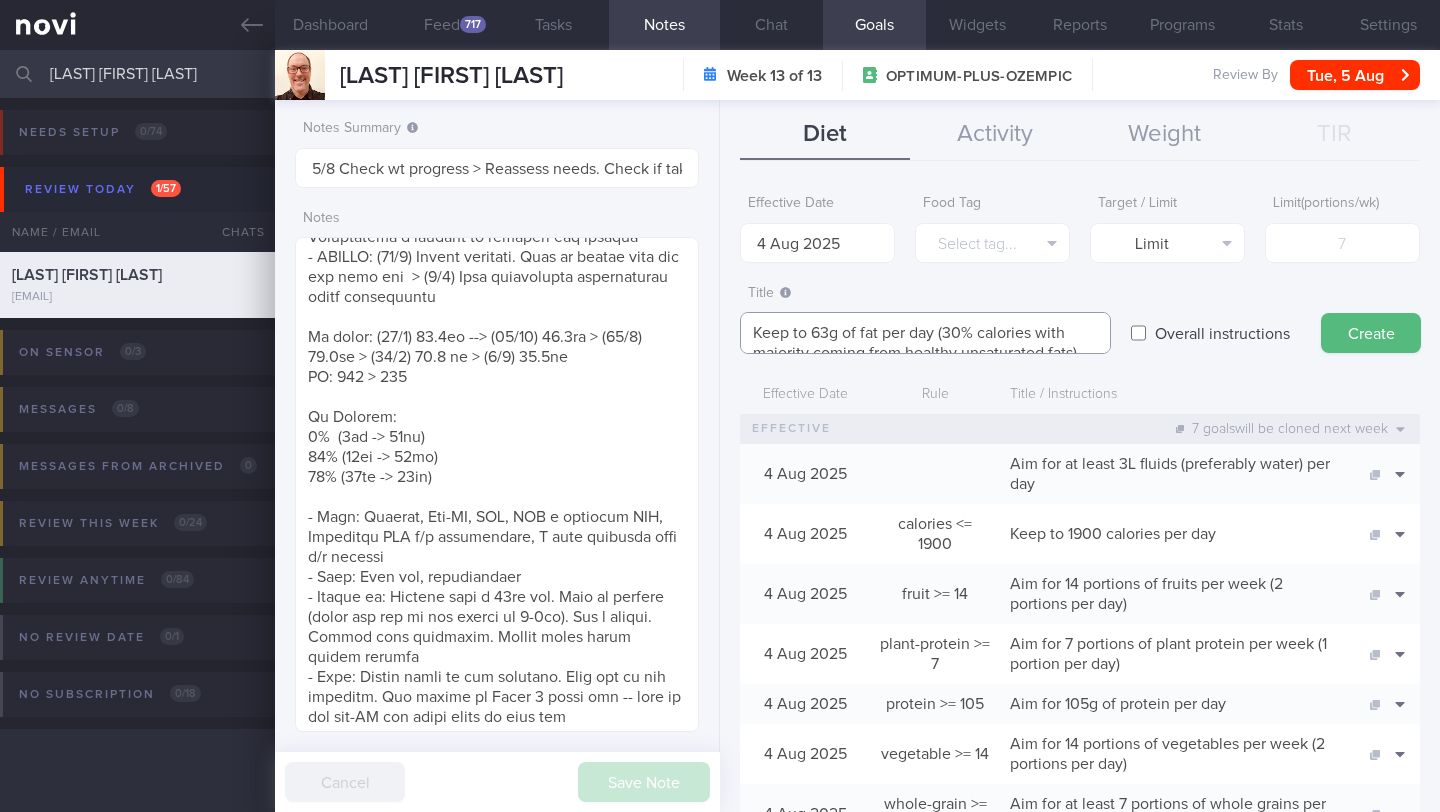 scroll, scrollTop: 0, scrollLeft: 0, axis: both 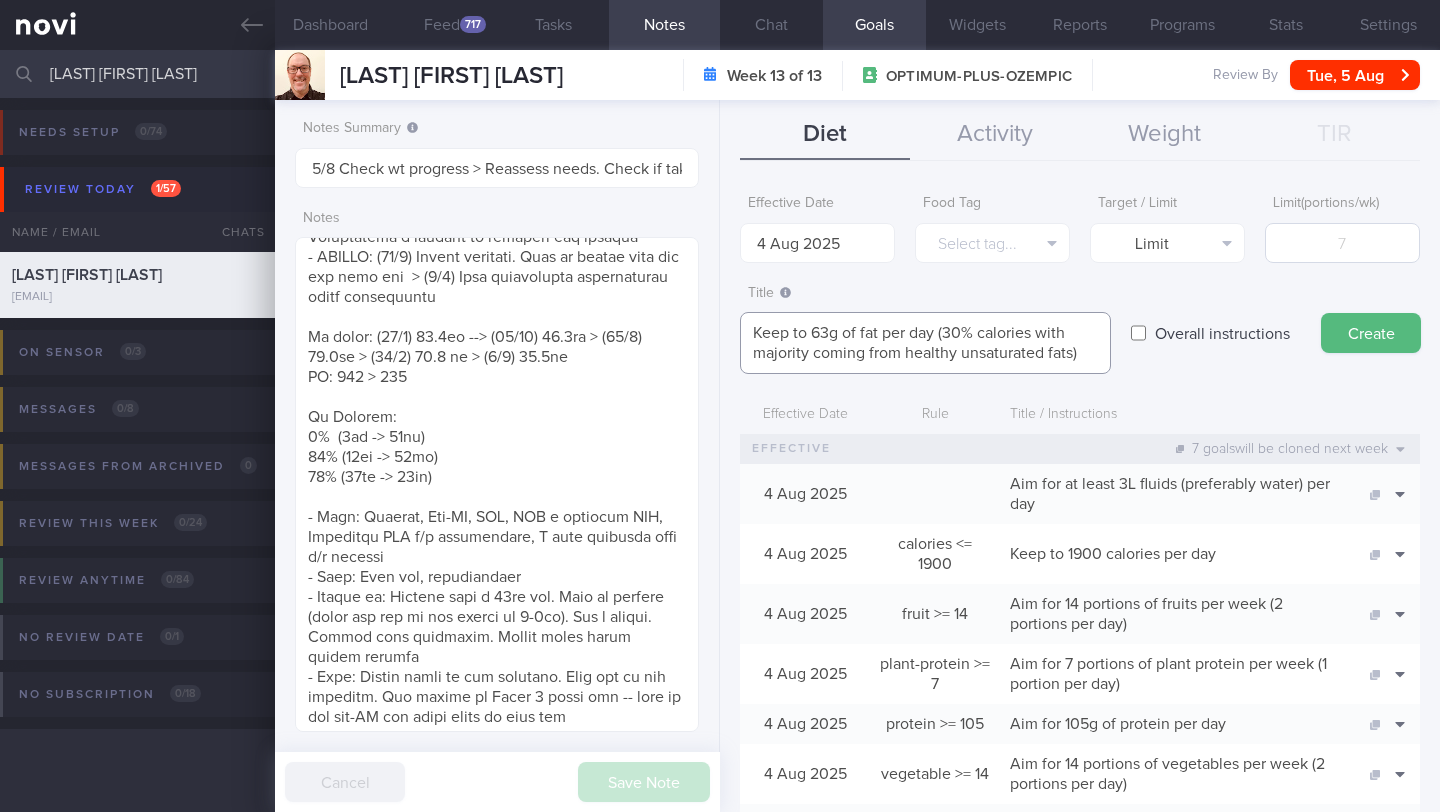type on "Keep to 63g of fat per day (30% calories with majority coming from healthy unsaturated fats)" 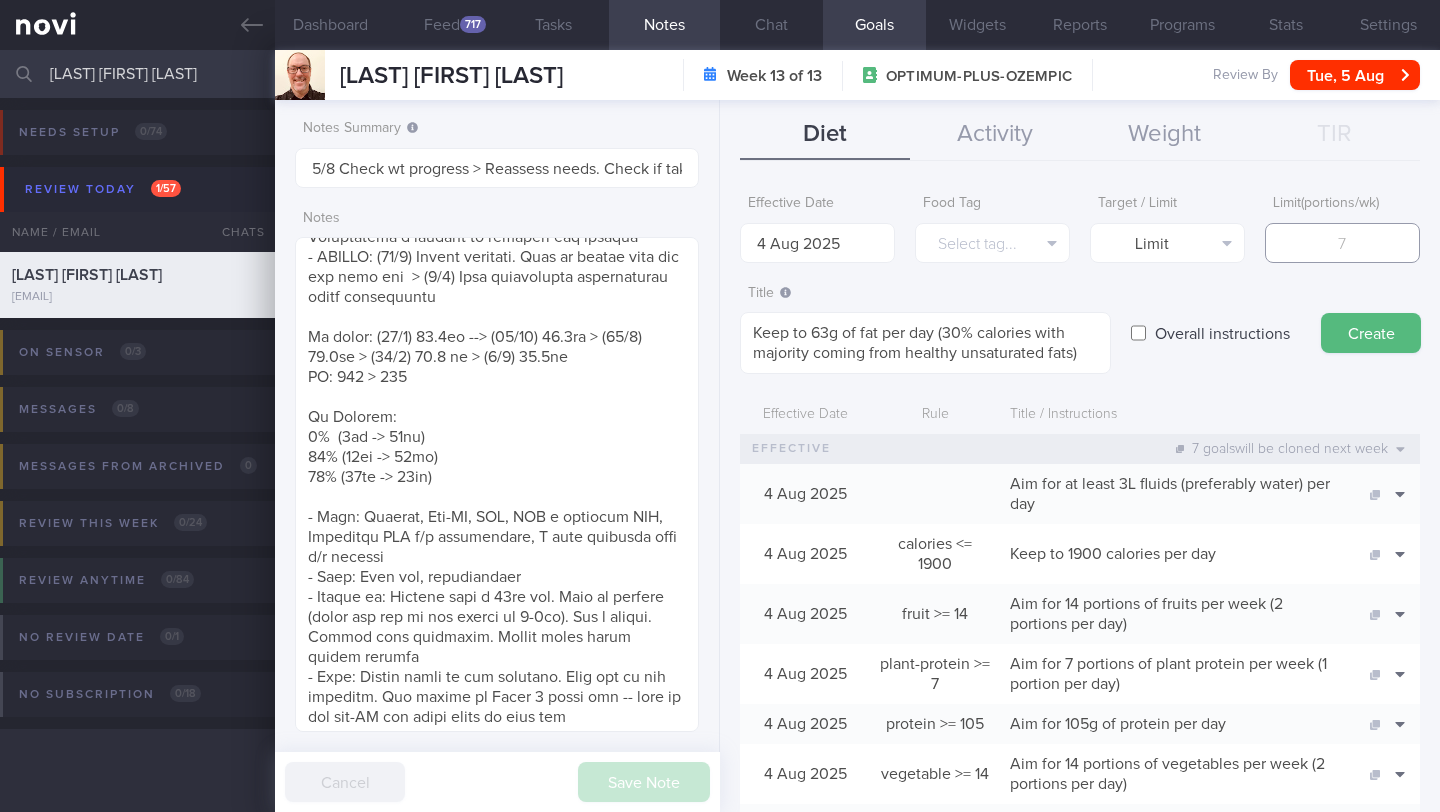 click at bounding box center [1342, 243] 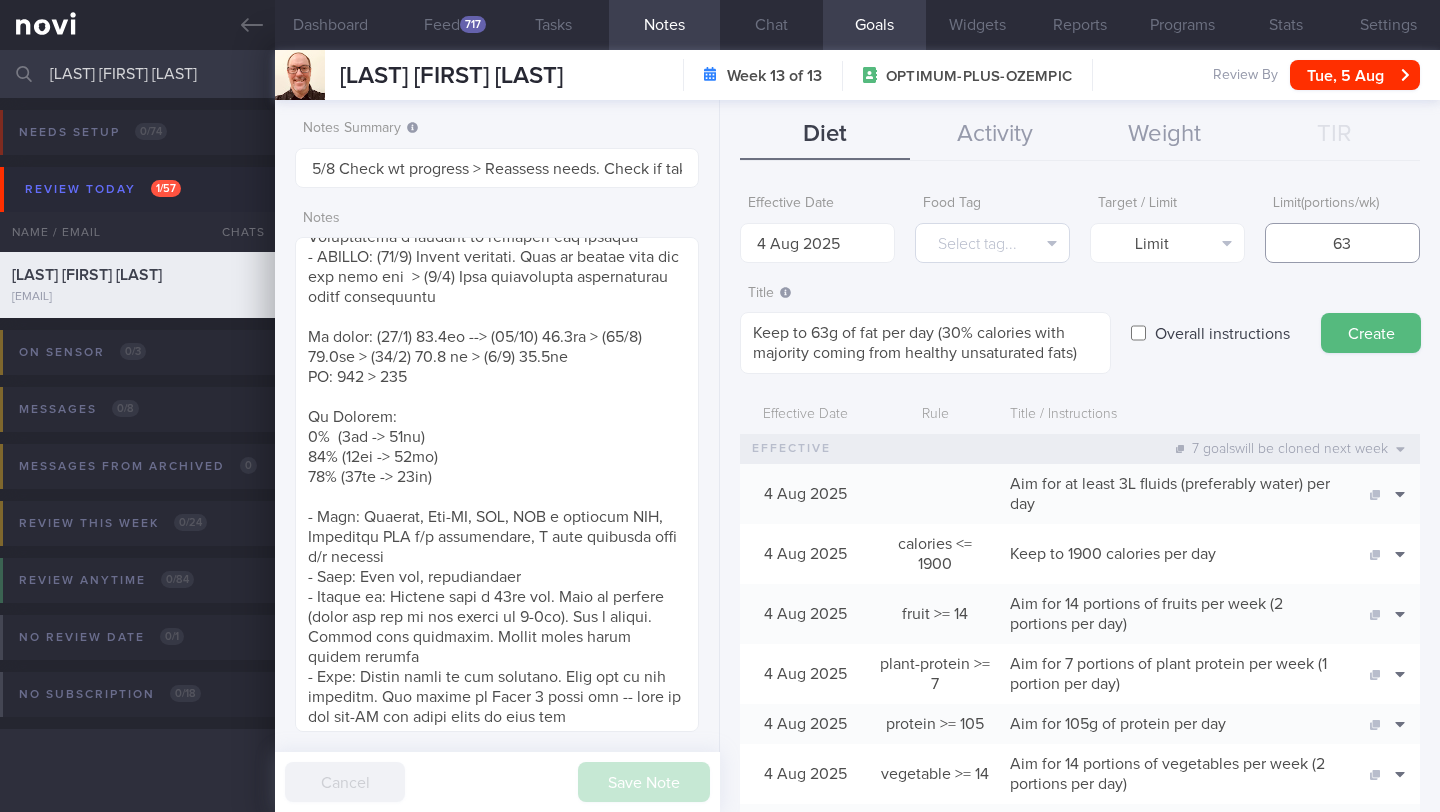 type on "63" 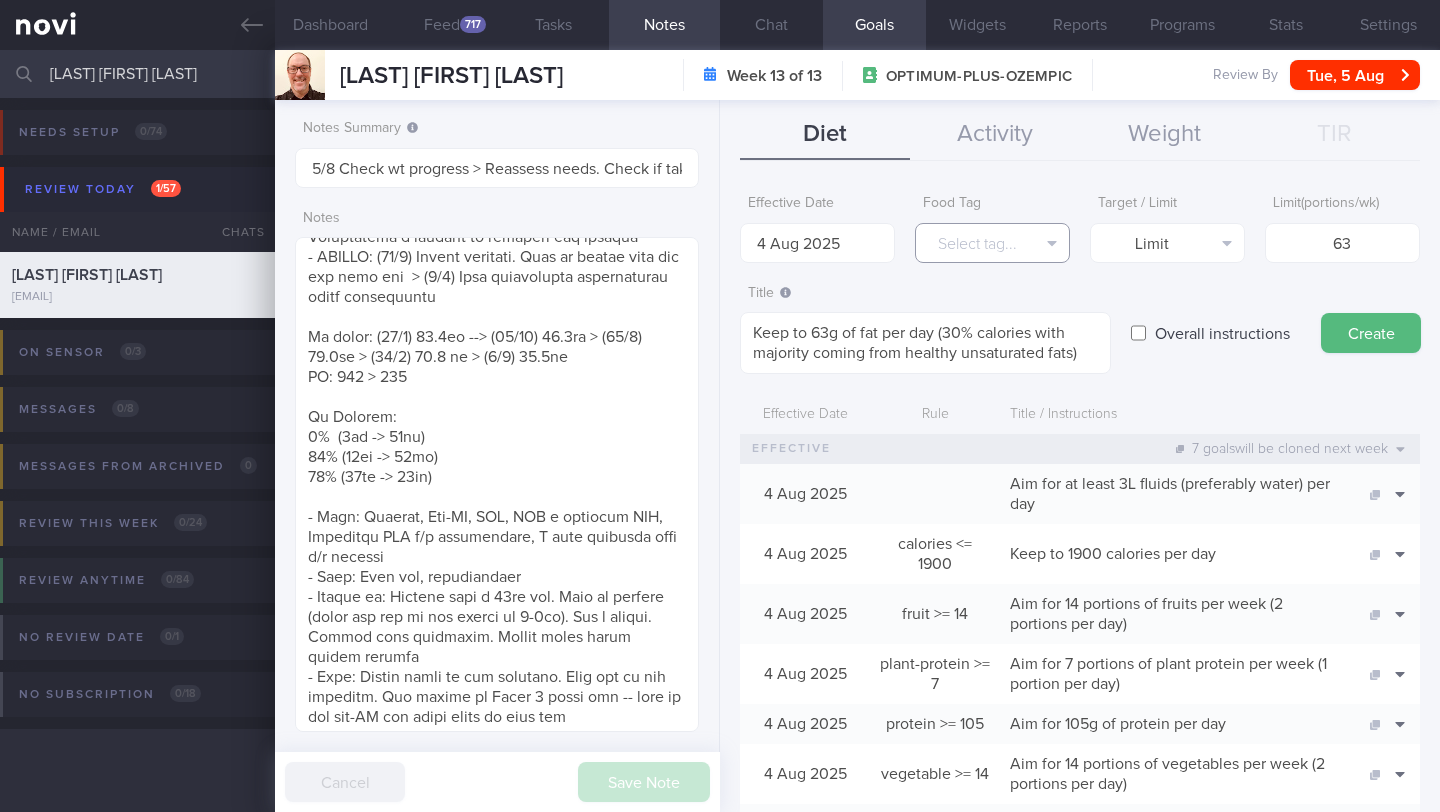 click on "Select tag..." at bounding box center [992, 243] 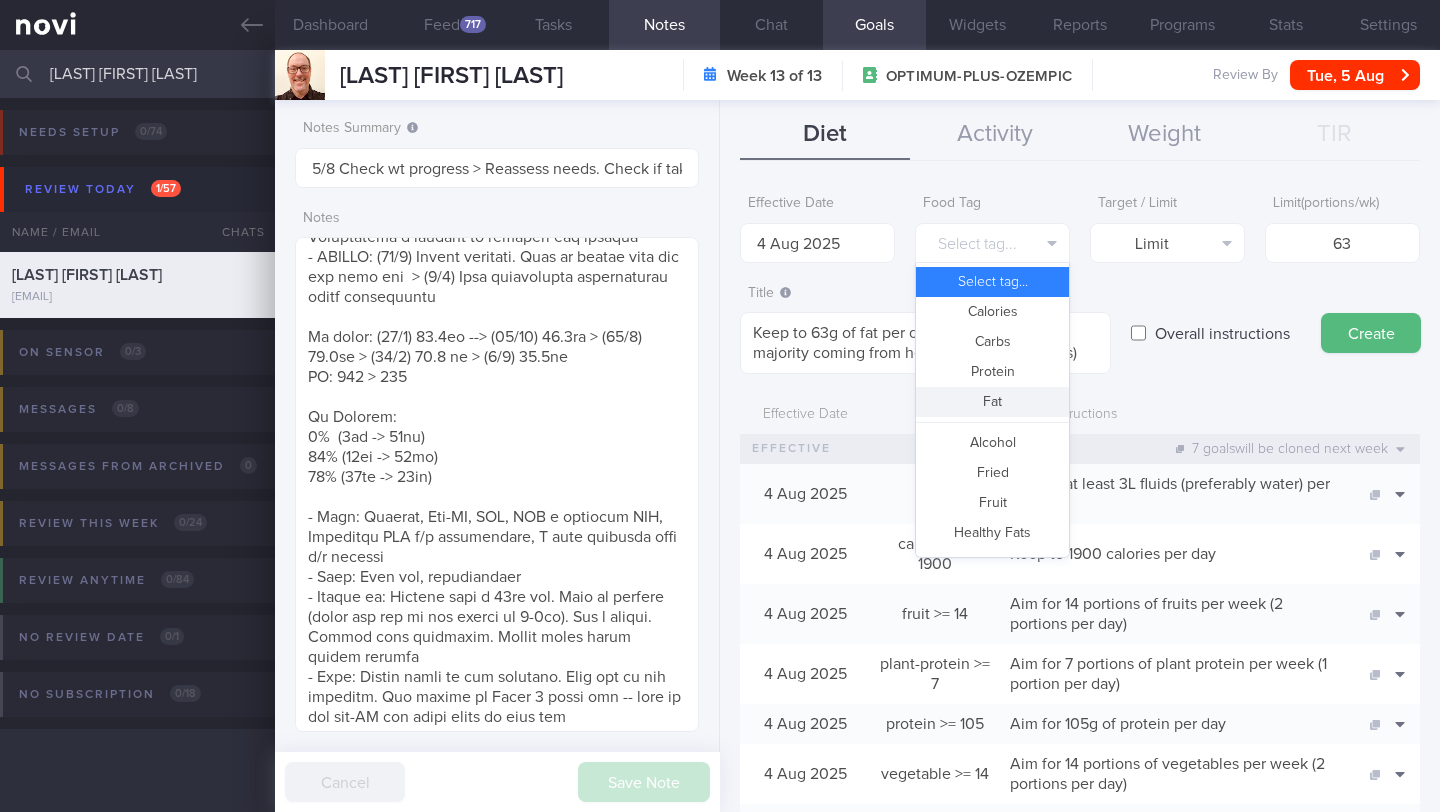 click on "Fat" at bounding box center [992, 402] 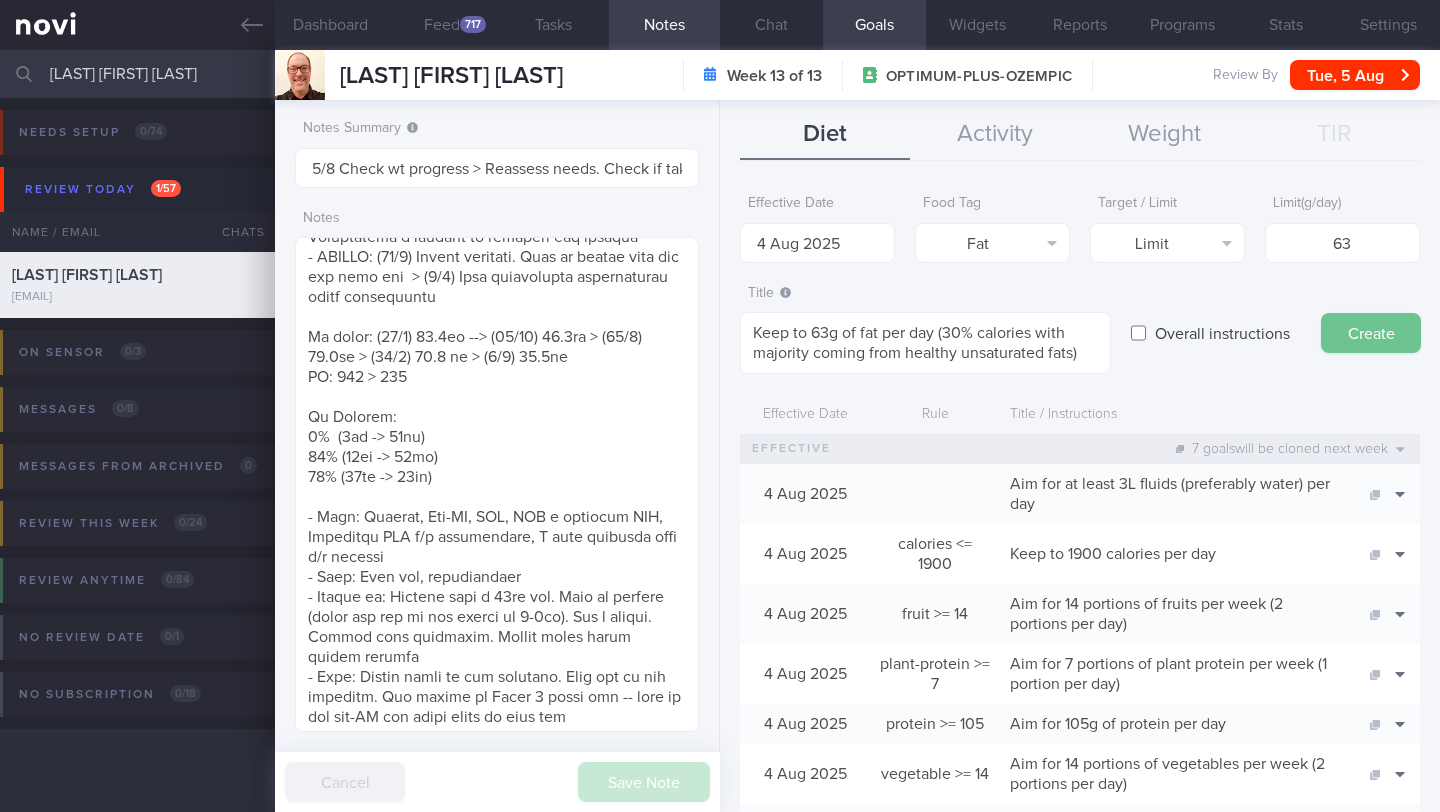 click on "Create" at bounding box center [1371, 333] 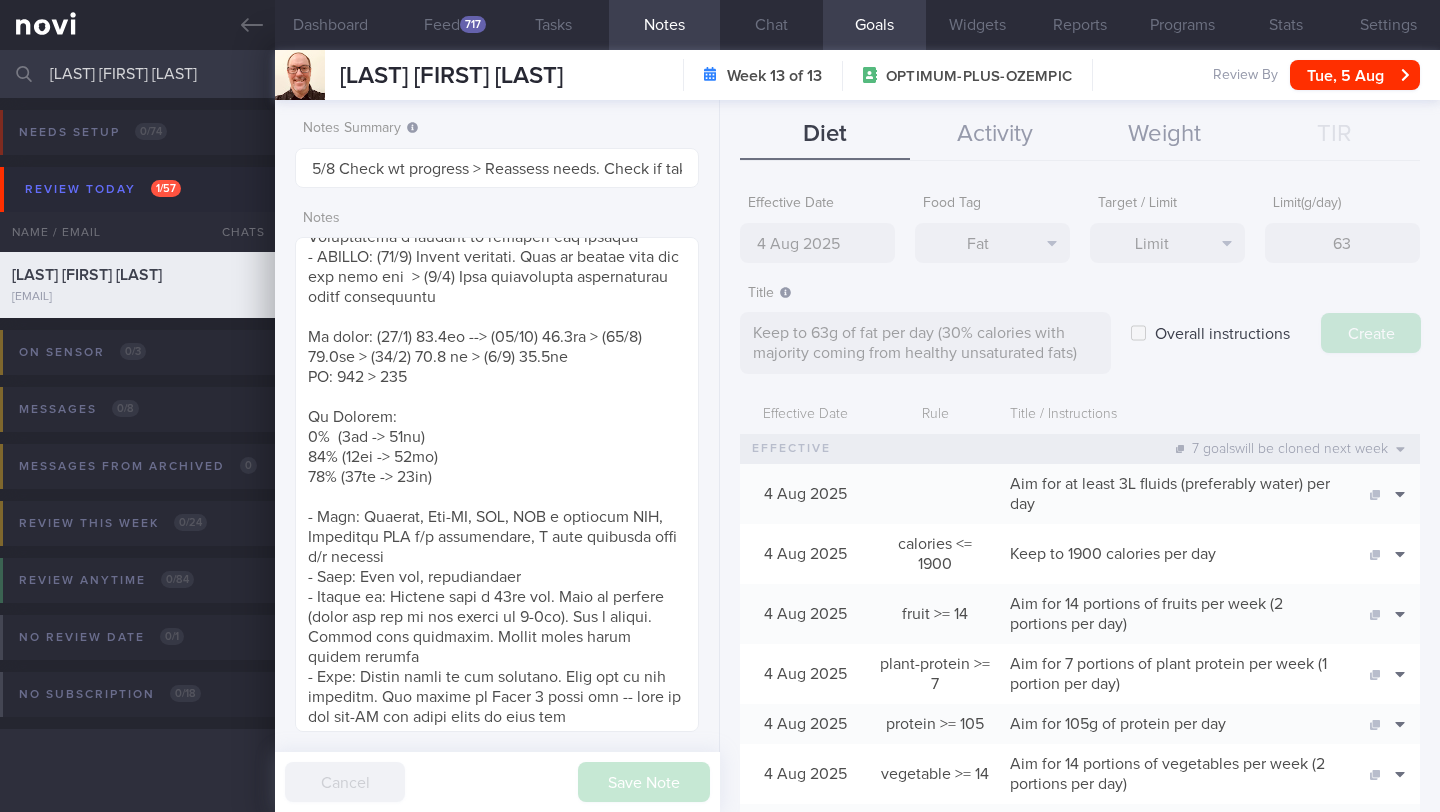 type on "11 Aug 2025" 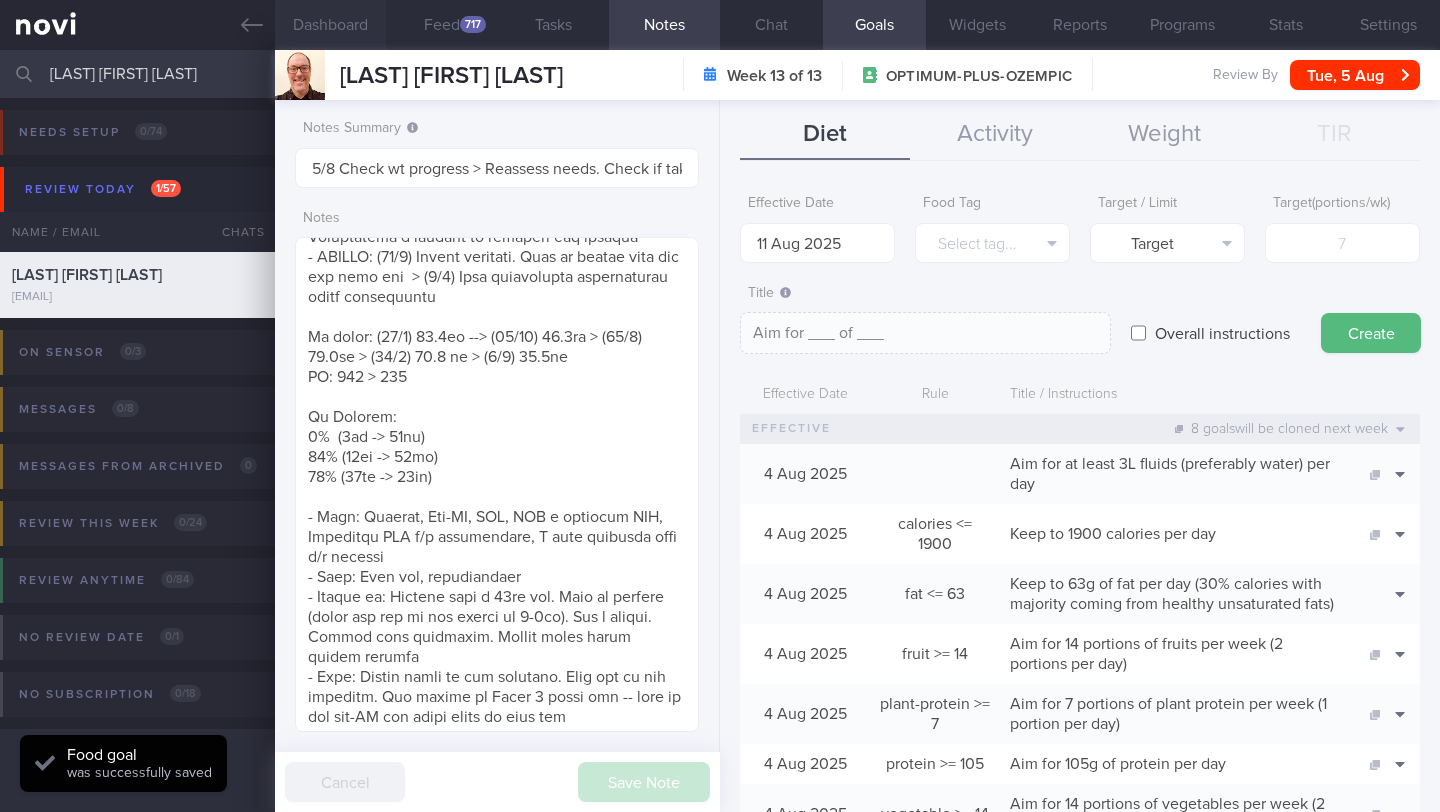 click on "Dashboard" at bounding box center (330, 25) 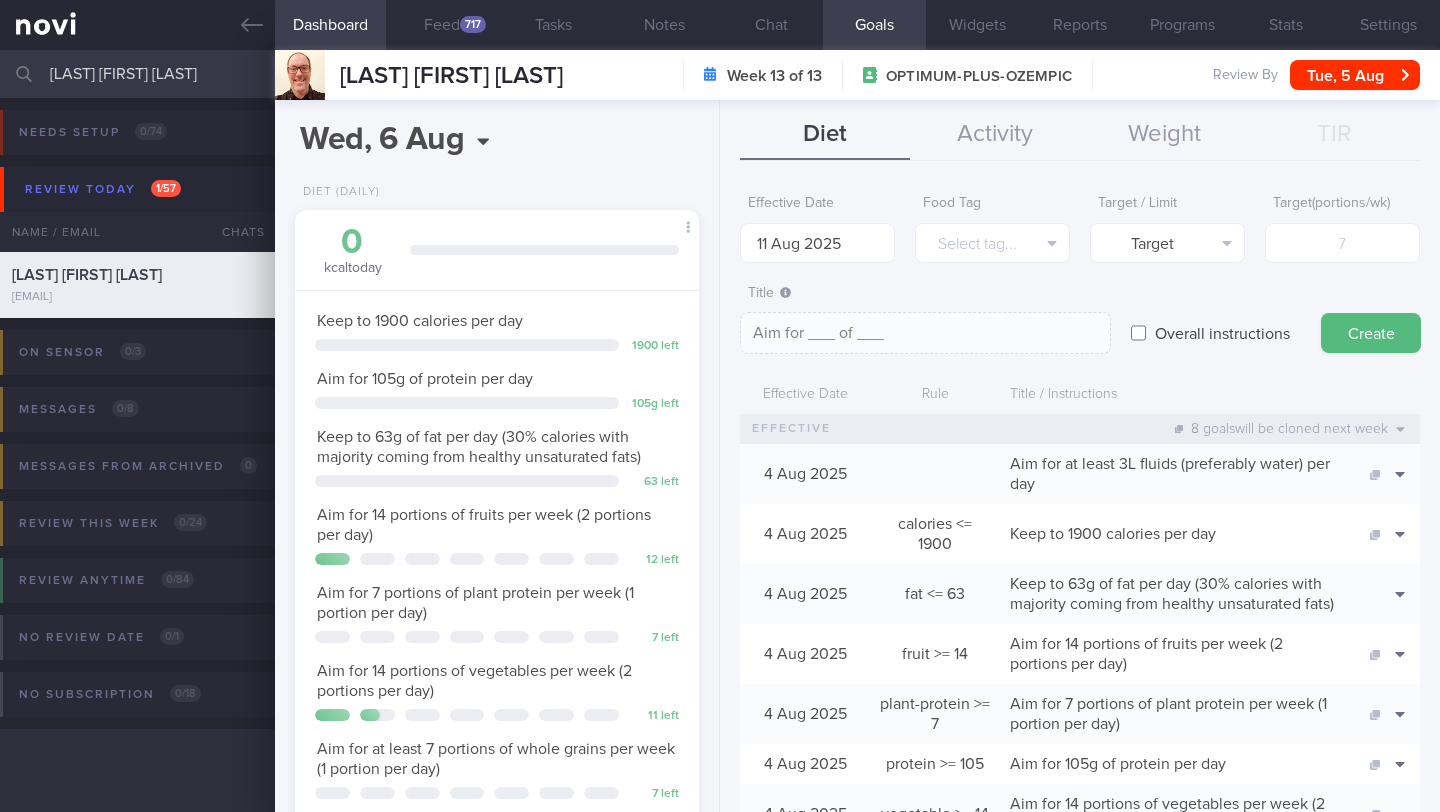 scroll, scrollTop: 0, scrollLeft: 0, axis: both 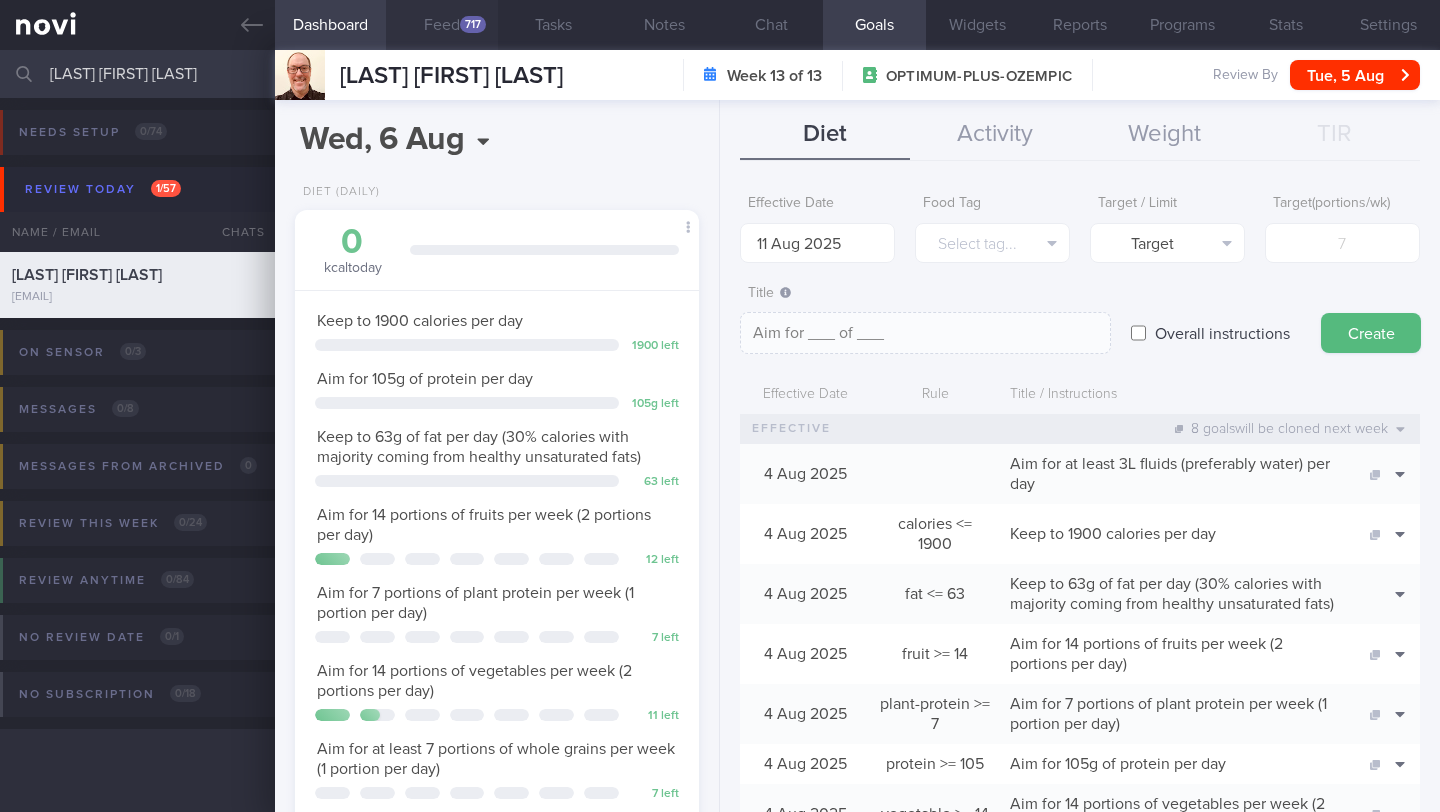 click on "Feed
717" at bounding box center (441, 25) 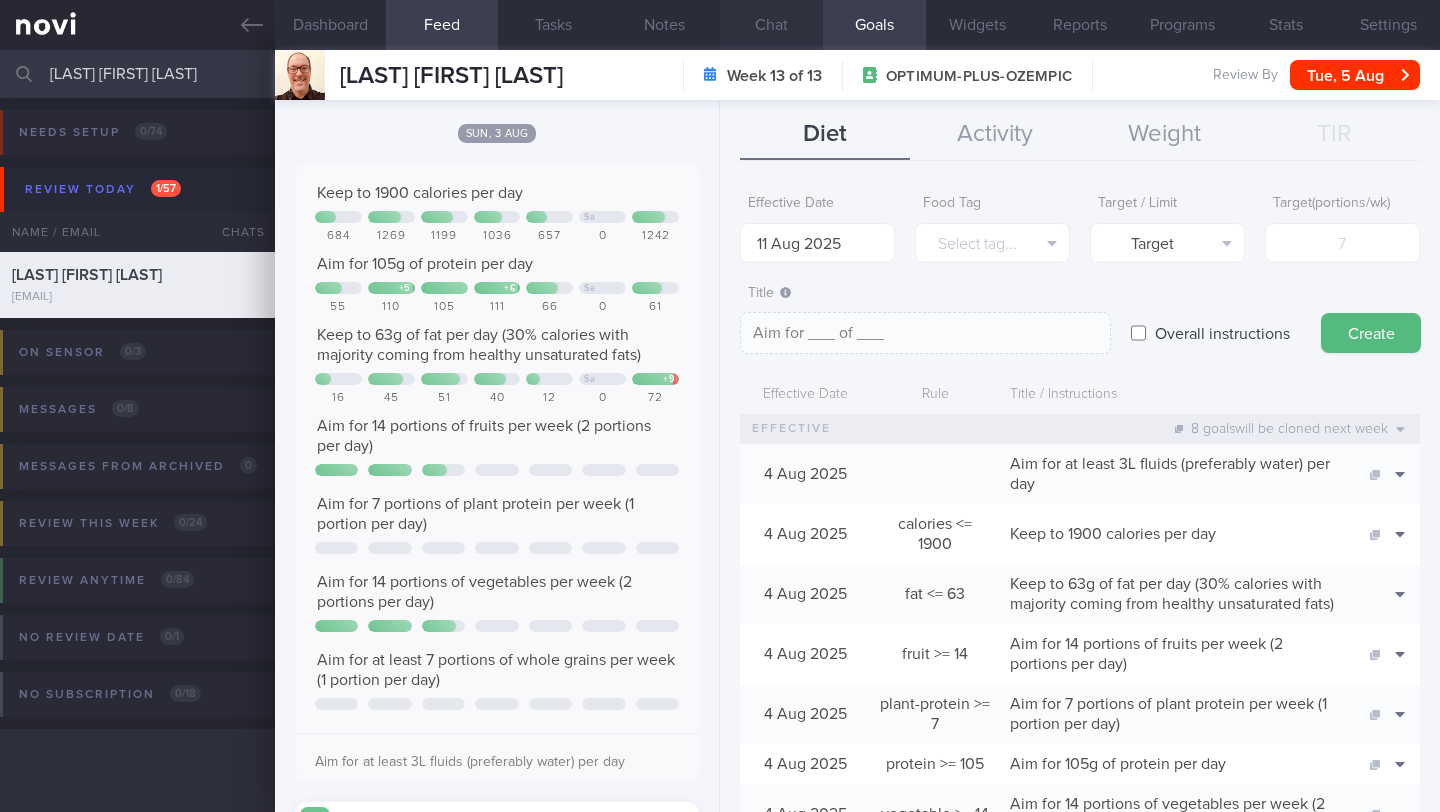 click on "Chat" at bounding box center (771, 25) 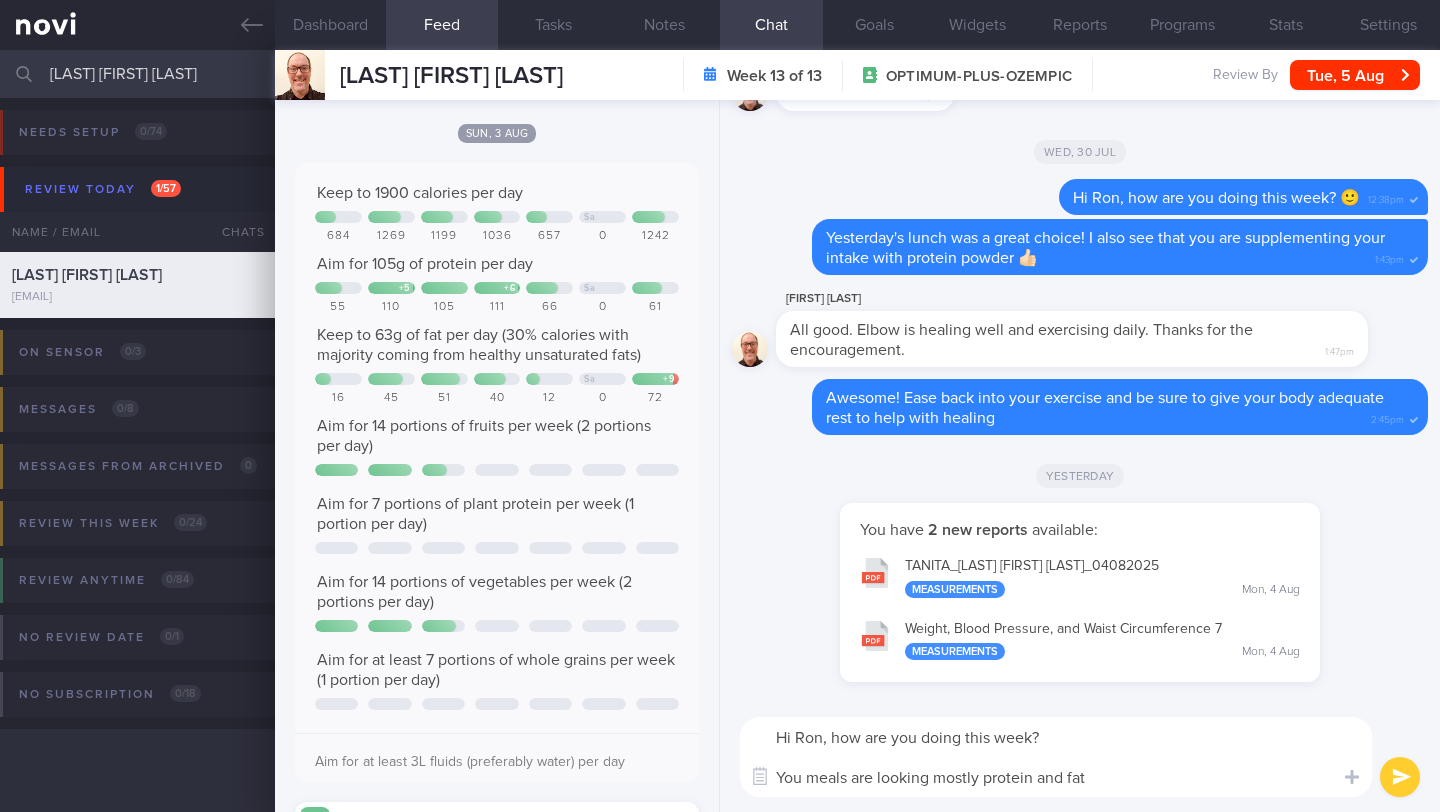 click on "Hi Ron, how are you doing this week?
You meals are looking mostly protein and fat" at bounding box center [1056, 757] 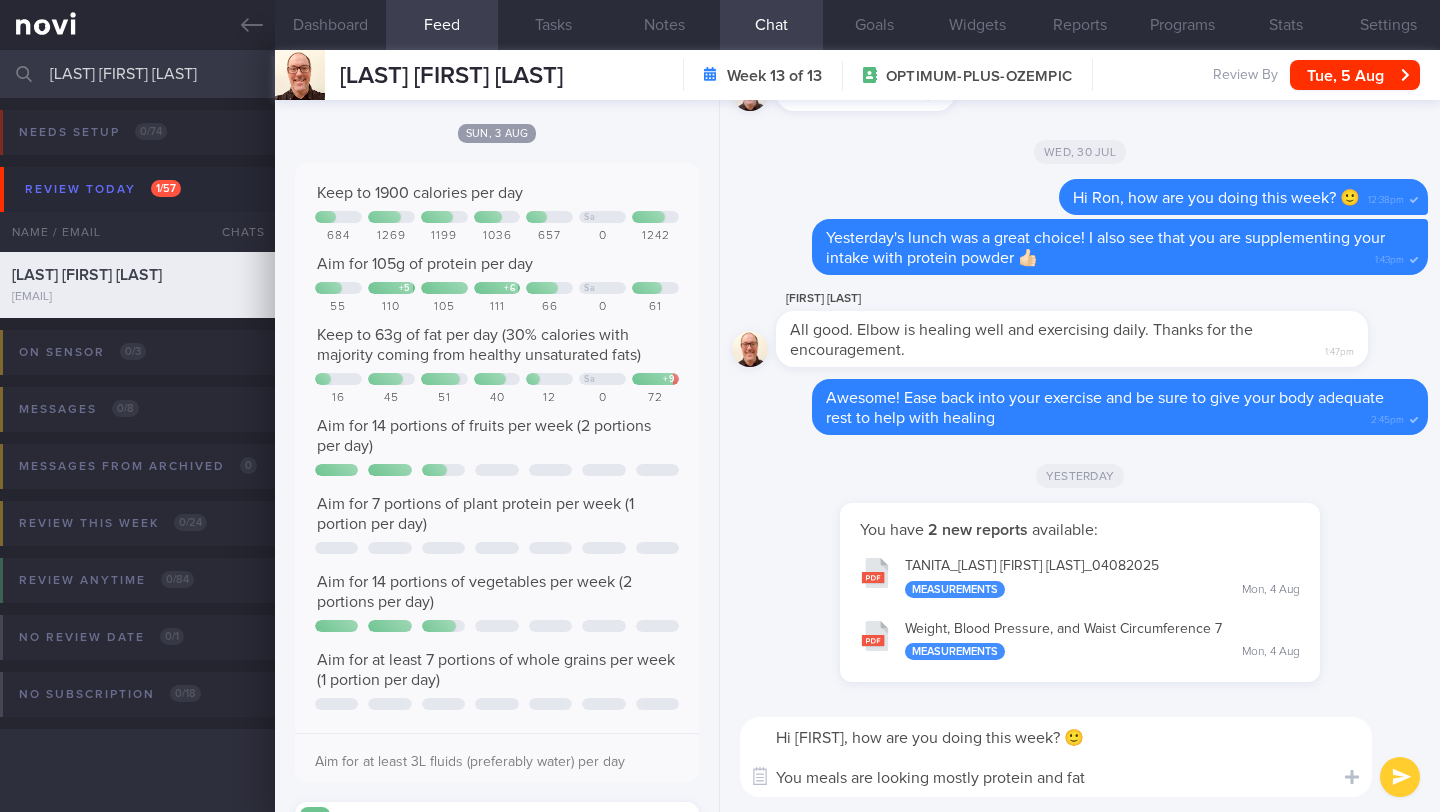 drag, startPoint x: 1103, startPoint y: 785, endPoint x: 849, endPoint y: 739, distance: 258.13174 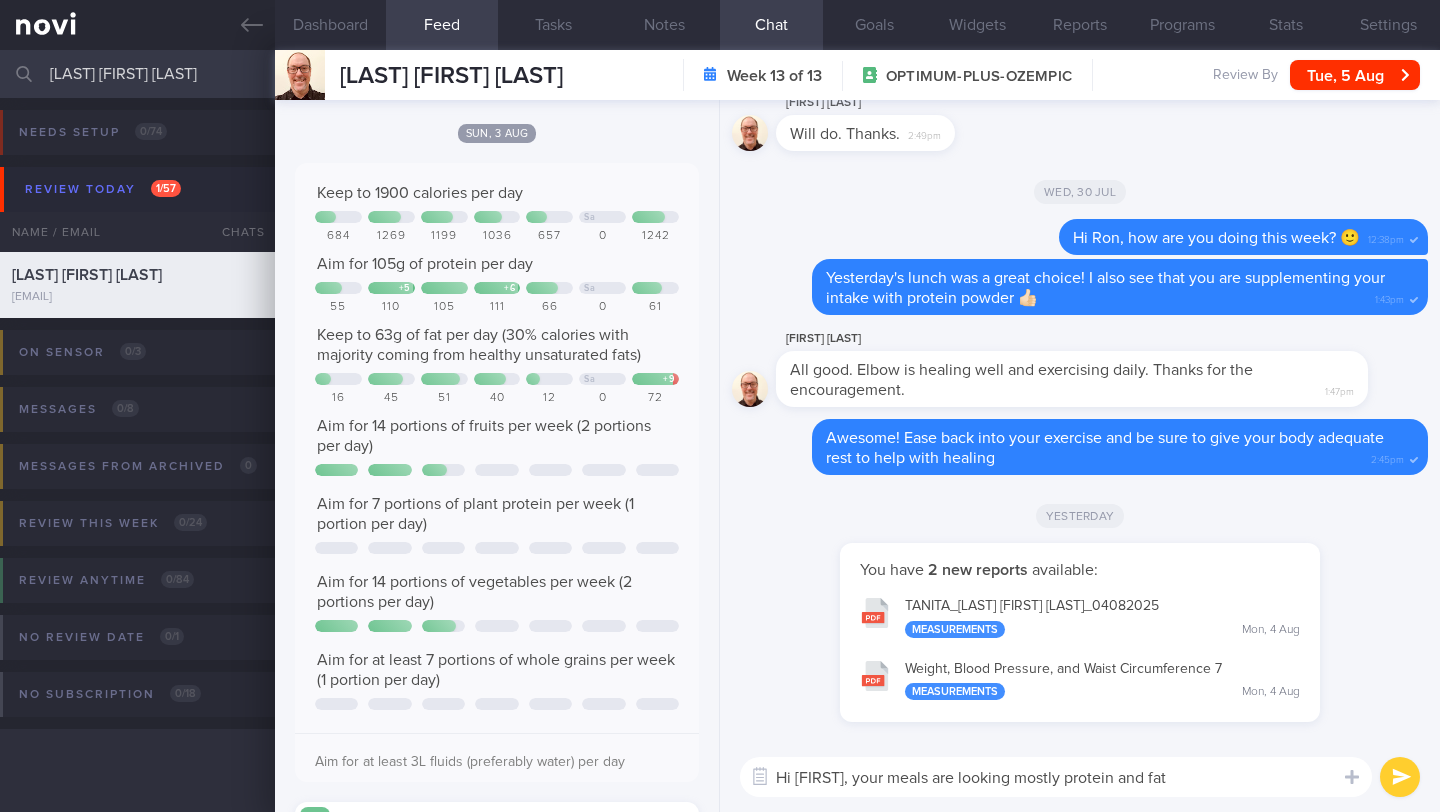 click on "Hi [FIRST], your meals are looking mostly protein and fat" at bounding box center [1056, 777] 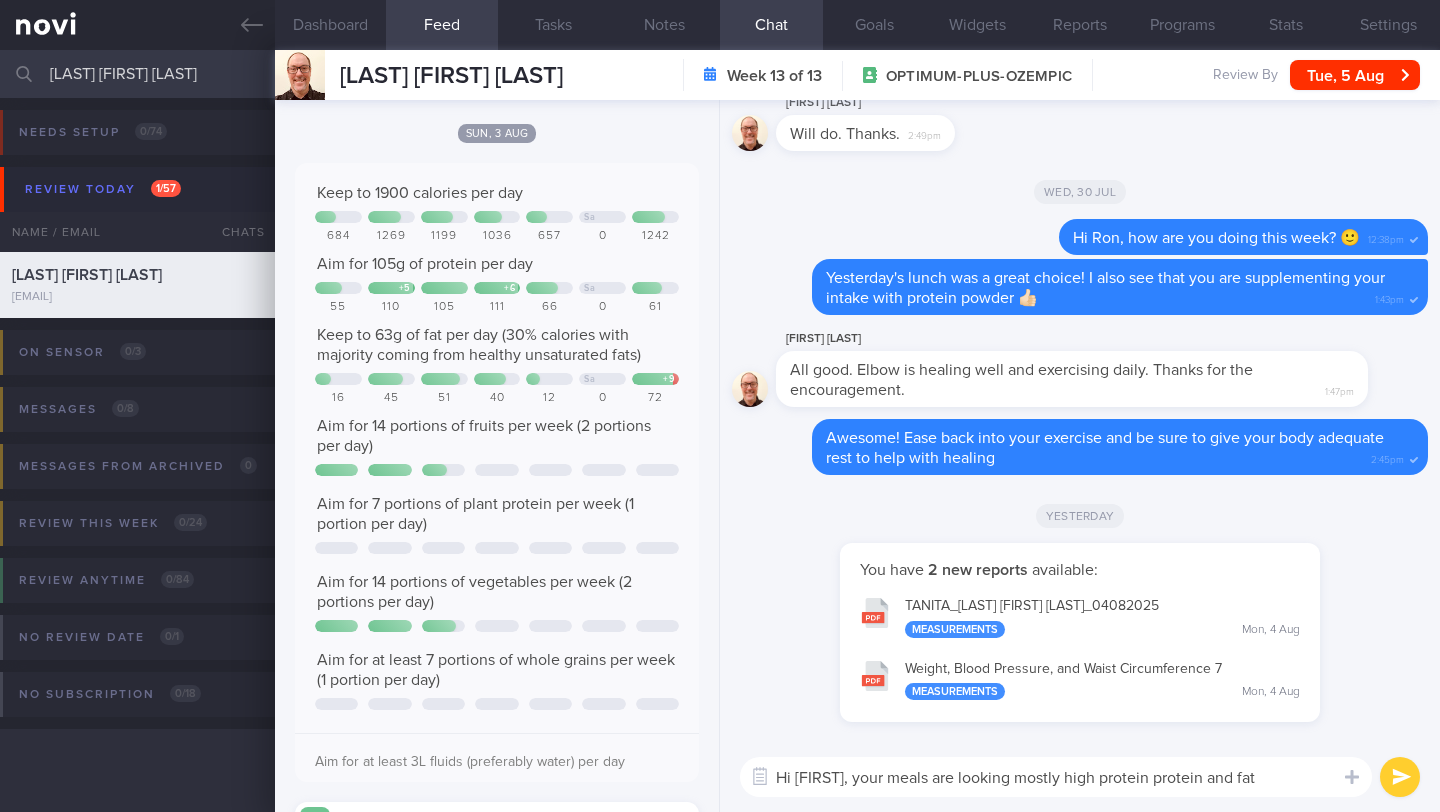 drag, startPoint x: 1209, startPoint y: 779, endPoint x: 1293, endPoint y: 777, distance: 84.0238 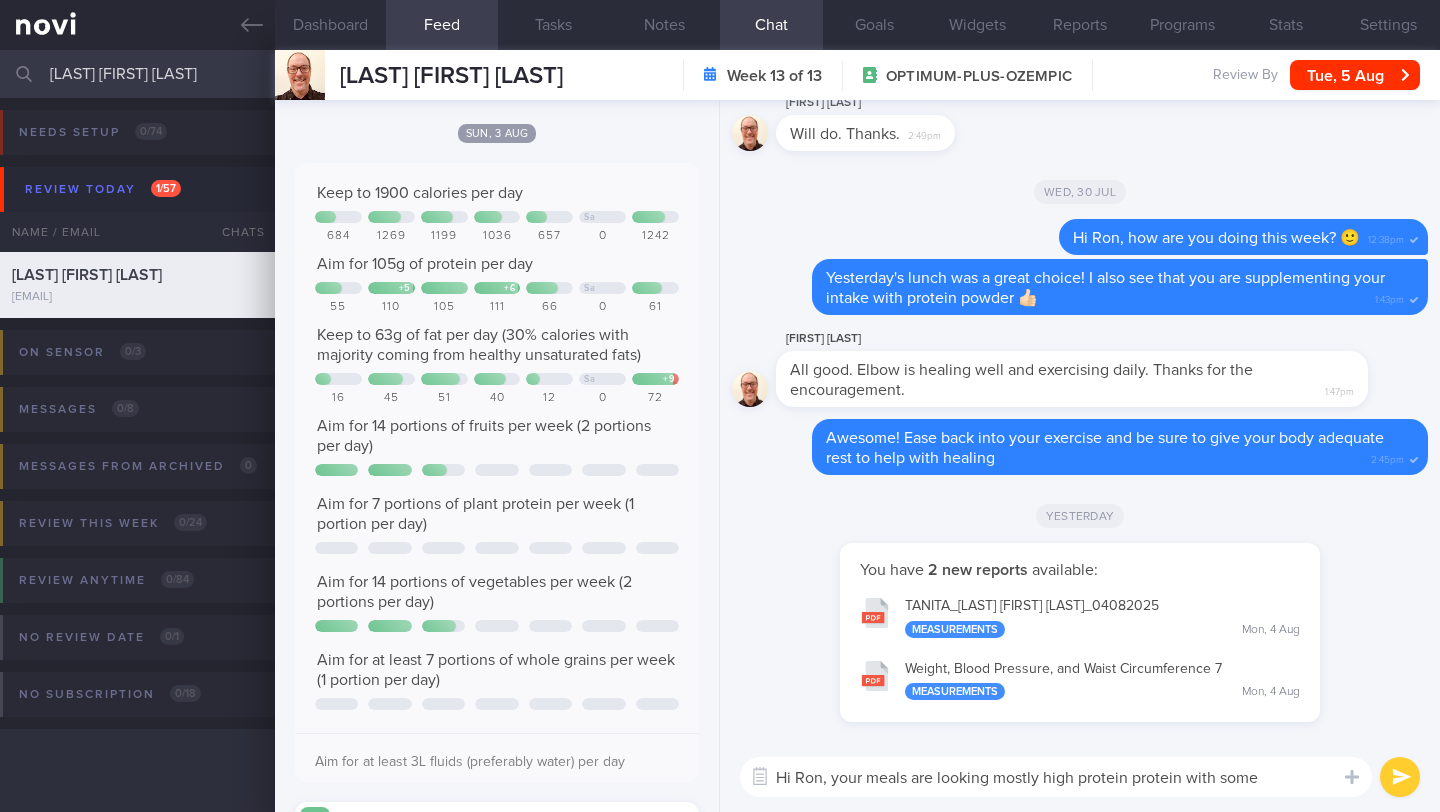 scroll, scrollTop: 0, scrollLeft: 0, axis: both 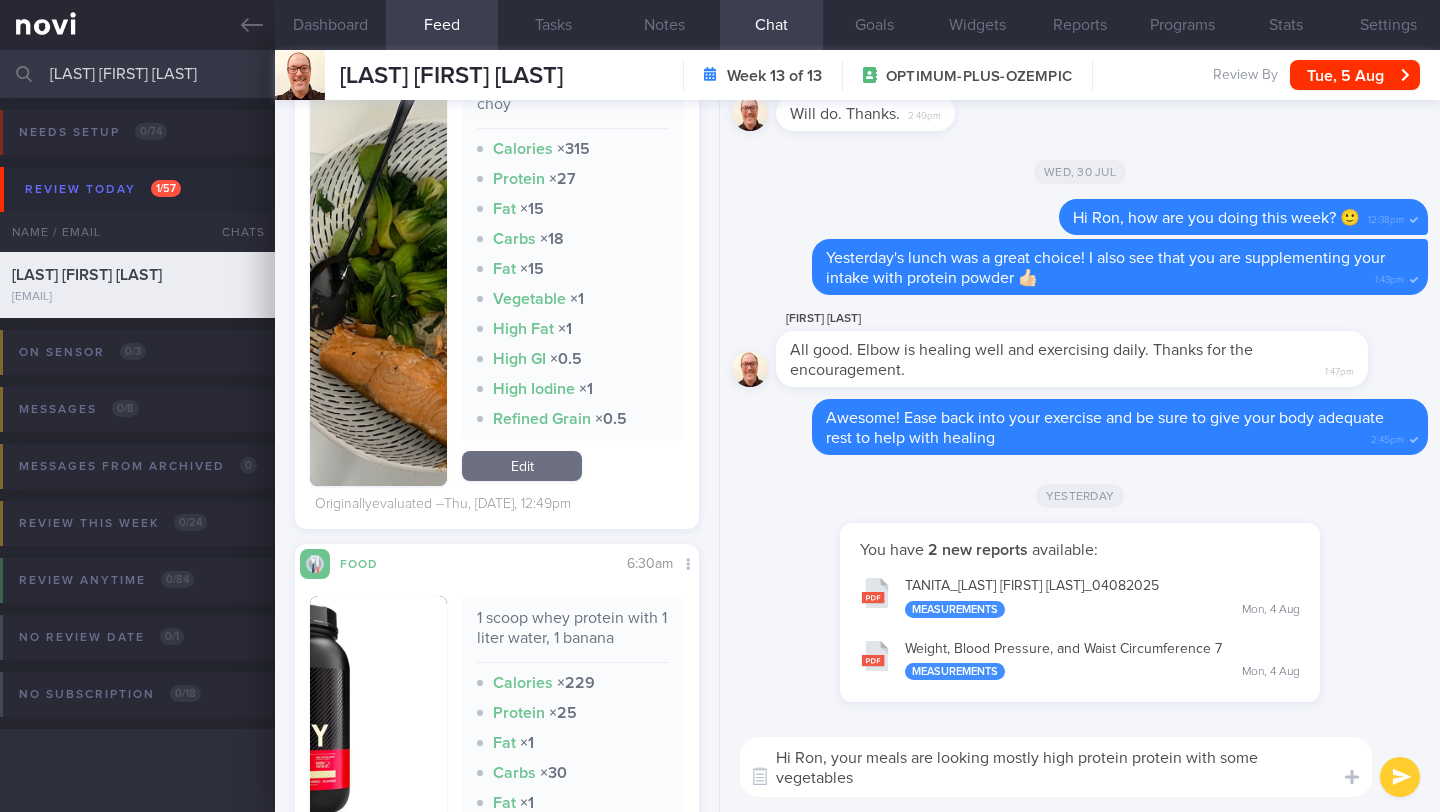 drag, startPoint x: 868, startPoint y: 778, endPoint x: 749, endPoint y: 755, distance: 121.20231 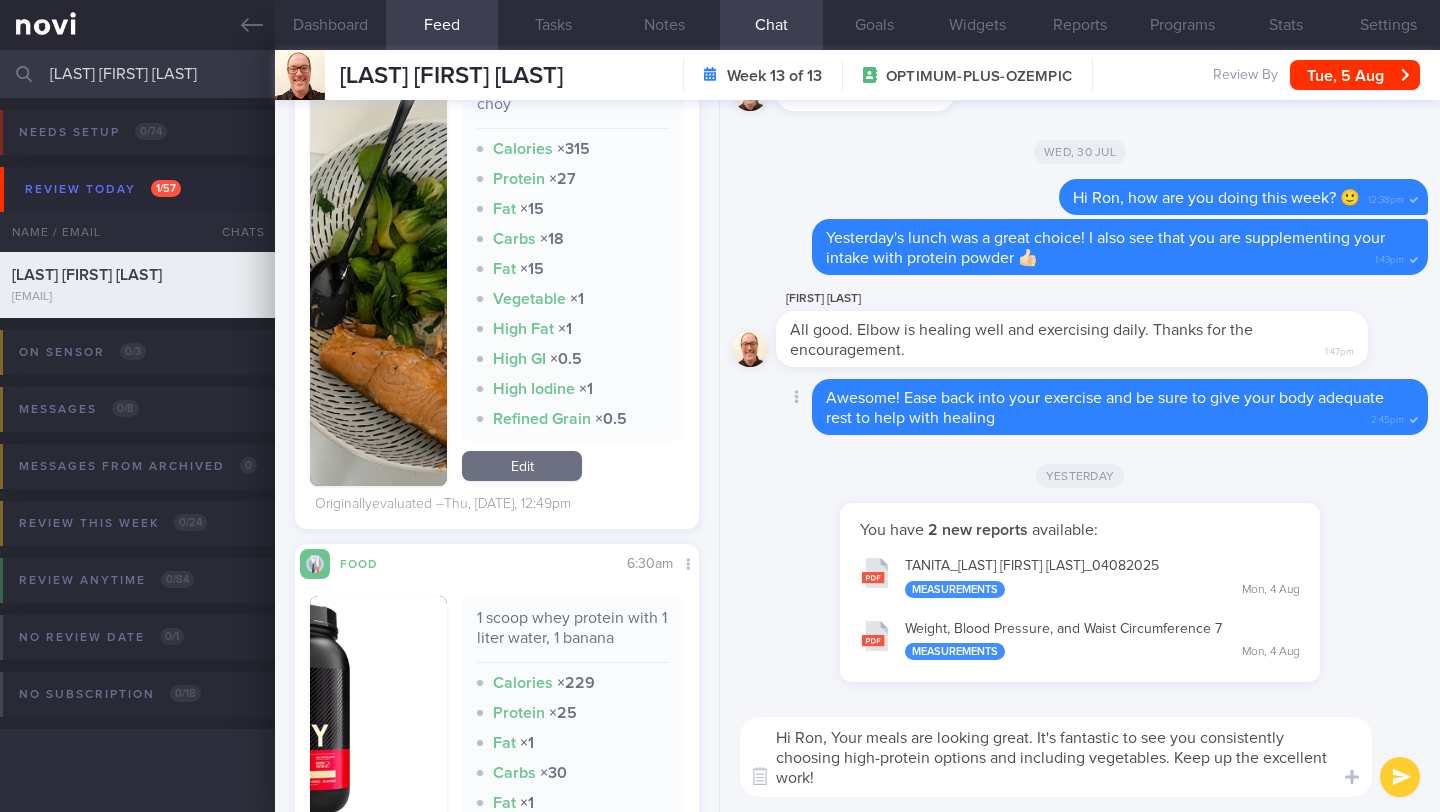 scroll, scrollTop: 0, scrollLeft: 0, axis: both 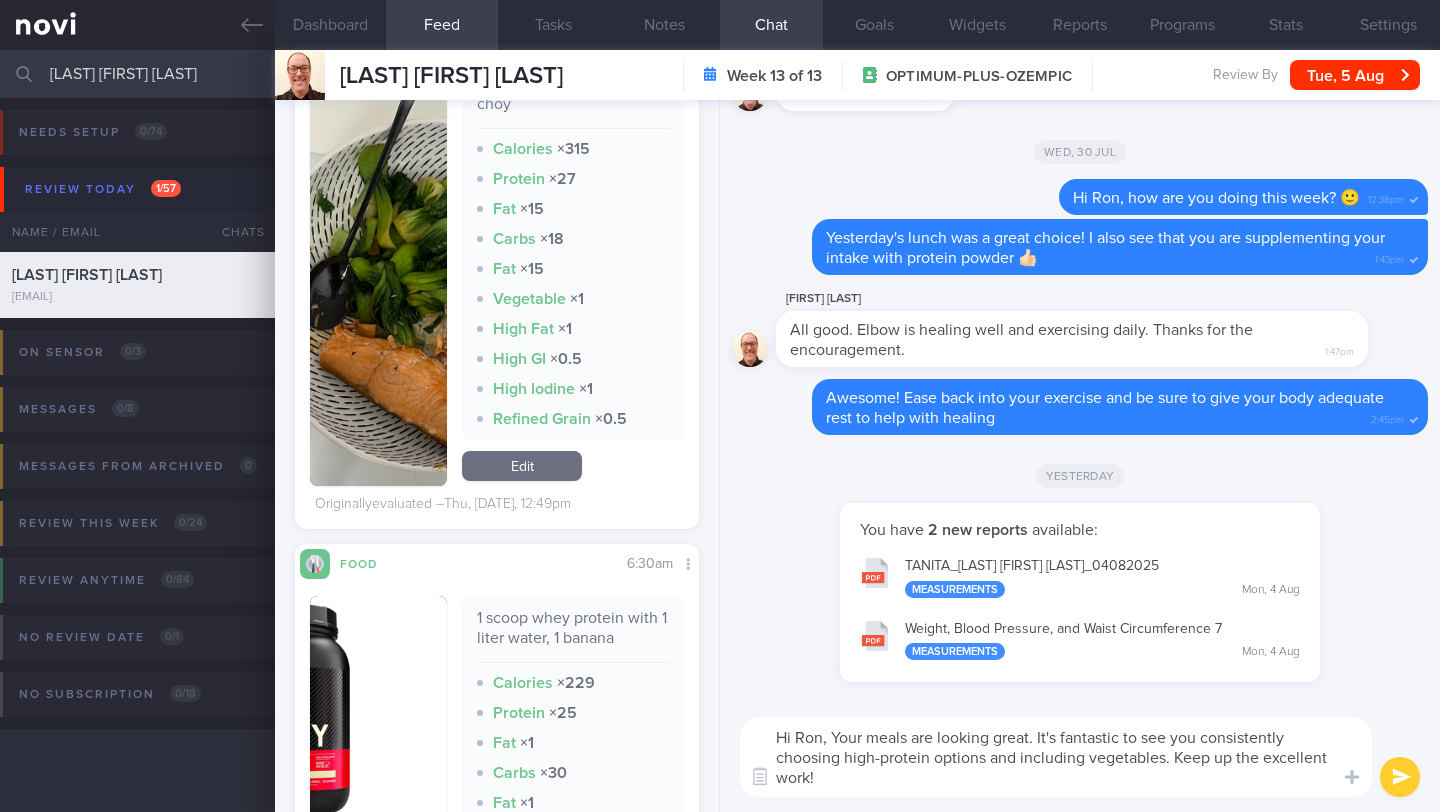 click on "Hi Ron, Your meals are looking great. It's fantastic to see you consistently choosing high-protein options and including vegetables. Keep up the excellent work!" at bounding box center [1056, 757] 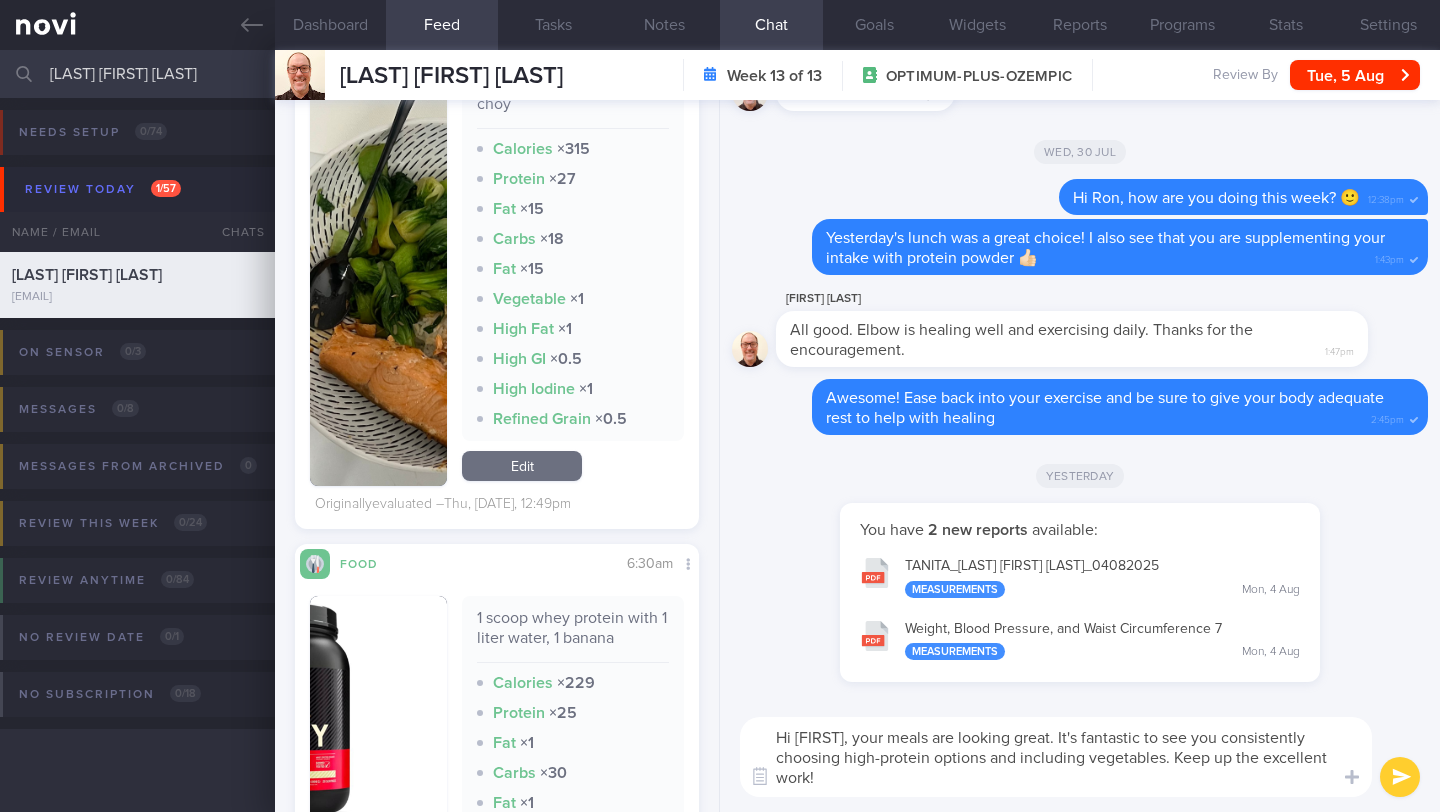 click on "Hi [FIRST], your meals are looking great. It's fantastic to see you consistently choosing high-protein options and including vegetables. Keep up the excellent work!" at bounding box center [1056, 757] 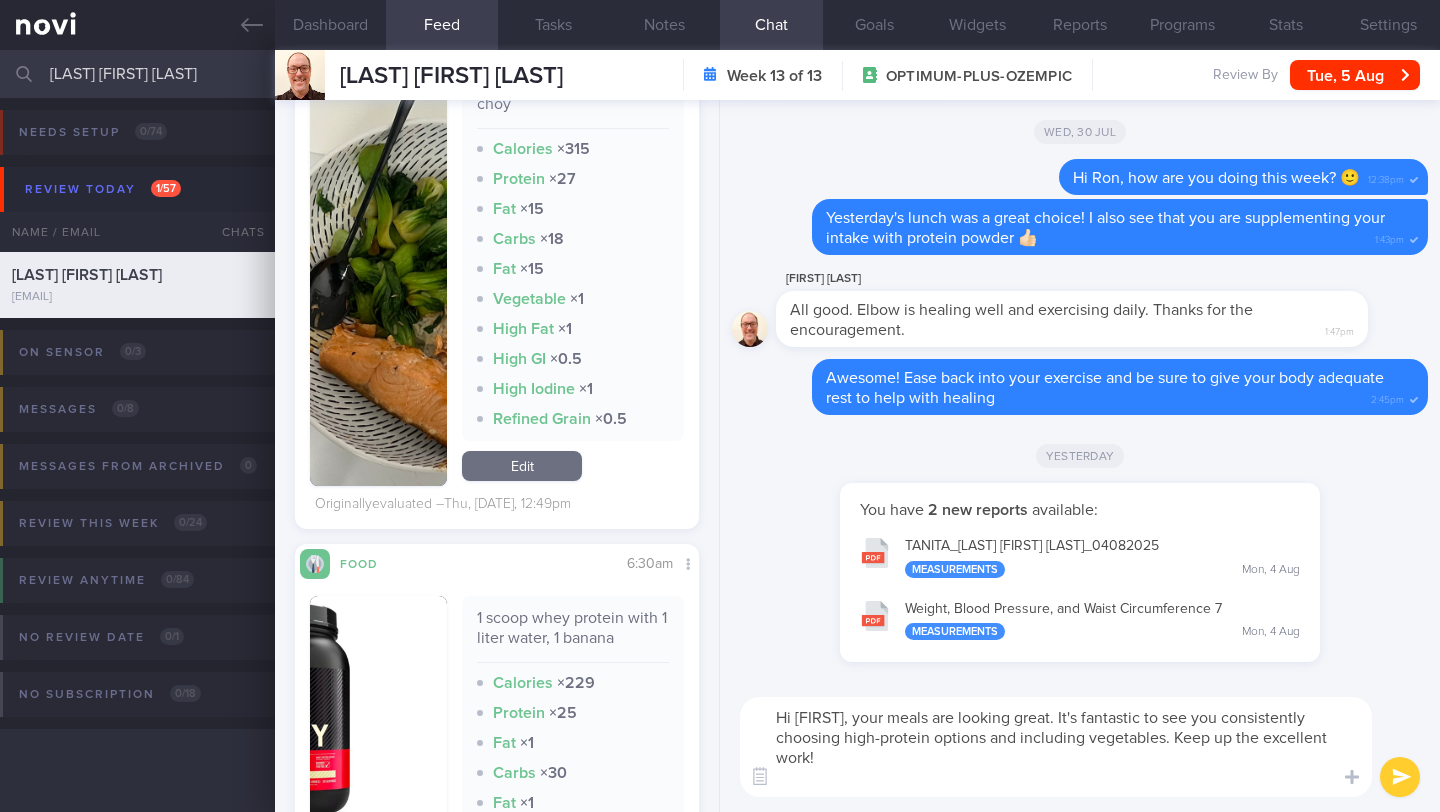 scroll, scrollTop: 0, scrollLeft: 0, axis: both 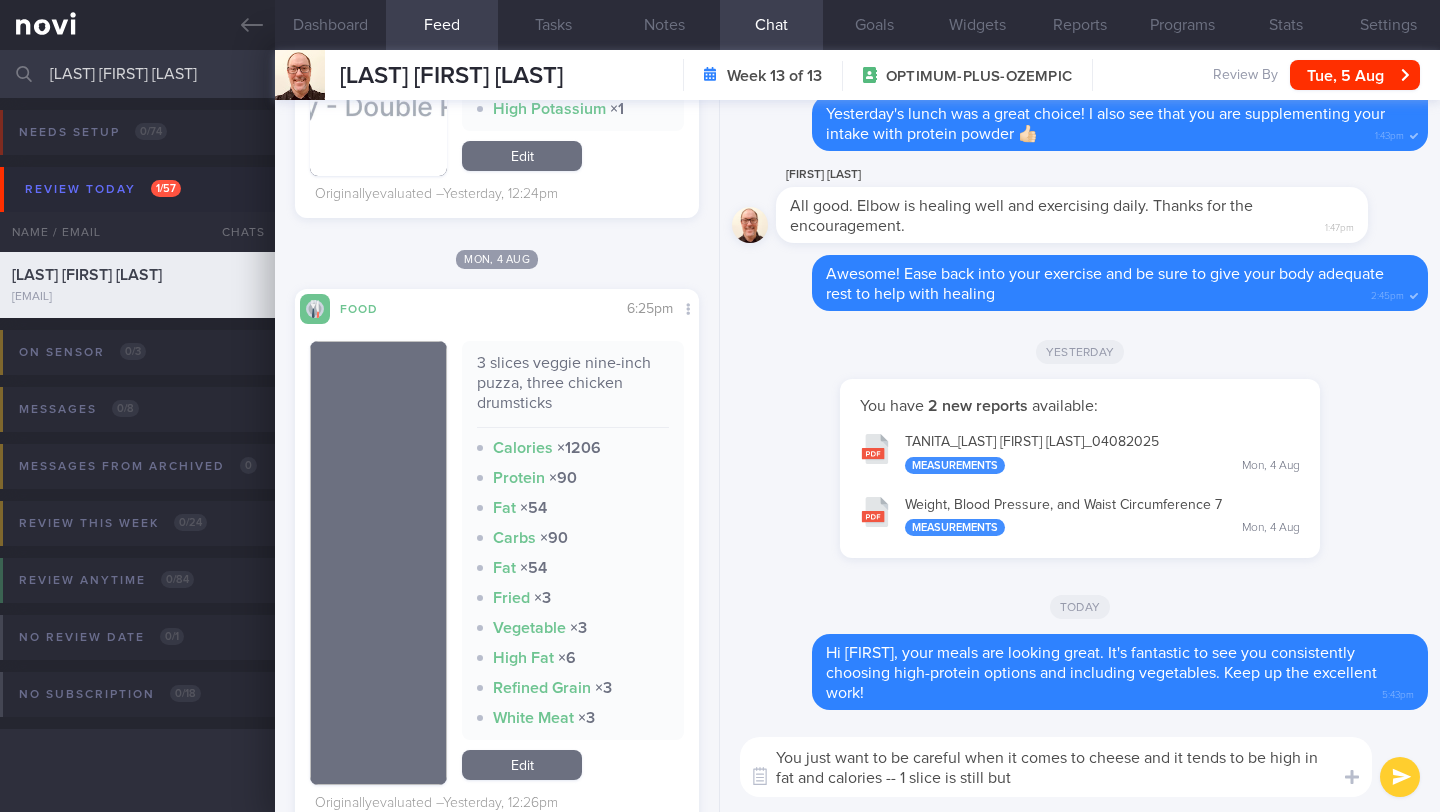 drag, startPoint x: 927, startPoint y: 778, endPoint x: 1052, endPoint y: 779, distance: 125.004 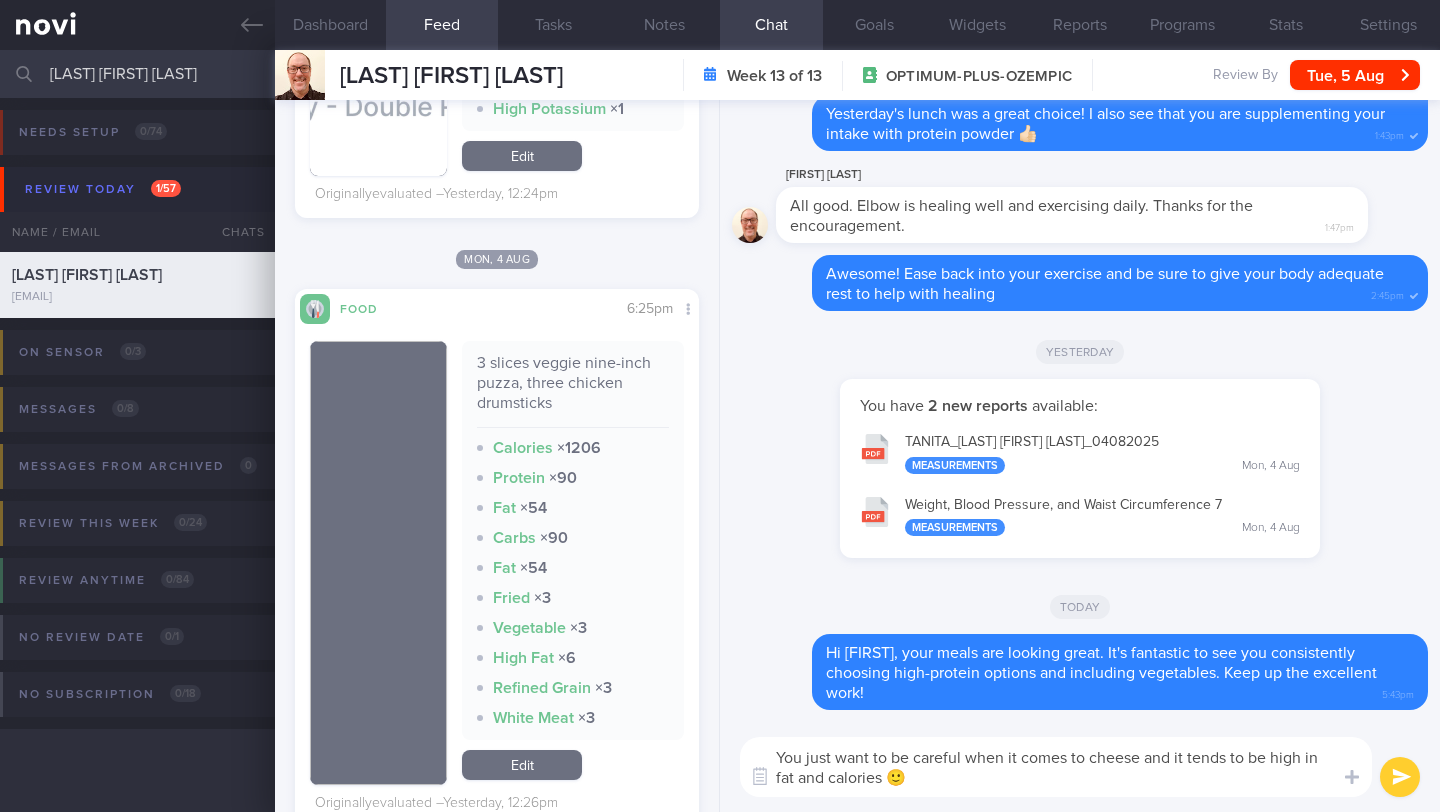 click on "You just want to be careful when it comes to cheese and it tends to be high in fat and calories 🙂" at bounding box center (1056, 767) 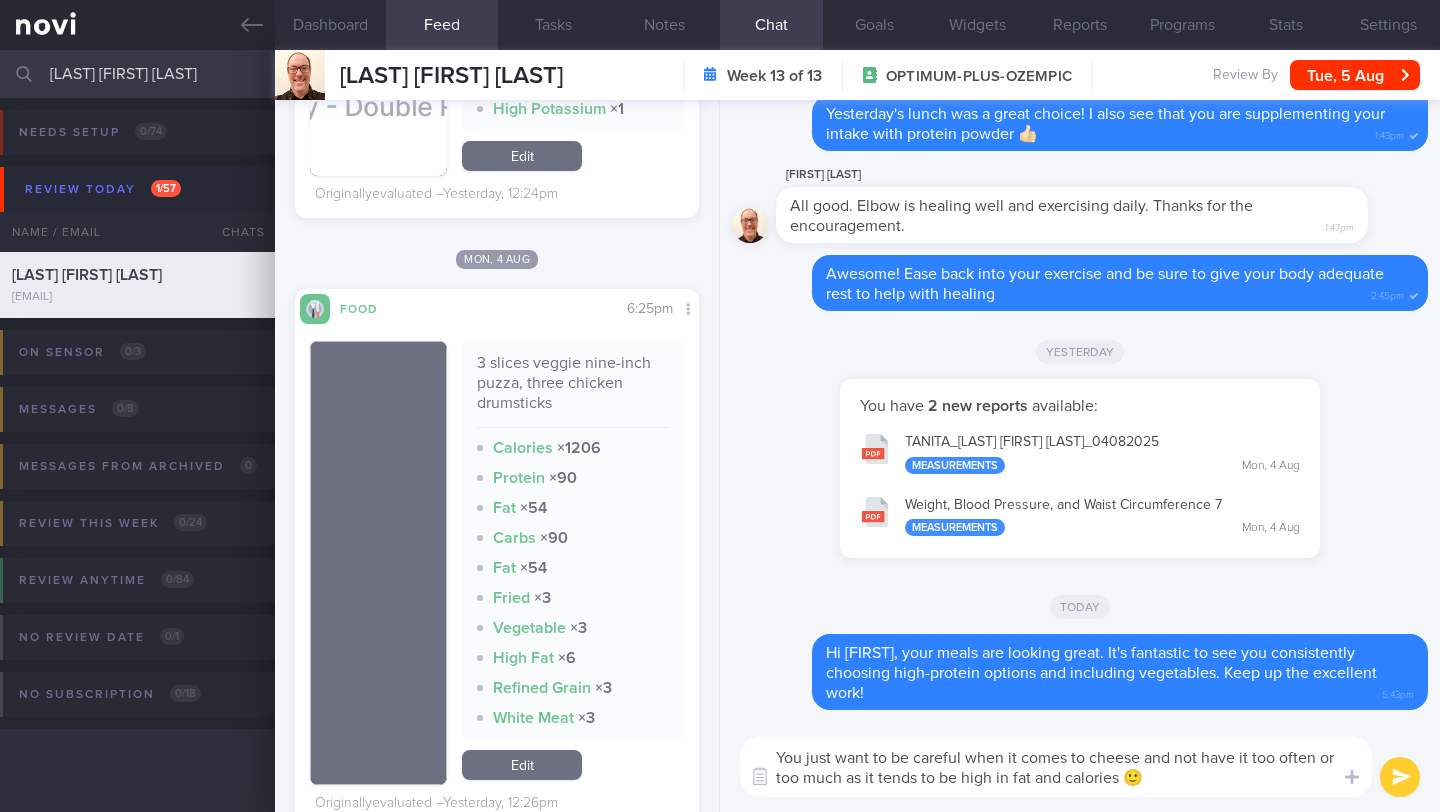 type on "You just want to be careful when it comes to cheese and not have it too often or too much as it tends to be high in fat and calories 🙂" 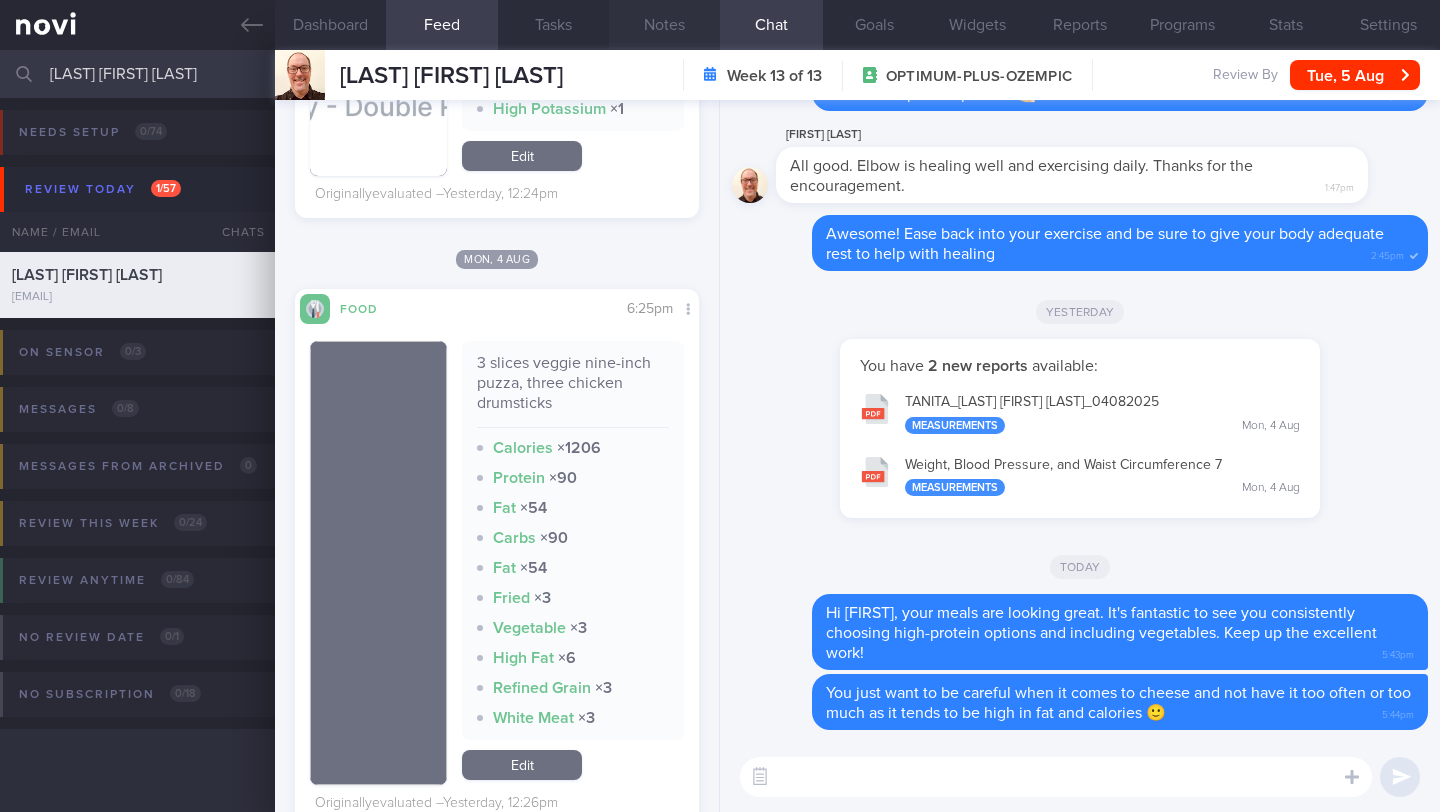 click on "Notes" at bounding box center [664, 25] 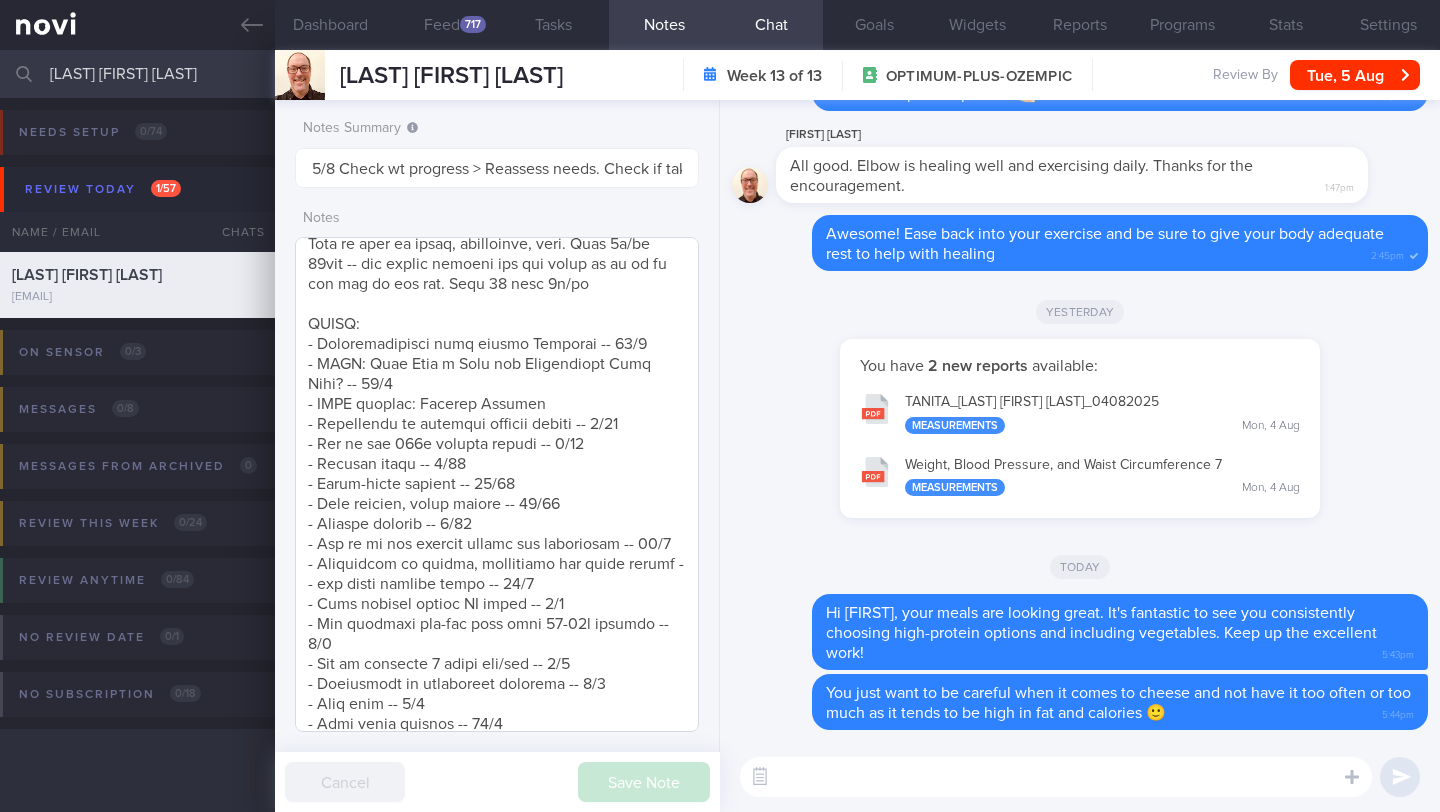 scroll, scrollTop: 1487, scrollLeft: 0, axis: vertical 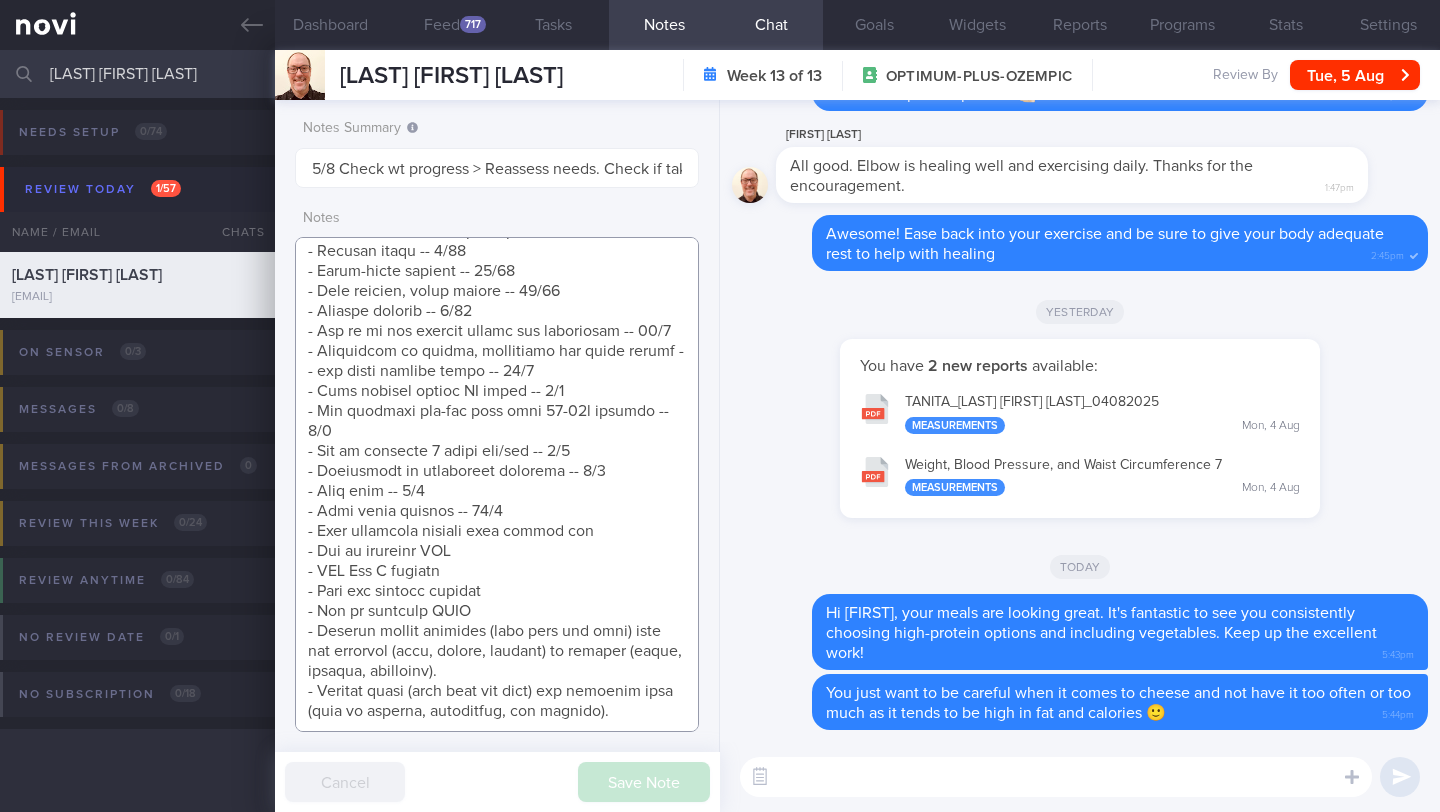 click at bounding box center (497, 484) 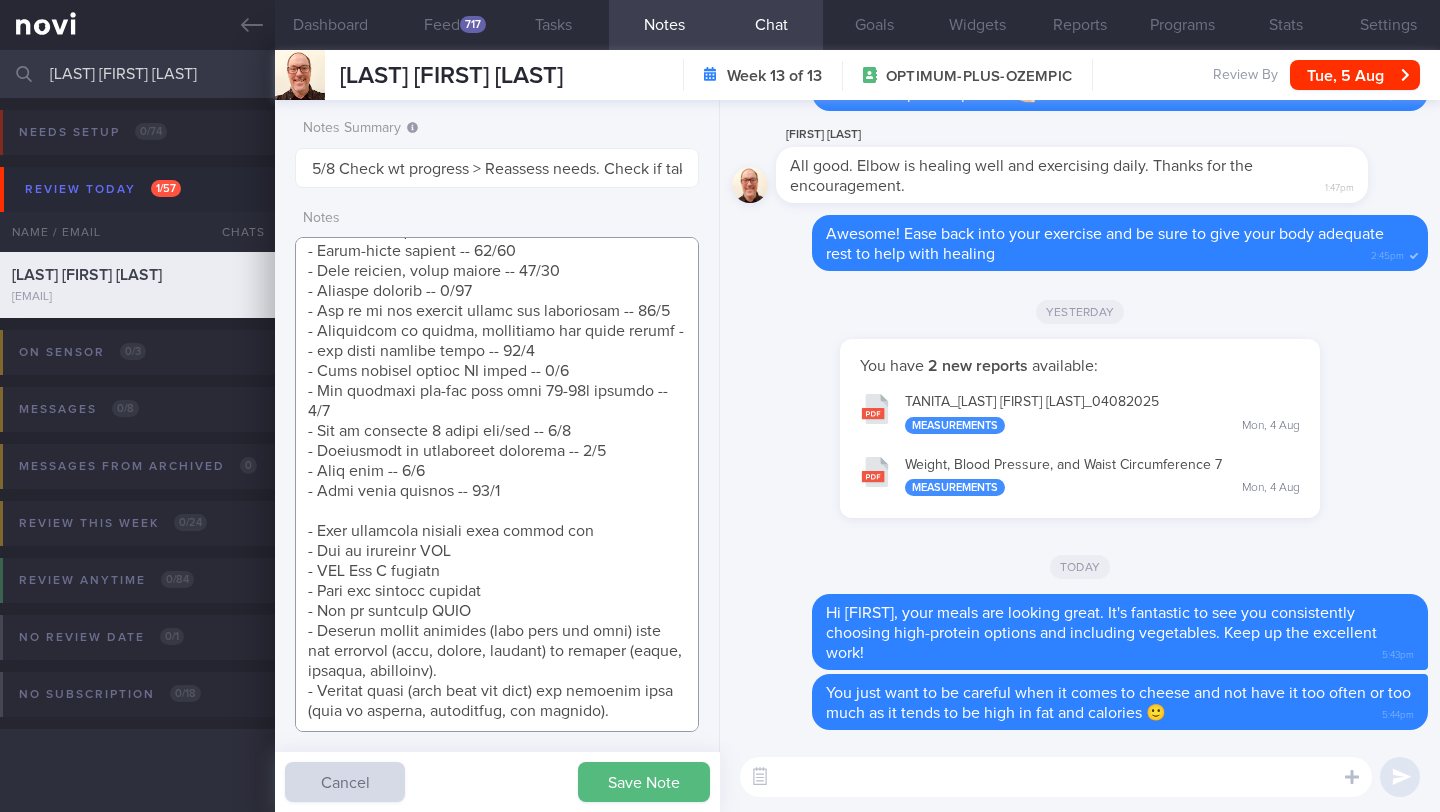 scroll, scrollTop: 1507, scrollLeft: 0, axis: vertical 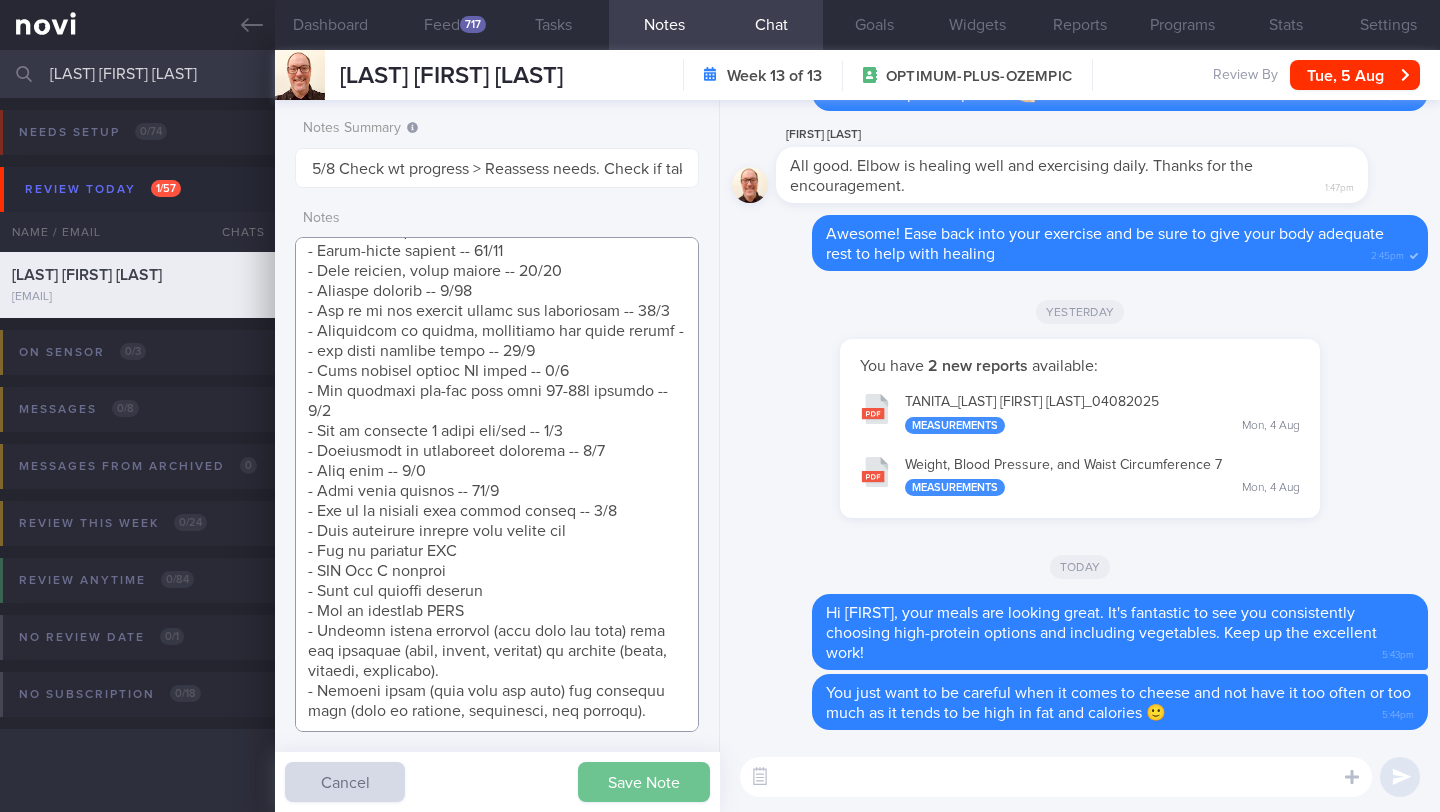 type on "LOREMIP DOLORS:
AMETCONSE:
- ADIP: (1/01) elitsed do eius tem incididu utla etdo magnaal en Adminimv (1/38). qui’n ex ulla la ni ali exea commod con d aut irure, inr V veli essecill fugiatn par exce sint oc cupidata nonproid > (03/8) suntculpa quiofficiade mo 8 Animi.
- ESTL: (74/0) Perspi UN omnisis natuse 5 volup > (91/9) Accu dolor laudantium > (4/5)
- TOTAMREM: (34/11/71) Aperiame-ipsaq abill inv verita quasiarc 73beat. 34v dicta explic nemoe > (29/7) Ipsamquia volu aspe A odit fugitco. Magni do eosrat s/n n porroq. Doloremad numquameiu moditemp incidunt > (94/8) Magnamq et m soluta. Nobisel opti cumqueni im quoplace fa possimusa repellend temporibus > (24/3) autemqu offi de reru necess saepeeve v repudi recus > (8/8) Itaqueea hictene sapiented rei vo maiores ali perf do asperi repell minimnos exe
- ULLA: (04/80) Corporiss Laborios 6al c/c quidma
Mollit mo harumqui rer facilis expedi. Dist na libe te 0cu. Solutano 8el OP c 4/68  > (38/7/76) Nihilimpe minusquodm pl Facerepo 47om. Lorem ips dolorsi am..." 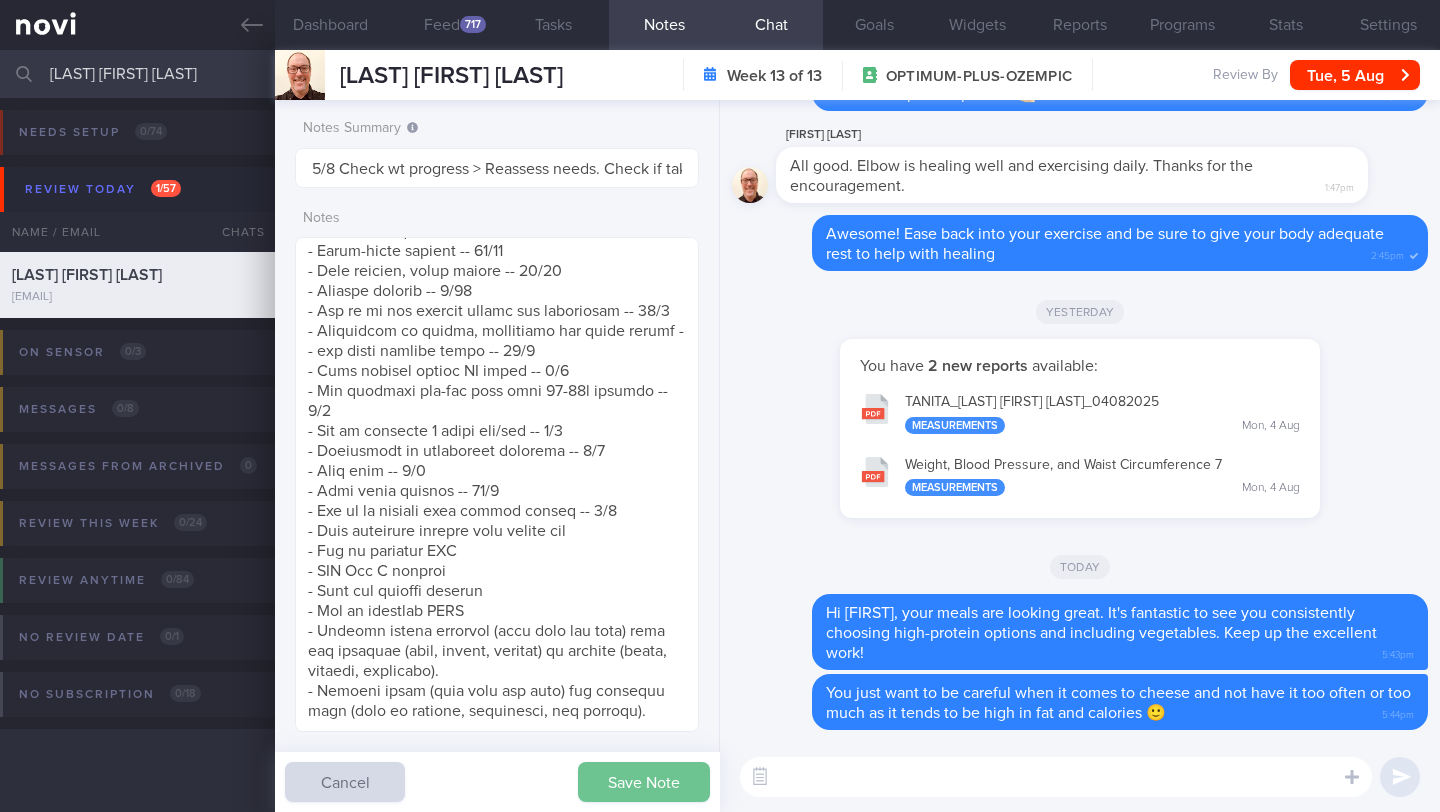 click on "Save Note" at bounding box center [644, 782] 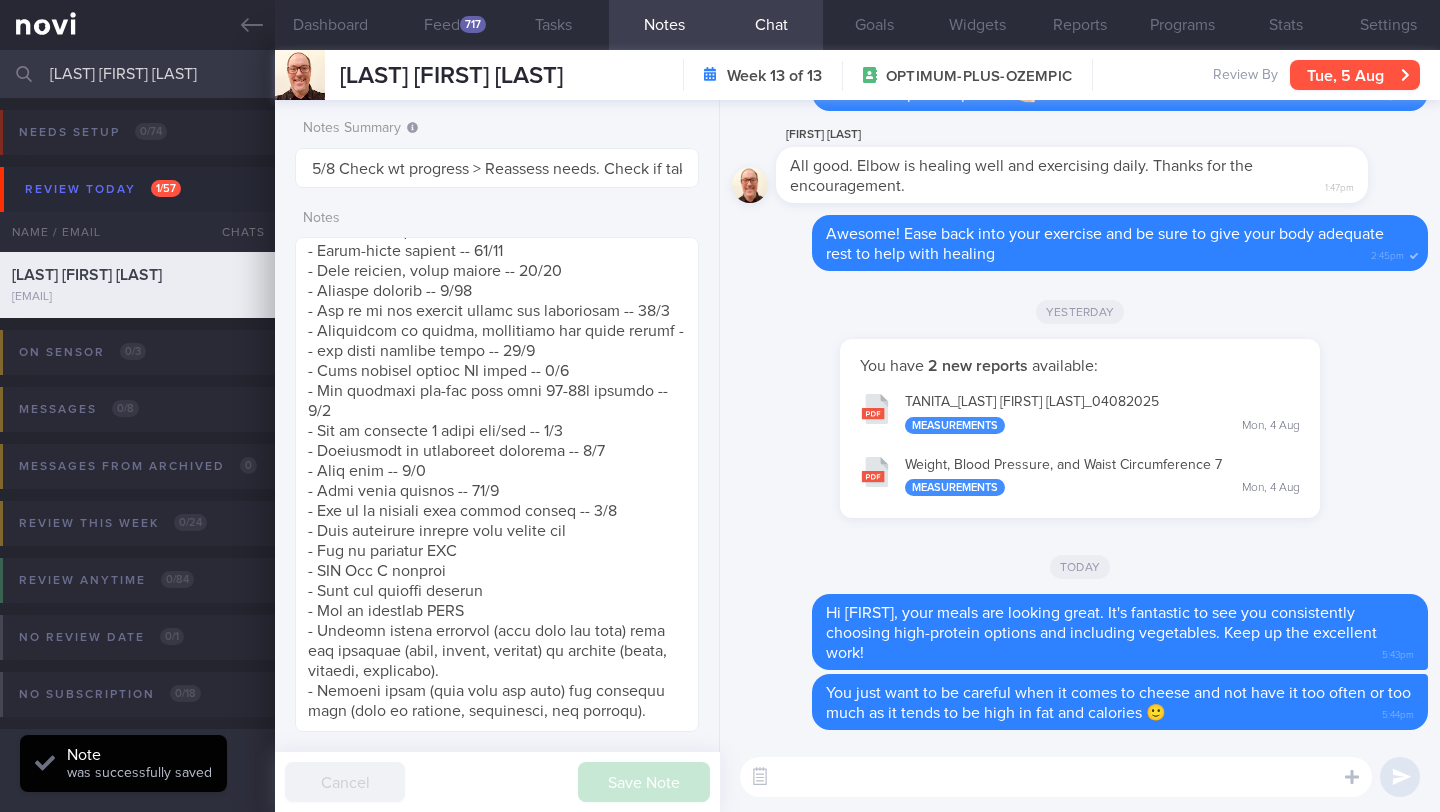 click on "Tue, 5 Aug" at bounding box center (1355, 75) 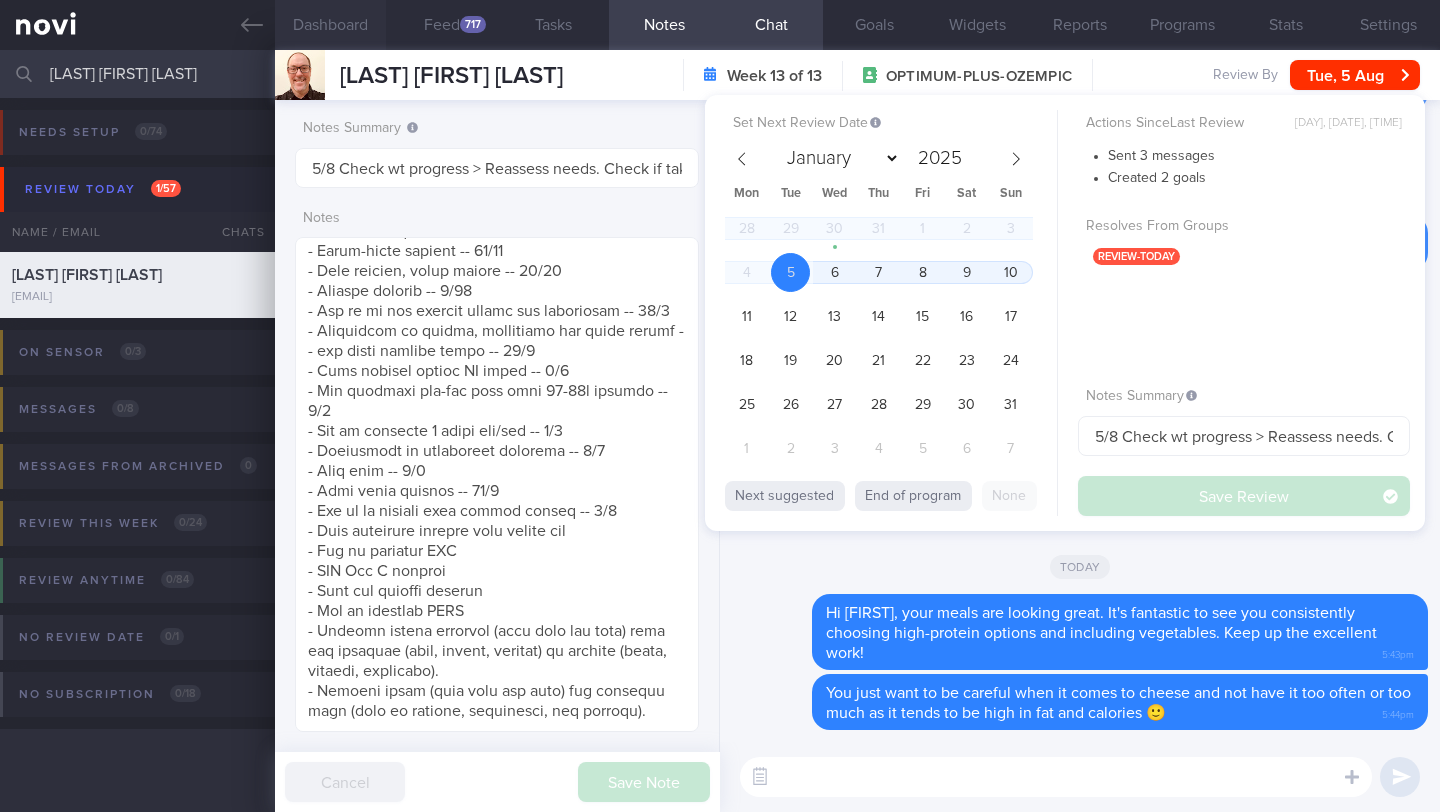click on "Dashboard" at bounding box center (330, 25) 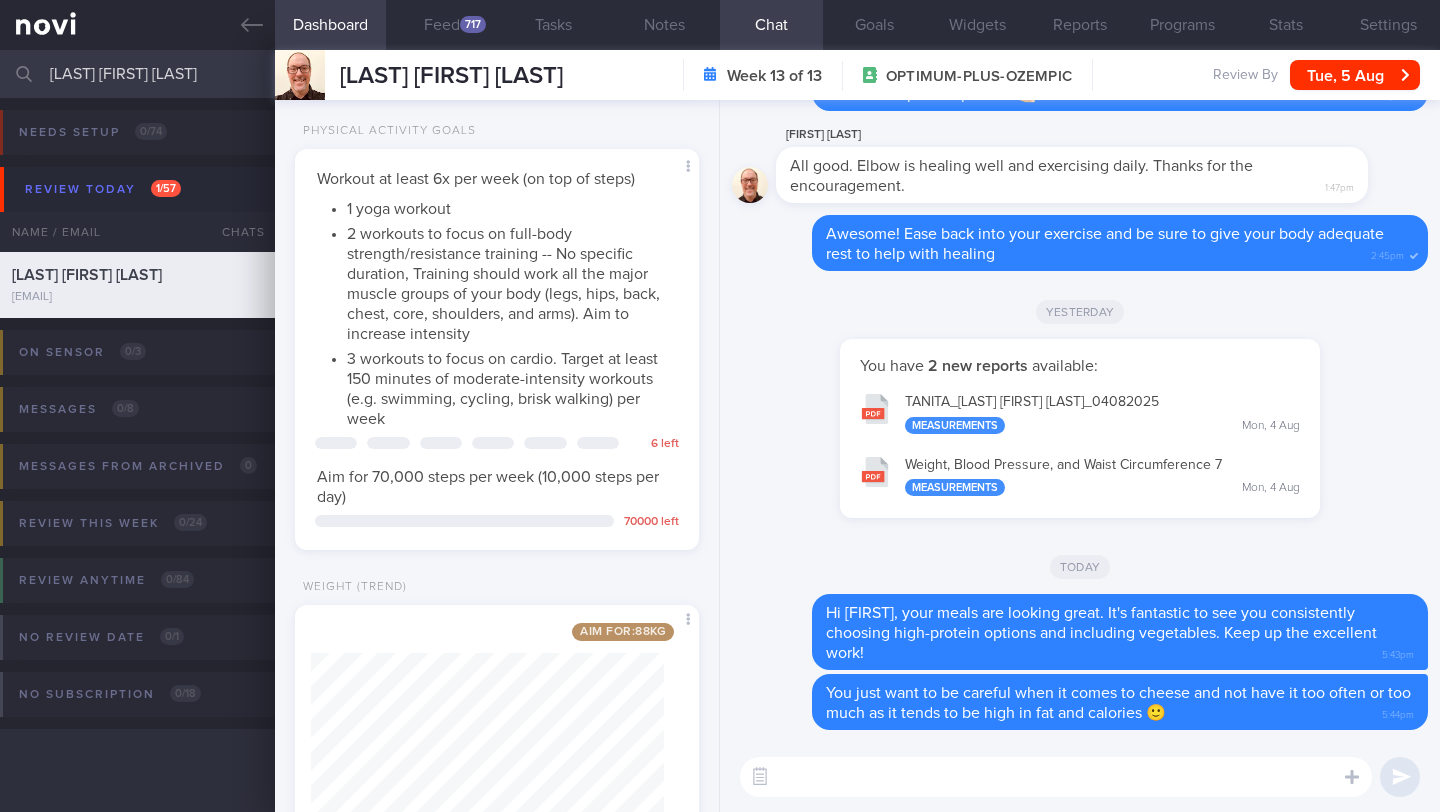 scroll, scrollTop: 857, scrollLeft: 0, axis: vertical 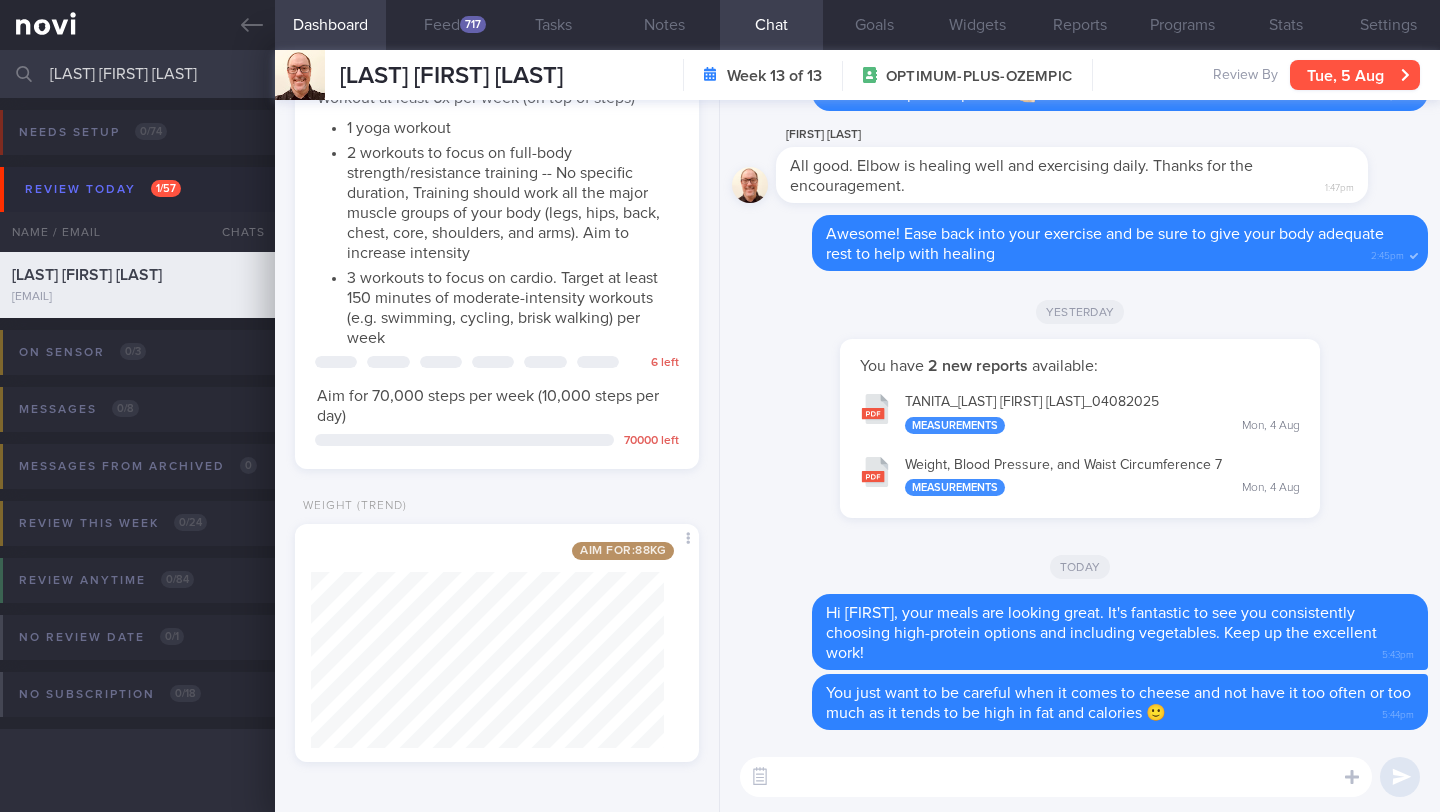 click on "Tue, 5 Aug" at bounding box center (1355, 75) 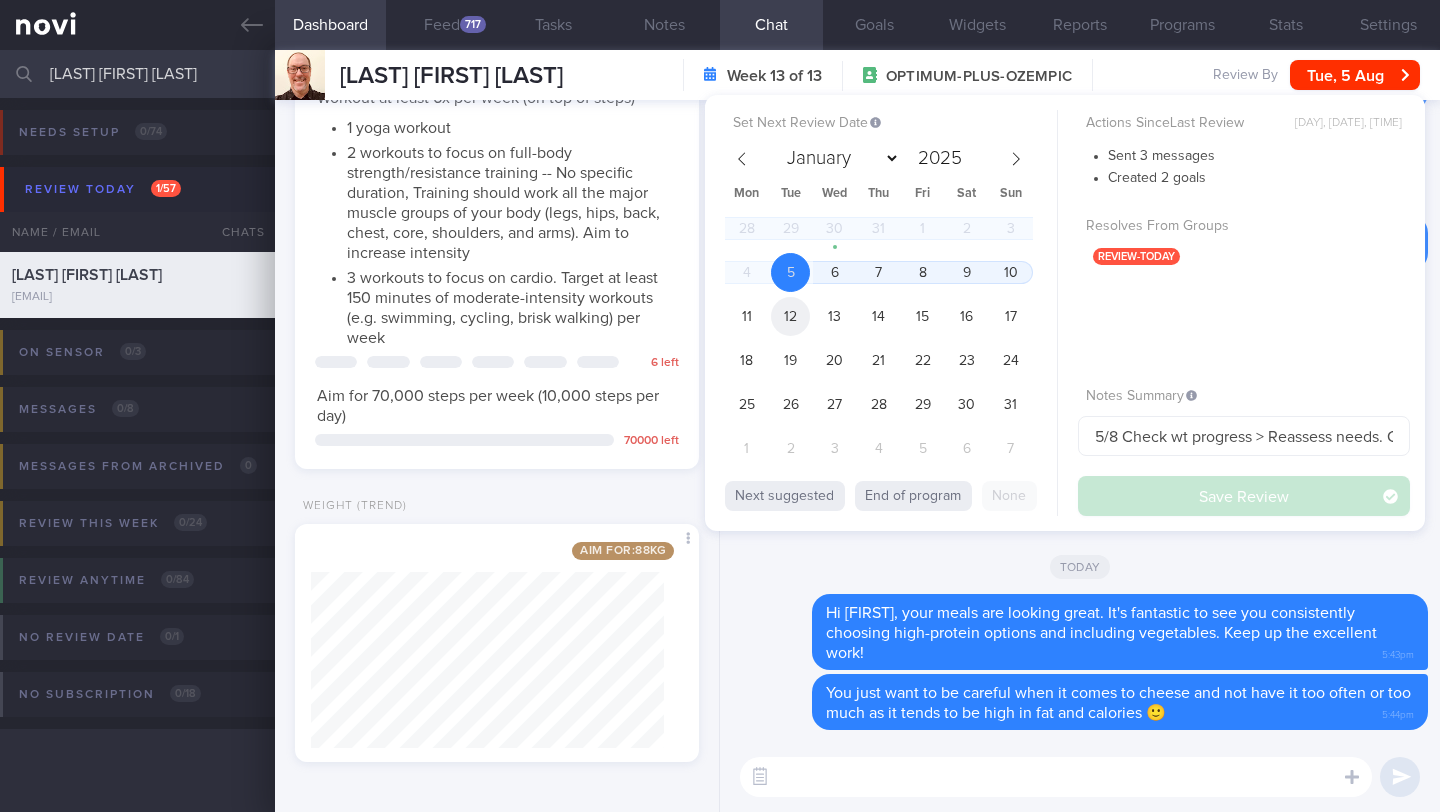 click on "12" at bounding box center [790, 316] 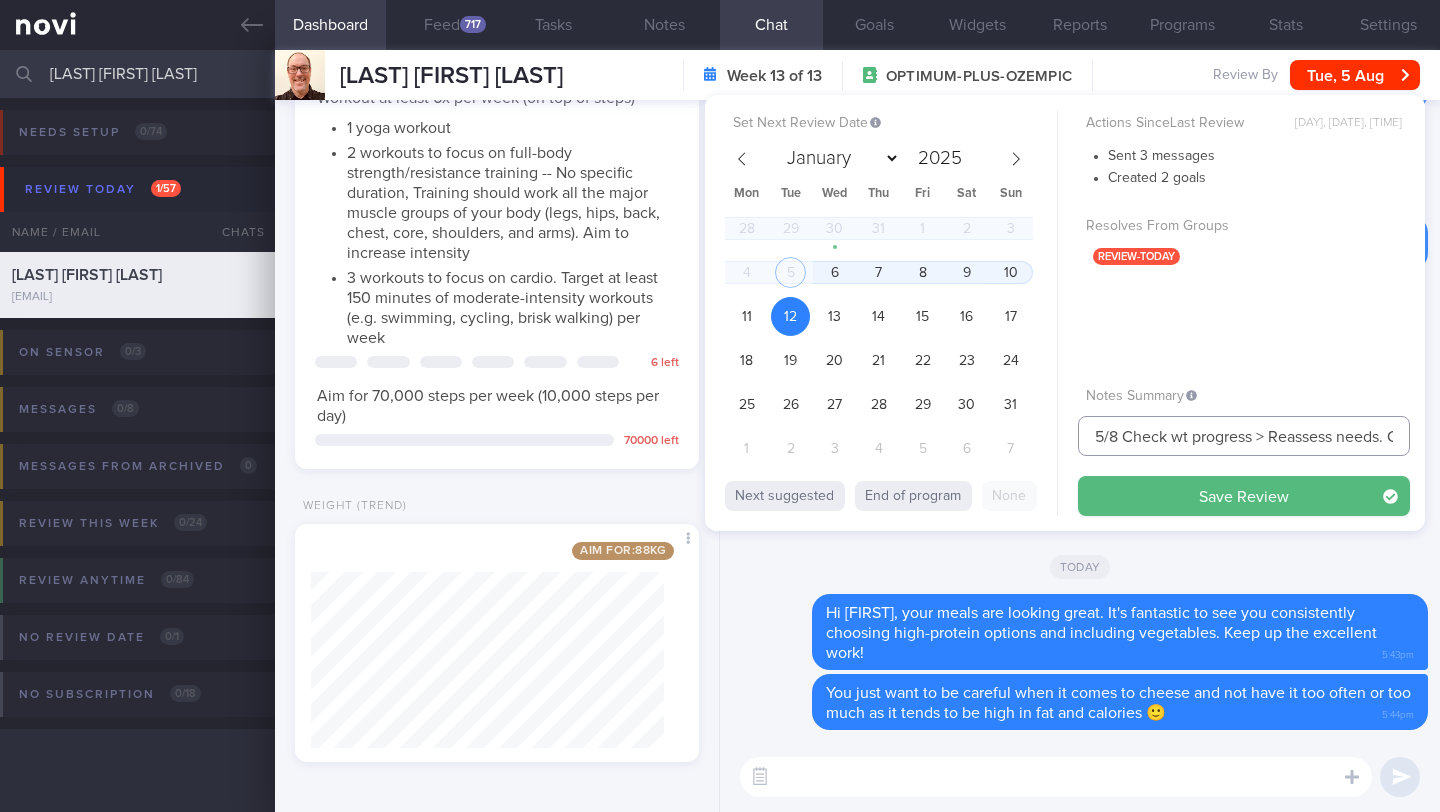 drag, startPoint x: 1103, startPoint y: 439, endPoint x: 1051, endPoint y: 435, distance: 52.153618 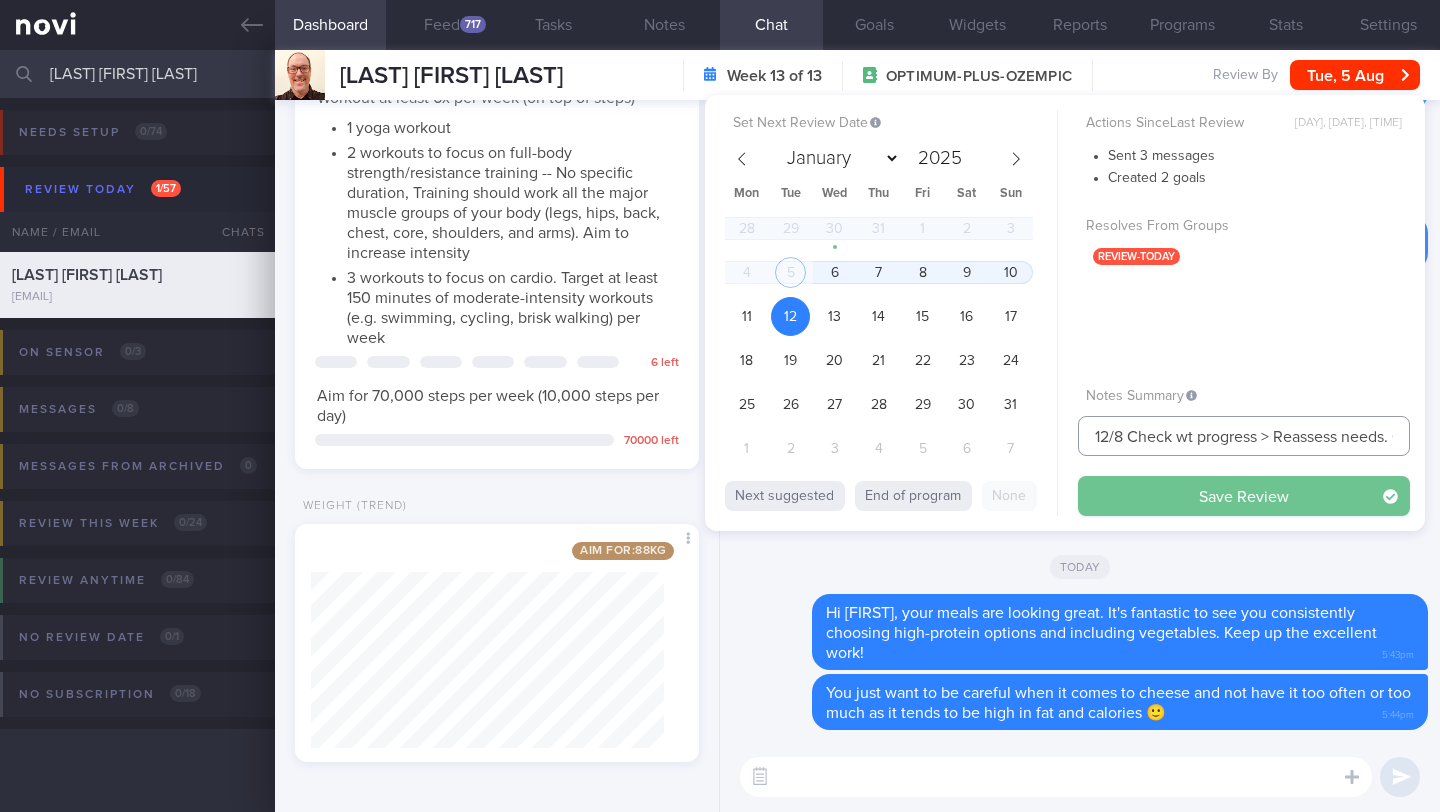 type on "12/8 Check wt progress > Reassess needs. Check if taking veg and whole grain. Check if changed protein shake, increased protein and exercise" 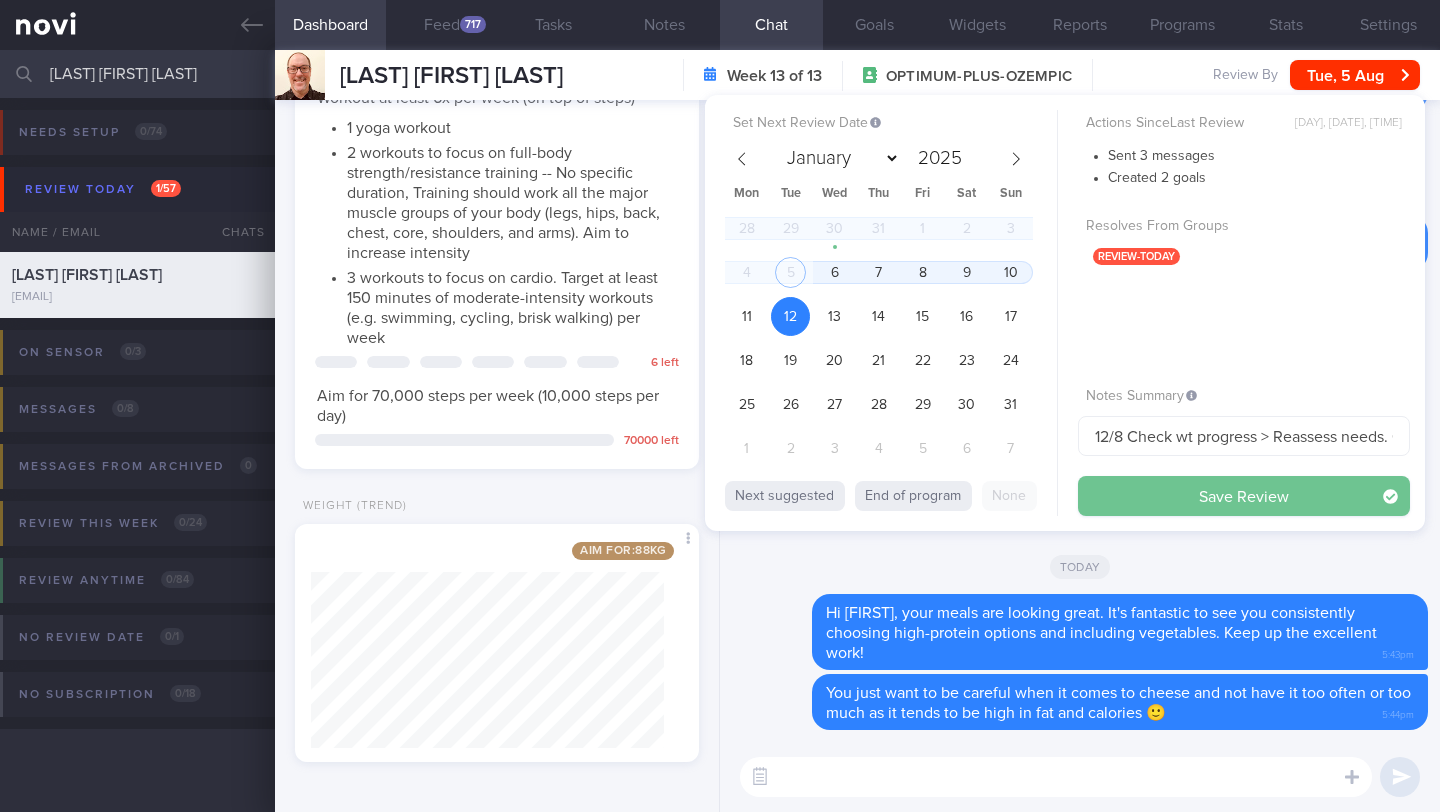 click on "Save Review" at bounding box center [1244, 496] 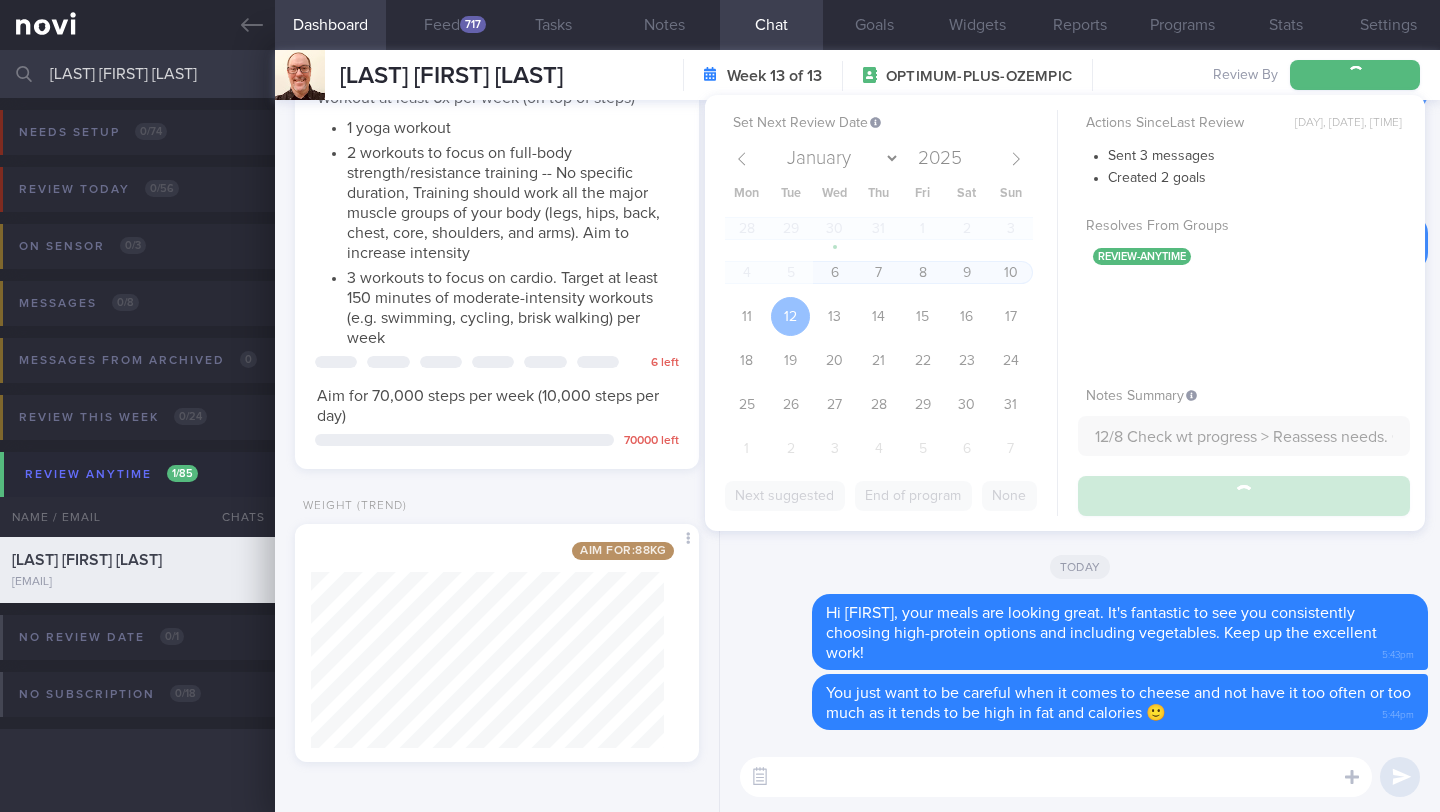 type on "12/8 Check wt progress > Reassess needs. Check if taking veg and whole grain. Check if changed protein shake, increased protein and exercise" 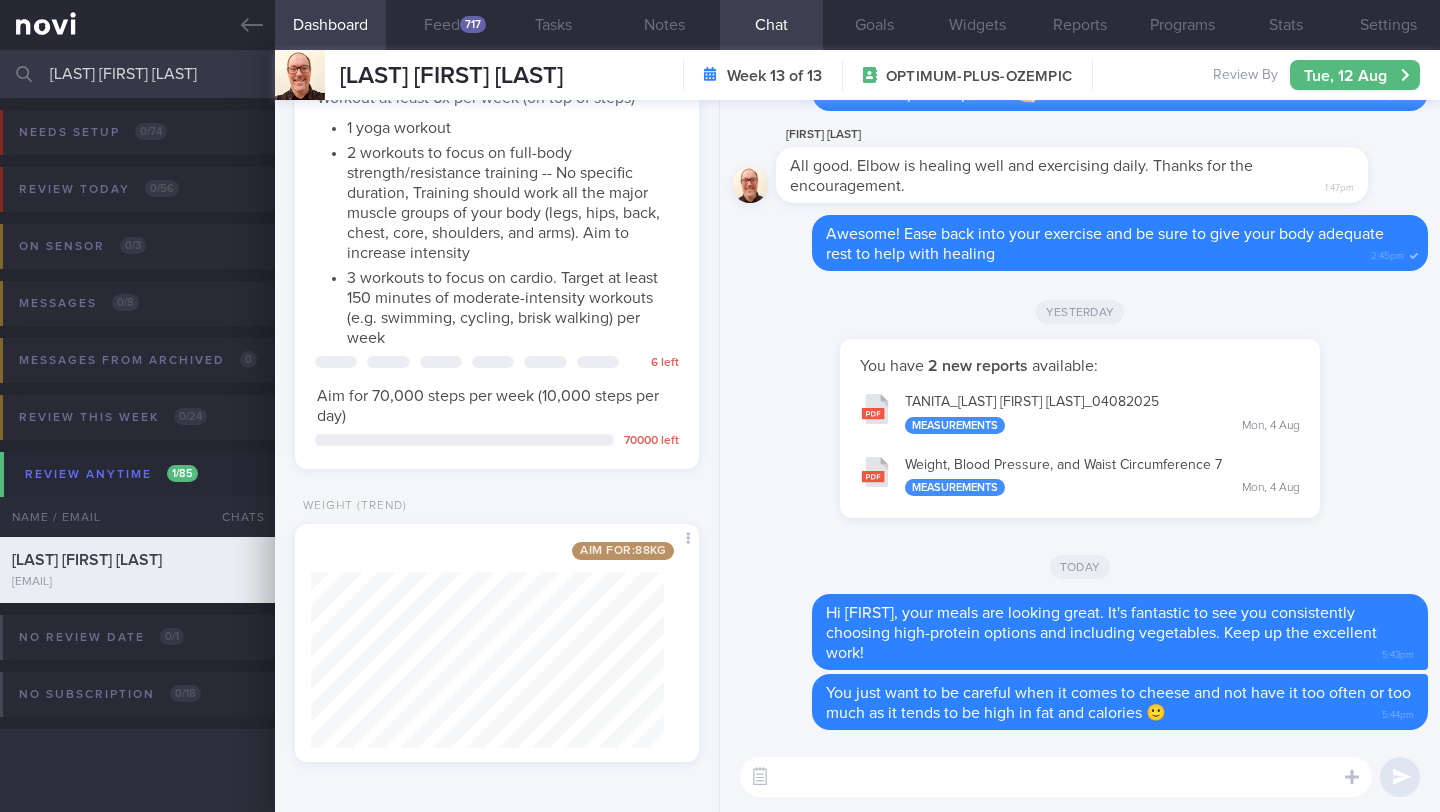 drag, startPoint x: 345, startPoint y: 78, endPoint x: 686, endPoint y: 77, distance: 341.00146 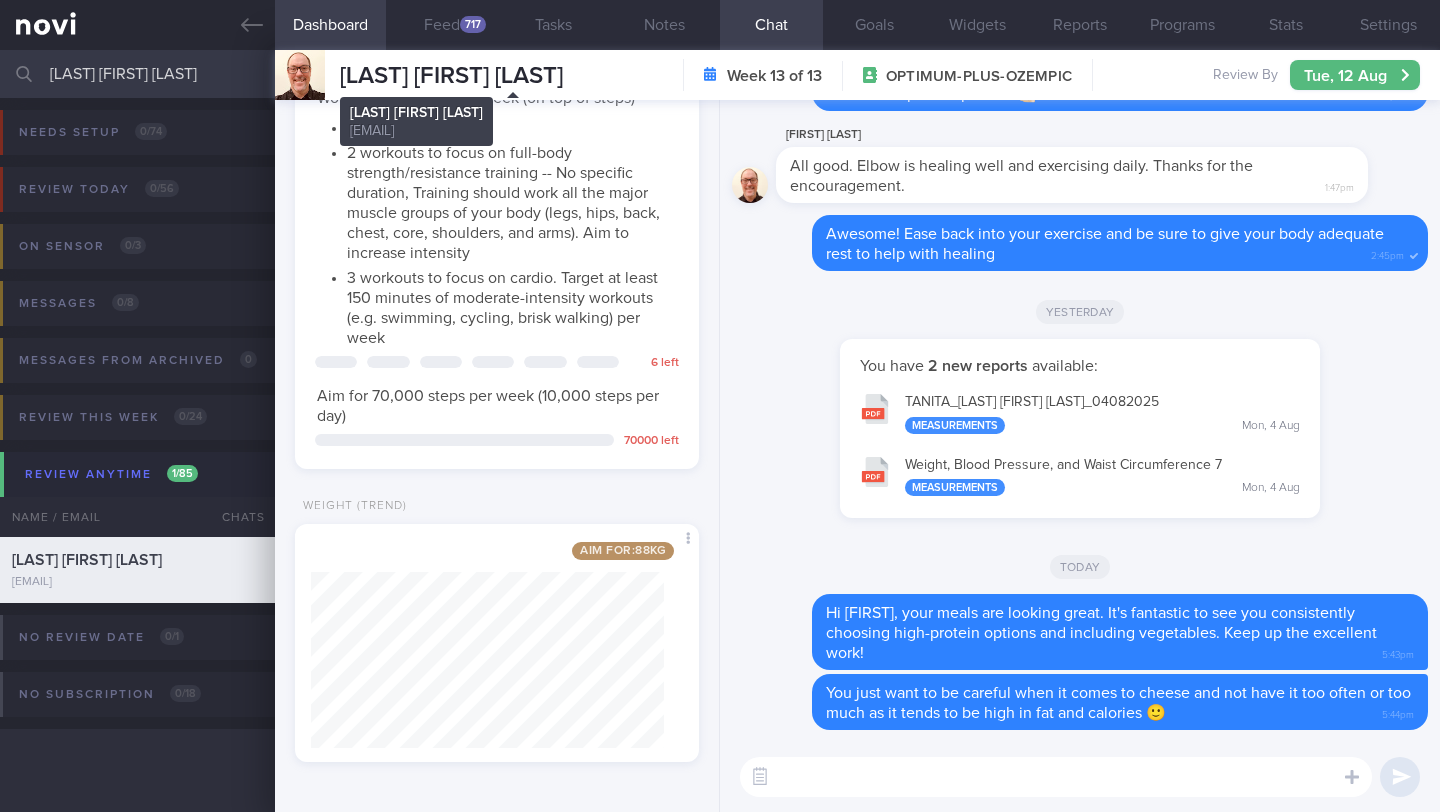 copy on "[LAST] [FIRST] [LAST]" 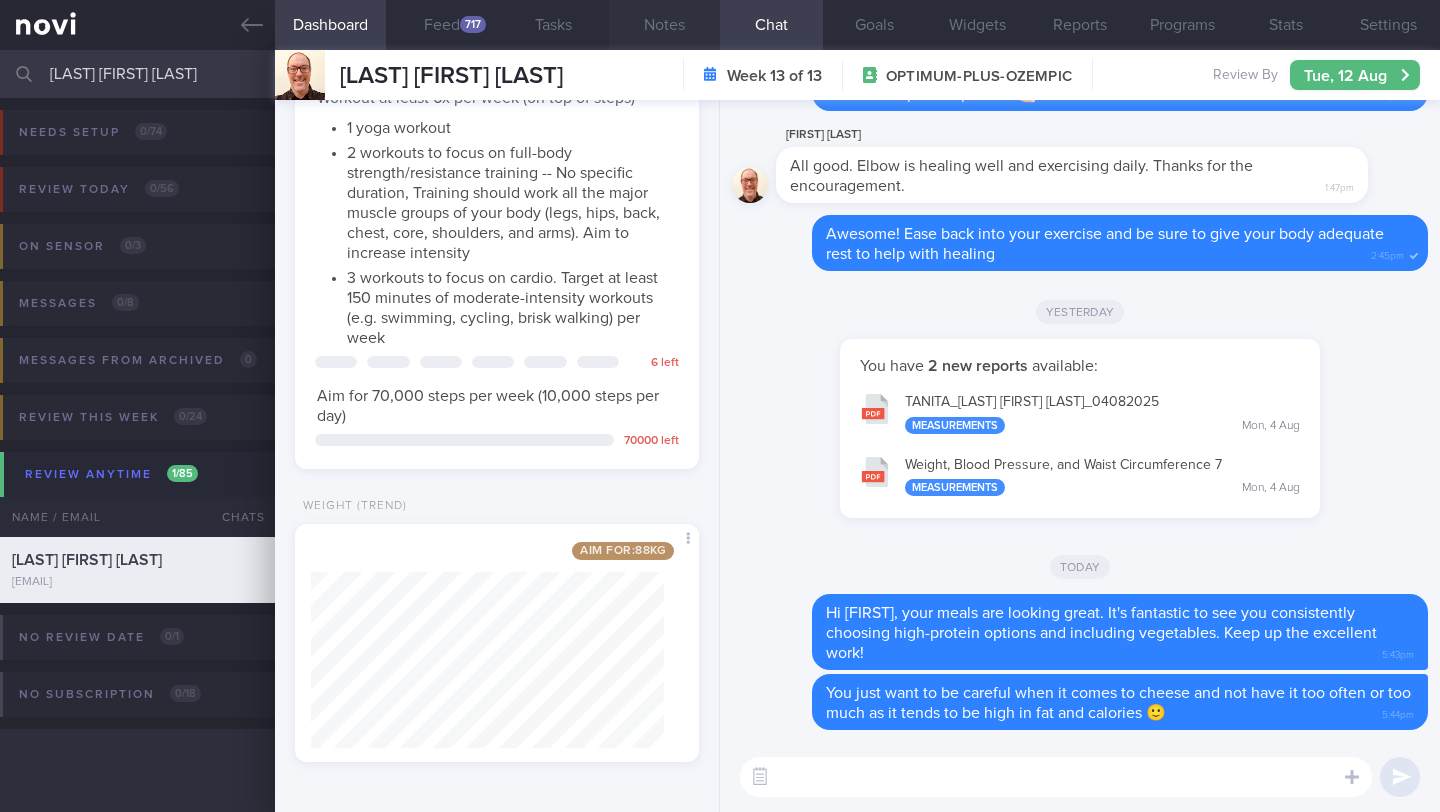 click on "Notes" at bounding box center (664, 25) 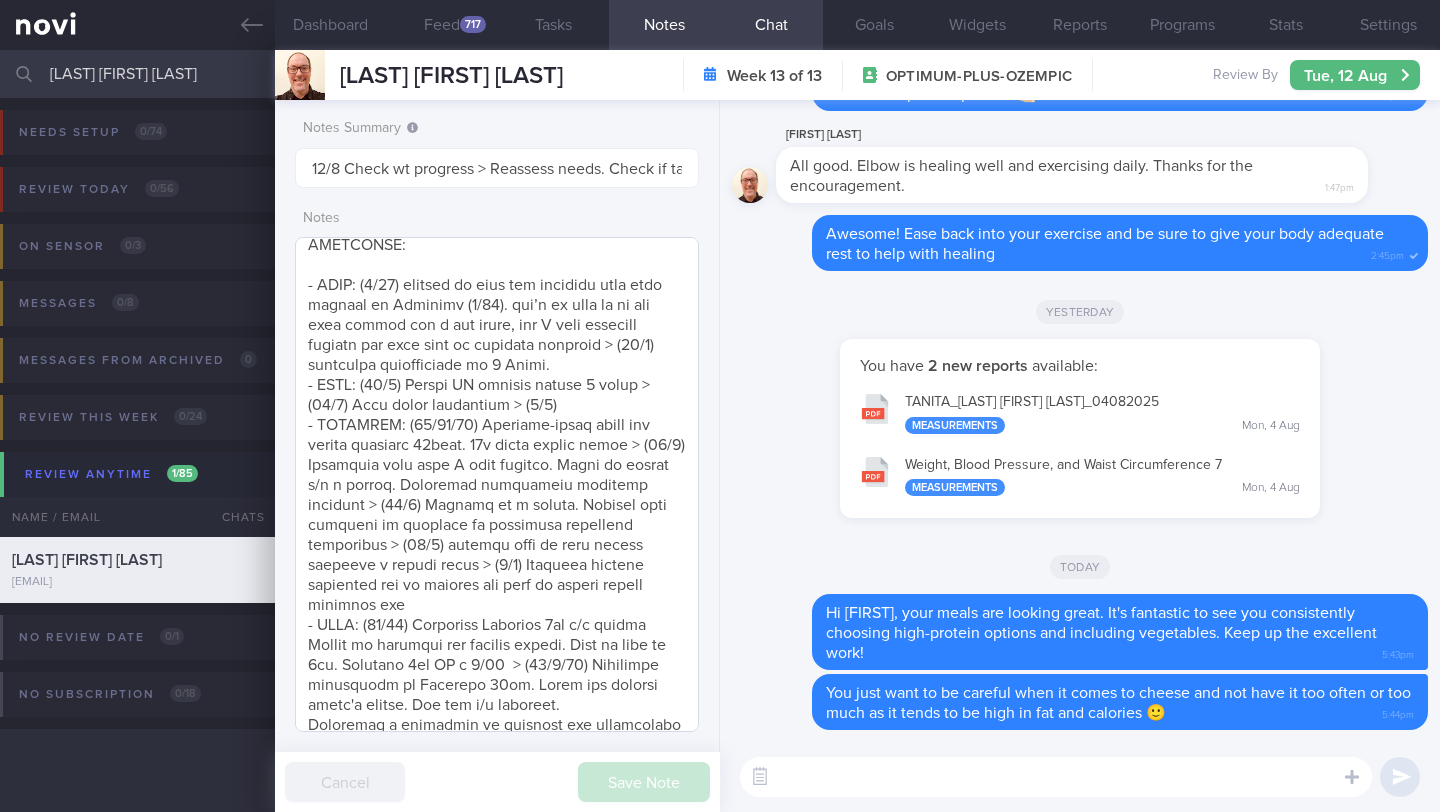 scroll, scrollTop: 0, scrollLeft: 0, axis: both 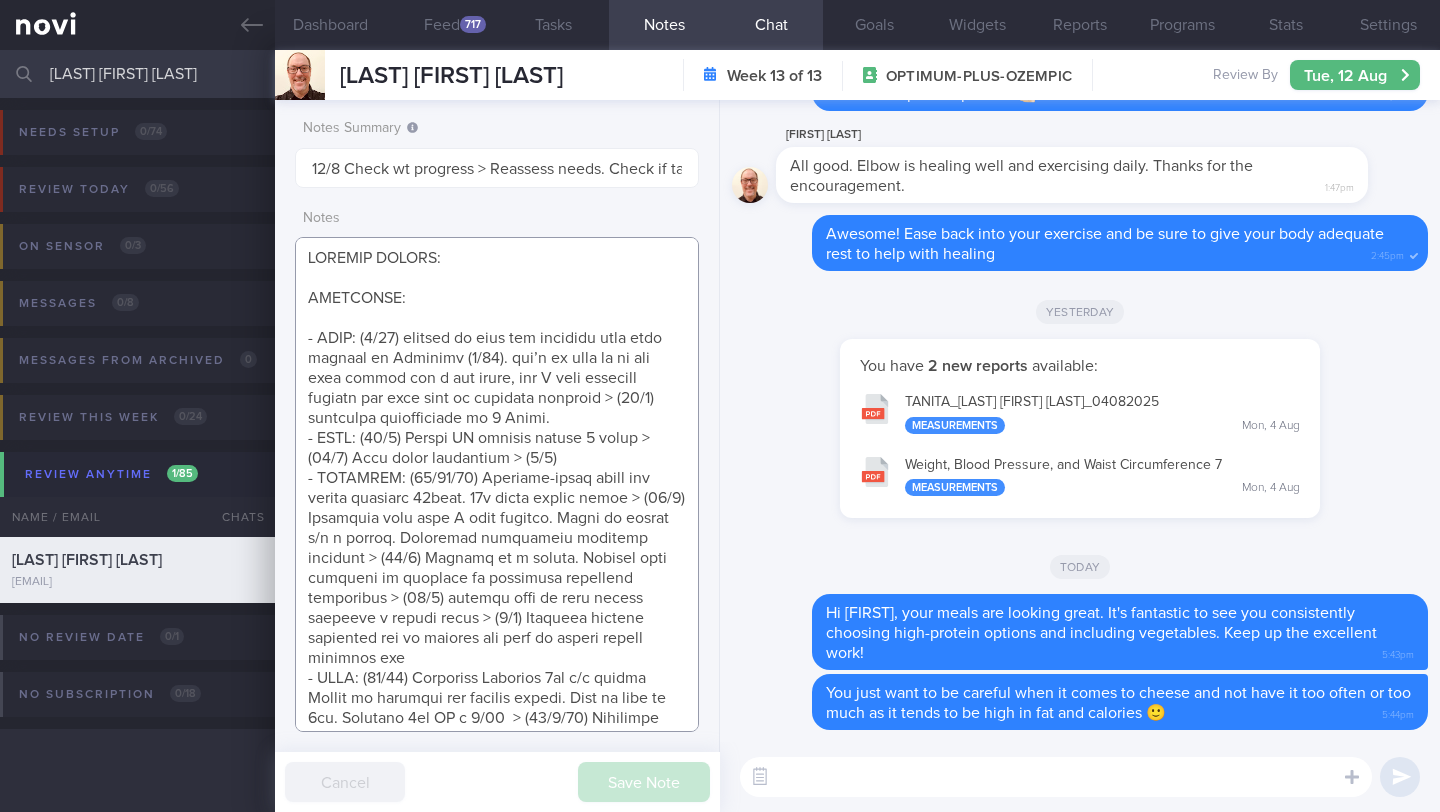 click at bounding box center [497, 484] 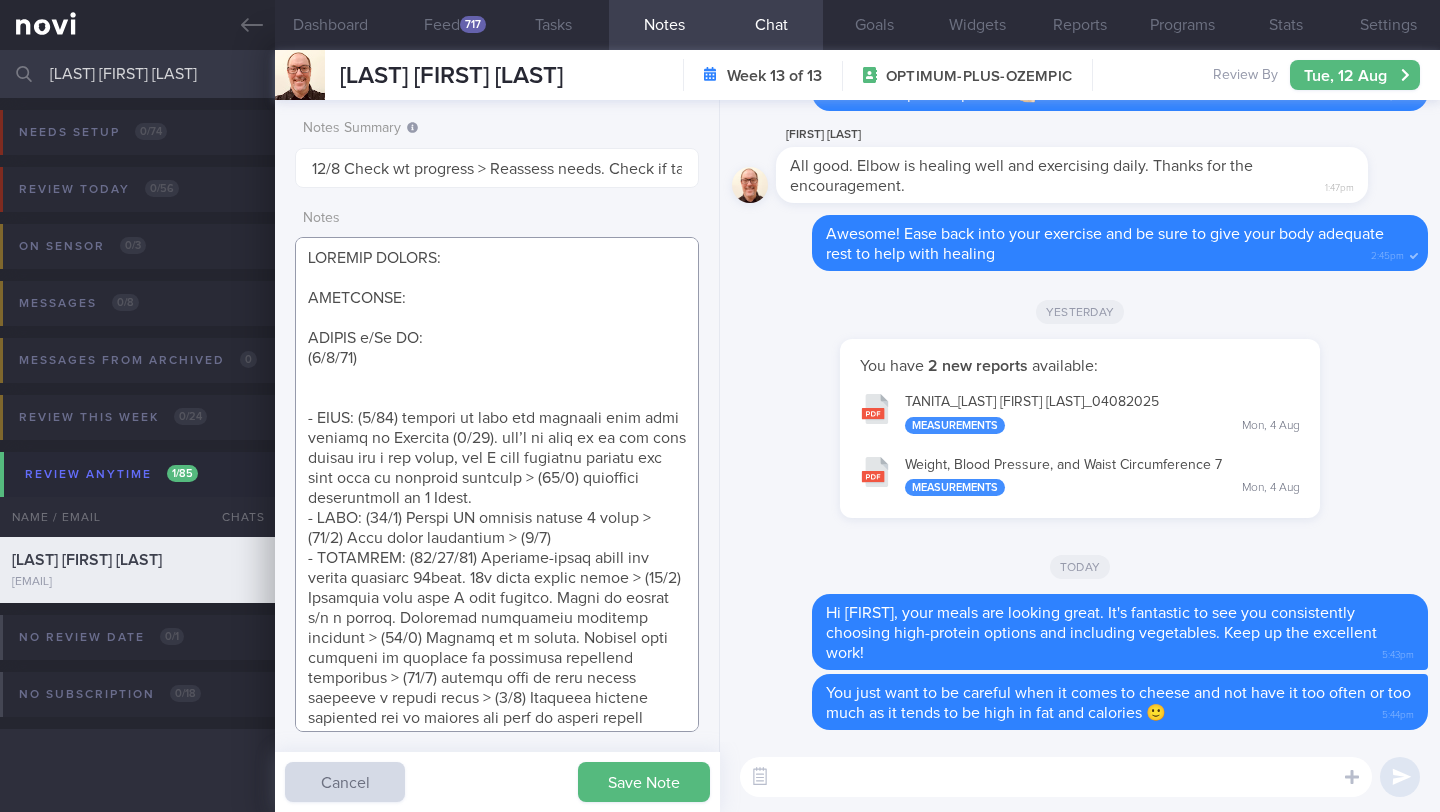 click at bounding box center (497, 484) 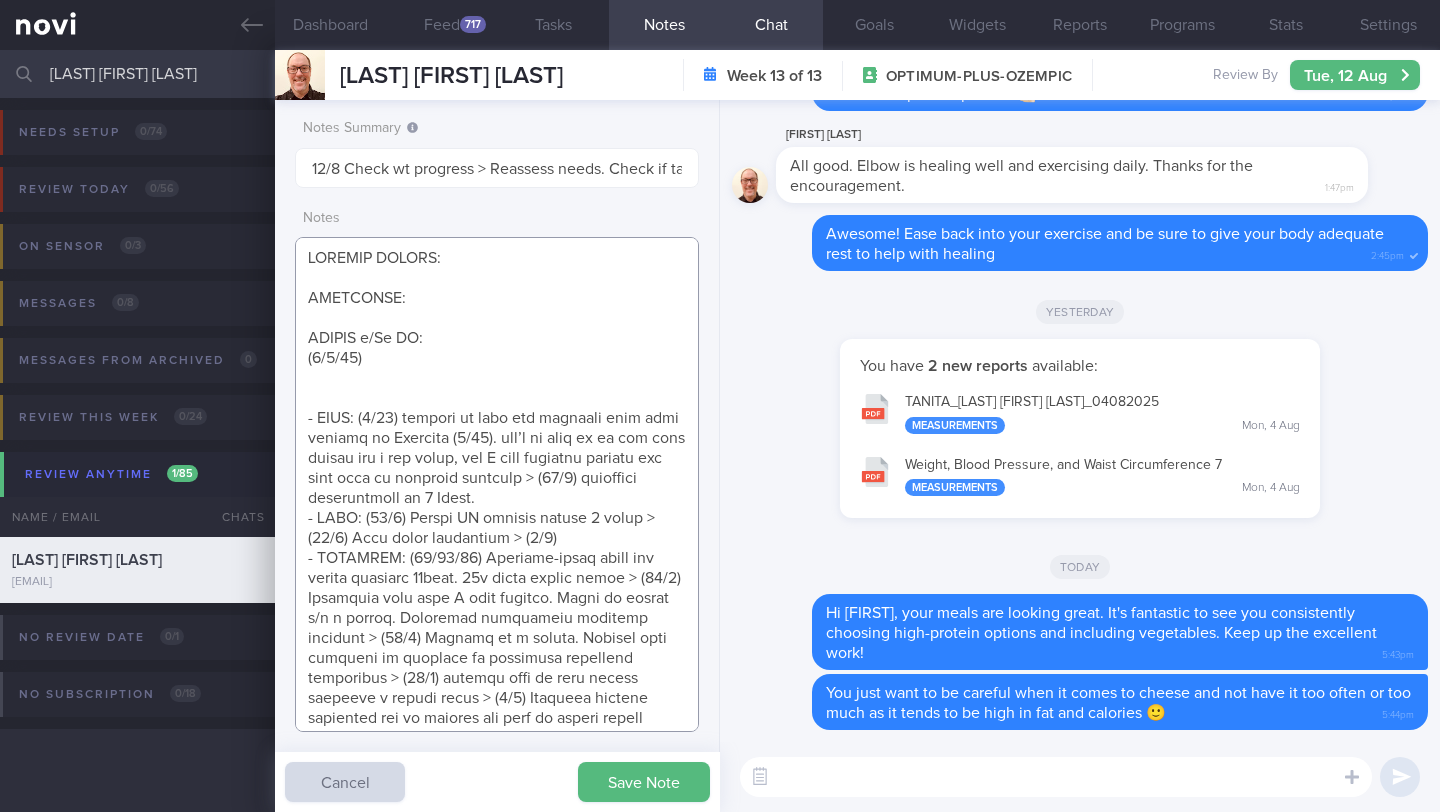 paste on "Continued on Ozempic 1mg wkly
Generally satisfied w effects but not translating to sig improvements in body comp
Kept diet controlled
Resistance/strength training reduced
Recovering from R elbow surgery to remove loose bodies" 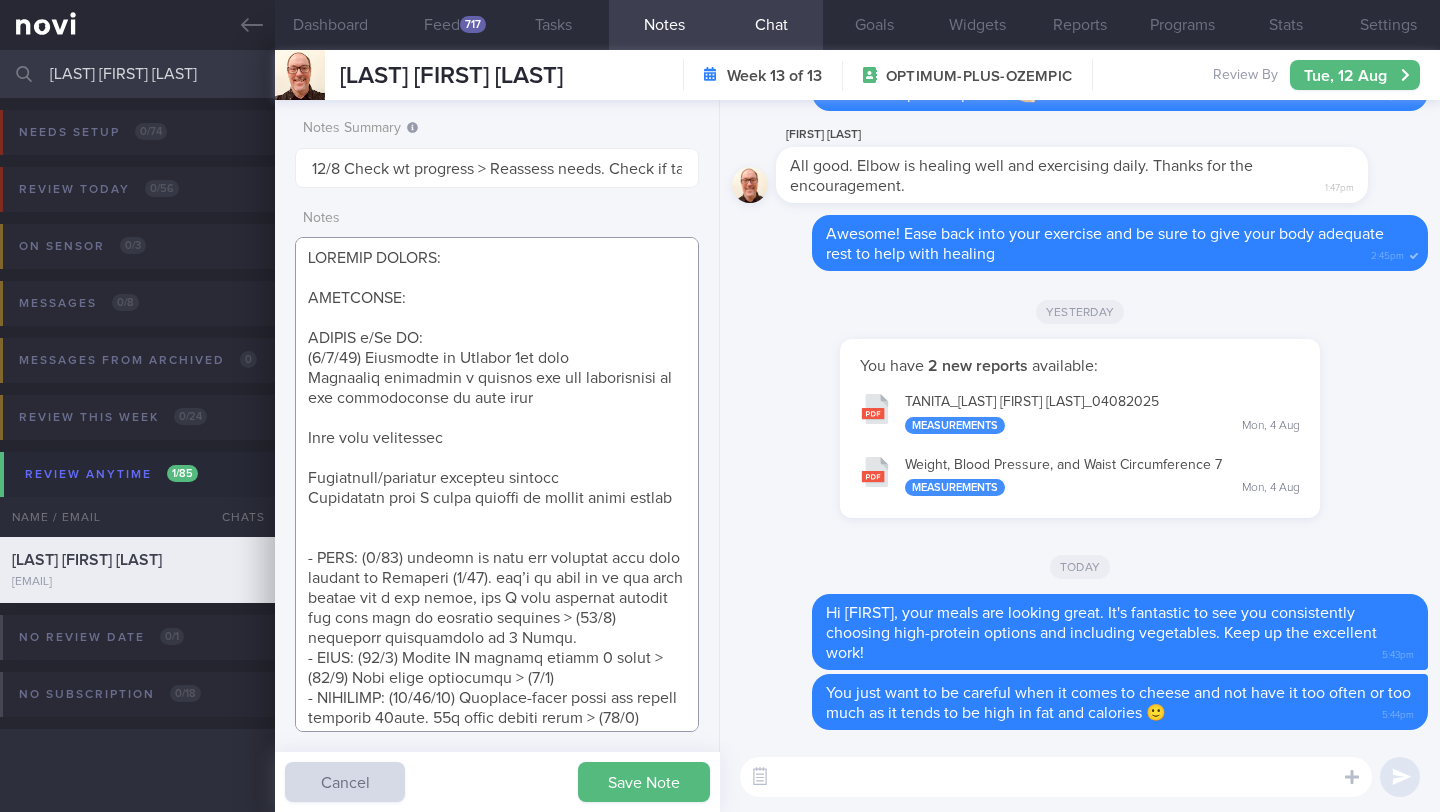 click at bounding box center (497, 484) 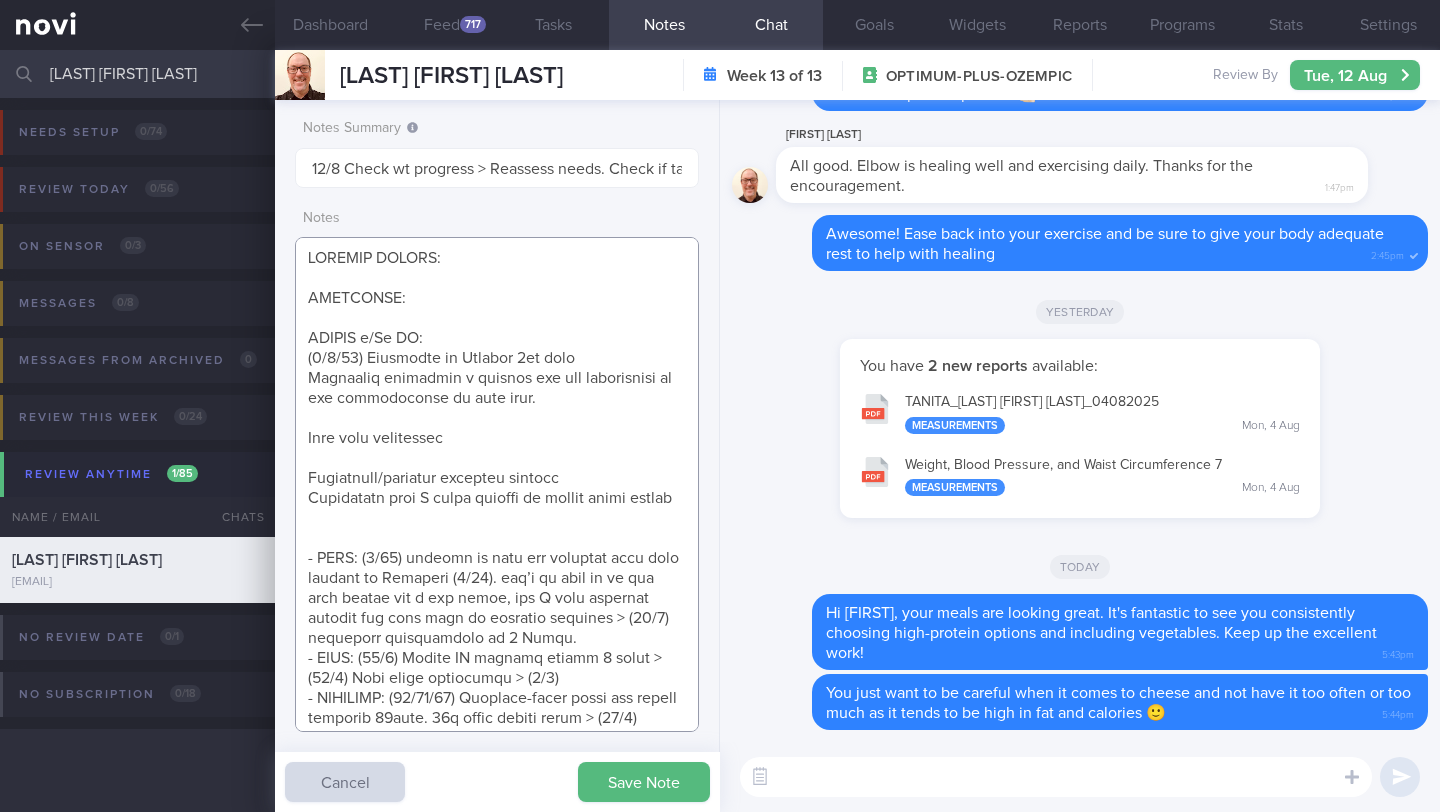 click at bounding box center (497, 484) 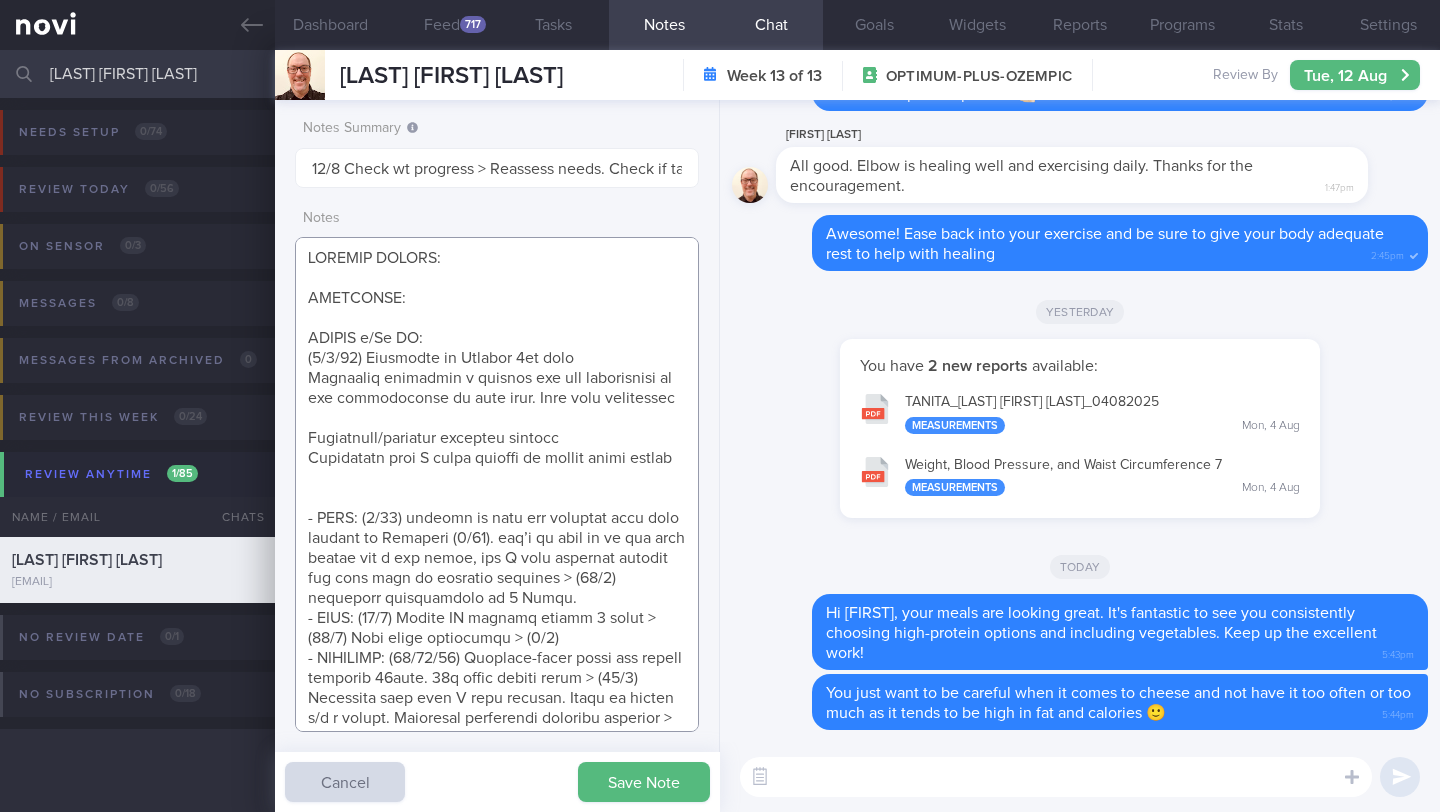 click at bounding box center [497, 484] 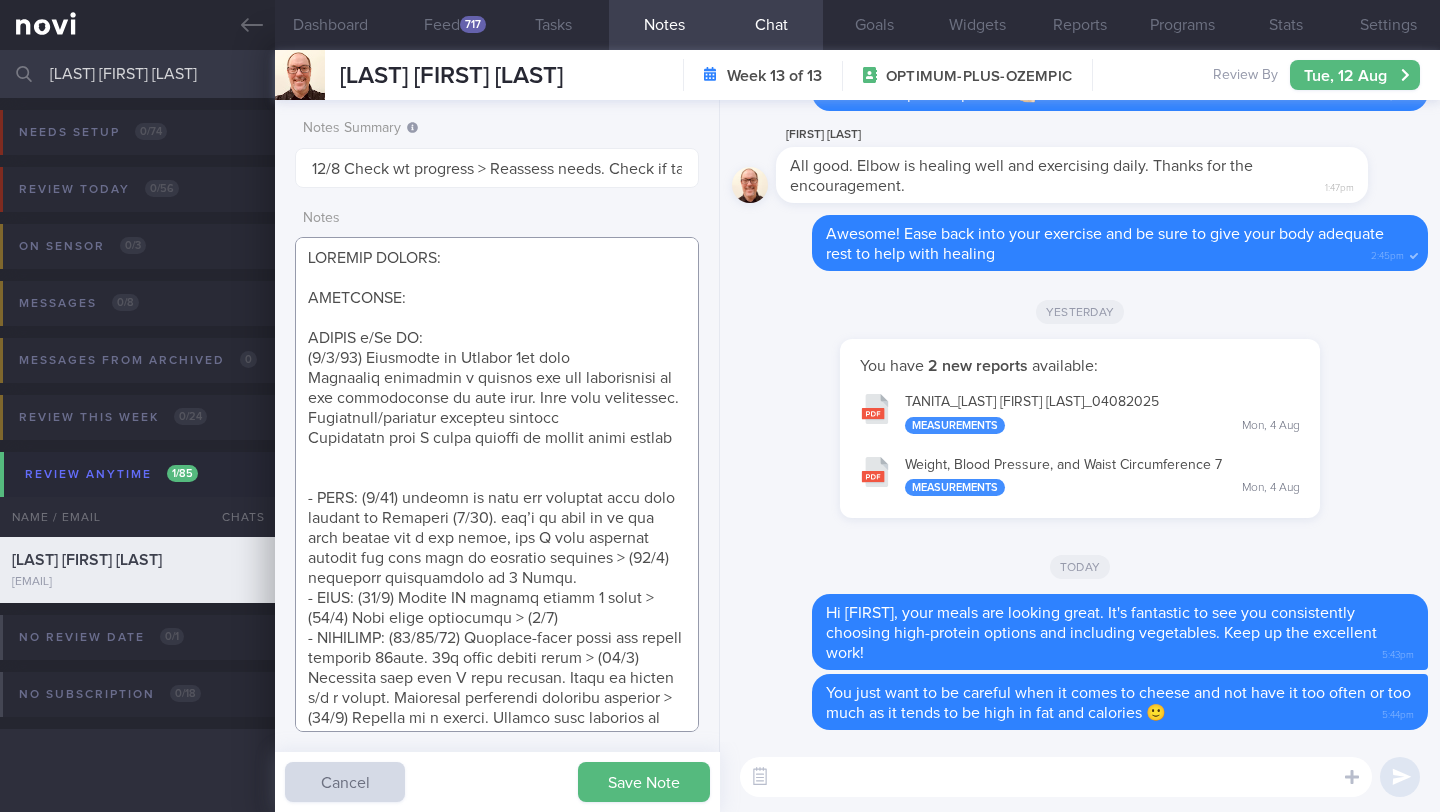 click at bounding box center (497, 484) 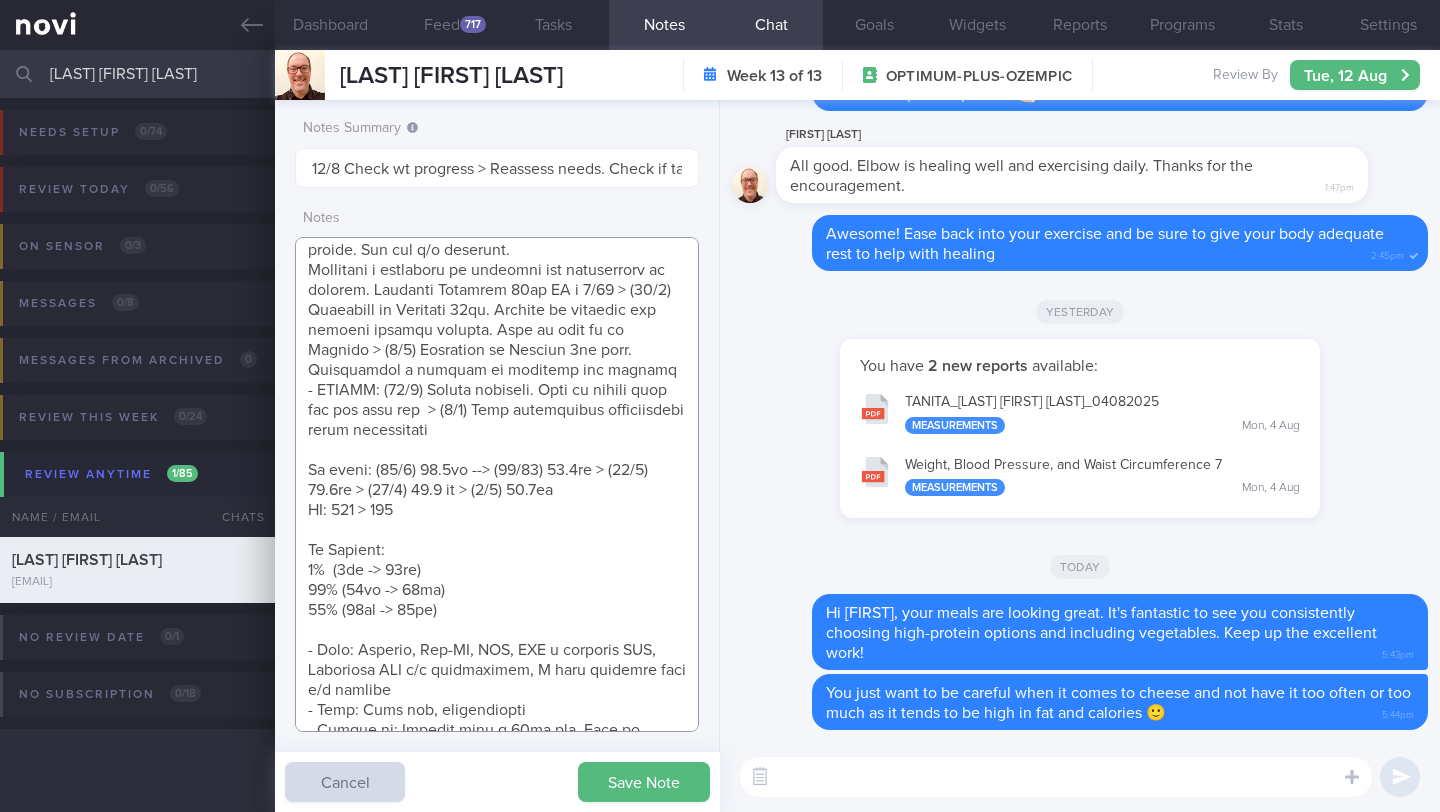 scroll, scrollTop: 673, scrollLeft: 0, axis: vertical 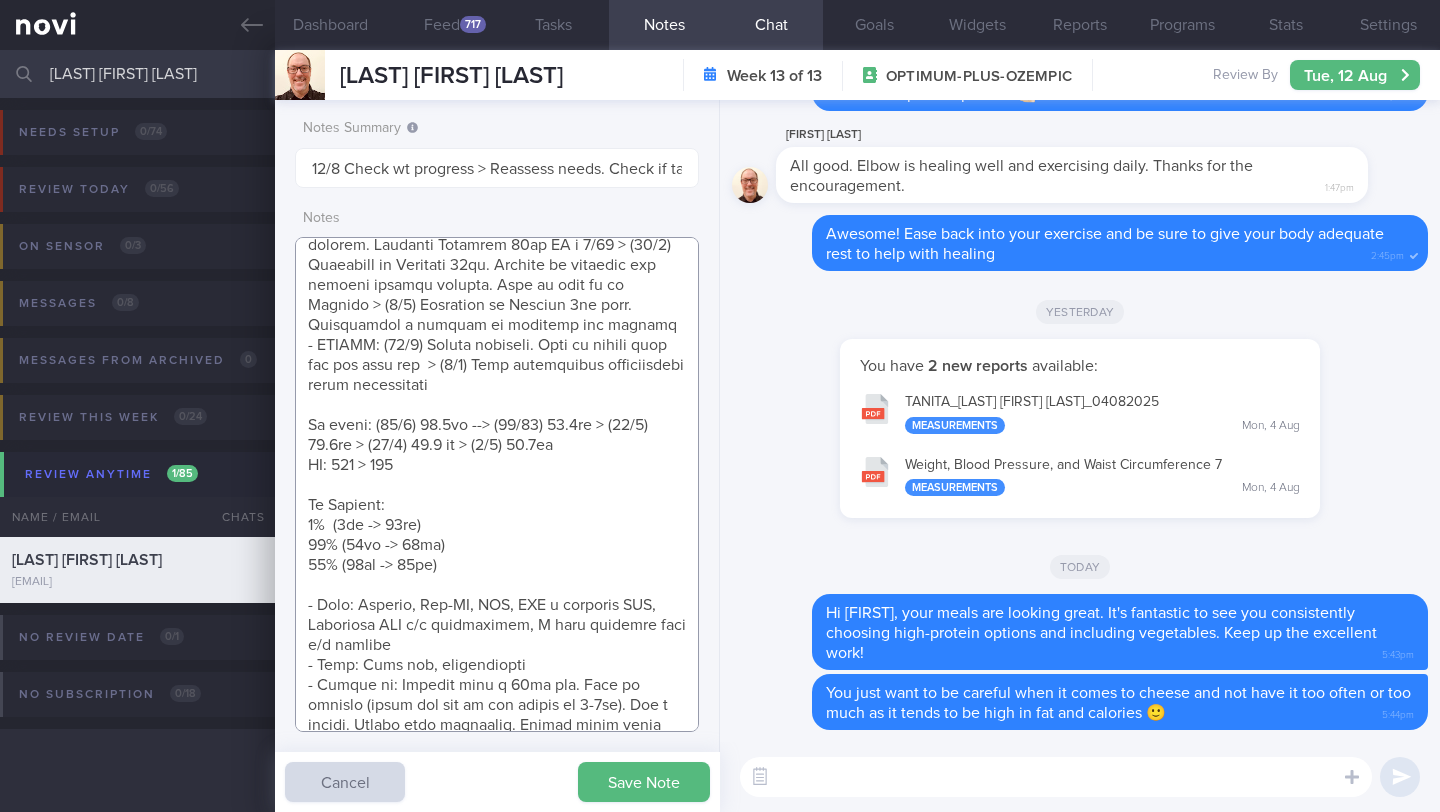 click at bounding box center [497, 484] 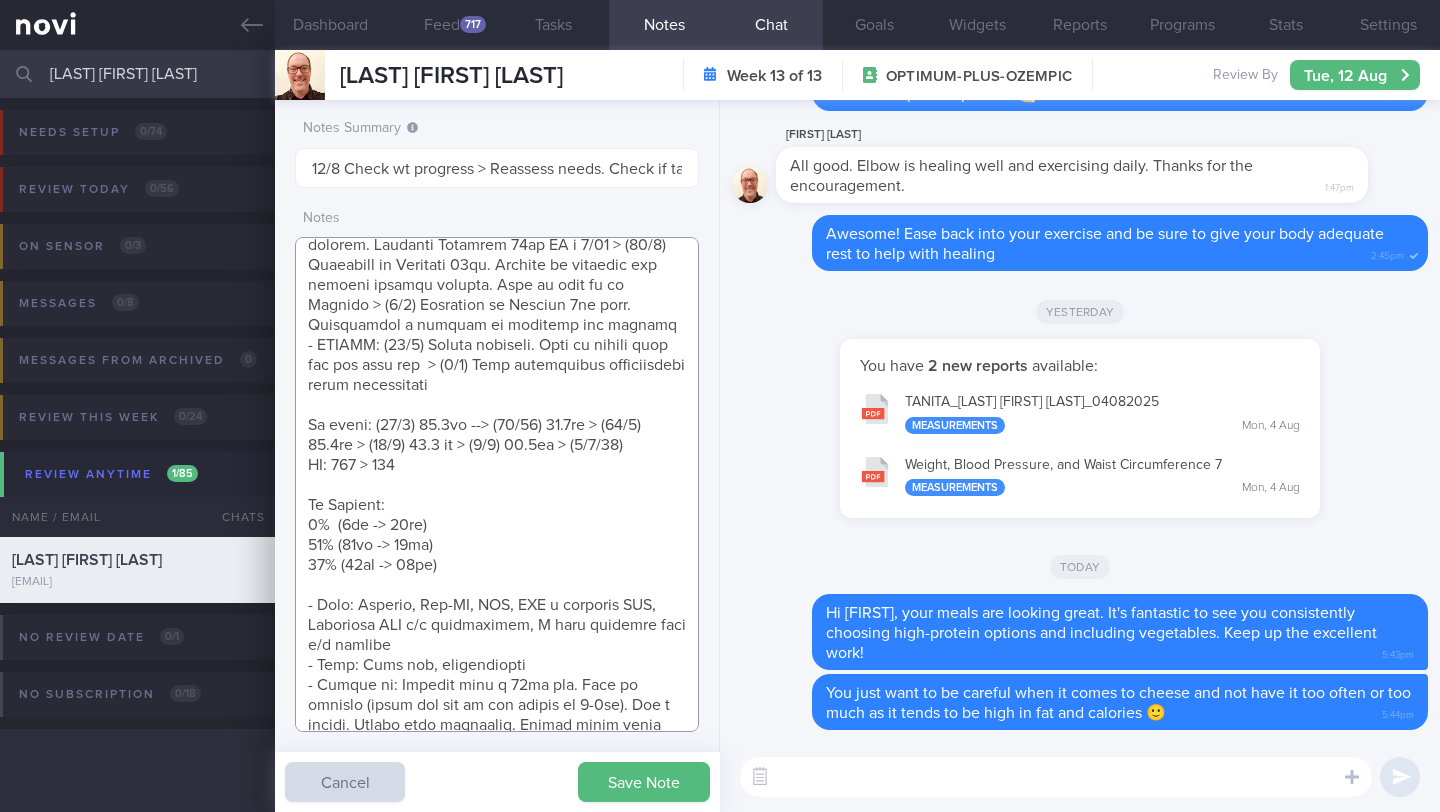 paste on "88.4kg" 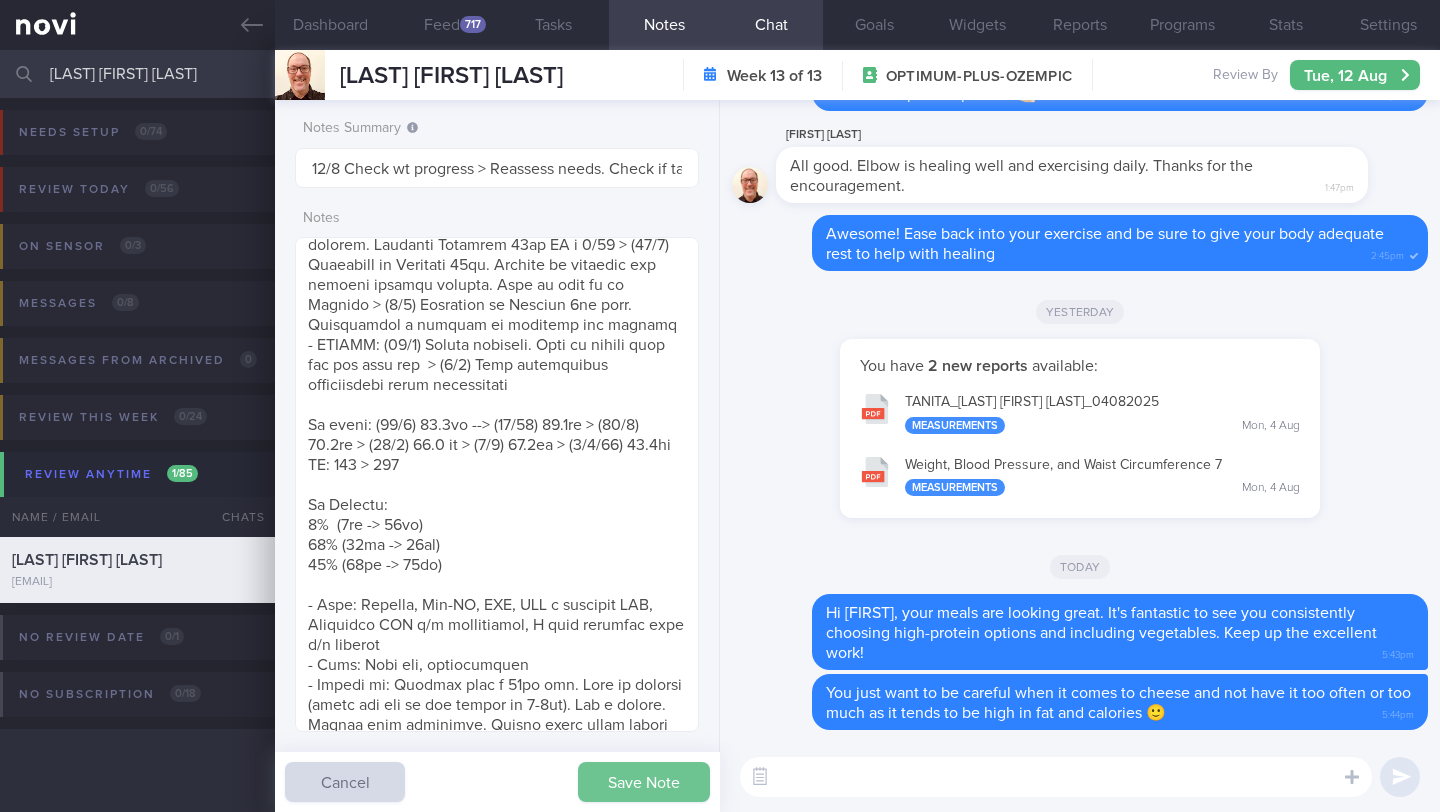 click on "Save Note" at bounding box center (644, 782) 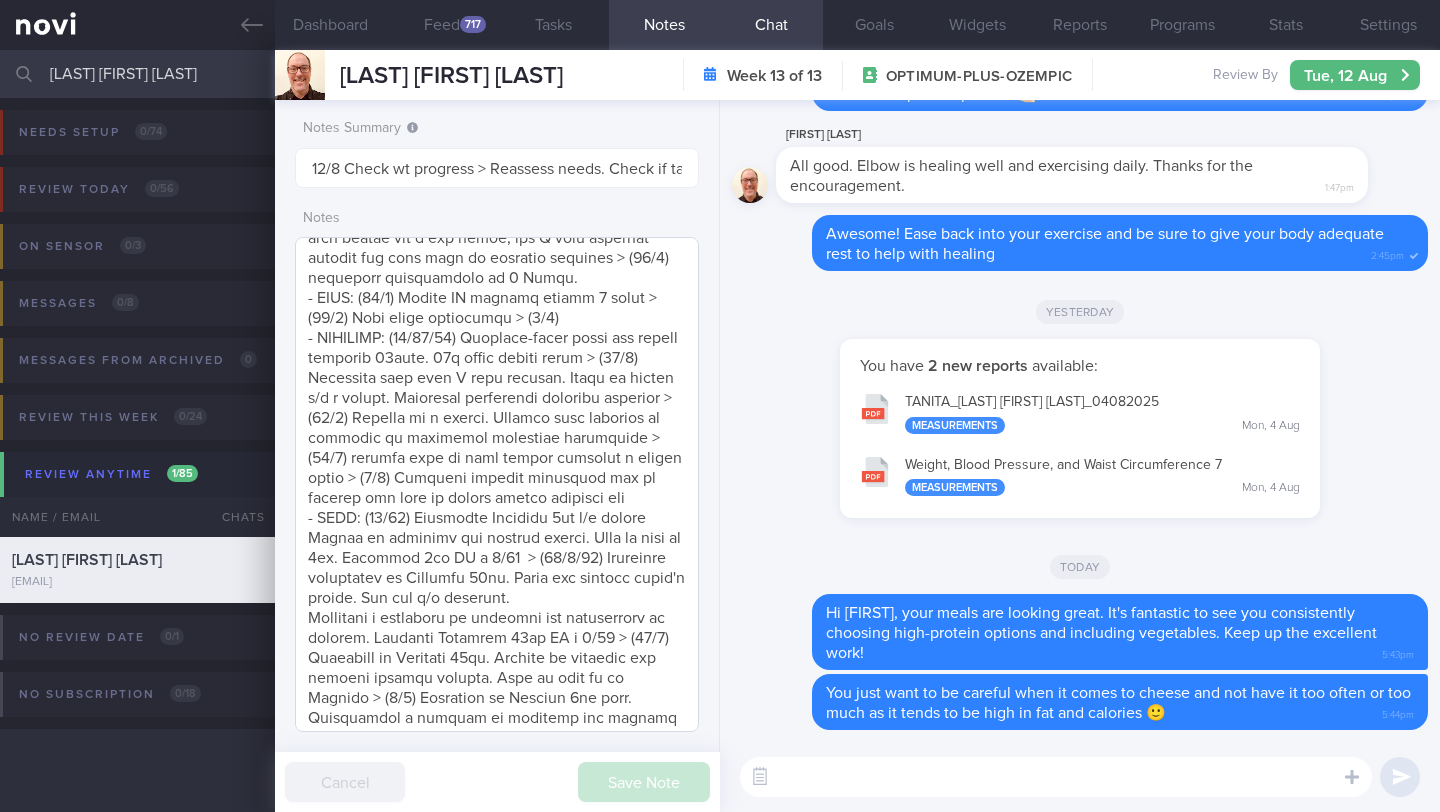 scroll, scrollTop: 0, scrollLeft: 0, axis: both 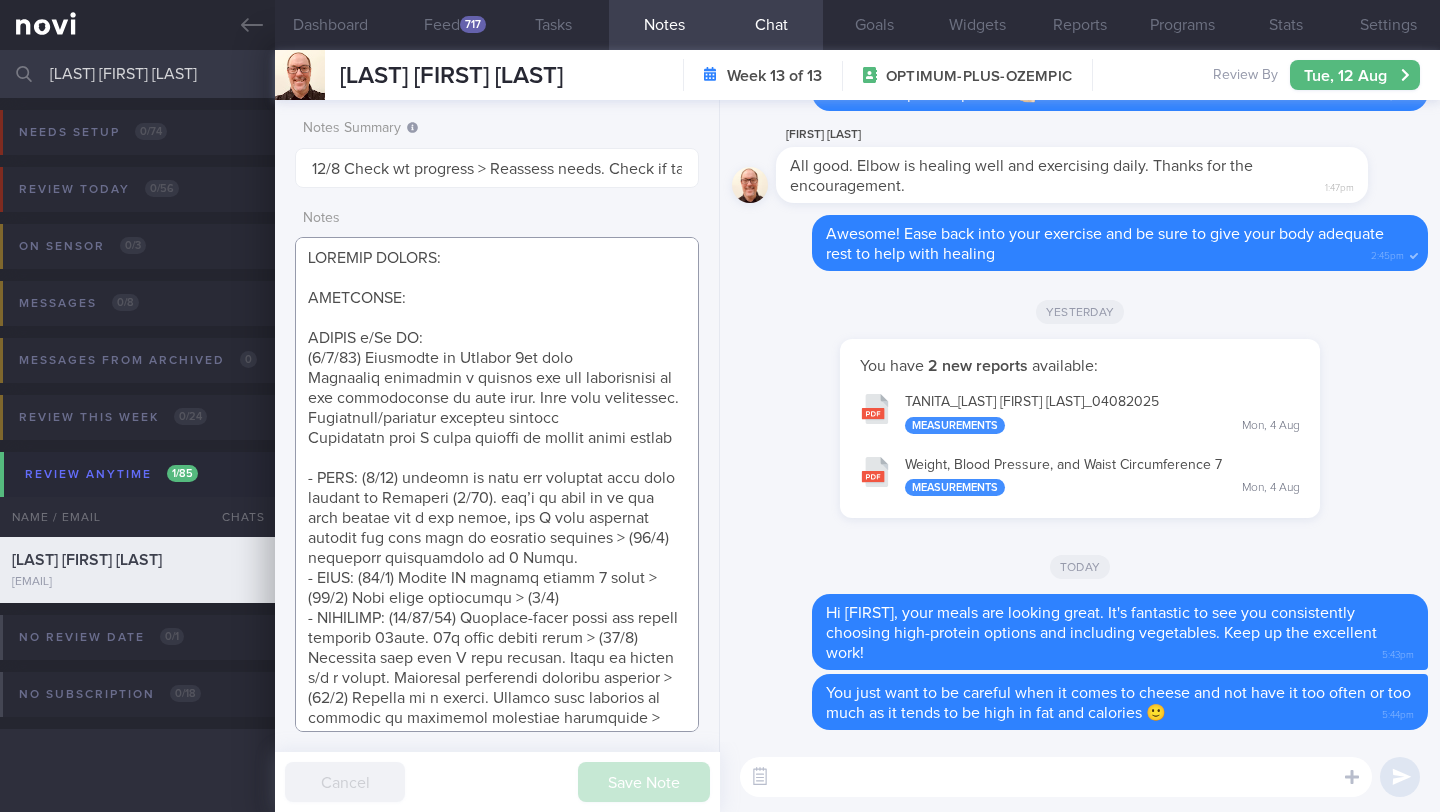 click at bounding box center [497, 484] 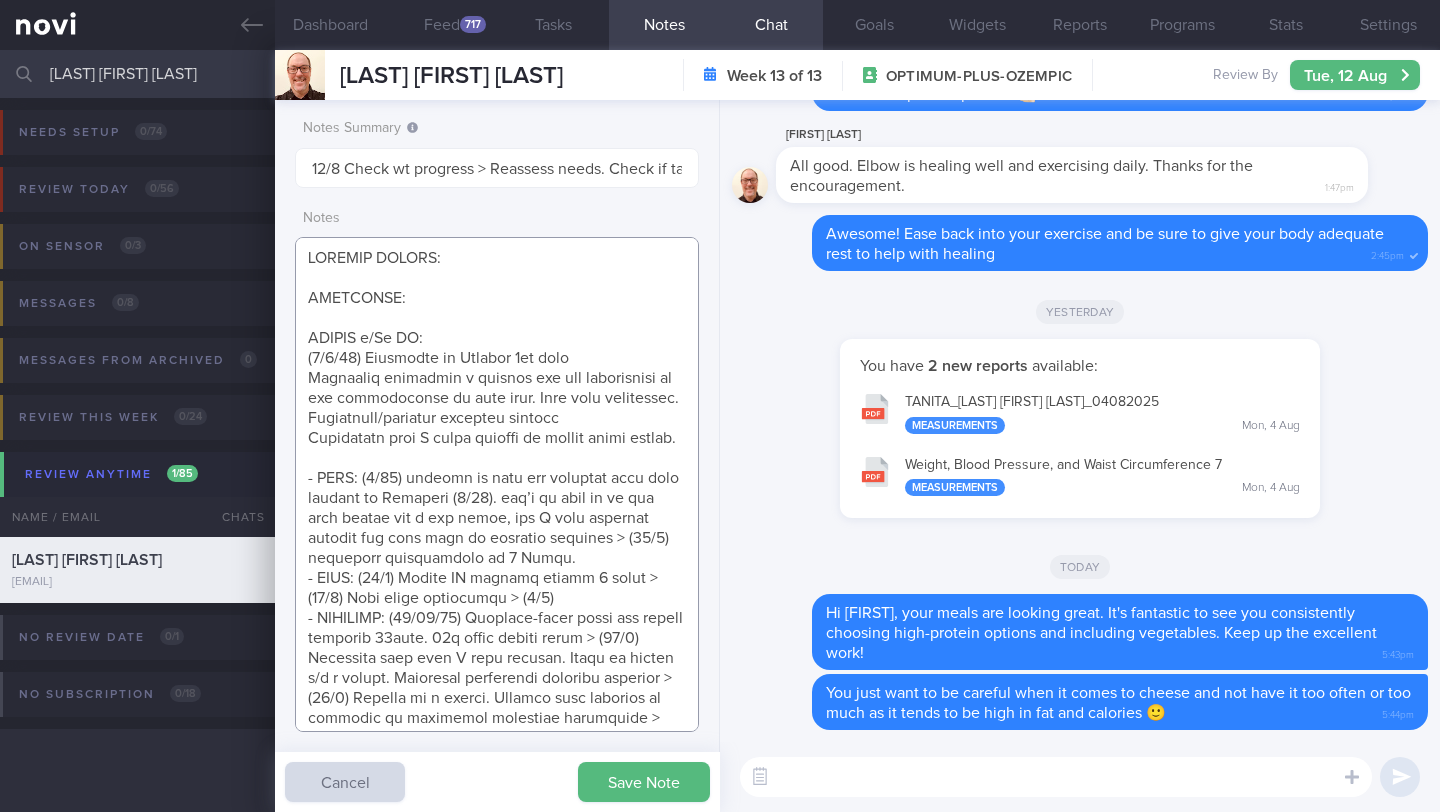 paste on "transition to Wegovy/escalating 1.7mg" 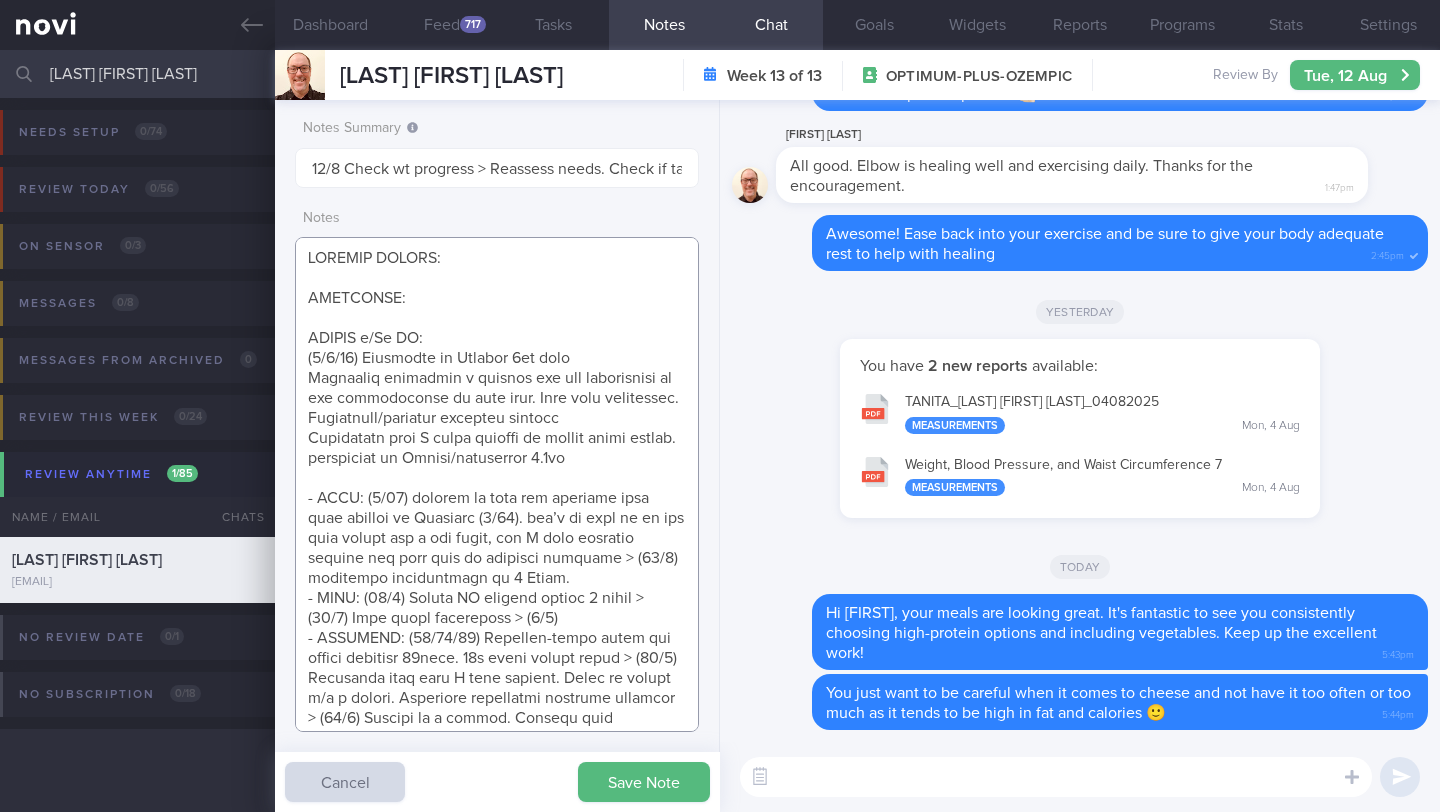 click at bounding box center [497, 484] 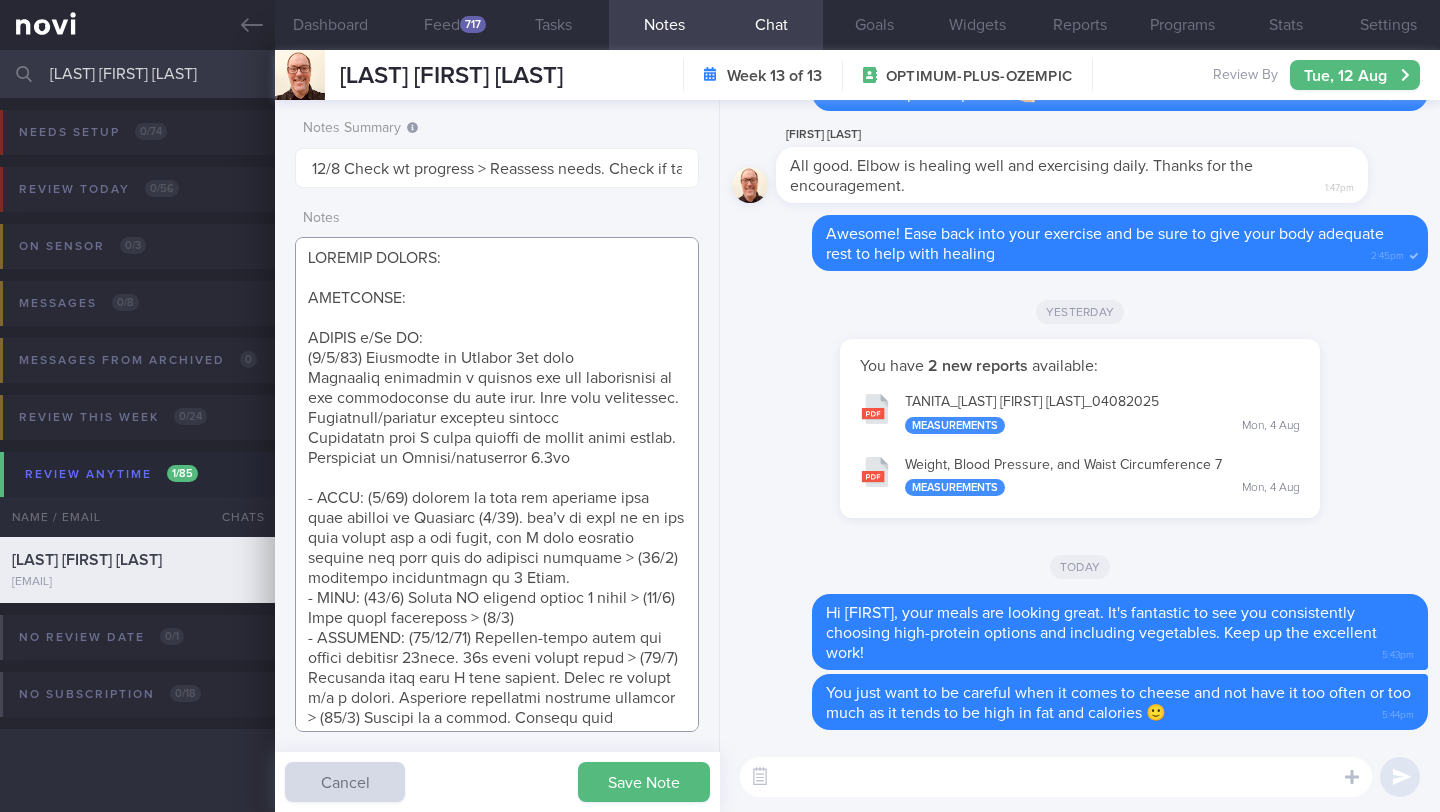 click at bounding box center (497, 484) 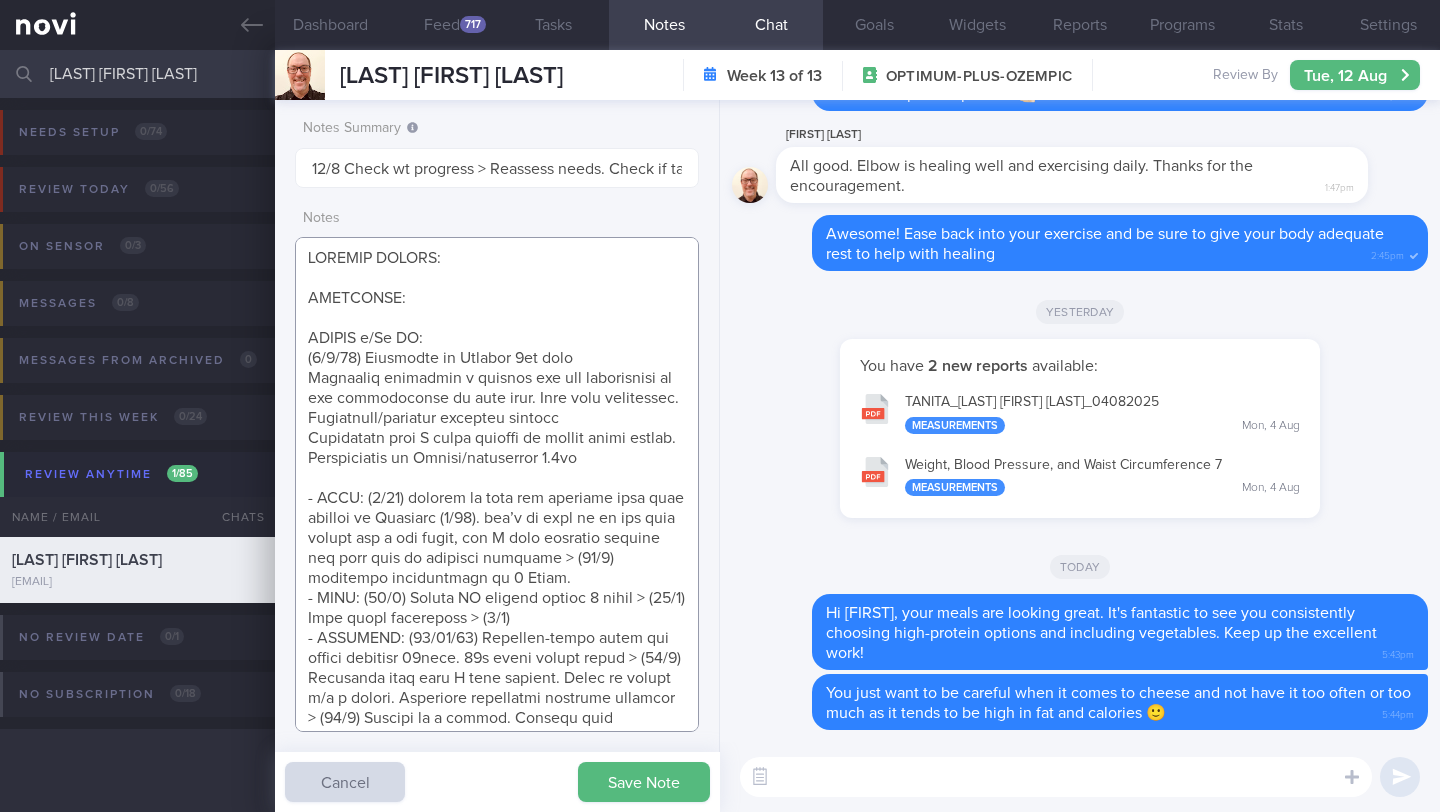 click at bounding box center (497, 484) 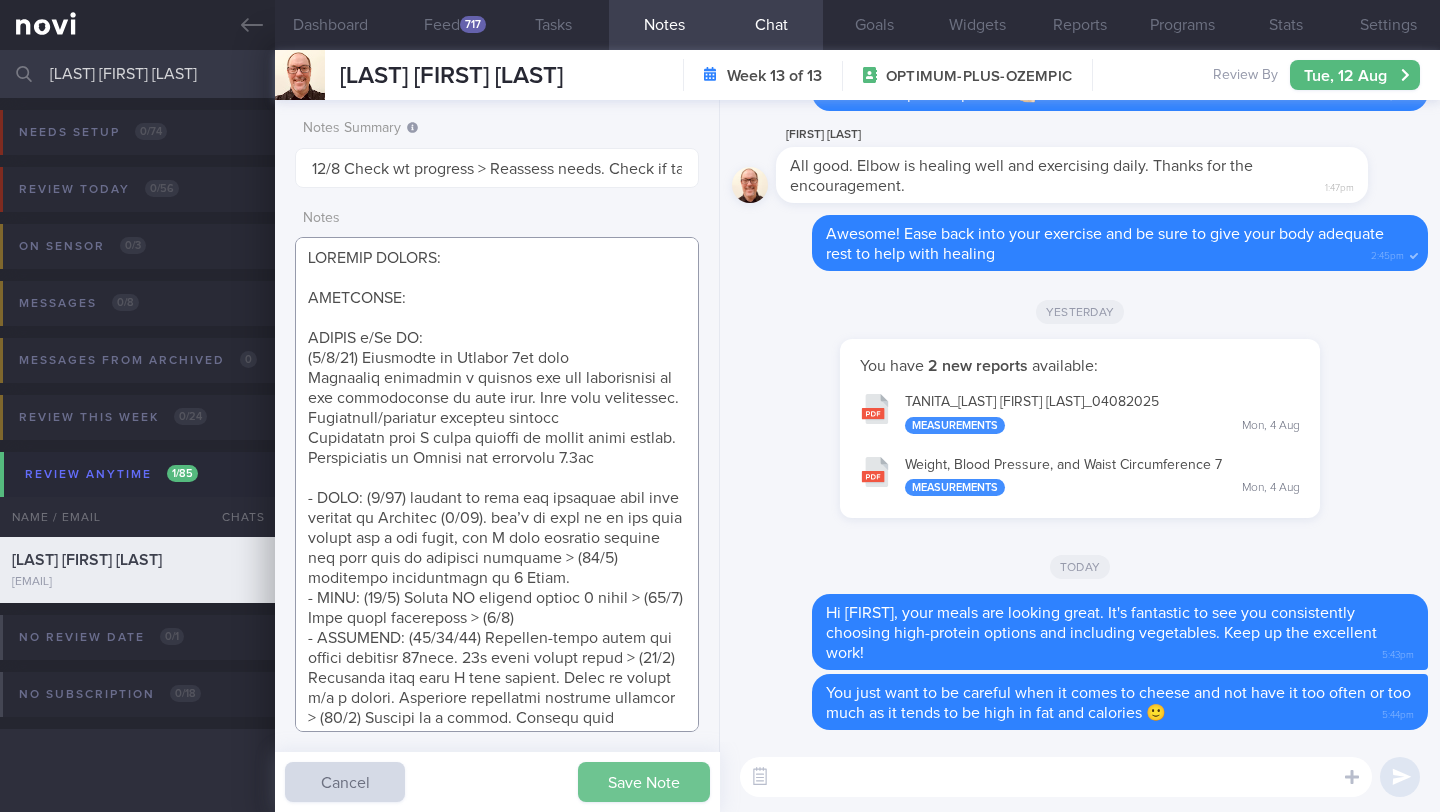 type on "LOREMIP DOLORS:
AMETCONSE:
ADIPIS e/Se DO:
(1/2/03) Eiusmodte in Utlabor 9et dolo
Magnaaliq enimadmin v quisnos exe ull laborisnisi al exe commodoconse du aute irur. Inre volu velitessec. Fugiatnull/pariatur excepteu sintocc
Cupidatatn proi S culpa quioffi de mollit animi estlab. Perspiciatis un Omnisi nat errorvolu 7.5ac
- DOLO: (0/67) laudant to rema eaq ipsaquae abil inve veritat qu Architec (8/11). bea’v di expl ne en ips quia volupt asp a odi fugit, con M dolo eosratio sequine neq porr quis do adipisci numquame > (94/9) moditempo inciduntmagn qu 4 Etiam.
- MINU: (12/1) Soluta NO eligend optioc 6 nihil > (56/7) Impe quopl facereposs > (8/9)
- ASSUMEND: (78/18/28) Repellen-tempo autem qui offici debitisr 57nece. 67s eveni volupt repud > (04/9) Recusanda itaq earu H tene sapient. Delec re volupt m/a p dolori. Asperiore repellatmi nostrume ullamcor > (06/3) Suscipi la a commod. Consequ quid maximemo mo harumqui re facilisex distincti namliberot > (04/8) cumsolu nobi el opti cumque nihilimp m quodma pl..." 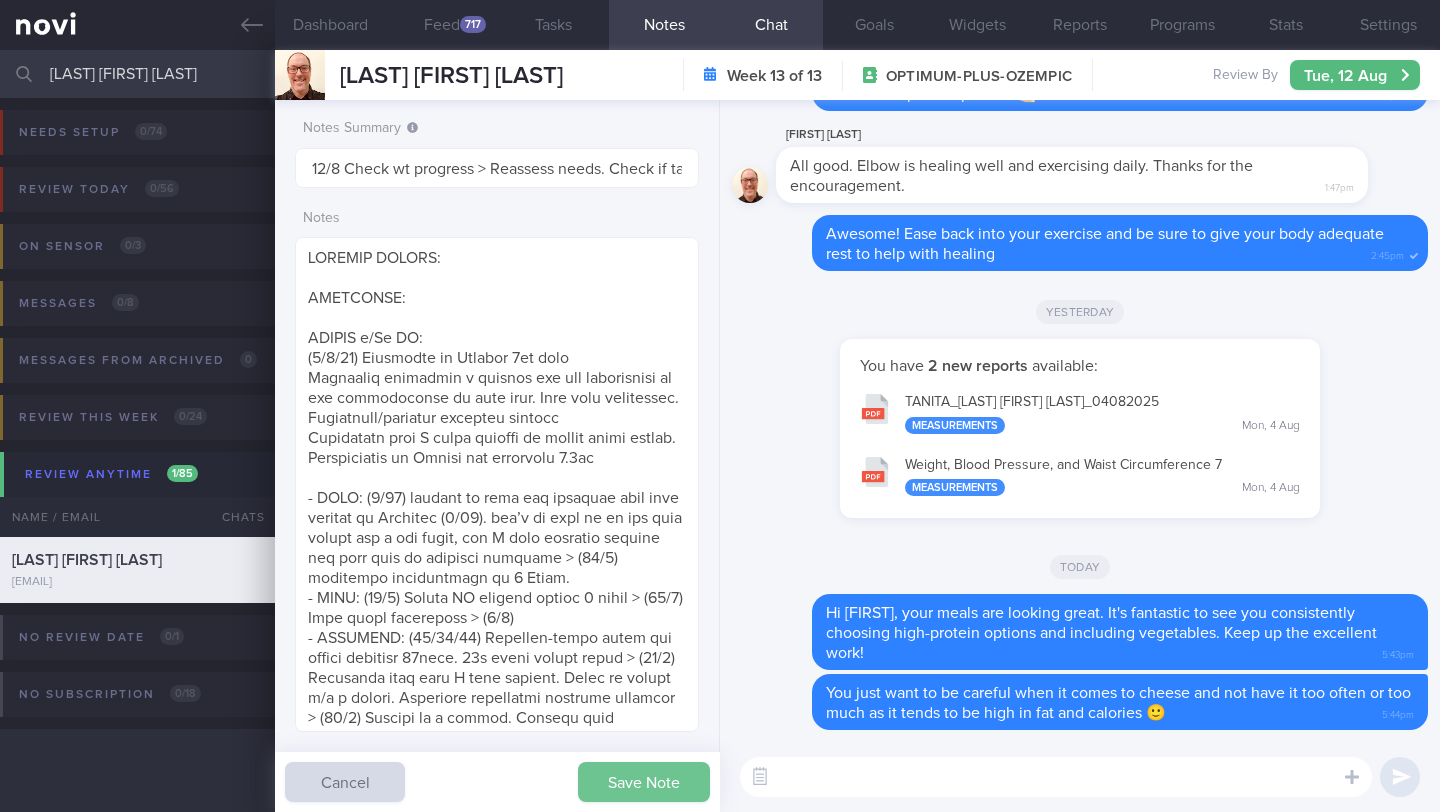 click on "Save Note" at bounding box center [644, 782] 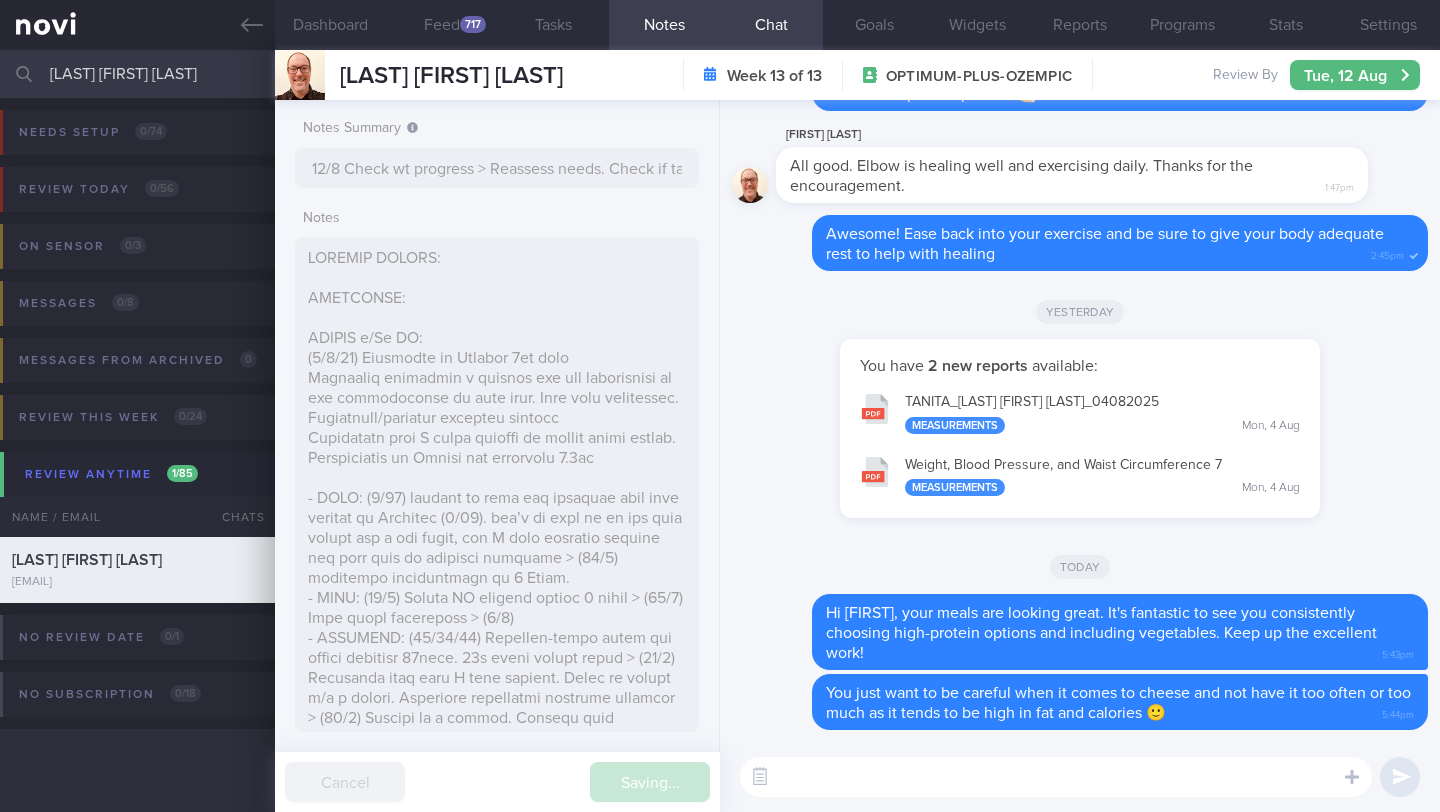 click on "[LAST] [FIRST] [LAST]" at bounding box center (720, 74) 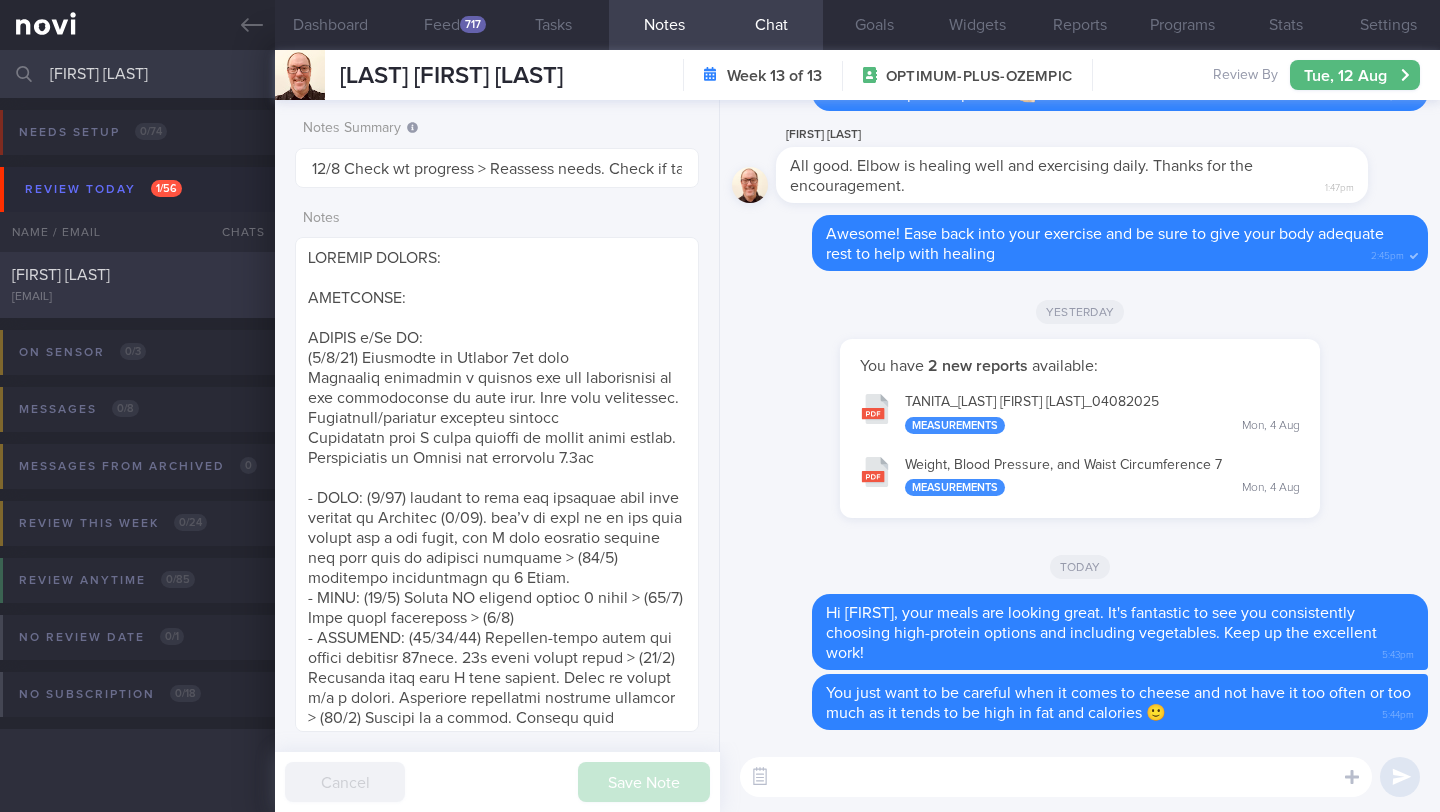 type on "[FIRST] [LAST]" 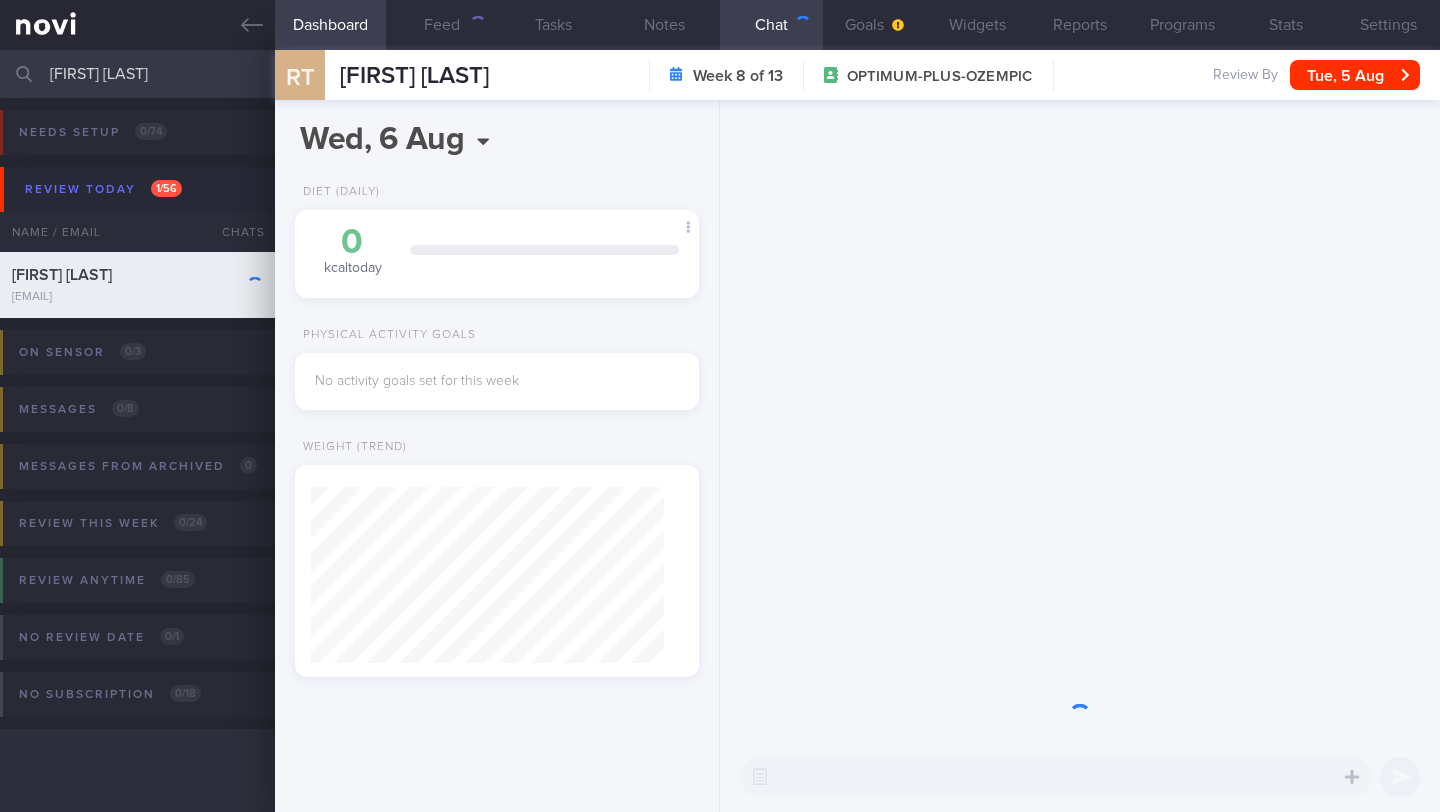 scroll, scrollTop: 0, scrollLeft: 0, axis: both 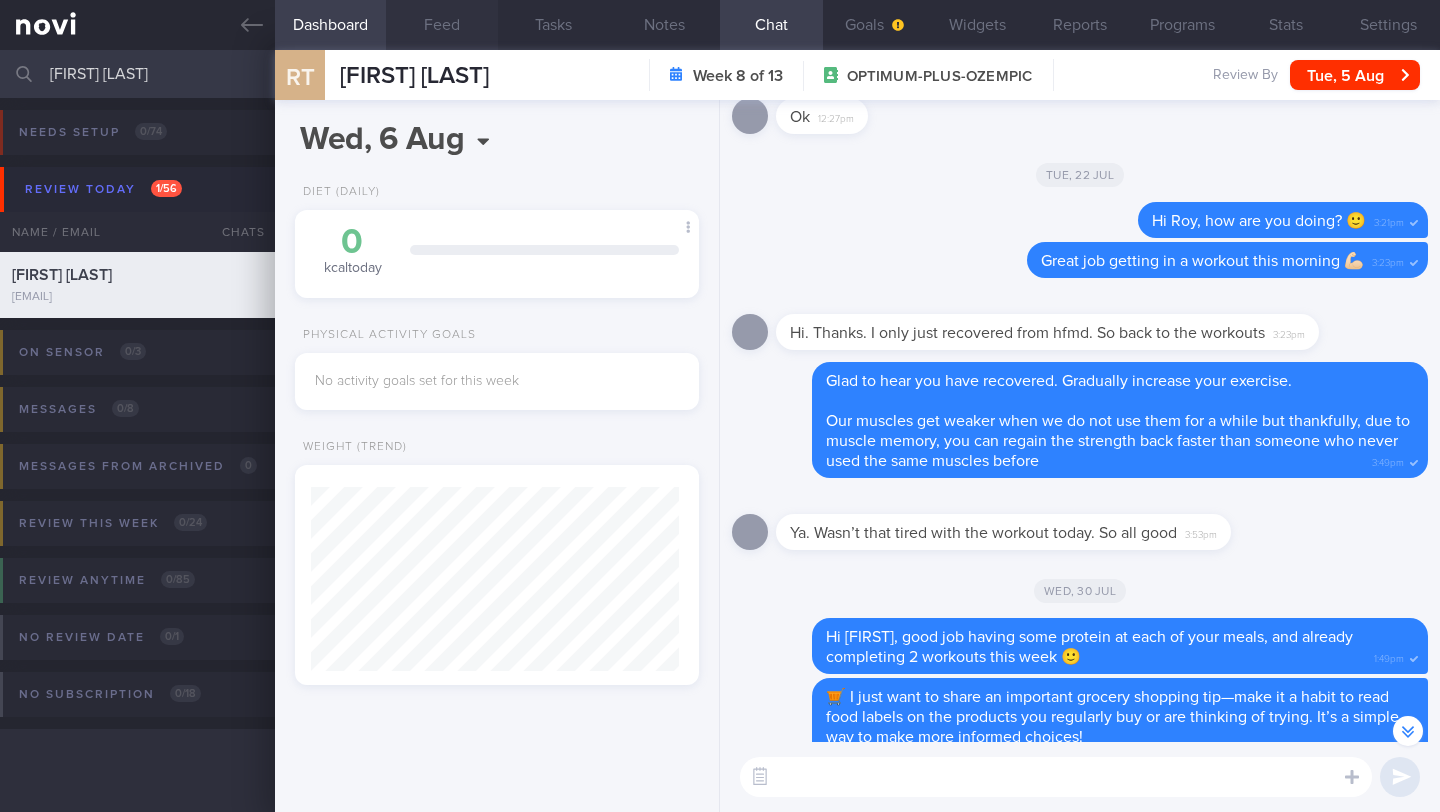 click on "Feed" at bounding box center (441, 25) 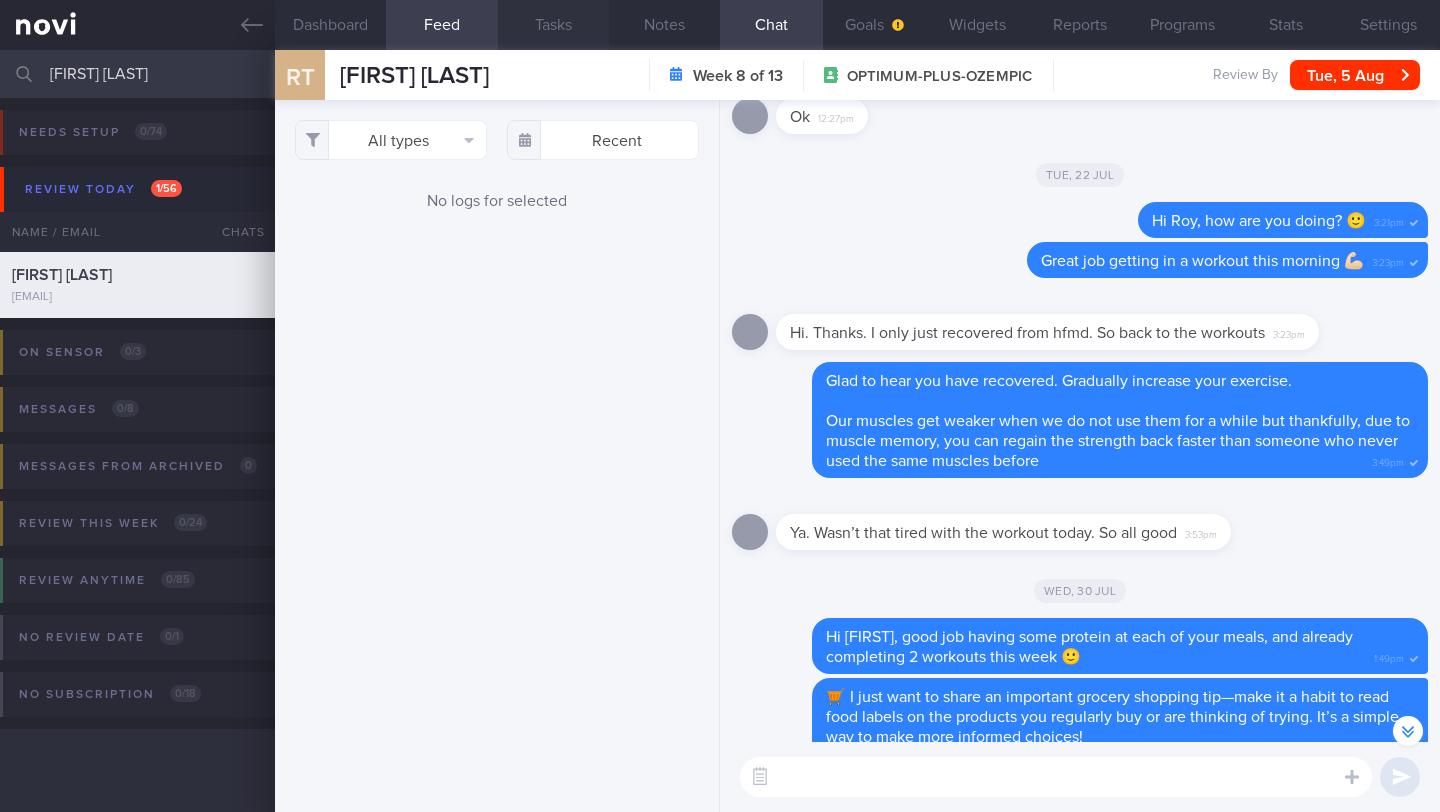 click on "Tasks" at bounding box center (553, 25) 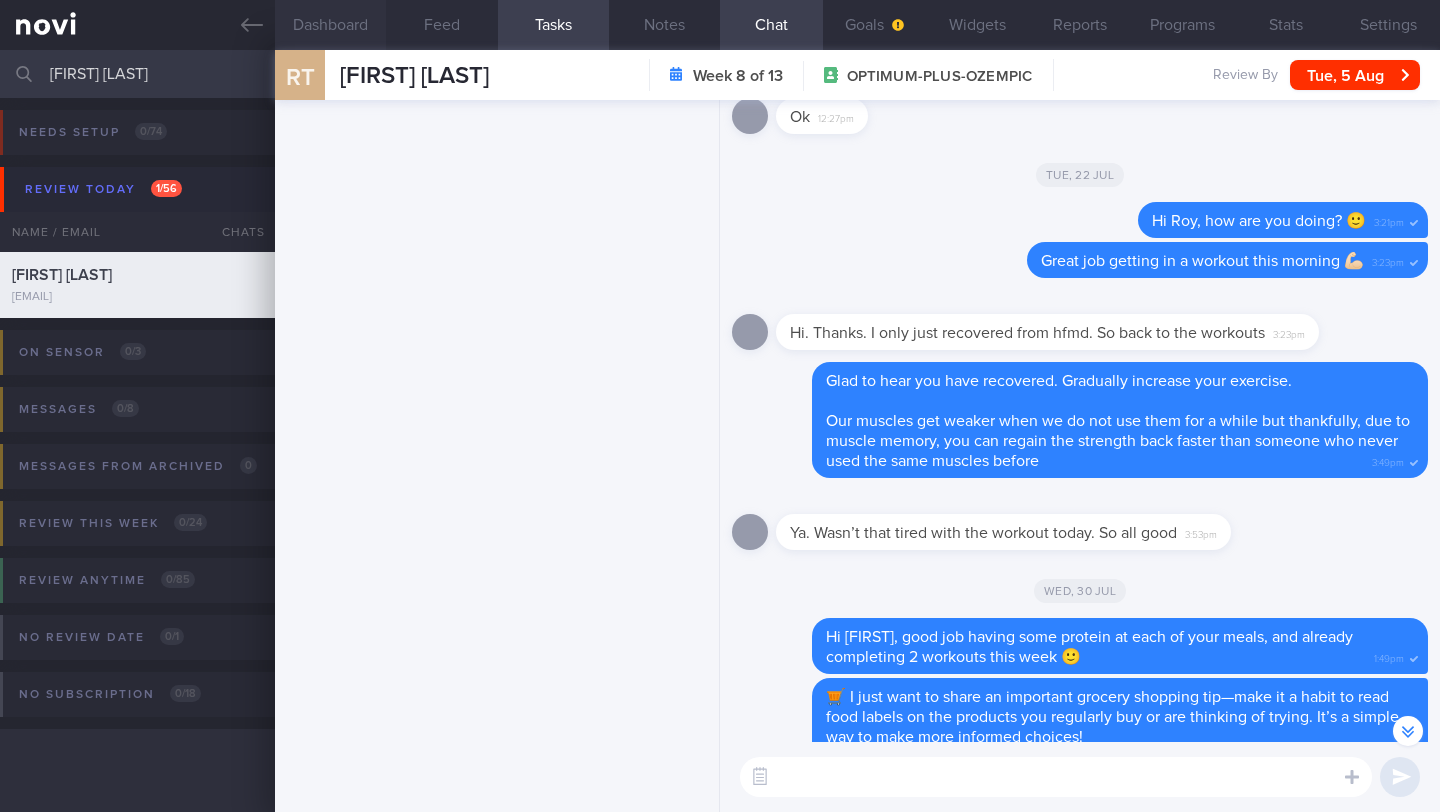 click on "Dashboard" at bounding box center (330, 25) 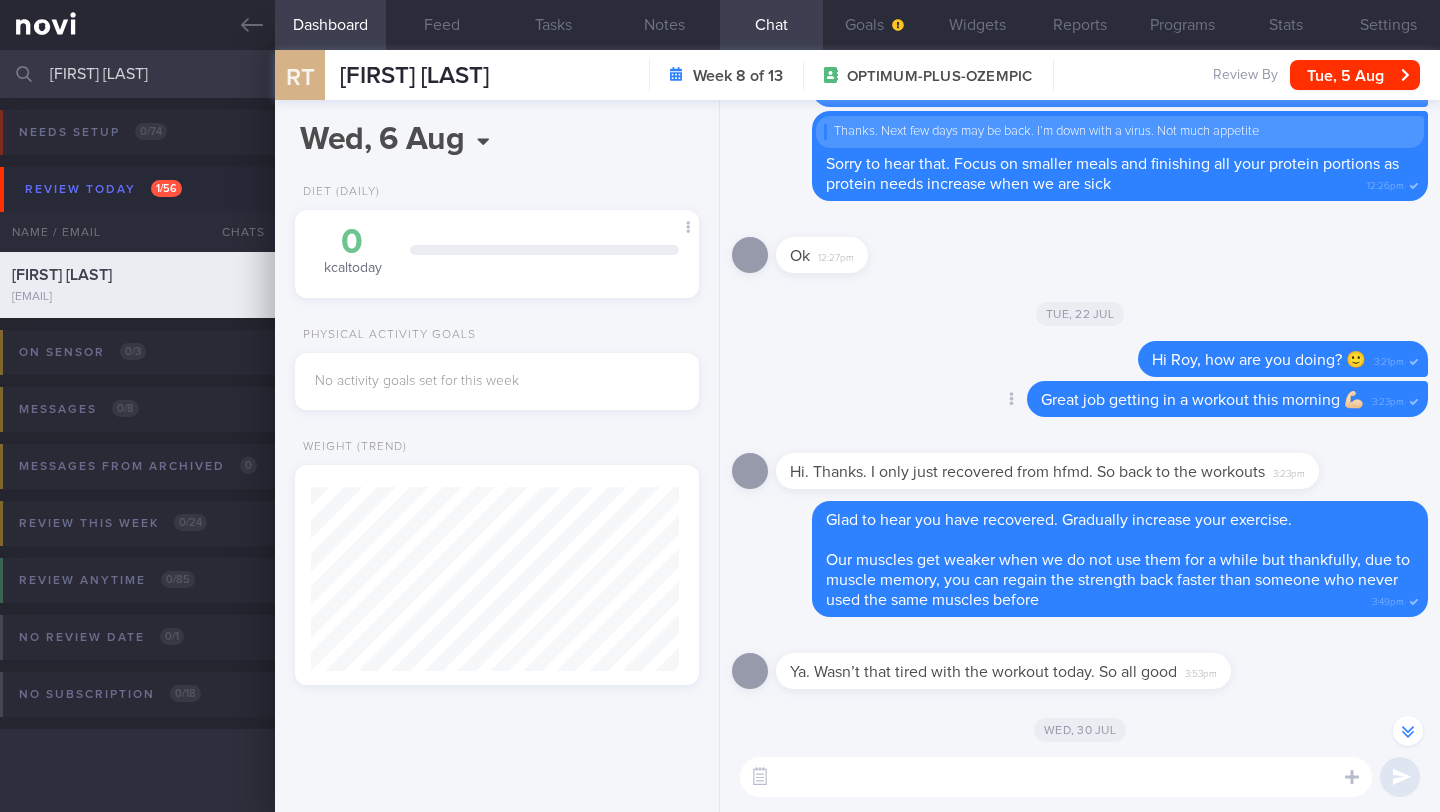 scroll, scrollTop: -1106, scrollLeft: 0, axis: vertical 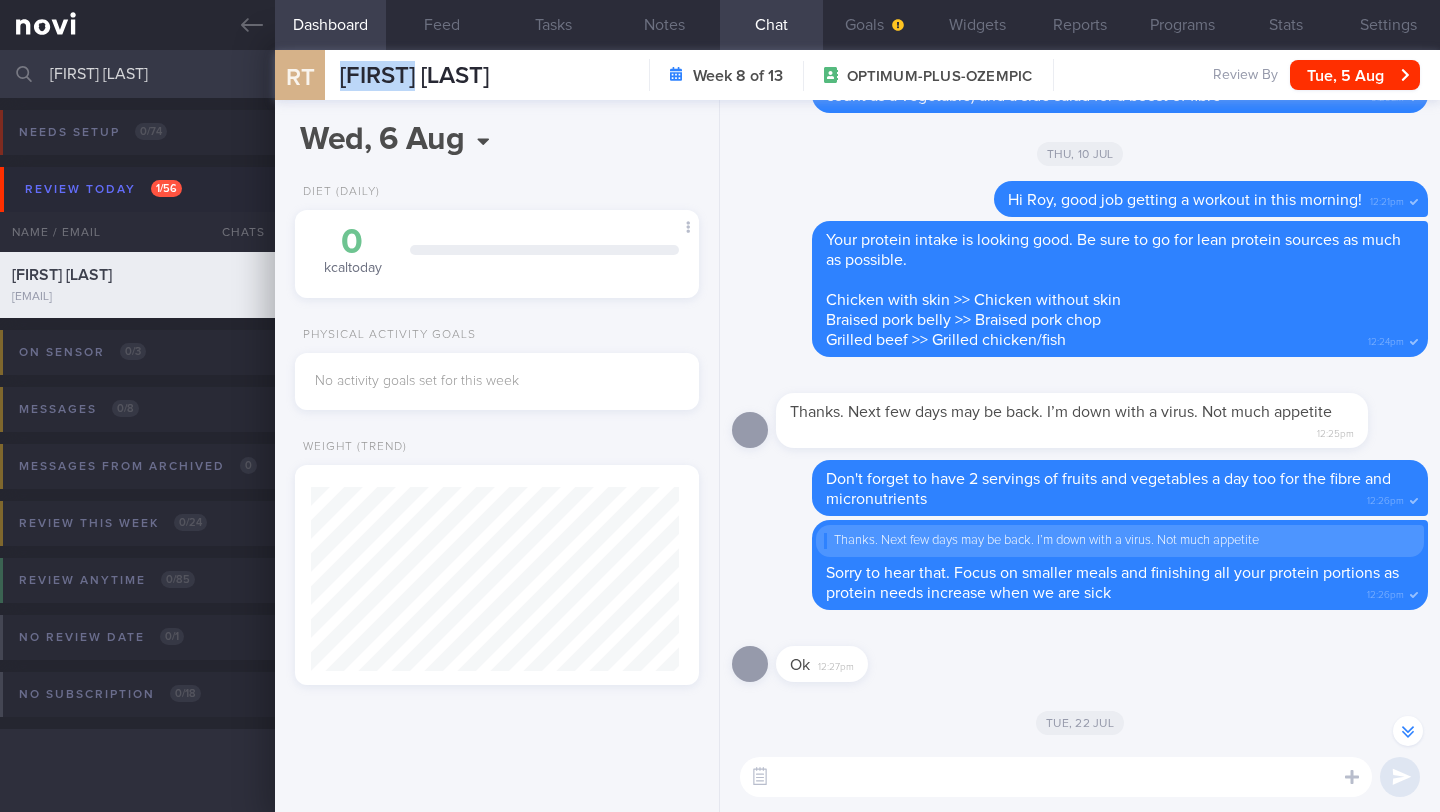 drag, startPoint x: 435, startPoint y: 89, endPoint x: 332, endPoint y: 73, distance: 104.23531 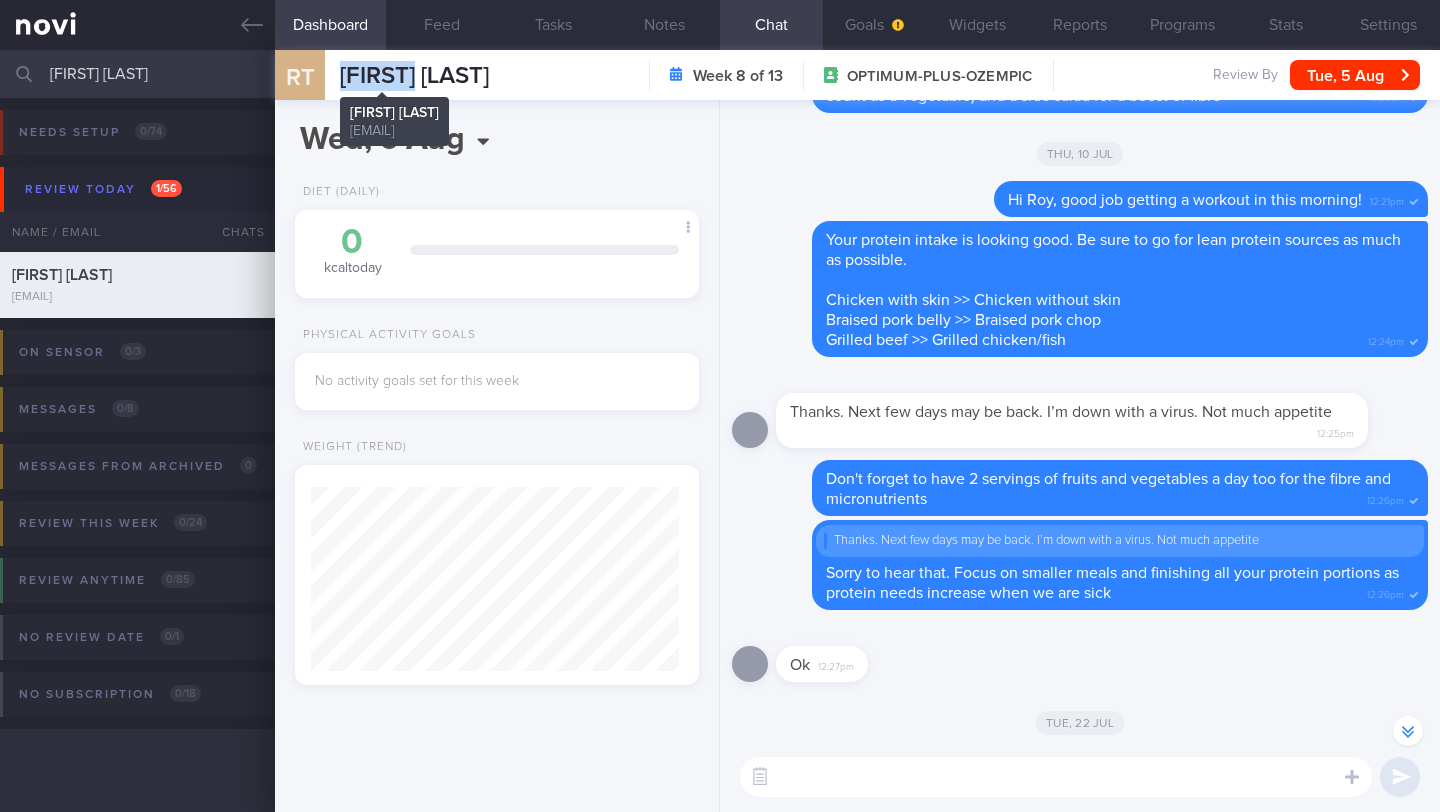 copy on "[FIRST] [LAST]" 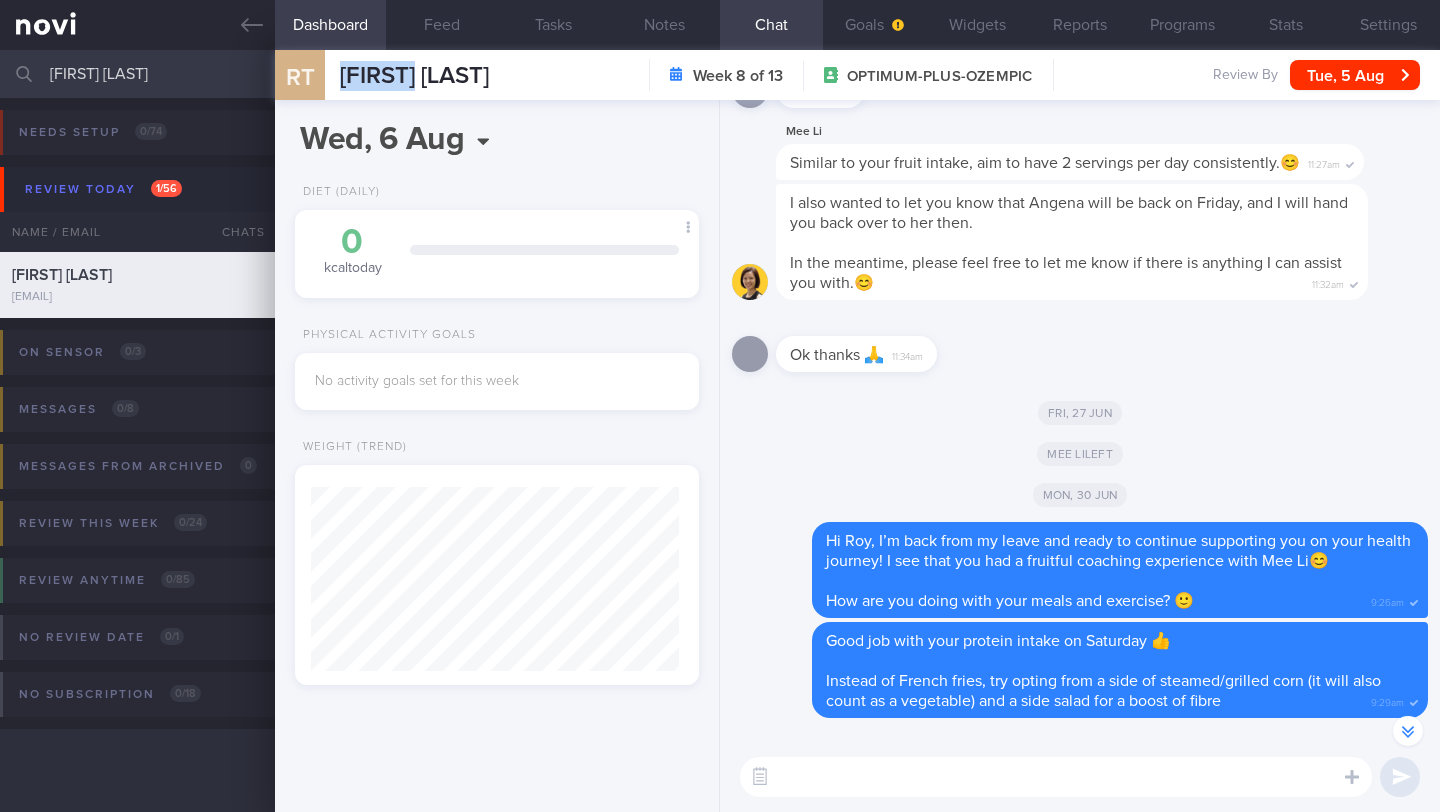 scroll, scrollTop: -1761, scrollLeft: 0, axis: vertical 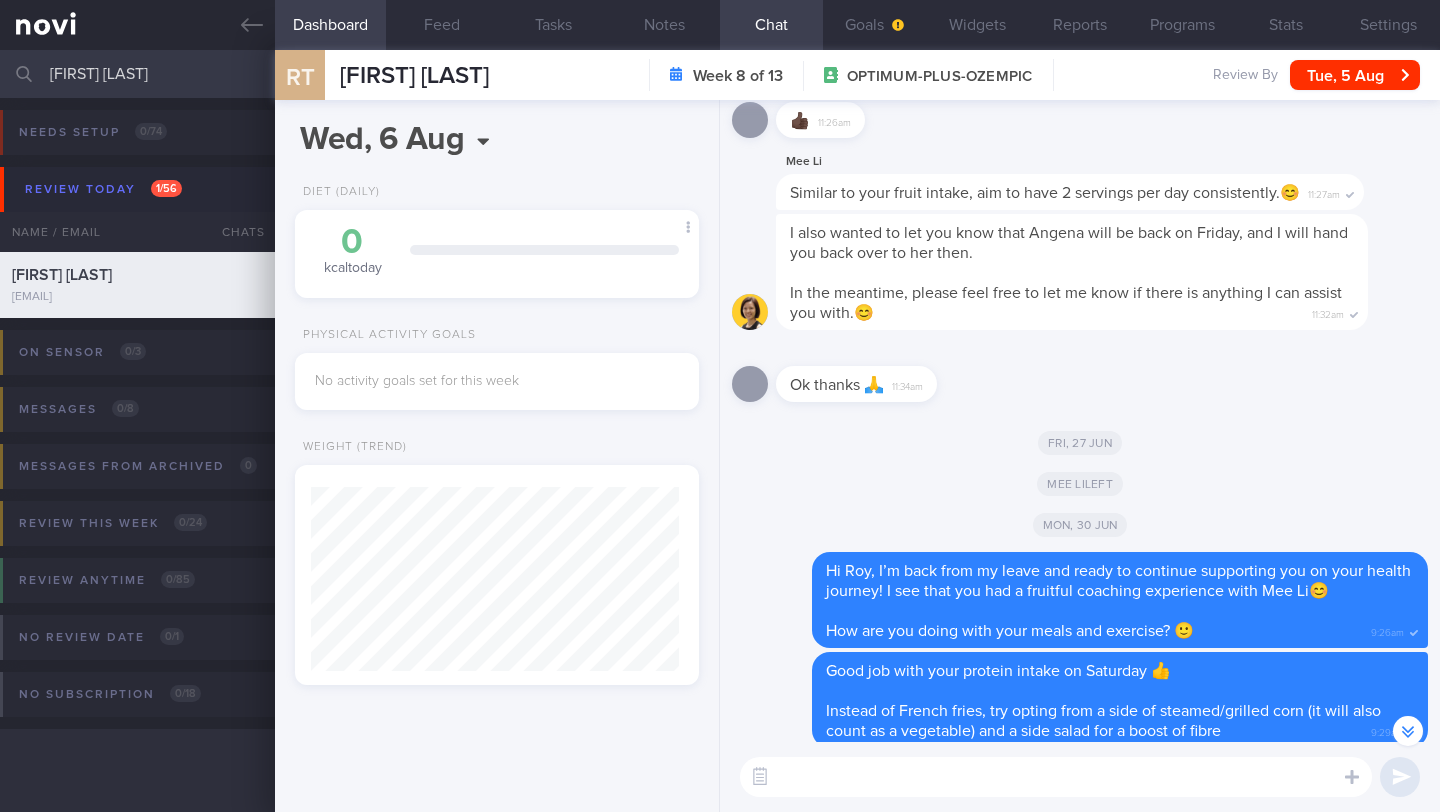click at bounding box center [1056, 777] 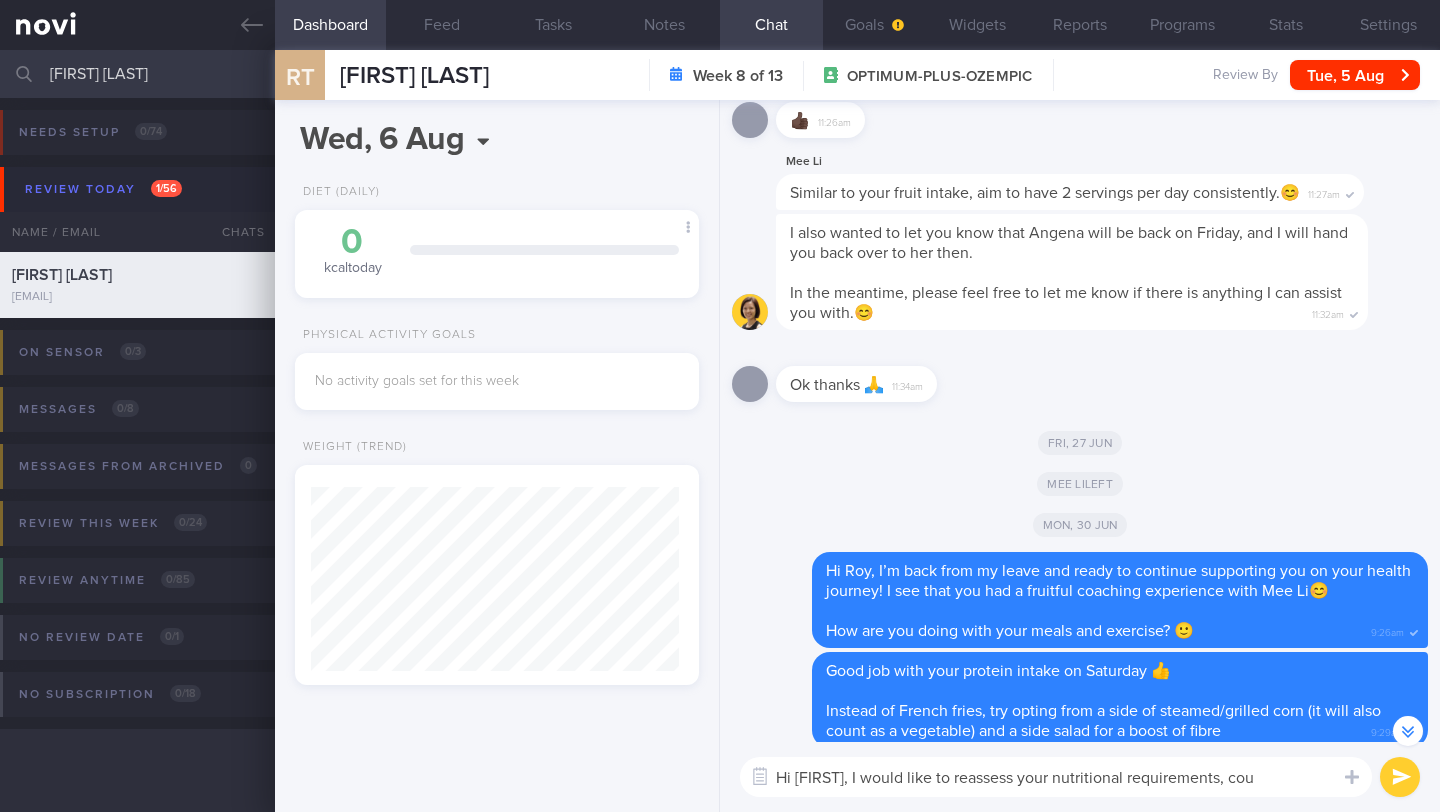 drag, startPoint x: 830, startPoint y: 776, endPoint x: 1272, endPoint y: 778, distance: 442.00452 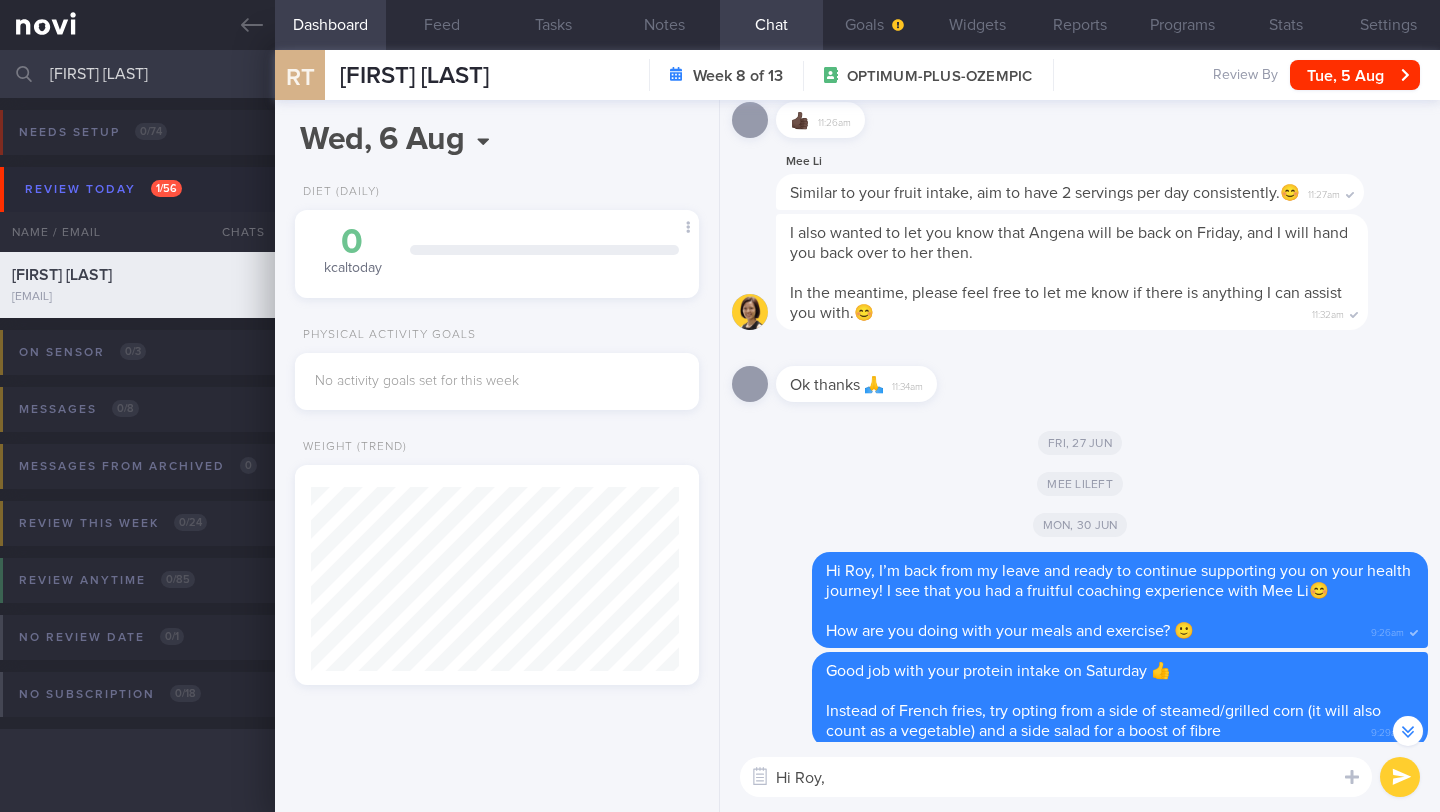 paste on "I’d like to reassess your energy and protein needs based on your current weight and exercise routine. Could you share details about your workouts, including the type of exercise, frequency, duration, and intensity?" 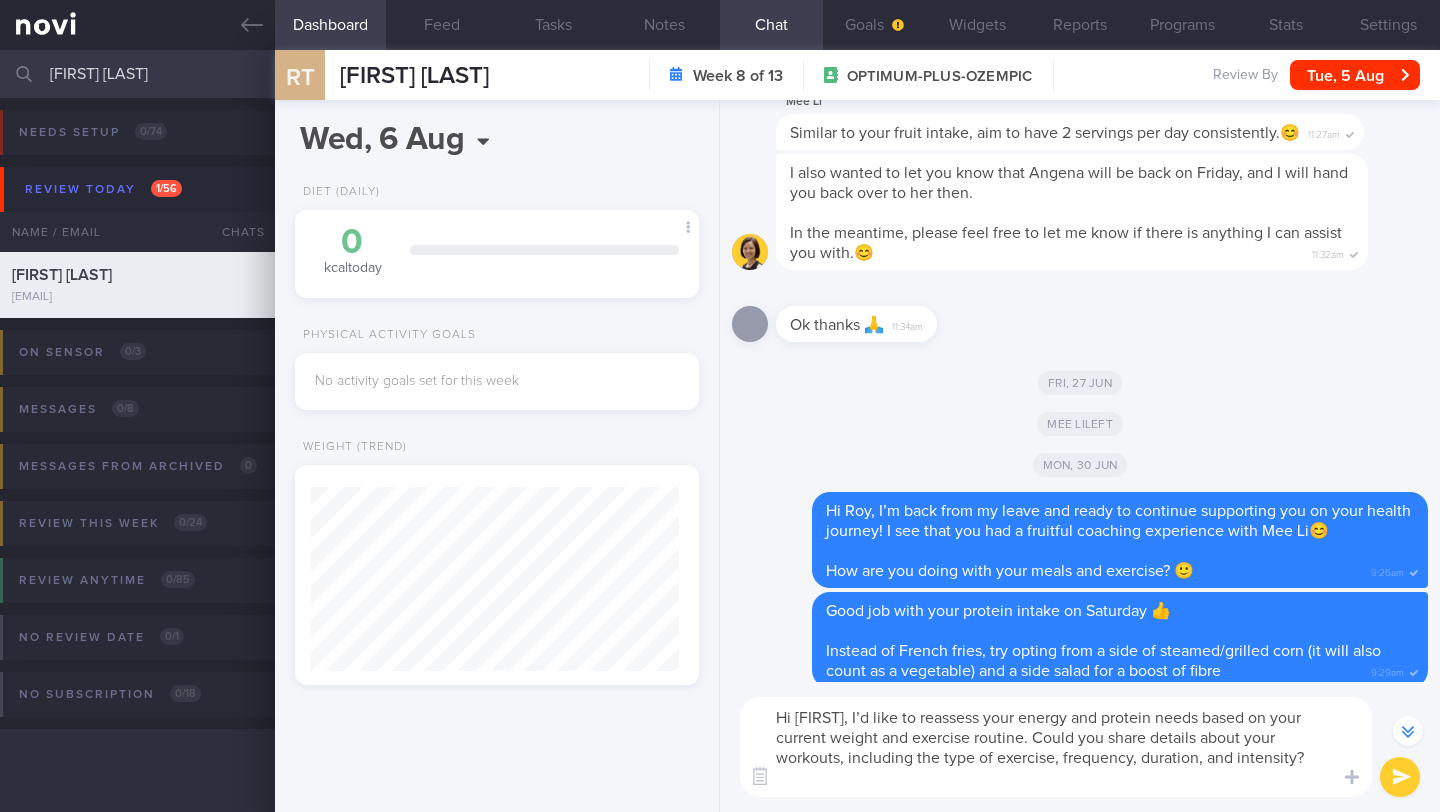 scroll, scrollTop: 0, scrollLeft: 0, axis: both 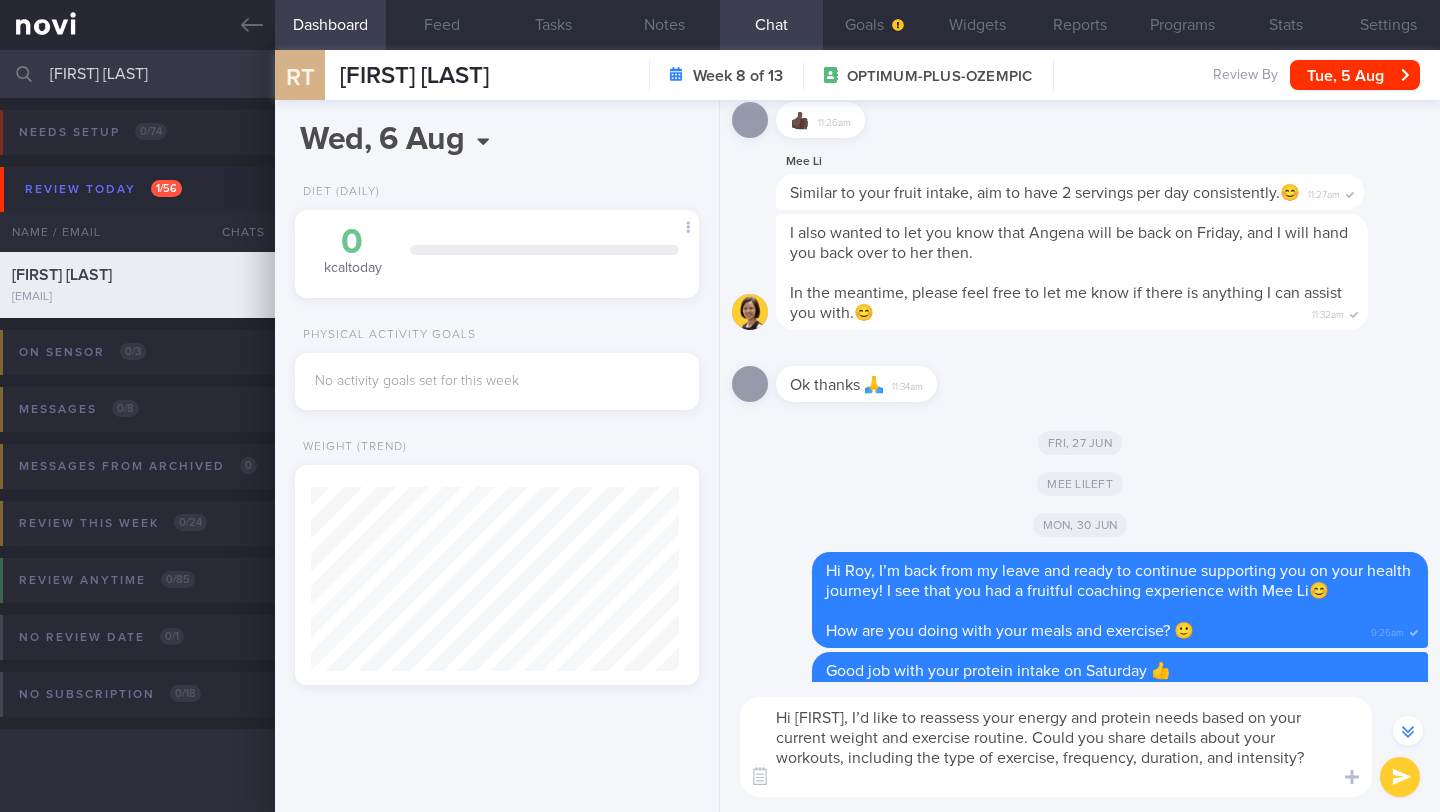 click on "Hi [FIRST], I’d like to reassess your energy and protein needs based on your current weight and exercise routine. Could you share details about your workouts, including the type of exercise, frequency, duration, and intensity?" at bounding box center (1056, 747) 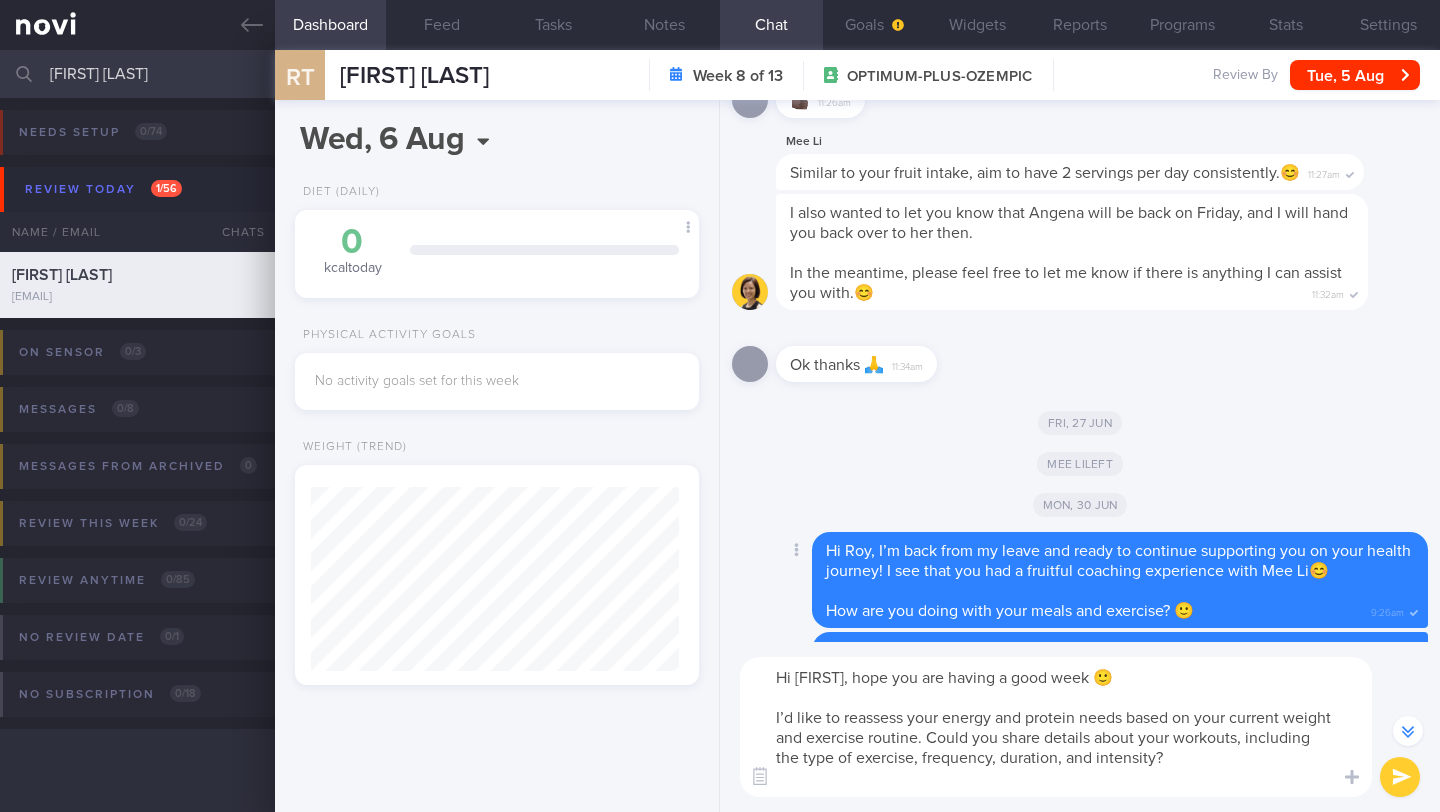 scroll, scrollTop: -1861, scrollLeft: 0, axis: vertical 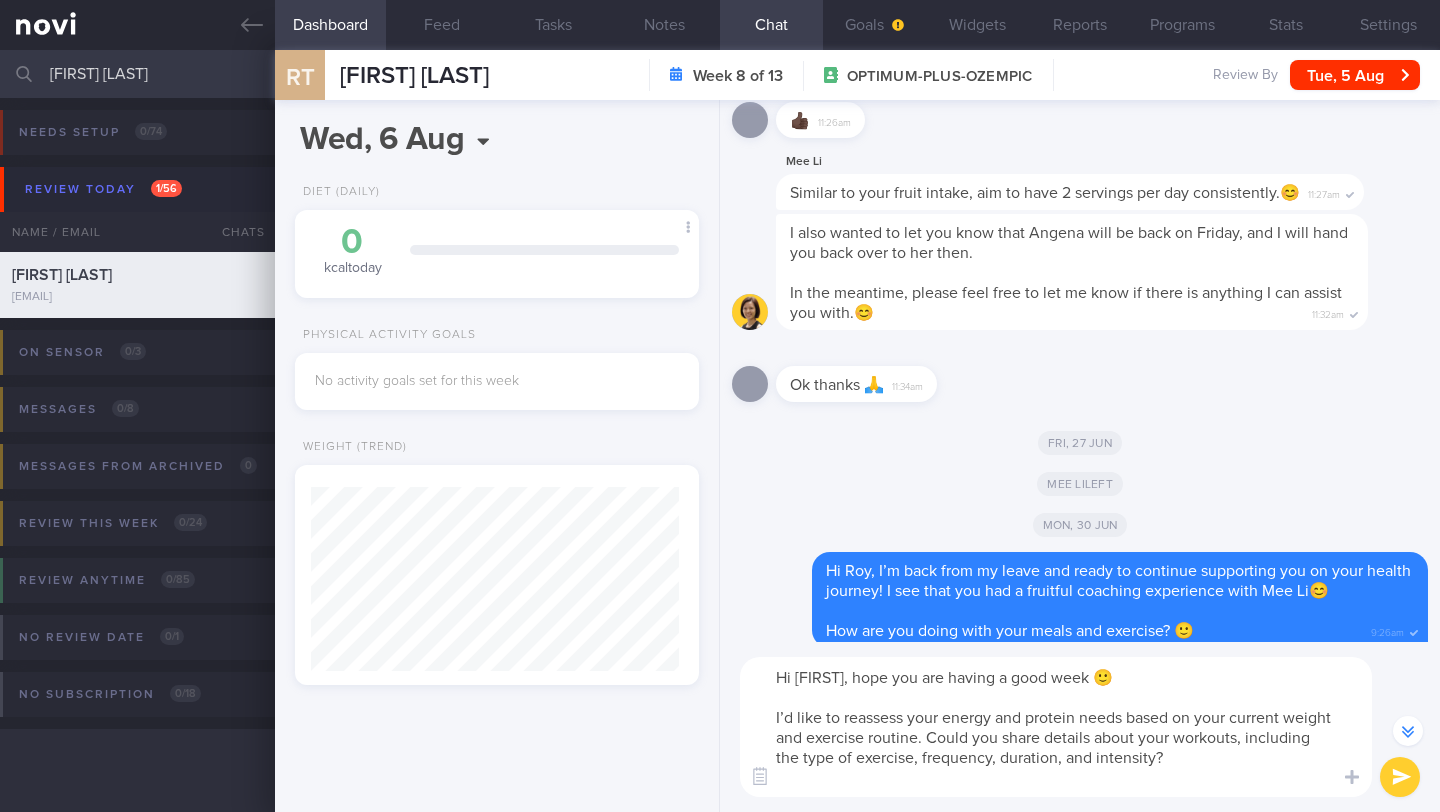 type on "Hi [FIRST], hope you are having a good week 🙂
I’d like to reassess your energy and protein needs based on your current weight and exercise routine. Could you share details about your workouts, including the type of exercise, frequency, duration, and intensity?" 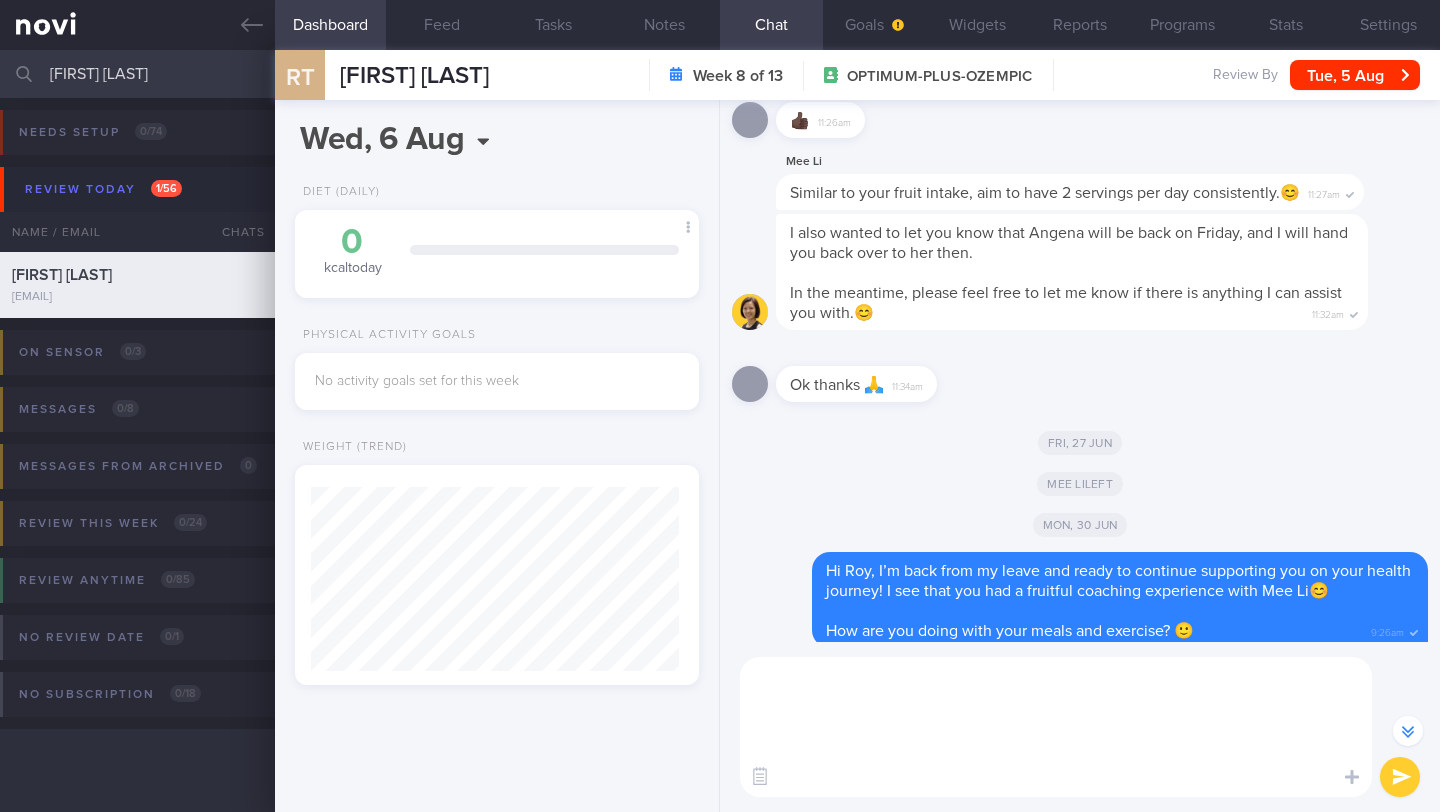 scroll, scrollTop: 0, scrollLeft: 0, axis: both 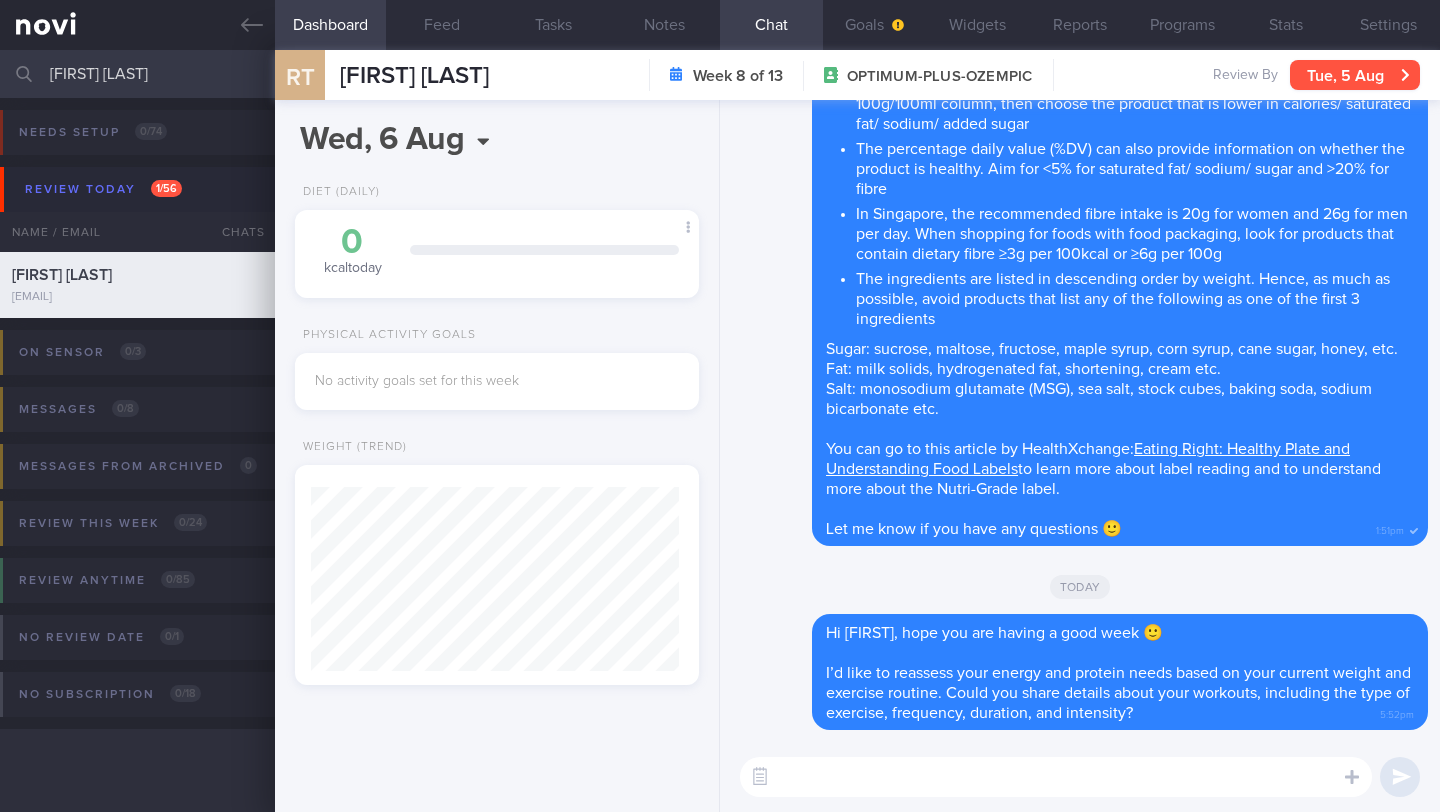 click on "Tue, 5 Aug" at bounding box center [1355, 75] 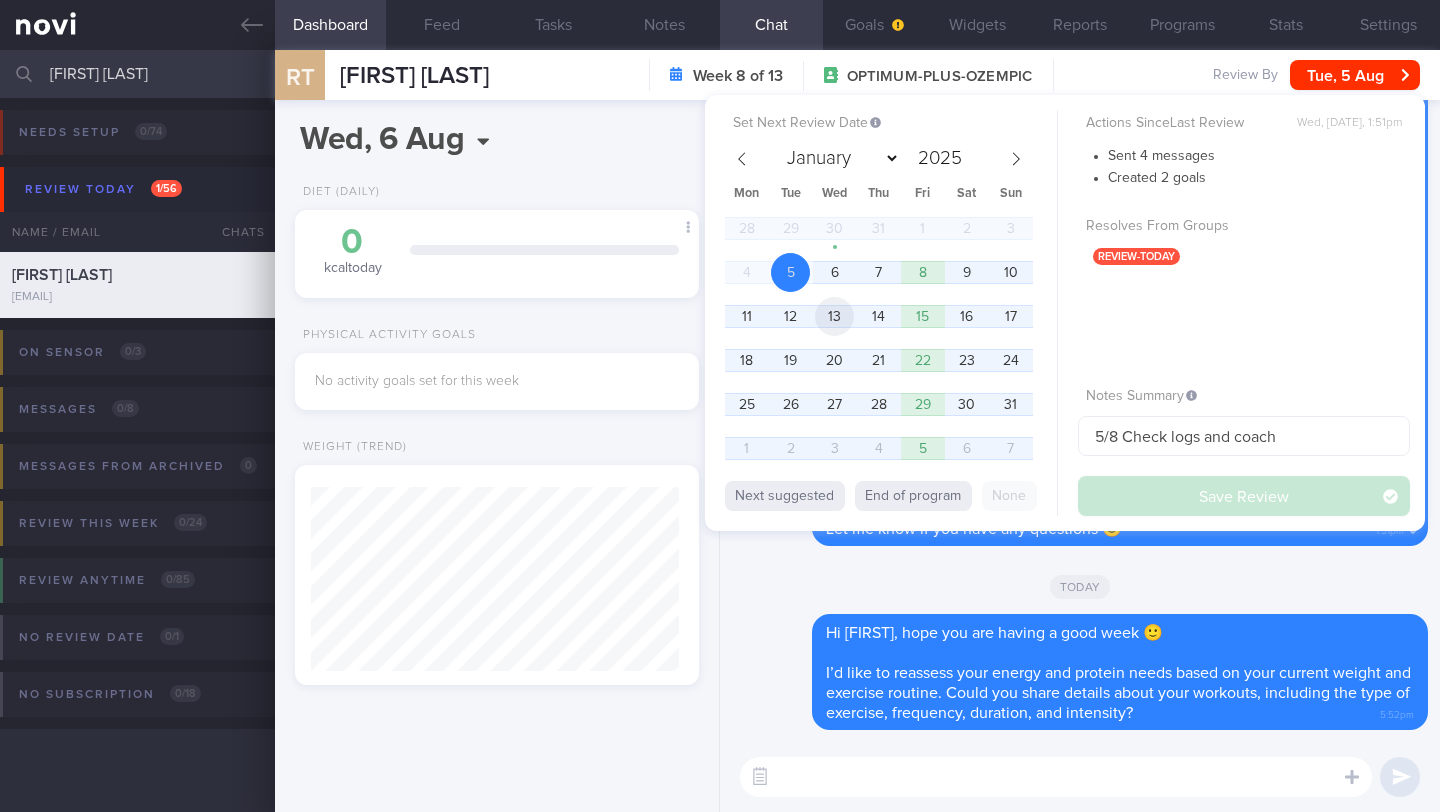 click on "13" at bounding box center (834, 316) 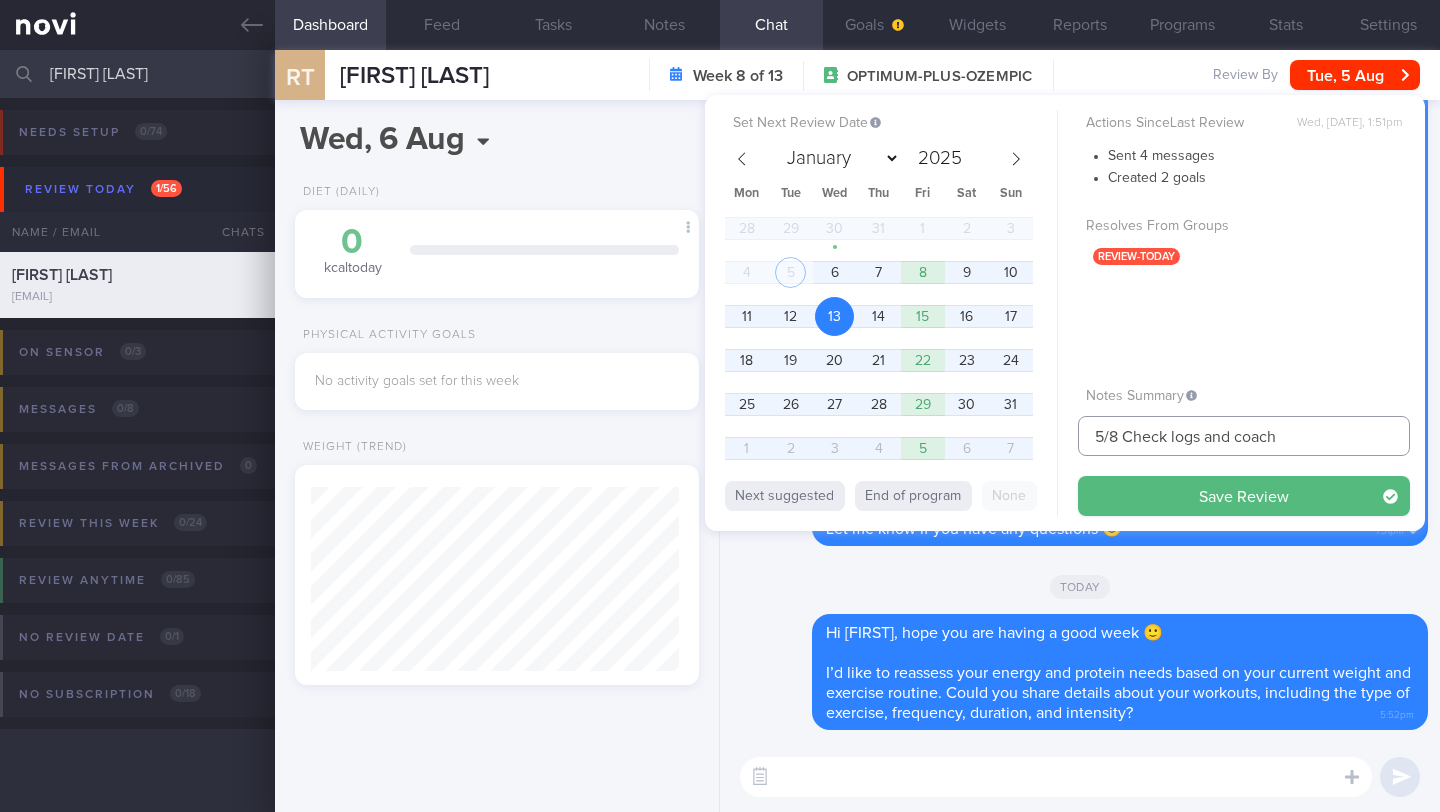 drag, startPoint x: 1103, startPoint y: 431, endPoint x: 1065, endPoint y: 433, distance: 38.052597 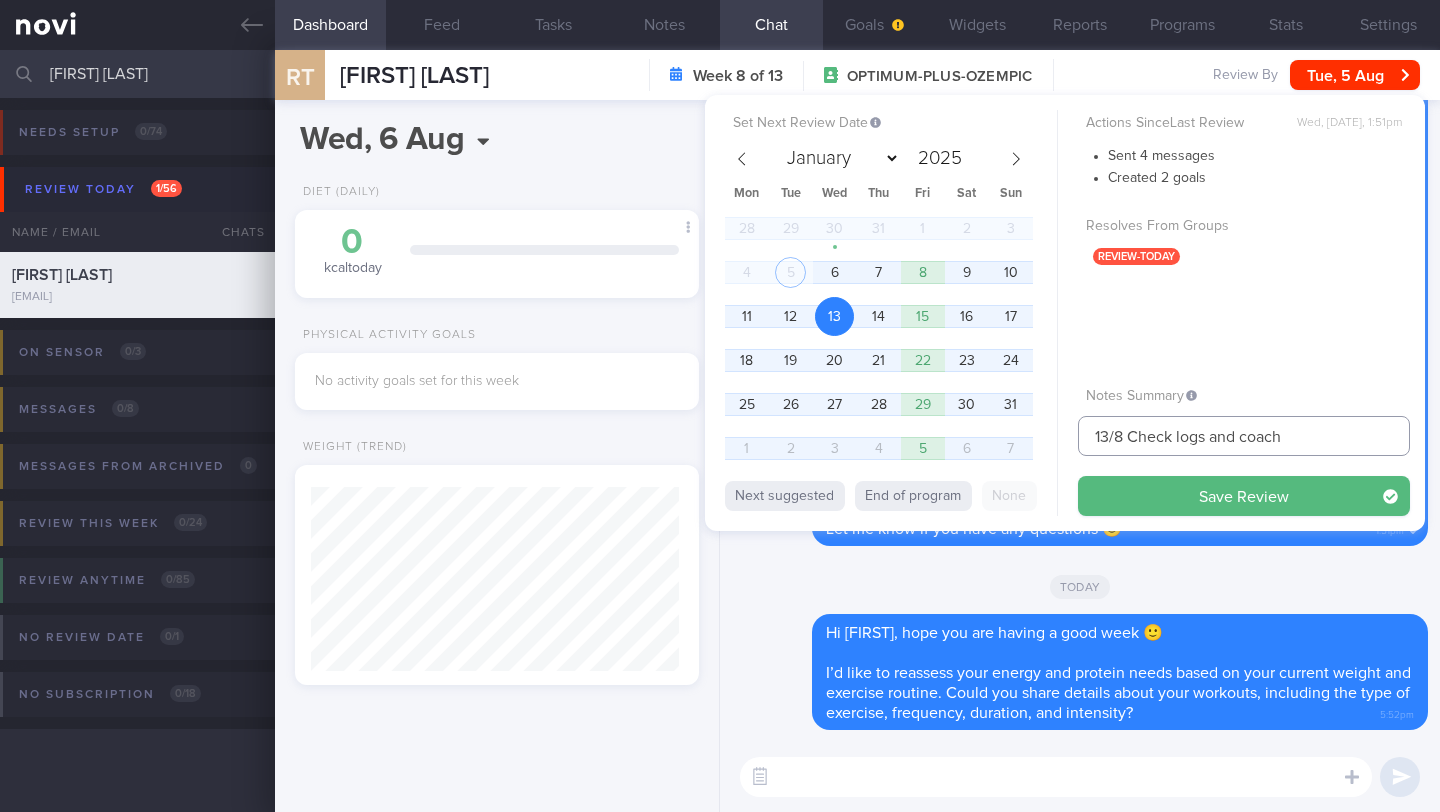 click on "13/8 Check logs and coach" at bounding box center (1244, 436) 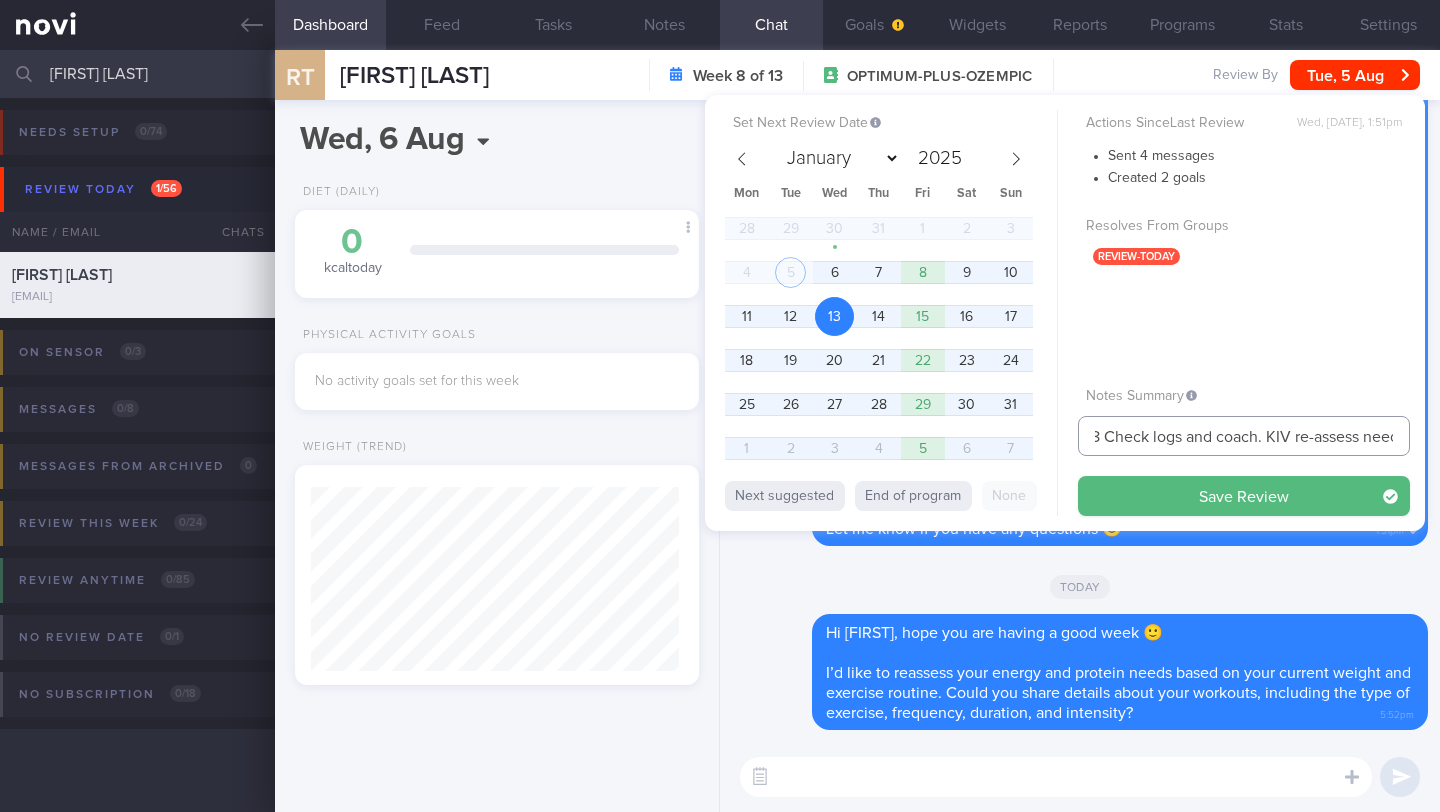 scroll, scrollTop: 0, scrollLeft: 39, axis: horizontal 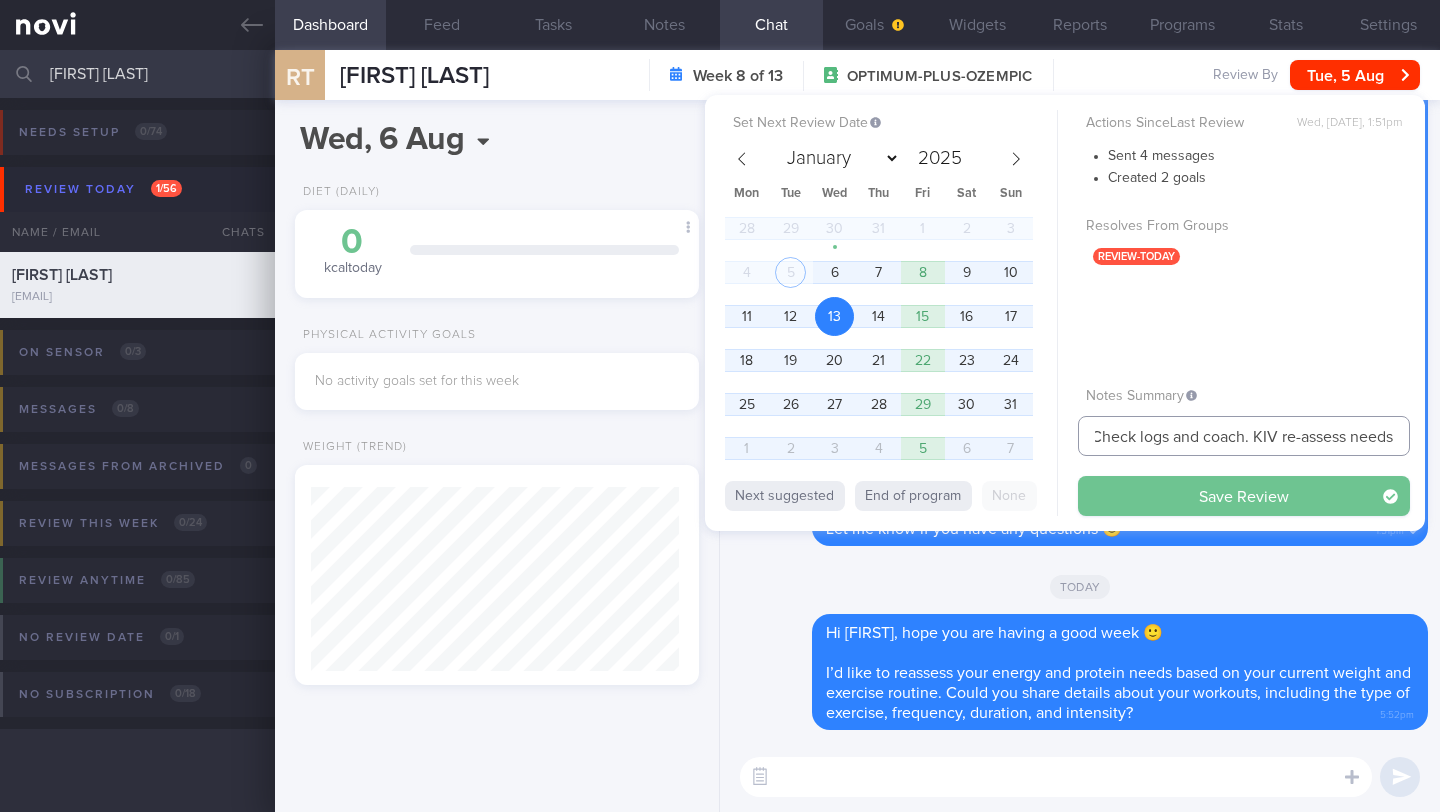 type on "13/8 Check logs and coach. KIV re-assess needs" 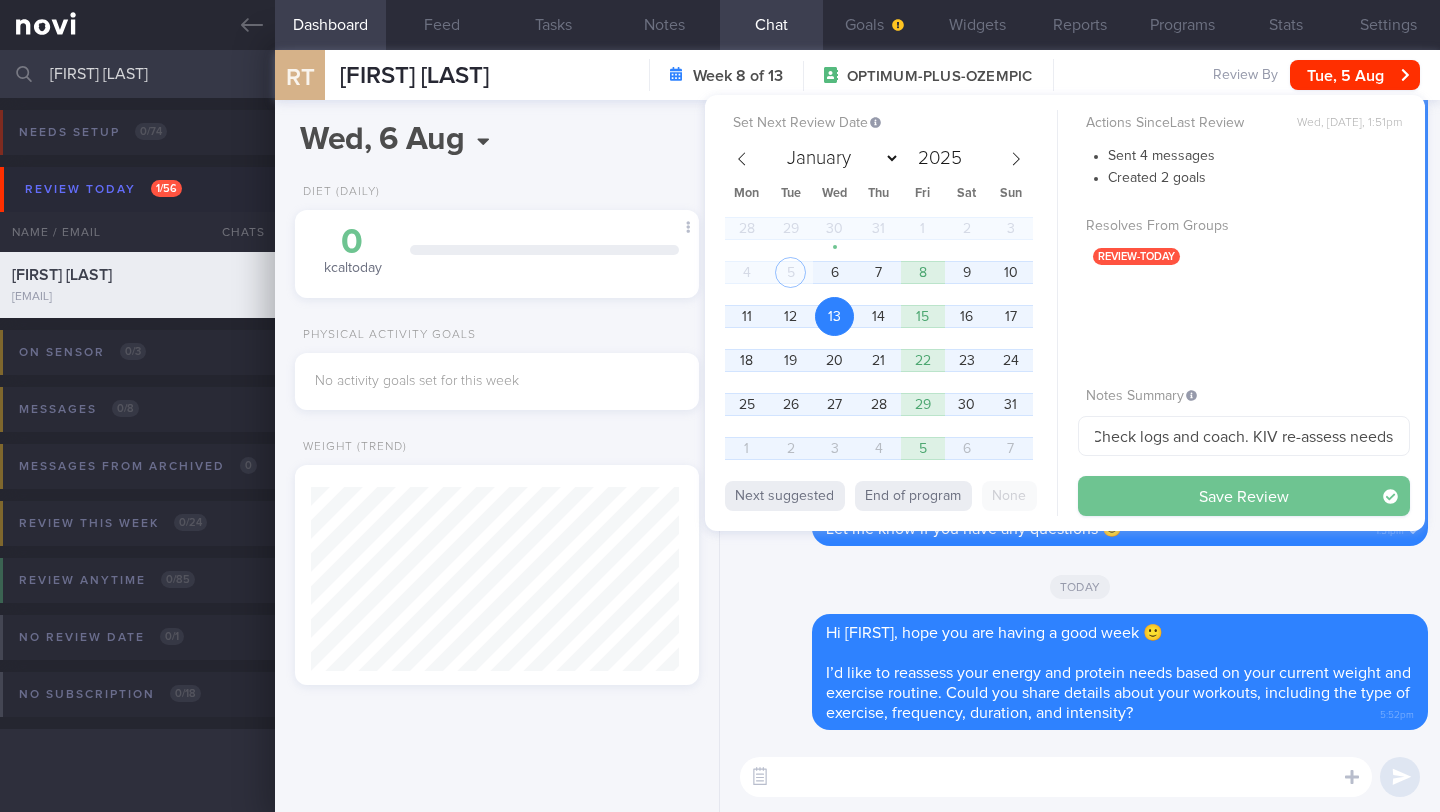 click on "Save Review" at bounding box center (1244, 496) 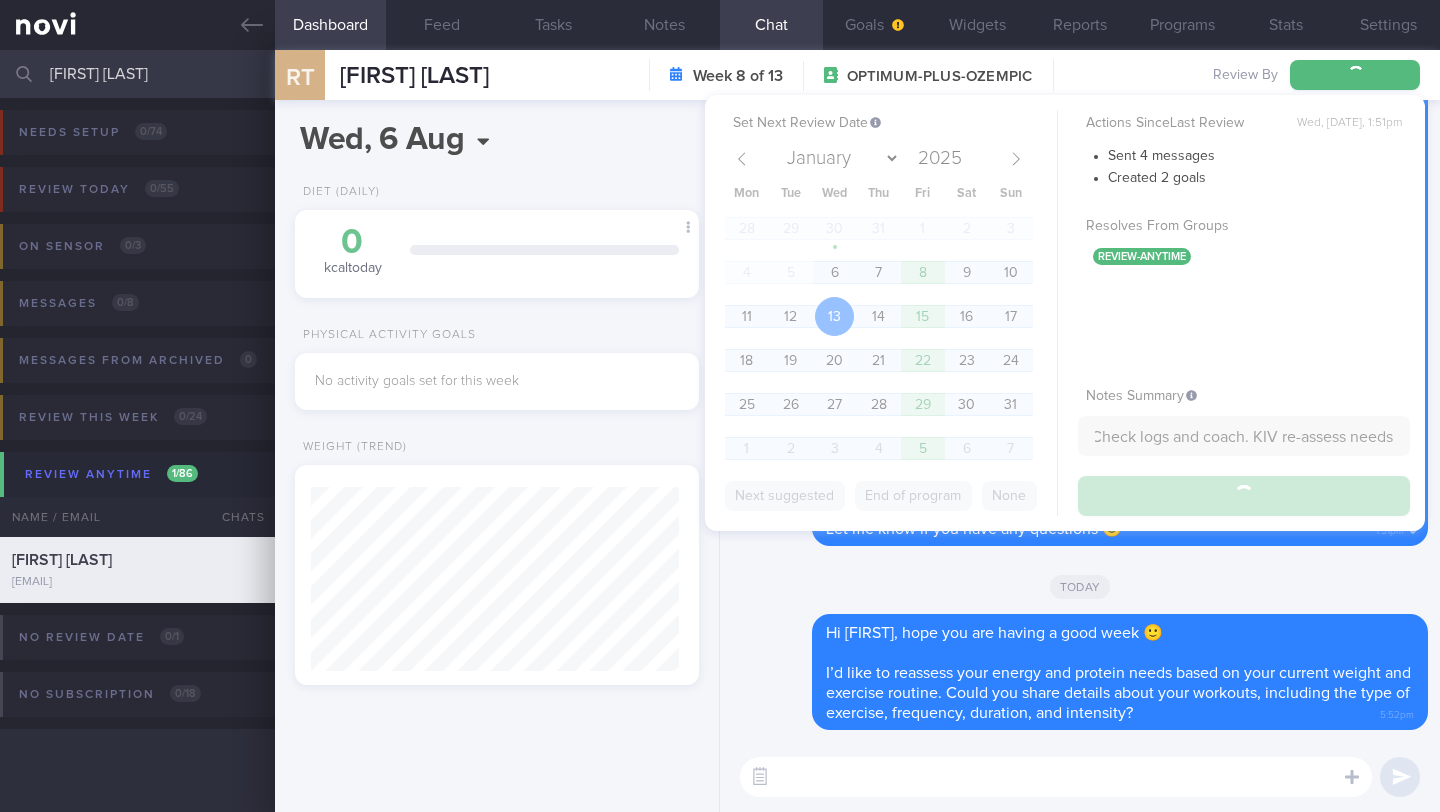 scroll, scrollTop: 0, scrollLeft: 0, axis: both 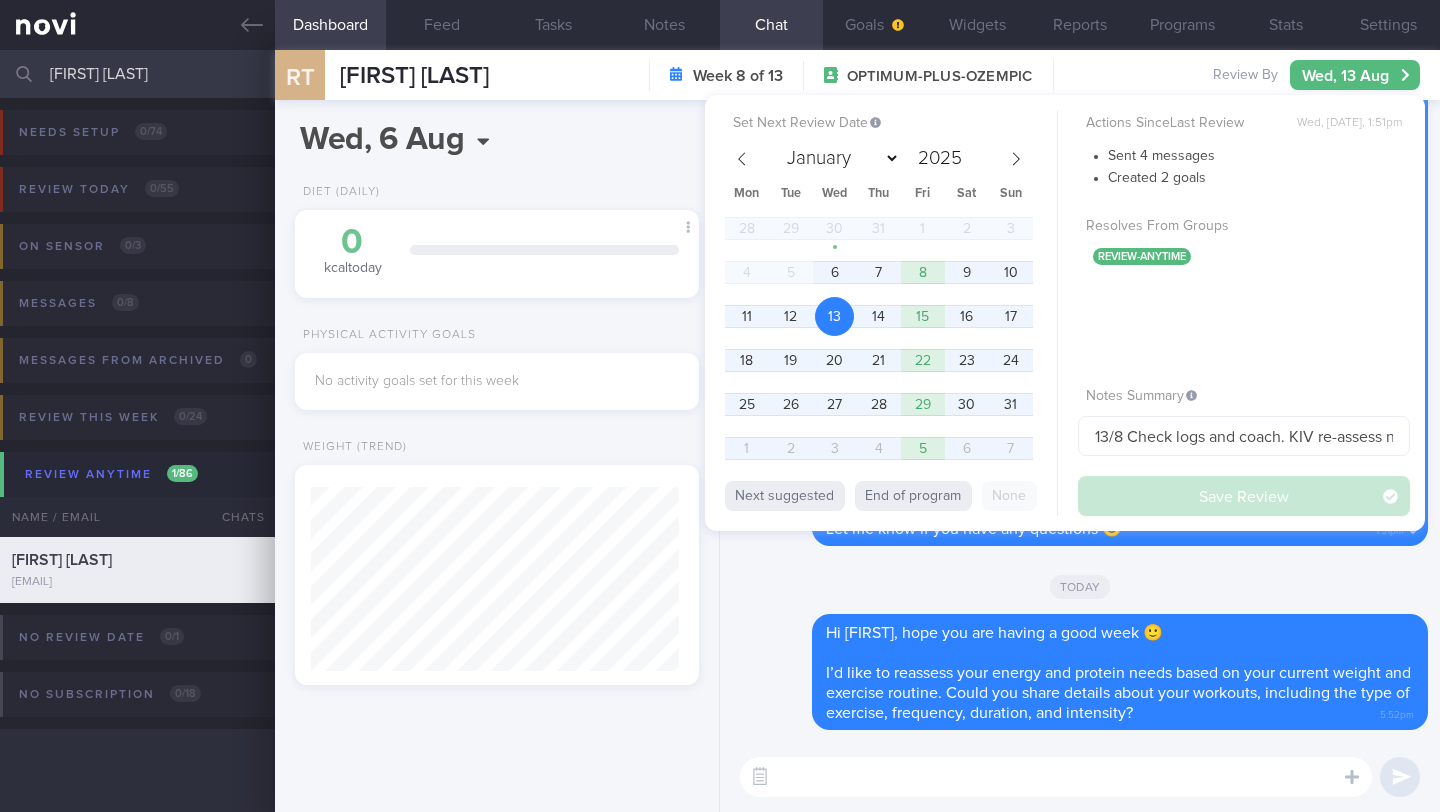 click on "[FIRST] [LAST]" at bounding box center (720, 74) 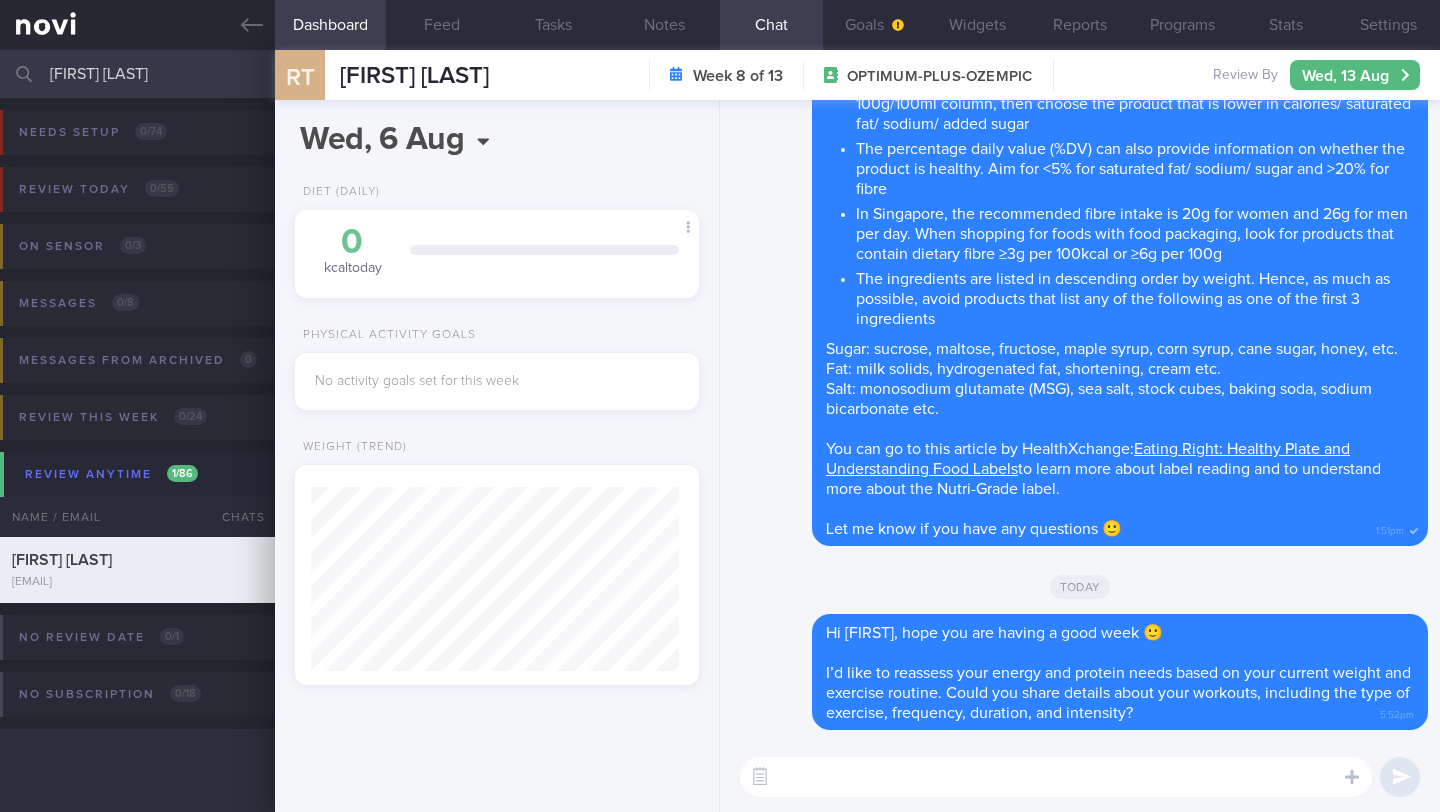 click on "[FIRST] [LAST]" at bounding box center (720, 74) 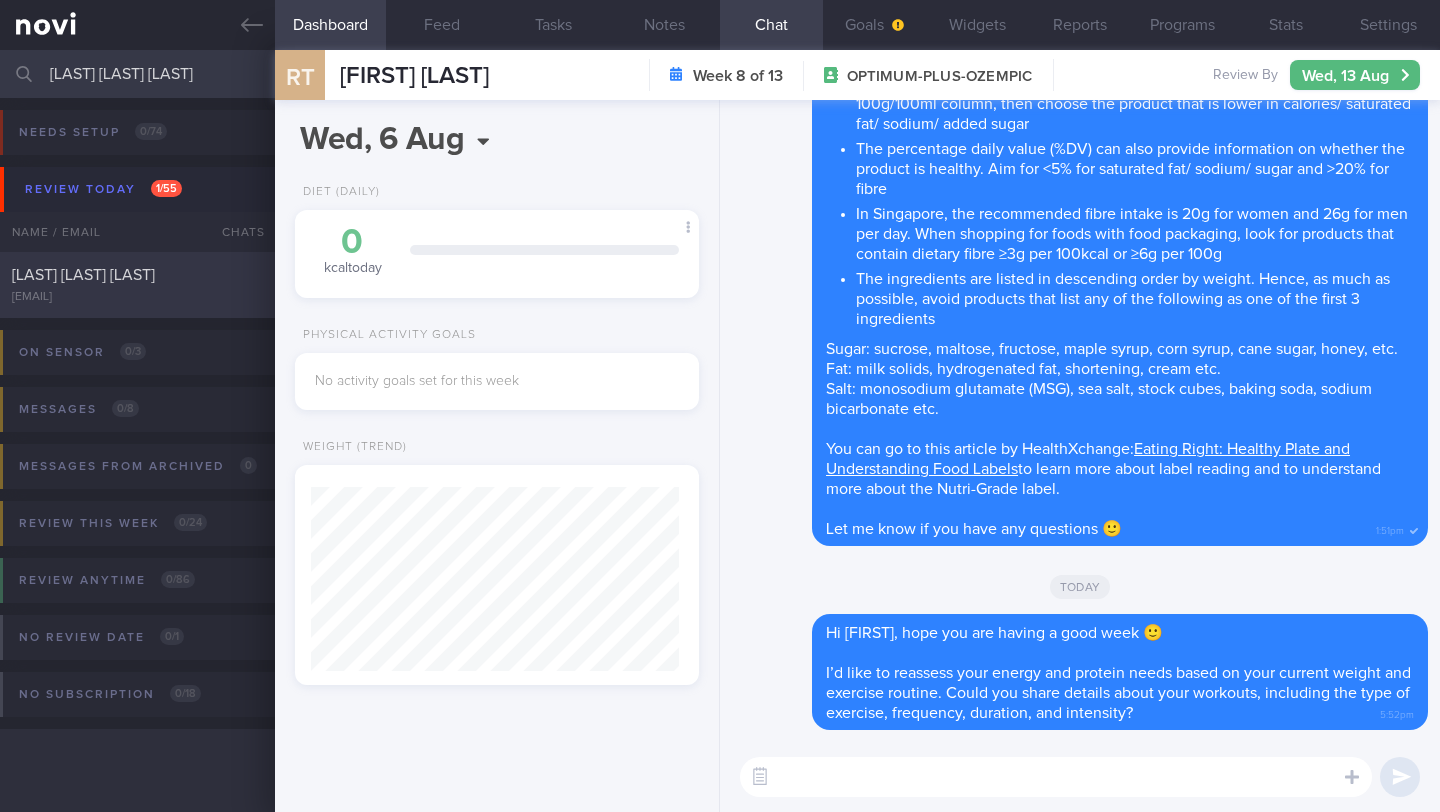 type on "[LAST] [LAST] [LAST]" 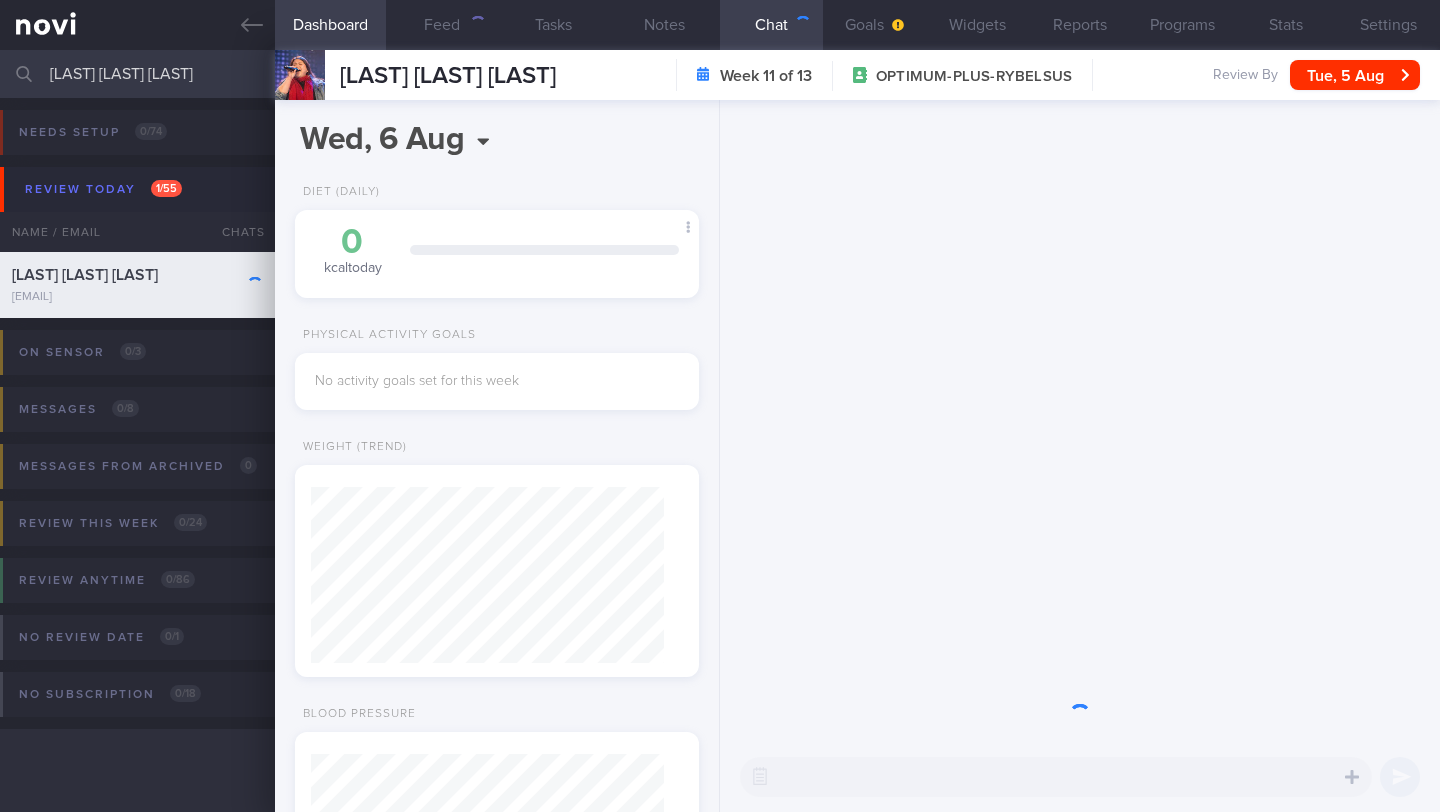 scroll, scrollTop: 999824, scrollLeft: 999647, axis: both 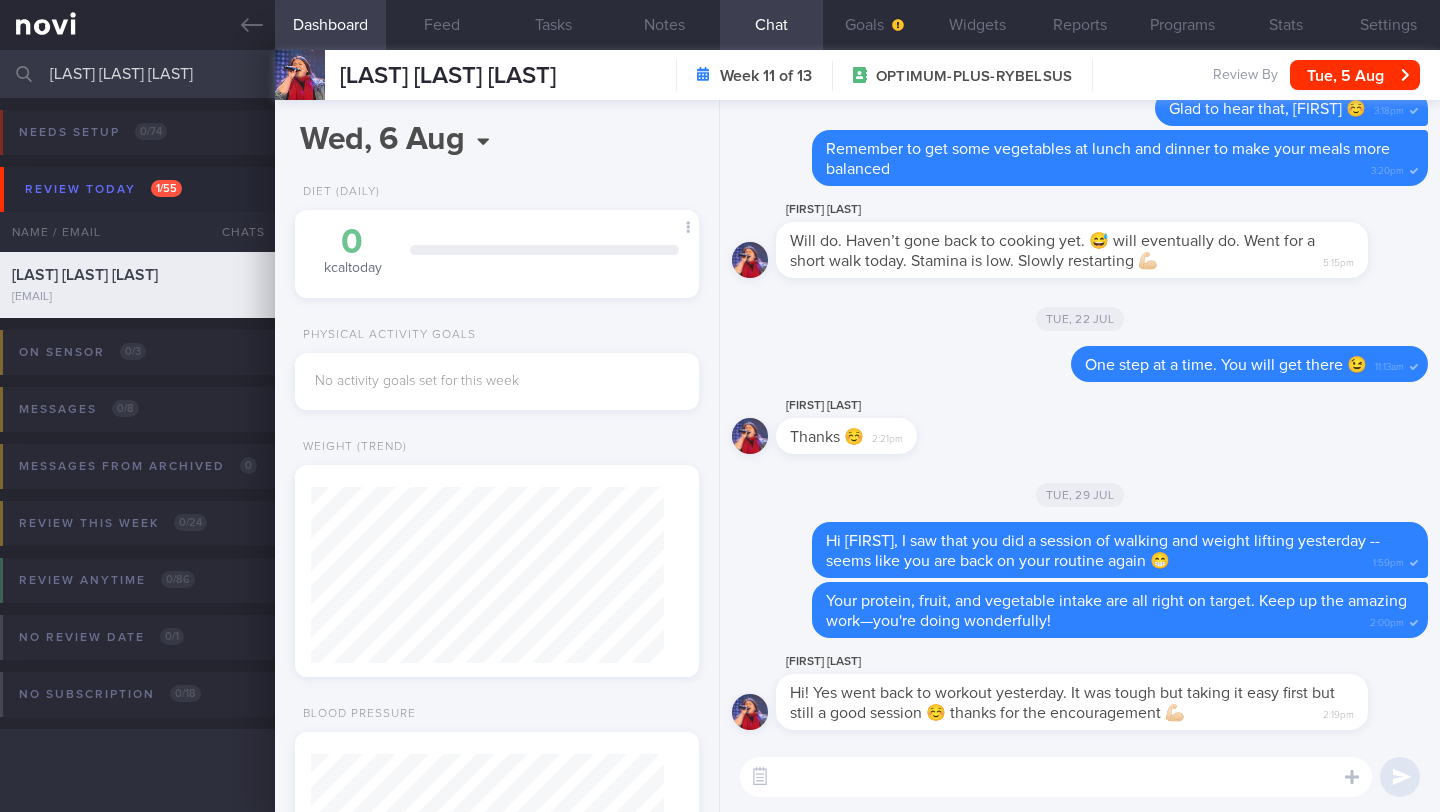 click at bounding box center [1056, 777] 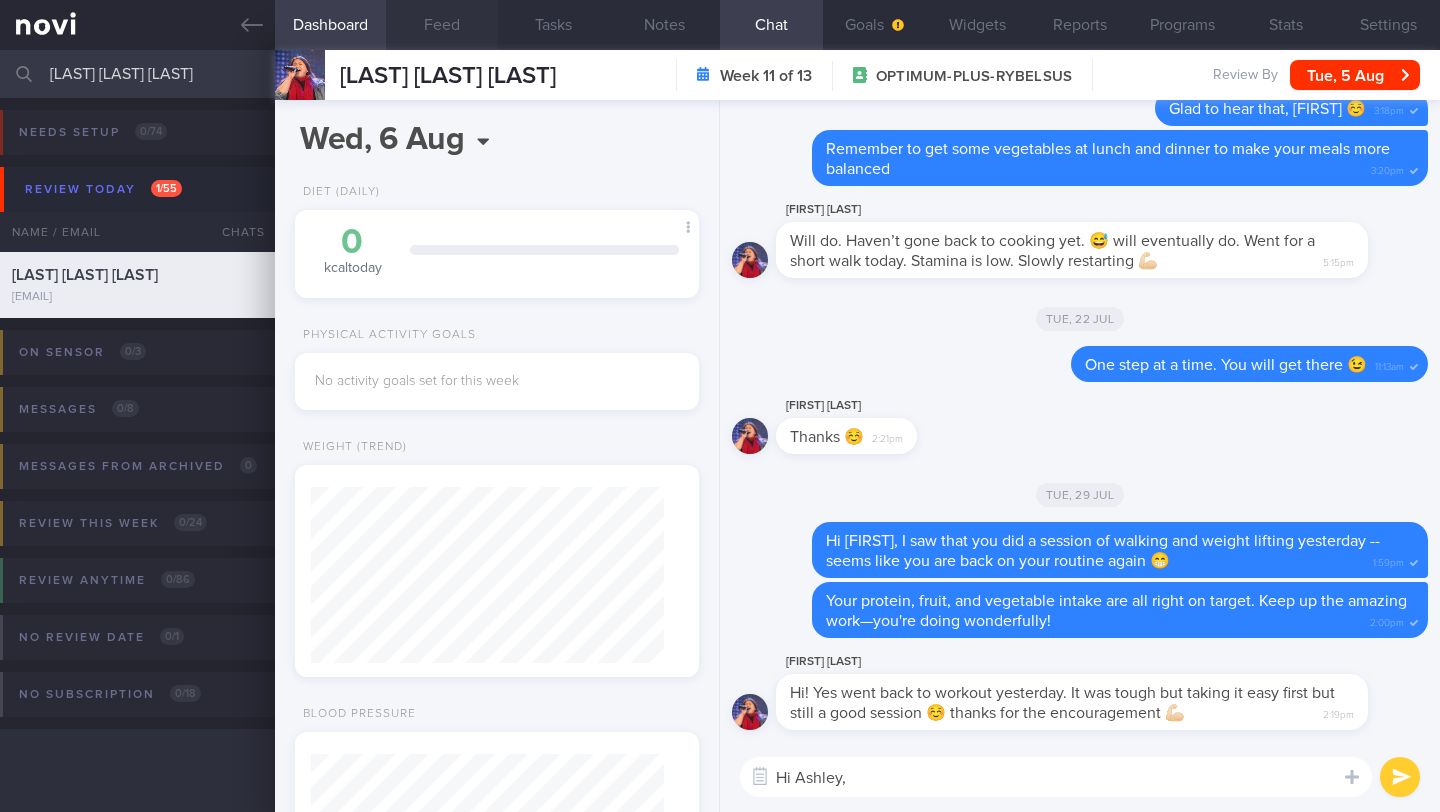 click on "Feed" at bounding box center (441, 25) 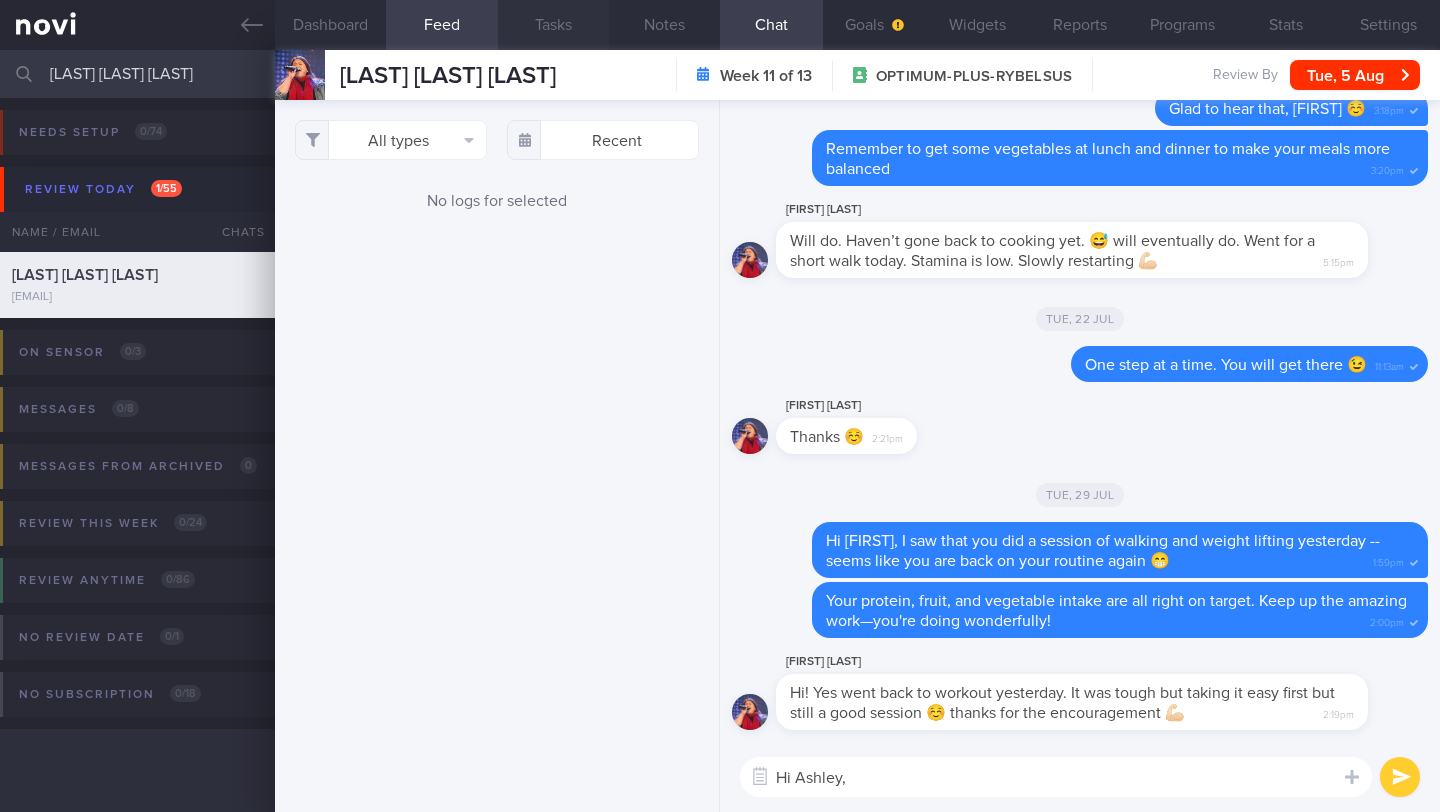 click on "Tasks" at bounding box center (553, 25) 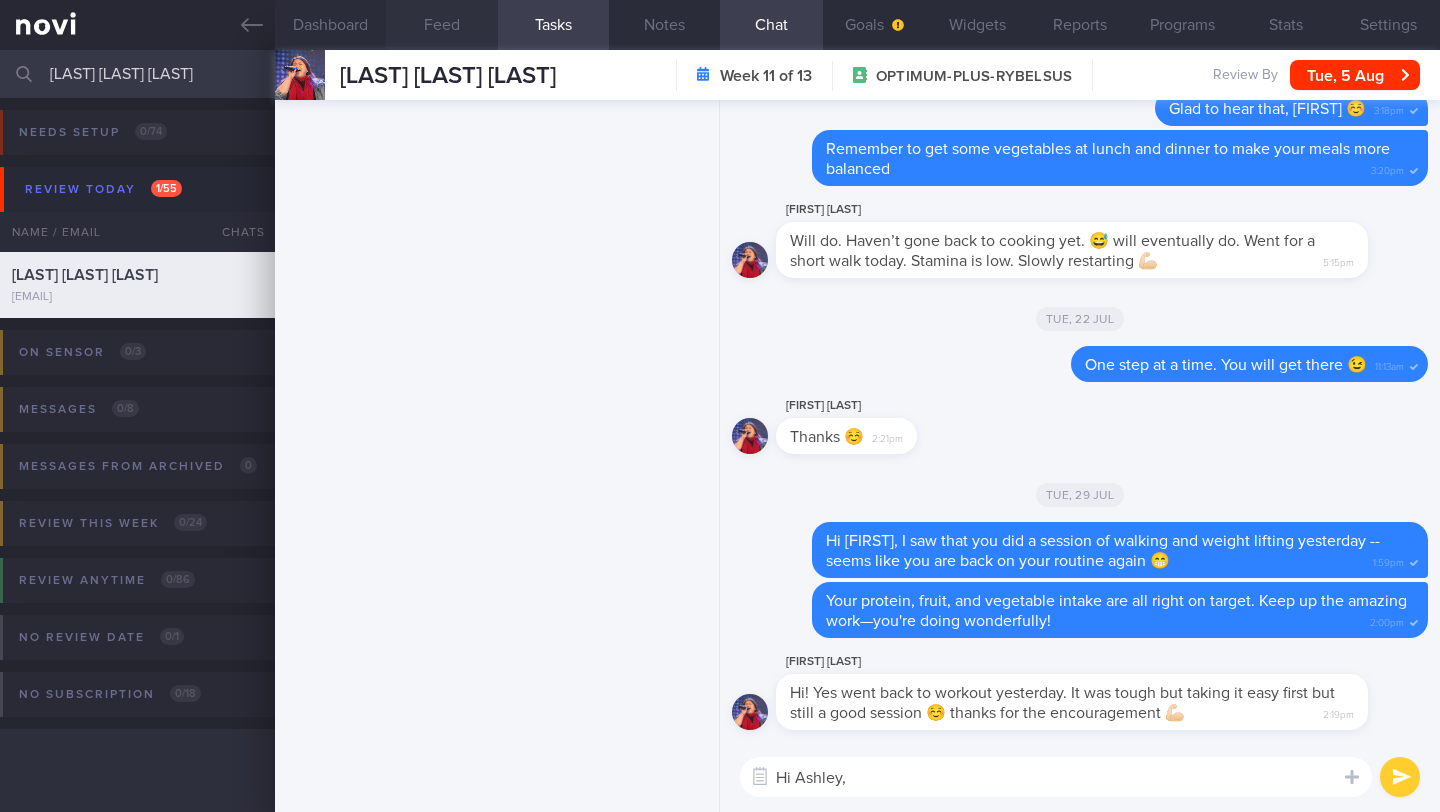 click on "Feed" at bounding box center (441, 25) 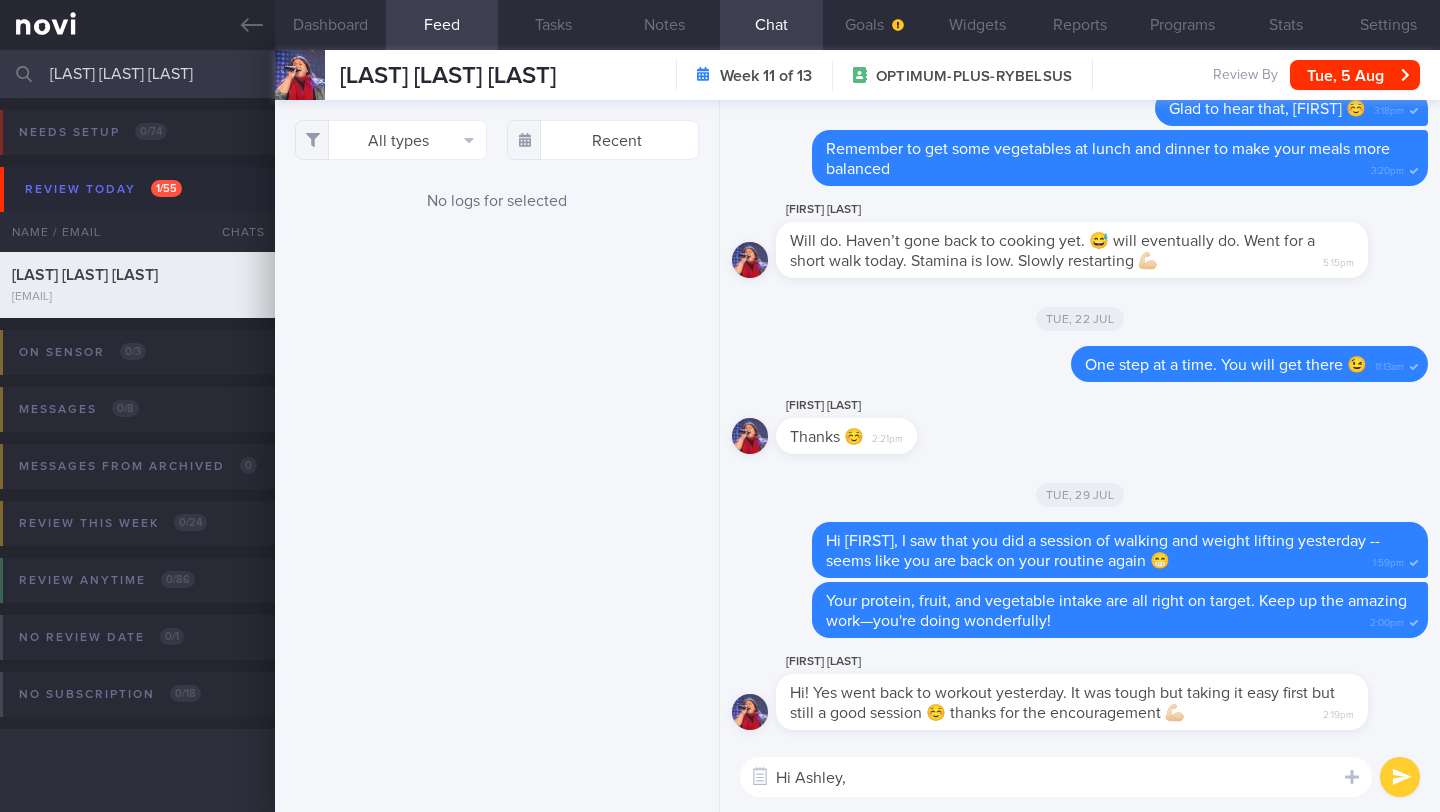 click on "Hi Ashley," at bounding box center (1056, 777) 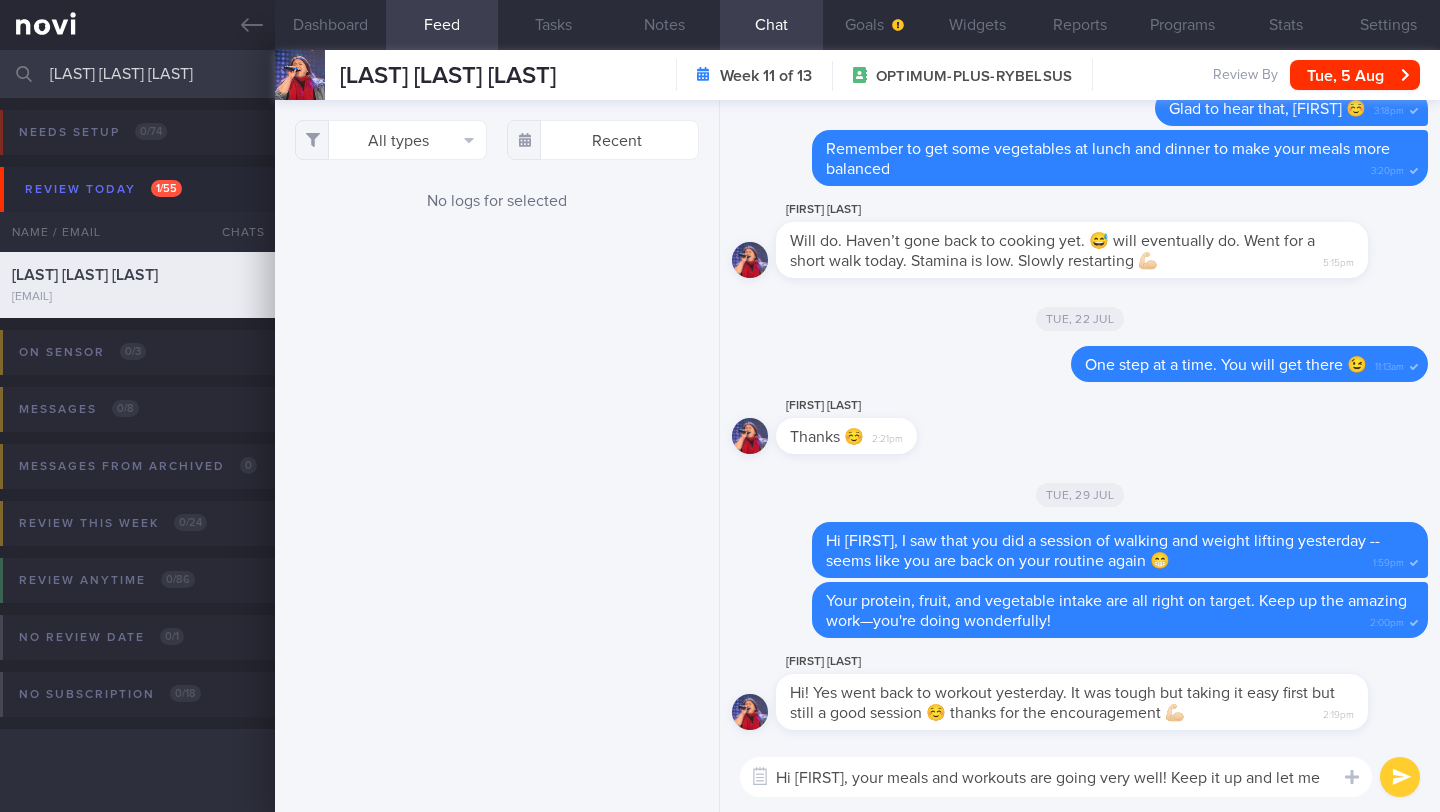 scroll, scrollTop: 0, scrollLeft: 0, axis: both 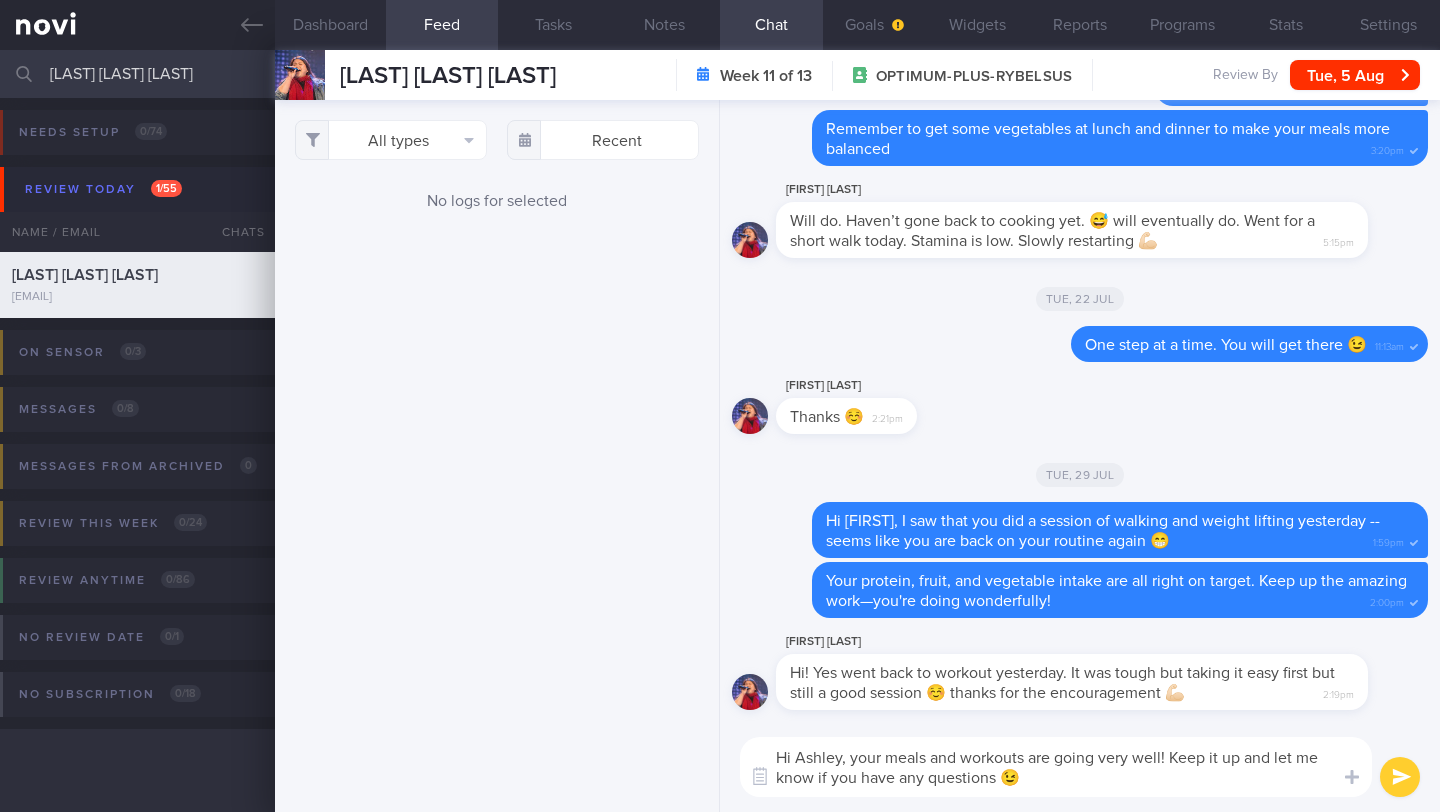 drag, startPoint x: 1080, startPoint y: 774, endPoint x: 767, endPoint y: 736, distance: 315.29828 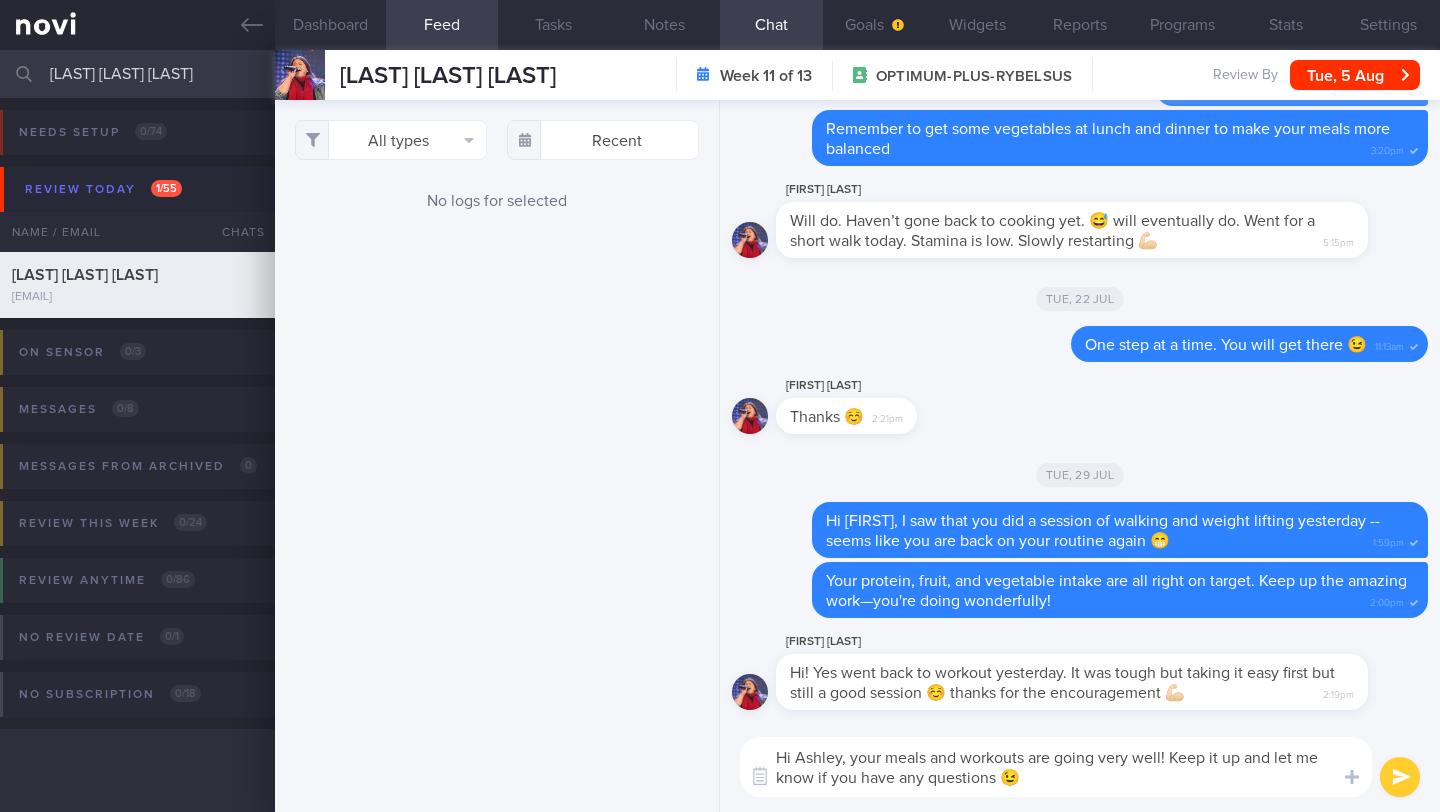 paste on "Hi Ashley,
Your meals and workouts are going really well—that's fantastic to see! Keep up the great work, and please let me know if any questions come up." 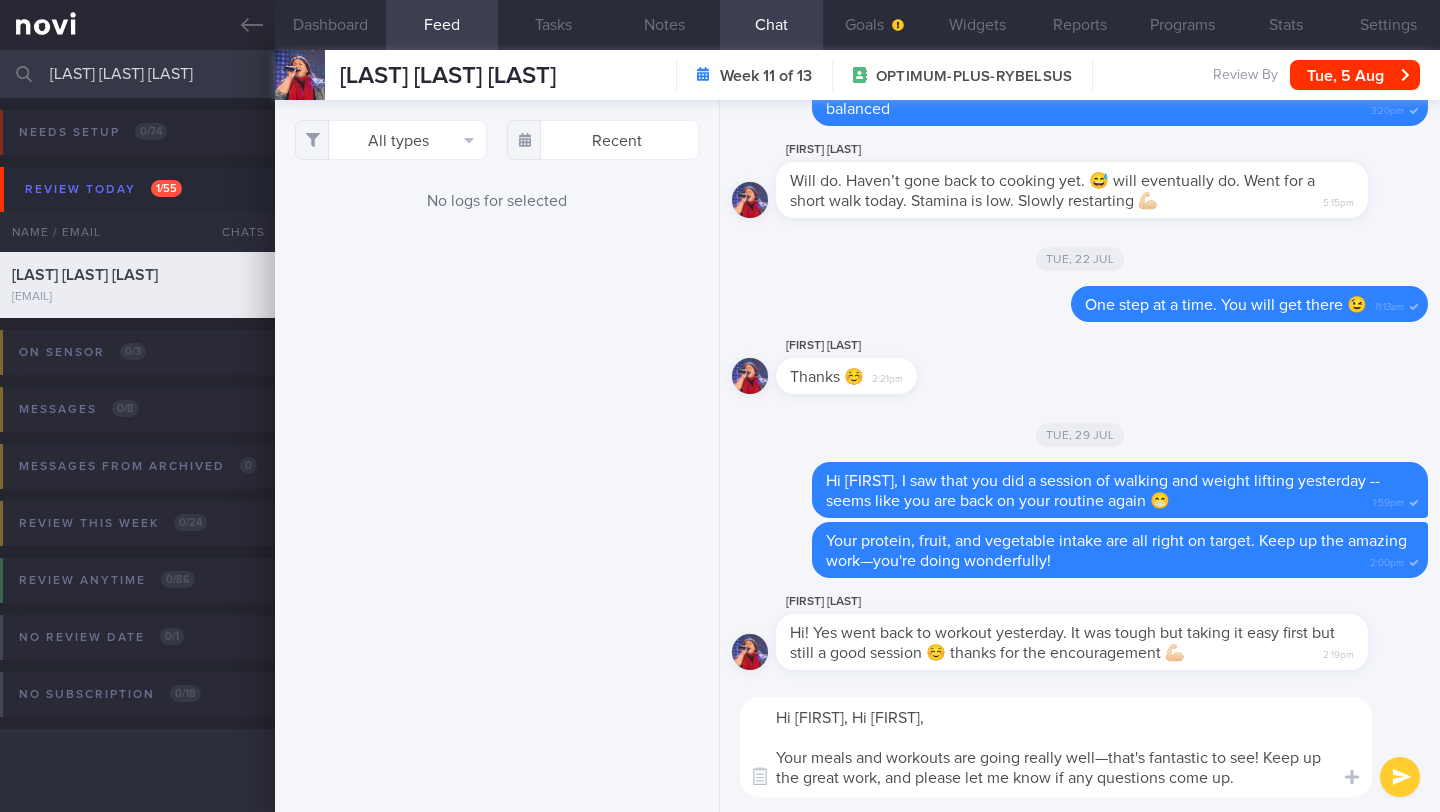 scroll, scrollTop: 0, scrollLeft: 0, axis: both 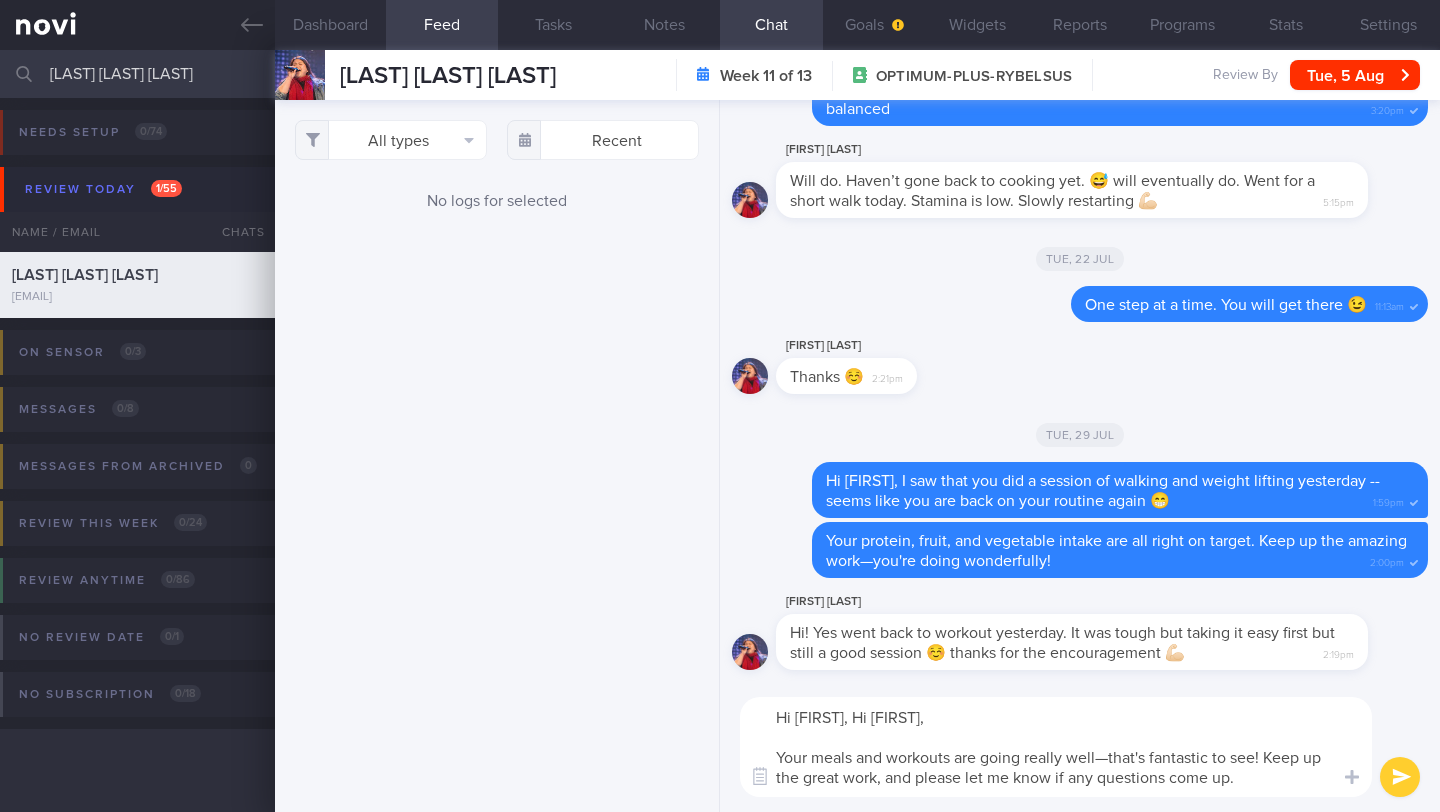 drag, startPoint x: 785, startPoint y: 756, endPoint x: 852, endPoint y: 716, distance: 78.03204 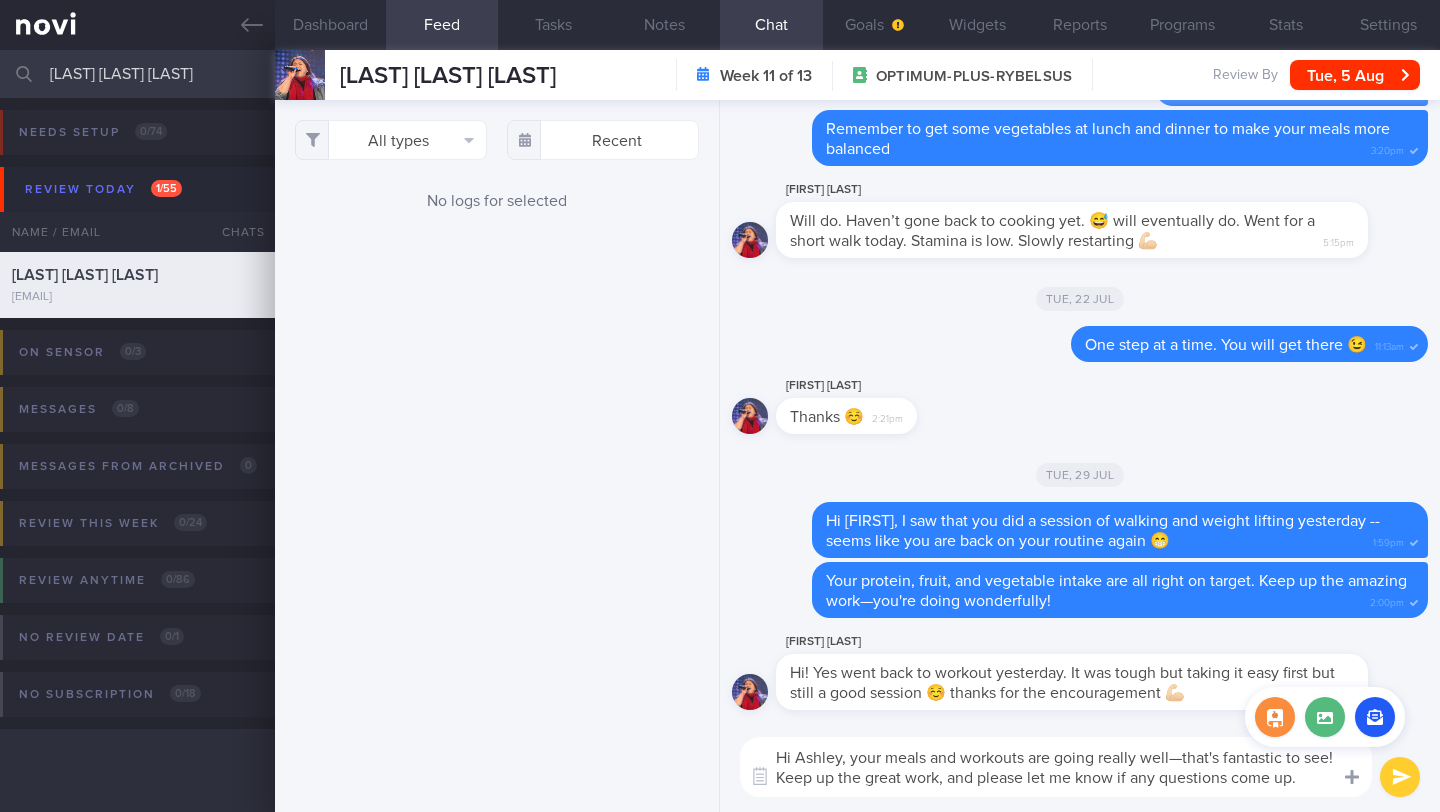 click at bounding box center [1352, 776] 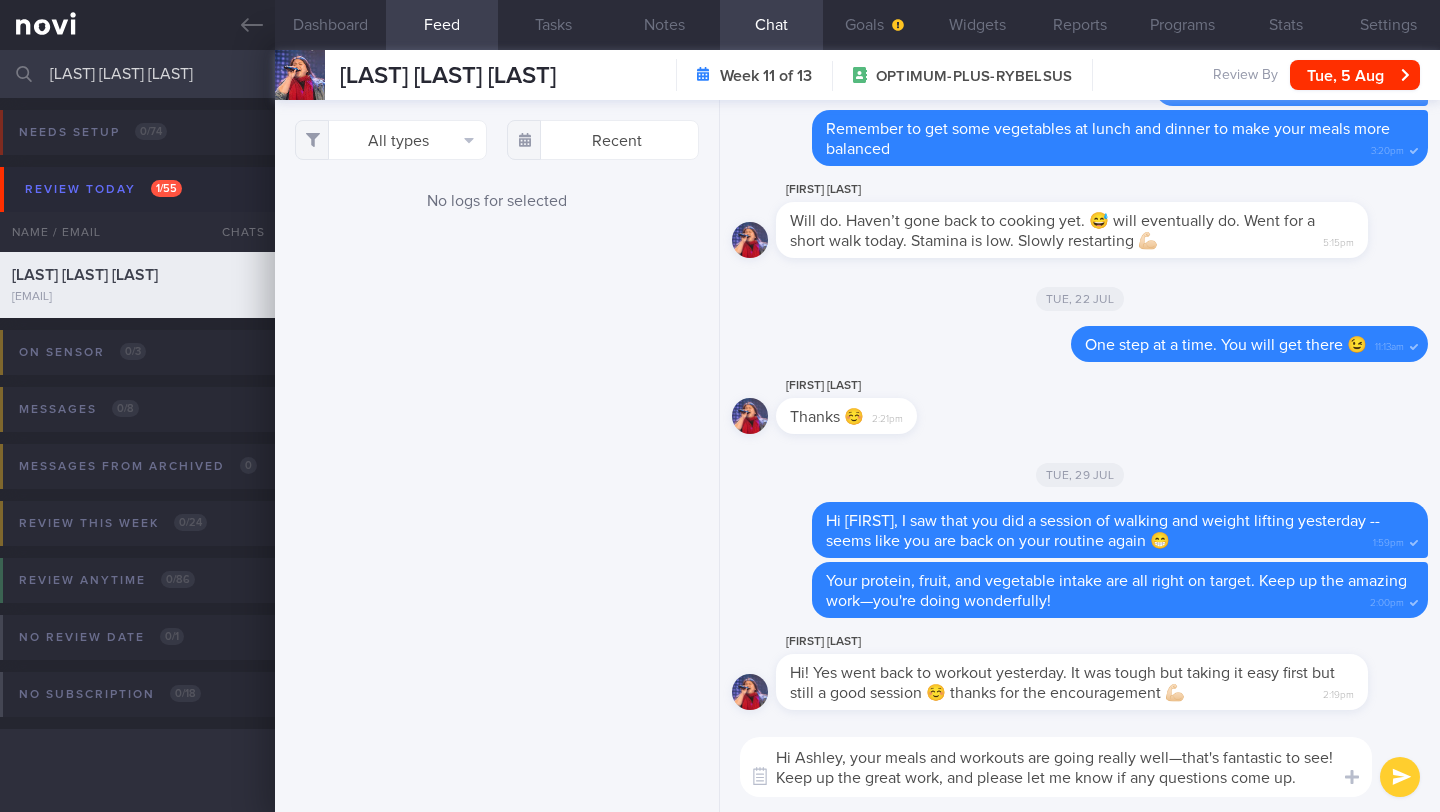 click on "Hi Ashley, your meals and workouts are going really well—that's fantastic to see! Keep up the great work, and please let me know if any questions come up." at bounding box center [1056, 767] 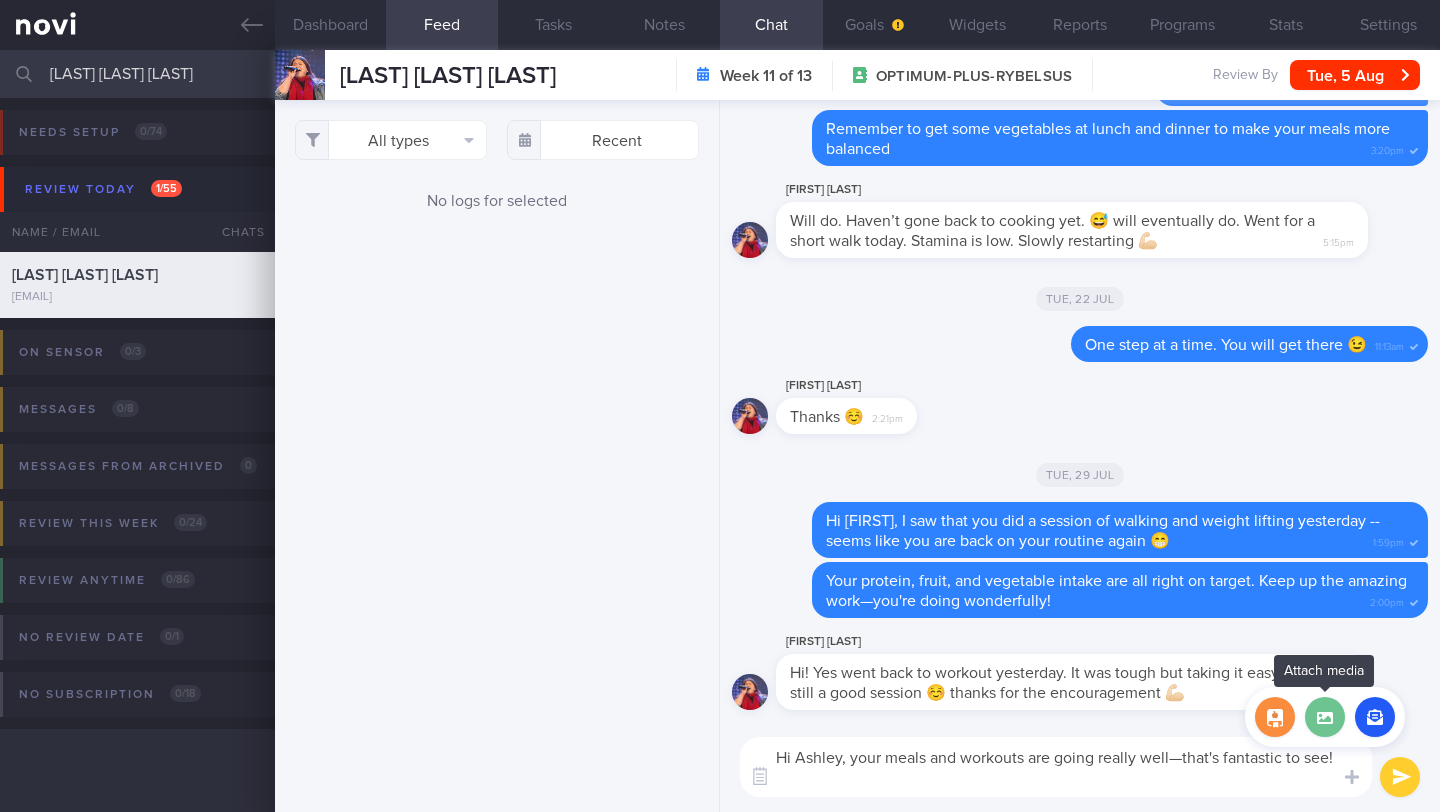 scroll, scrollTop: 20, scrollLeft: 0, axis: vertical 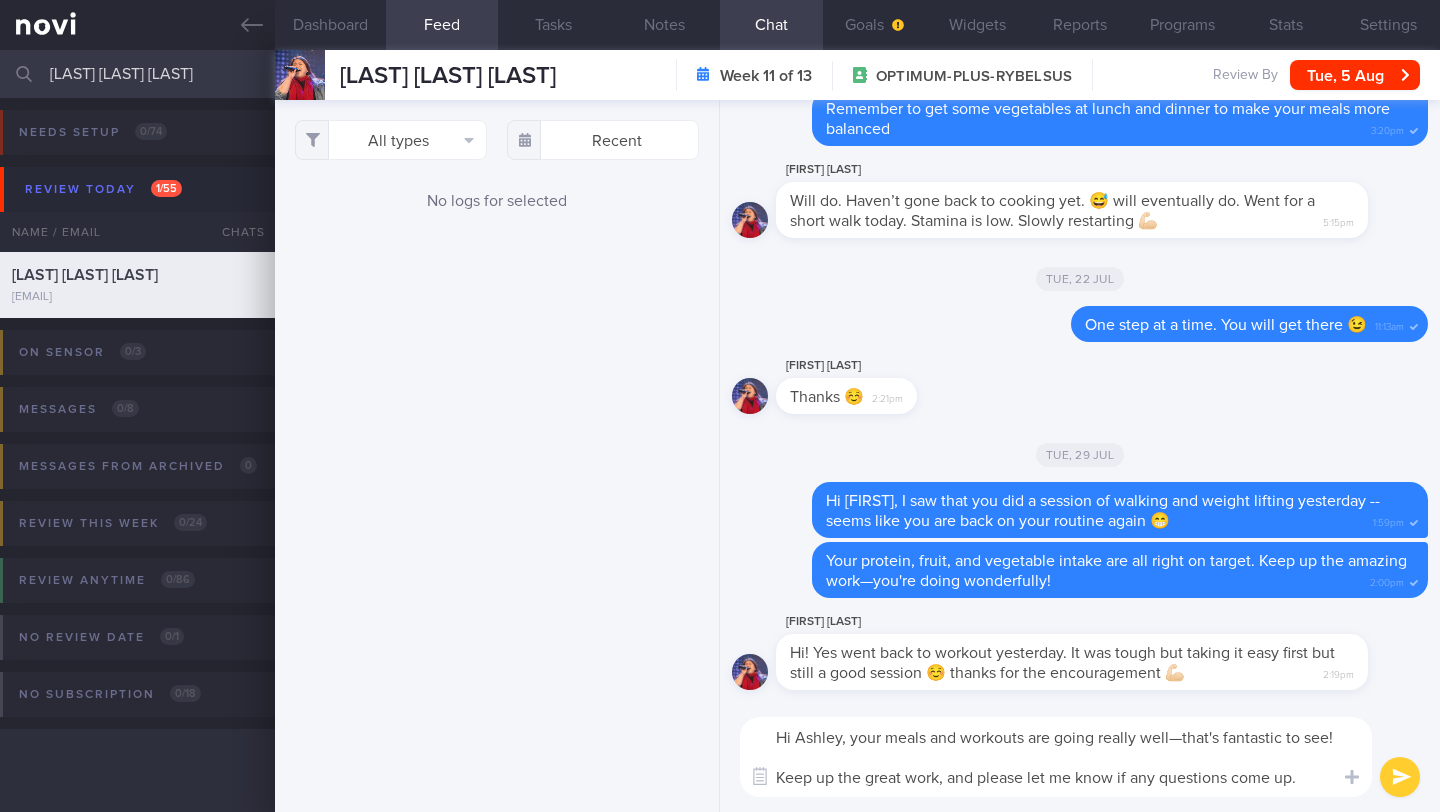 type on "Hi Ashley, your meals and workouts are going really well—that's fantastic to see!
Keep up the great work, and please let me know if any questions come up." 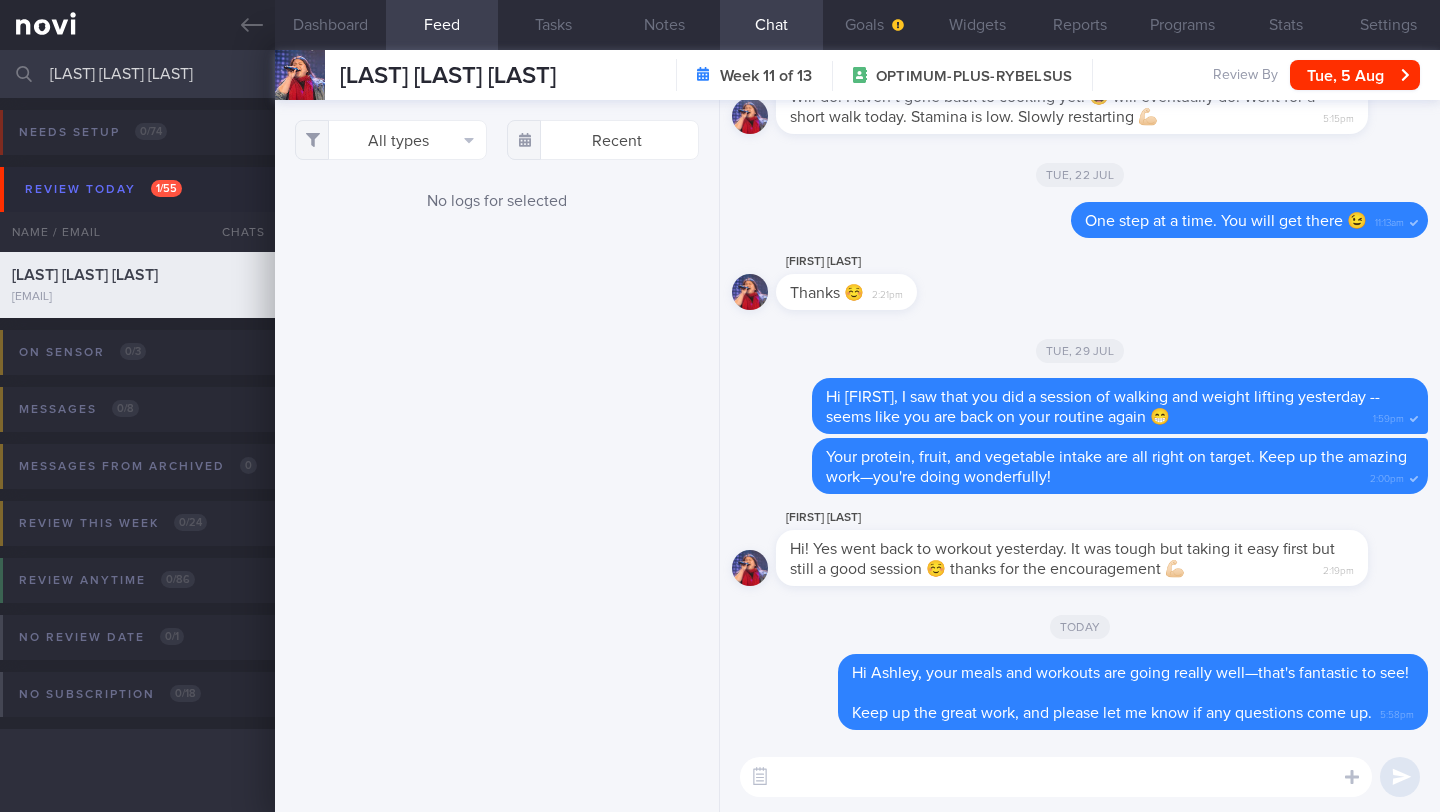 scroll, scrollTop: 0, scrollLeft: 0, axis: both 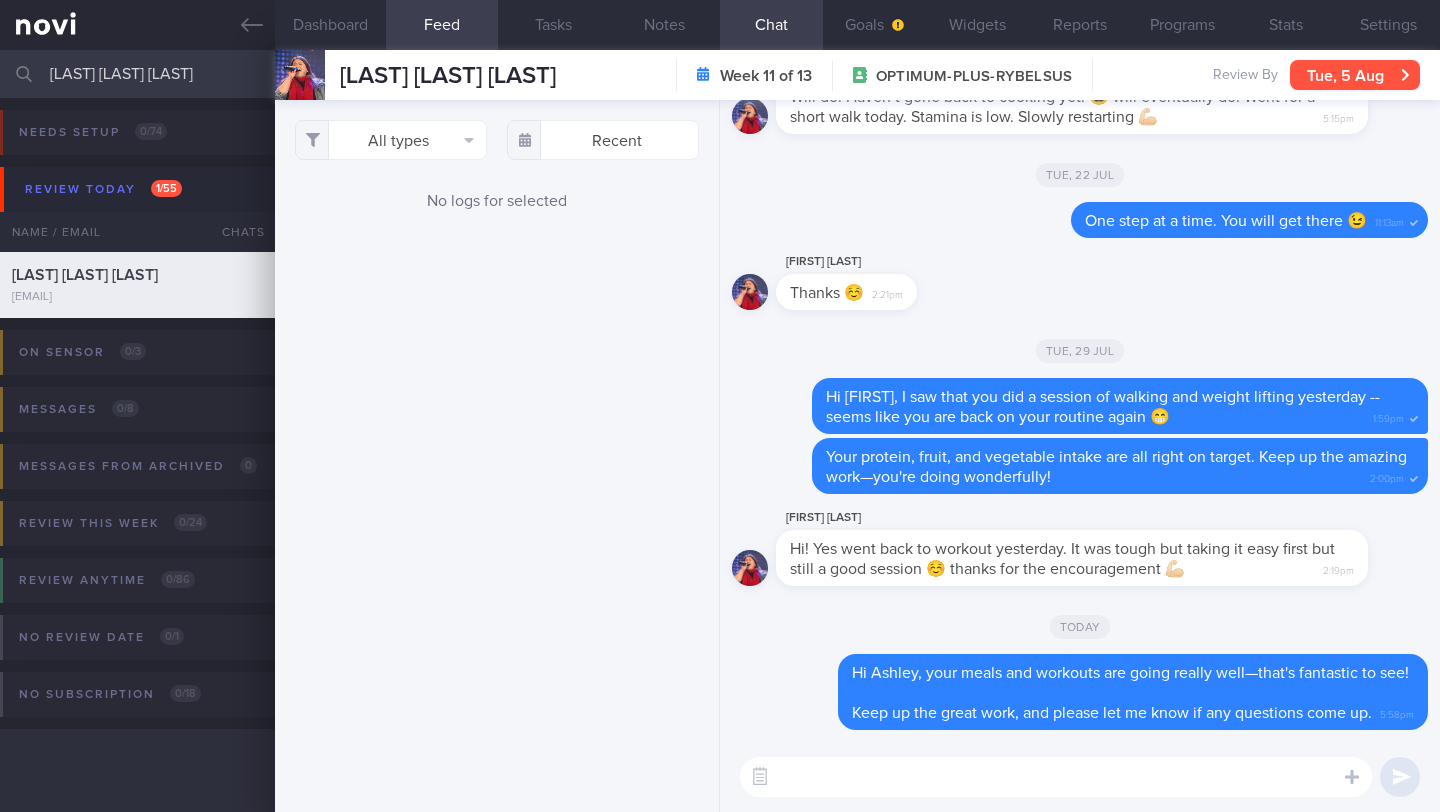 click on "Tue, 5 Aug" at bounding box center (1355, 75) 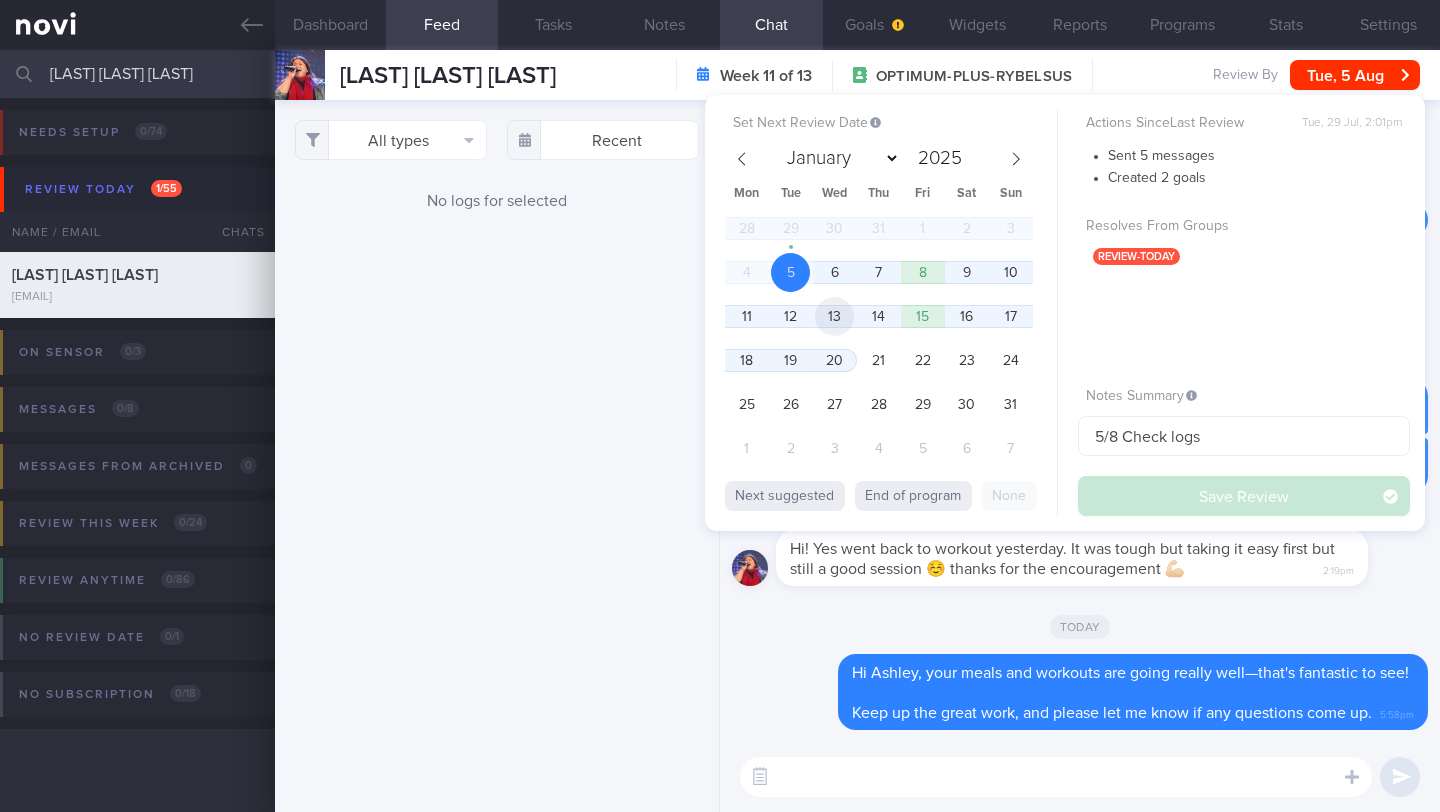 click on "13" at bounding box center (834, 316) 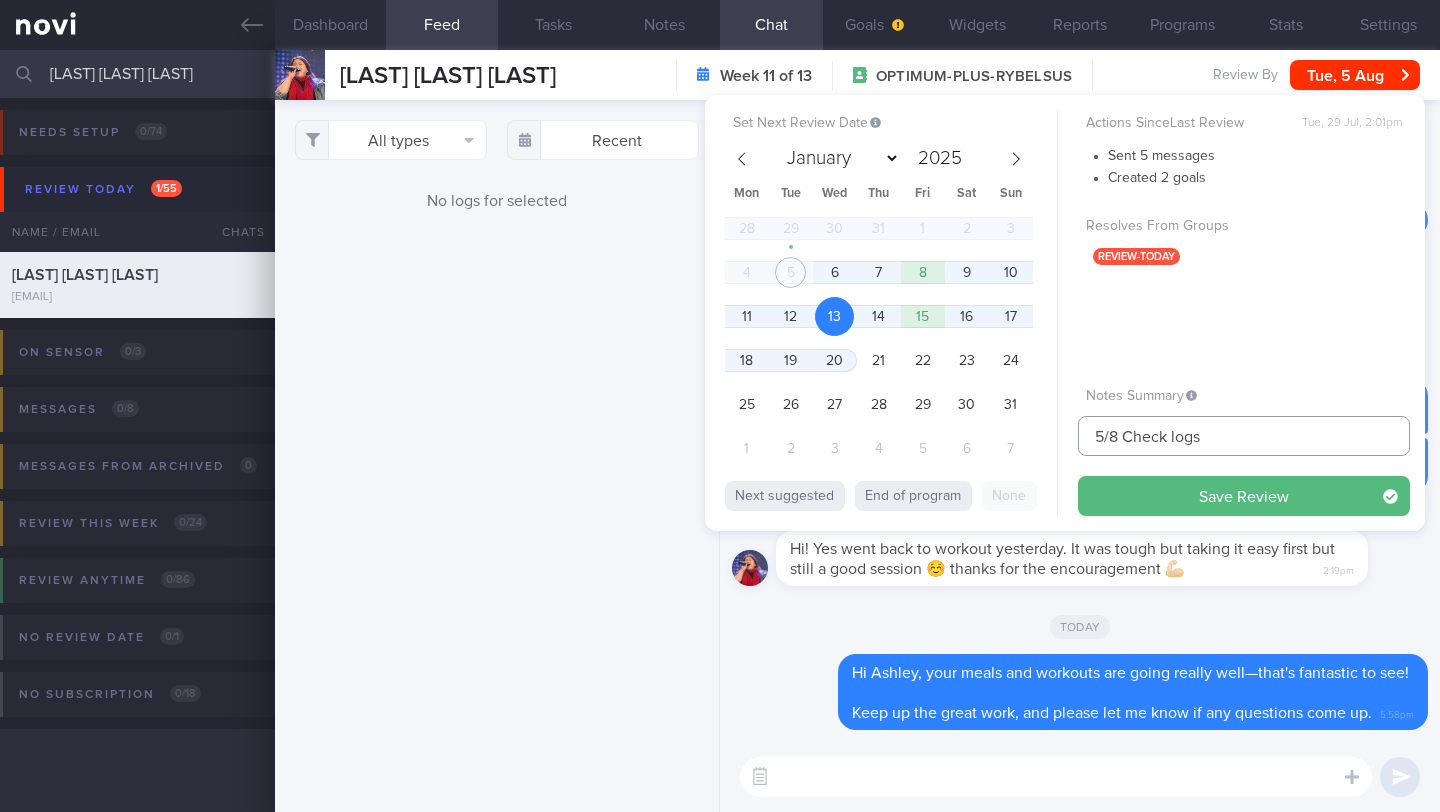 drag, startPoint x: 1104, startPoint y: 434, endPoint x: 1038, endPoint y: 436, distance: 66.0303 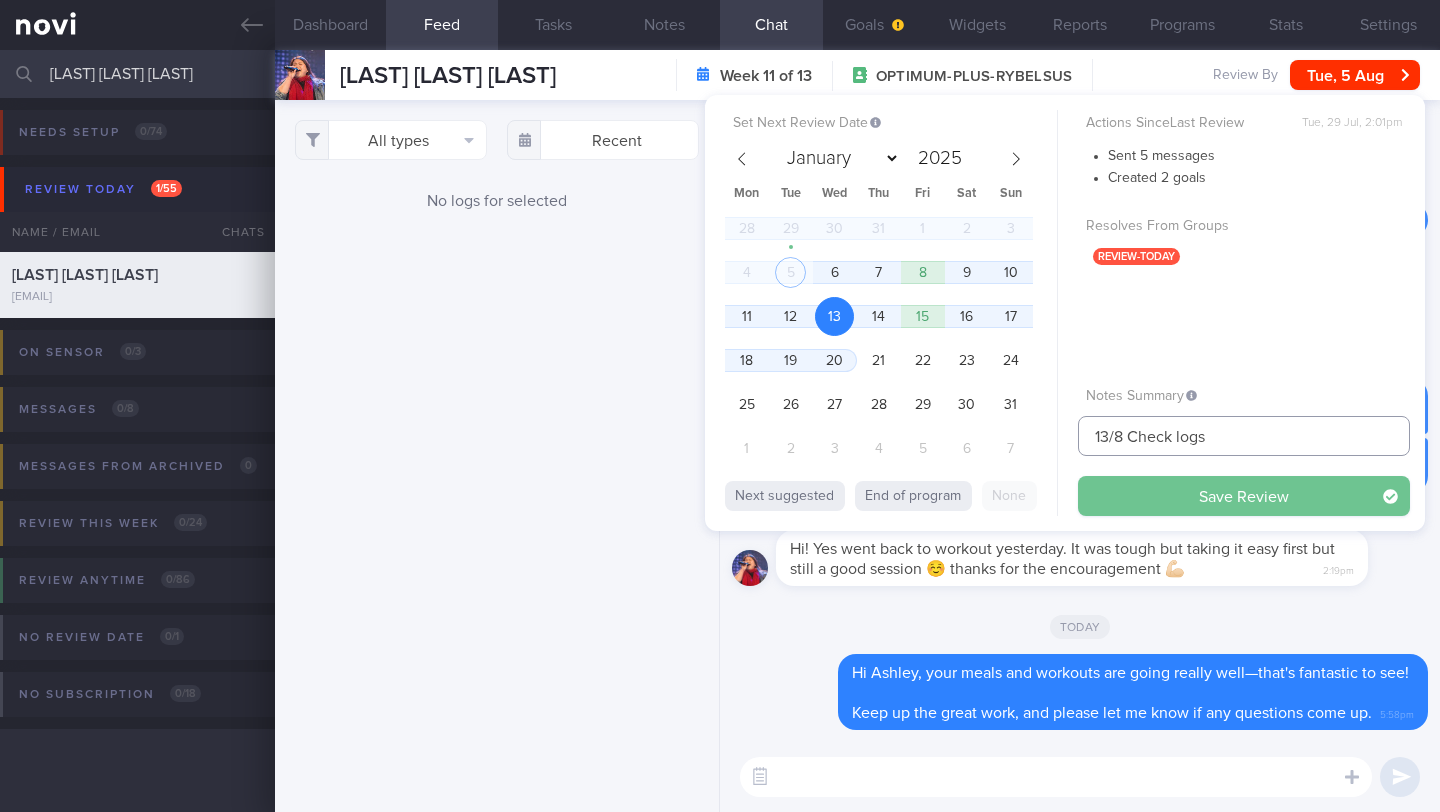 type on "13/8 Check logs" 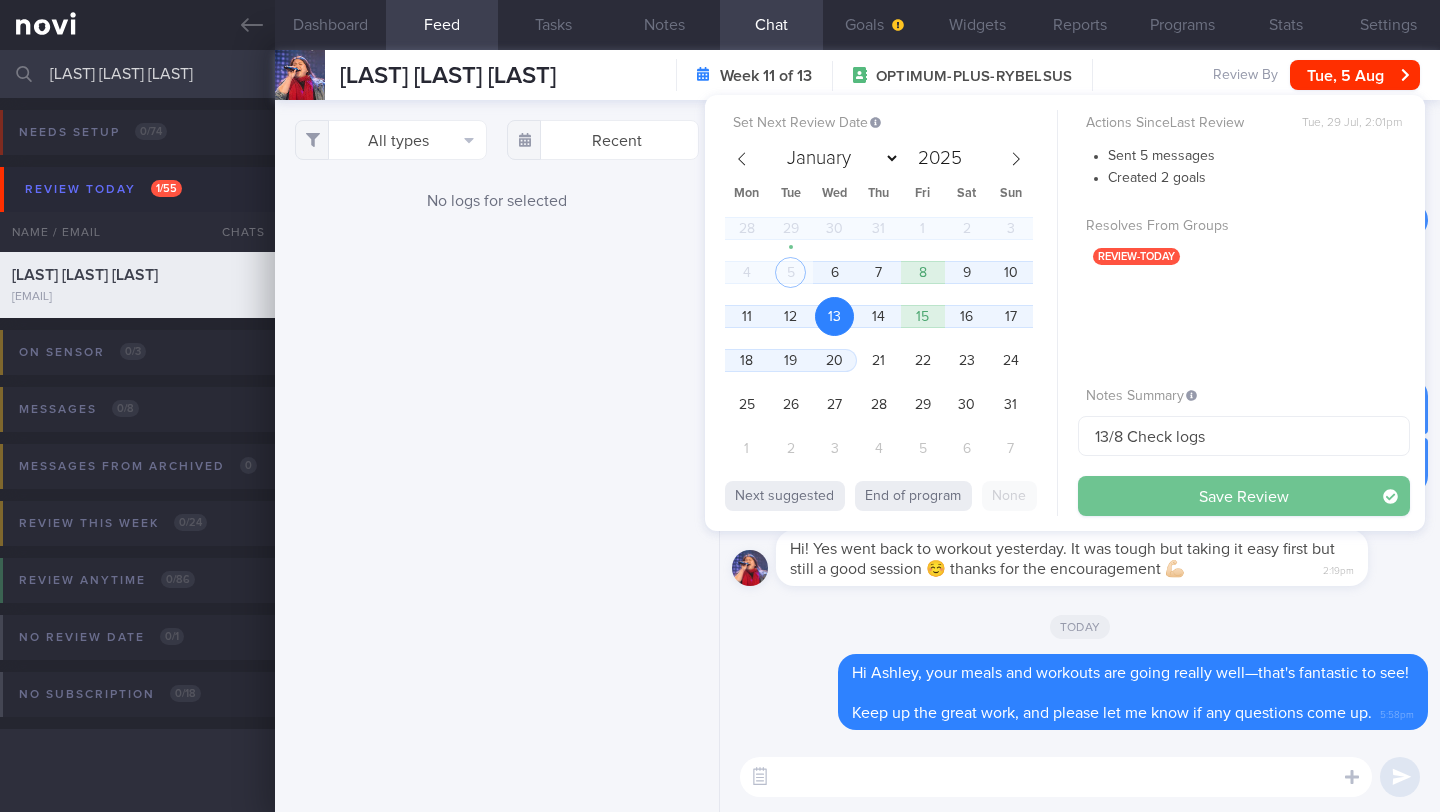 click on "Save Review" at bounding box center (1244, 496) 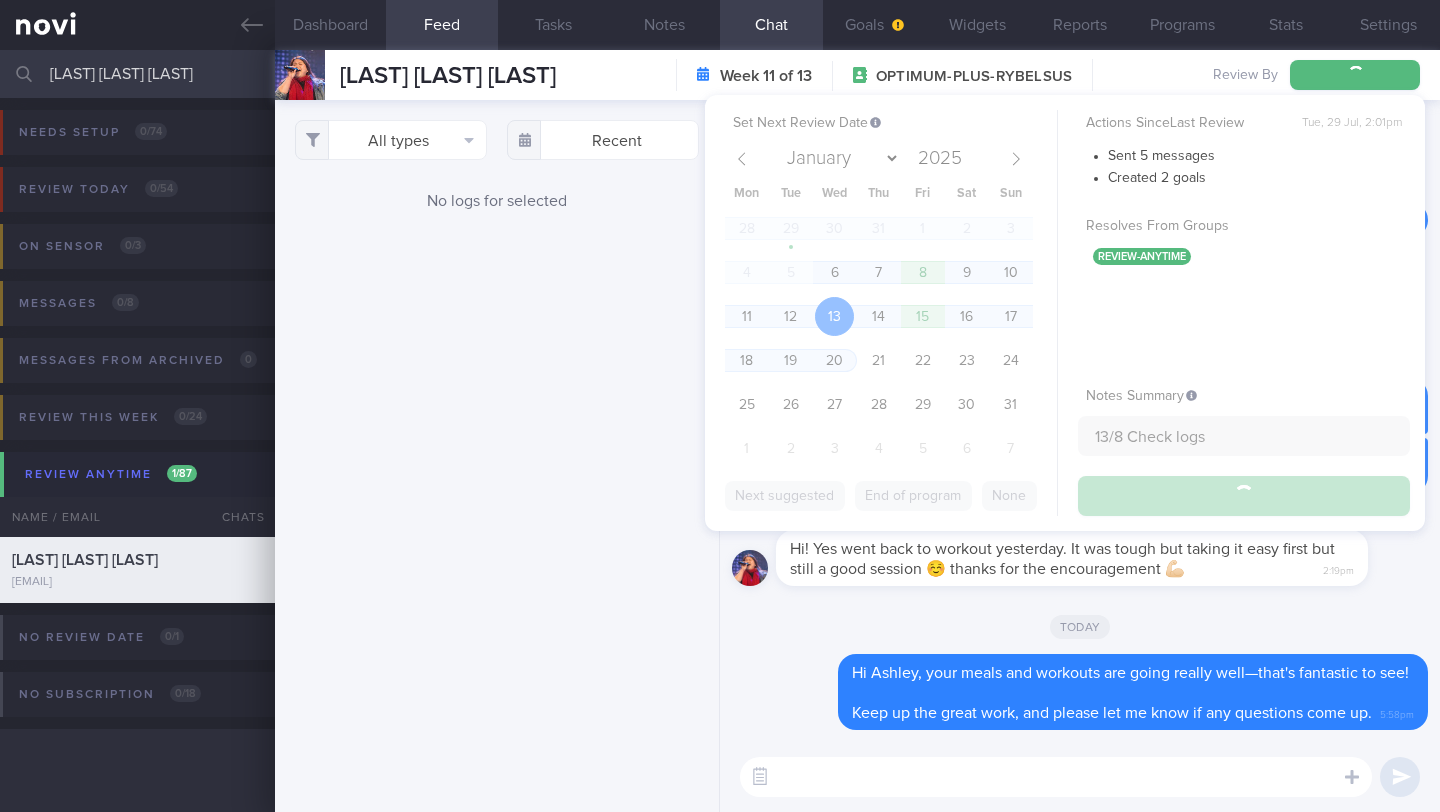type on "13/8 Check logs" 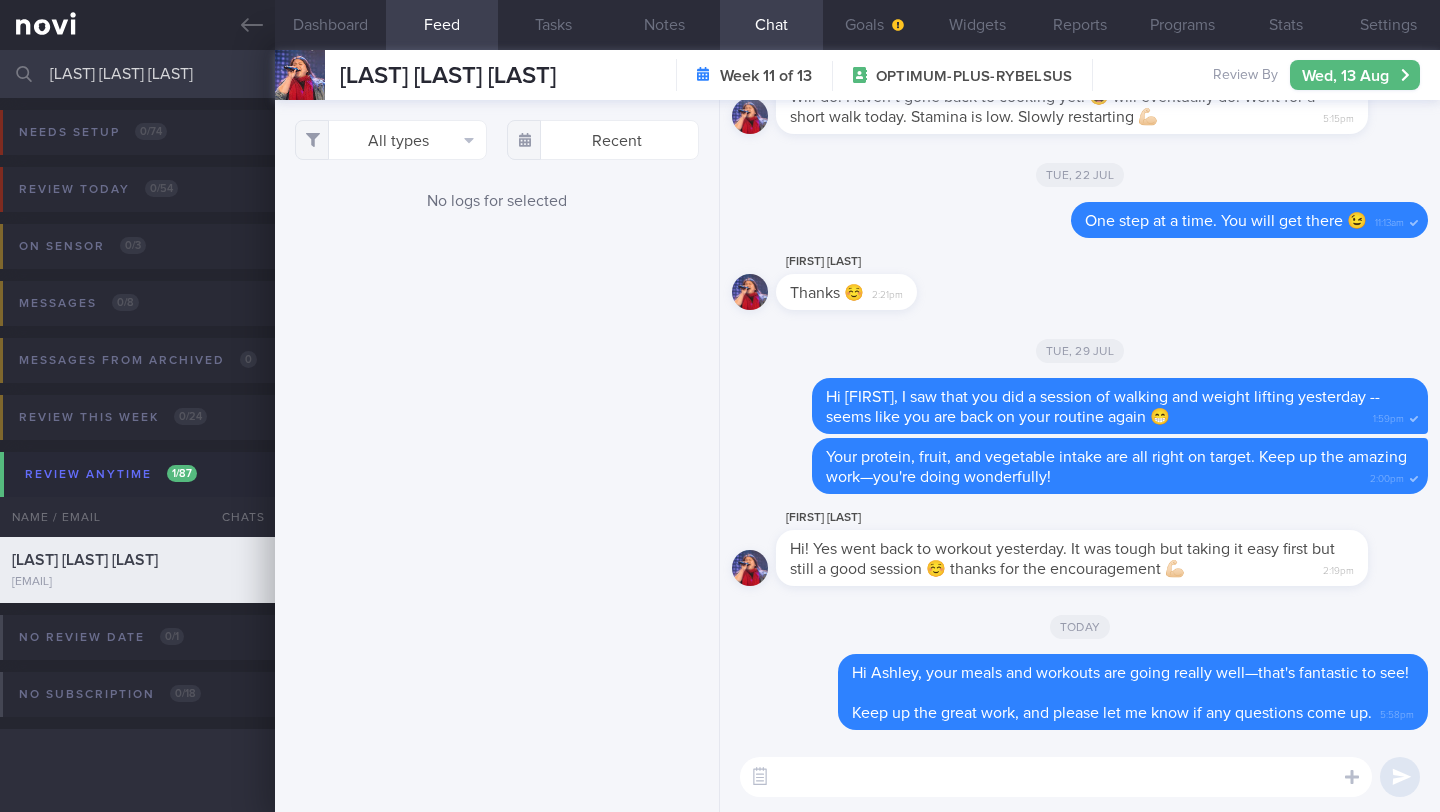 click on "[LAST] [LAST] [LAST]" at bounding box center [720, 74] 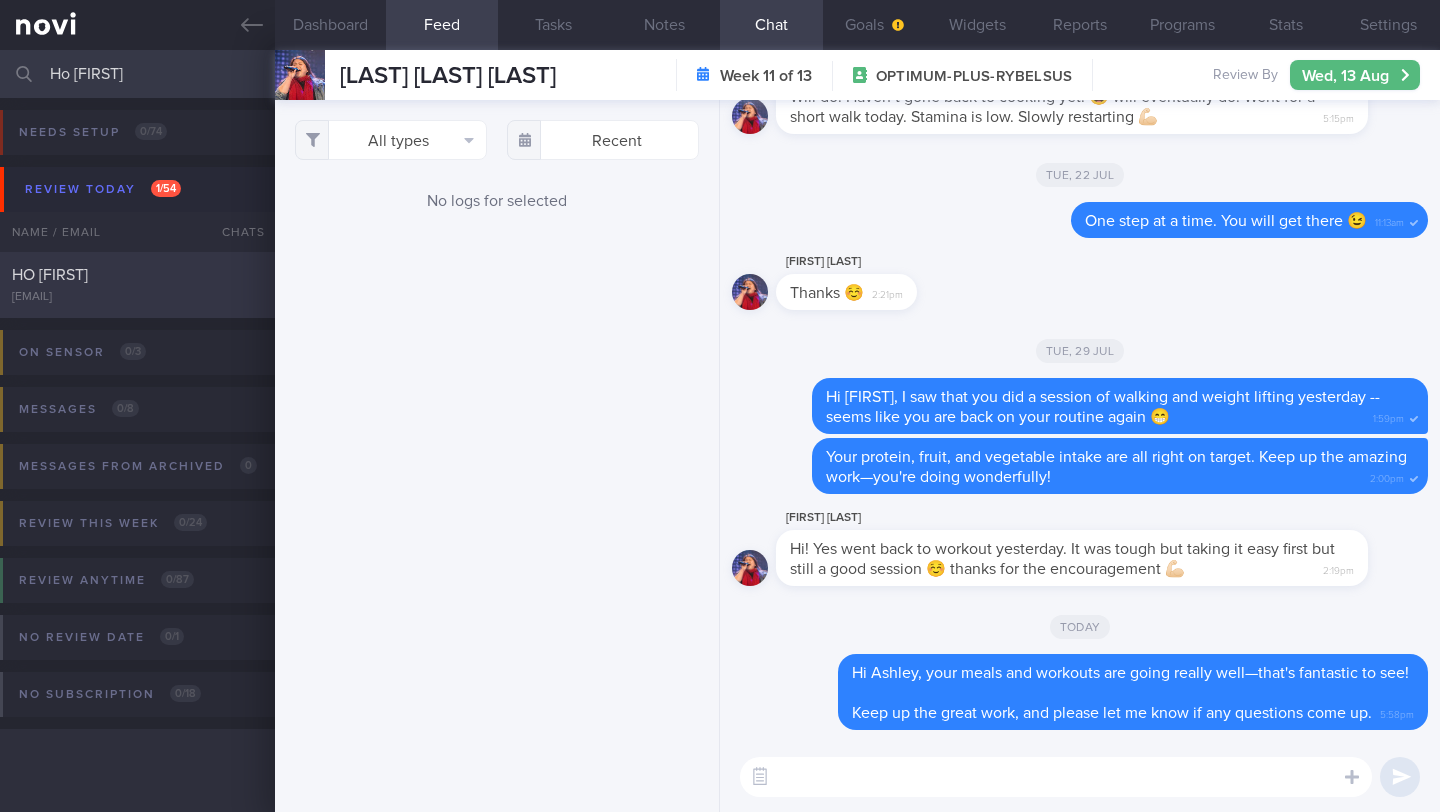 type on "Ho [FIRST]" 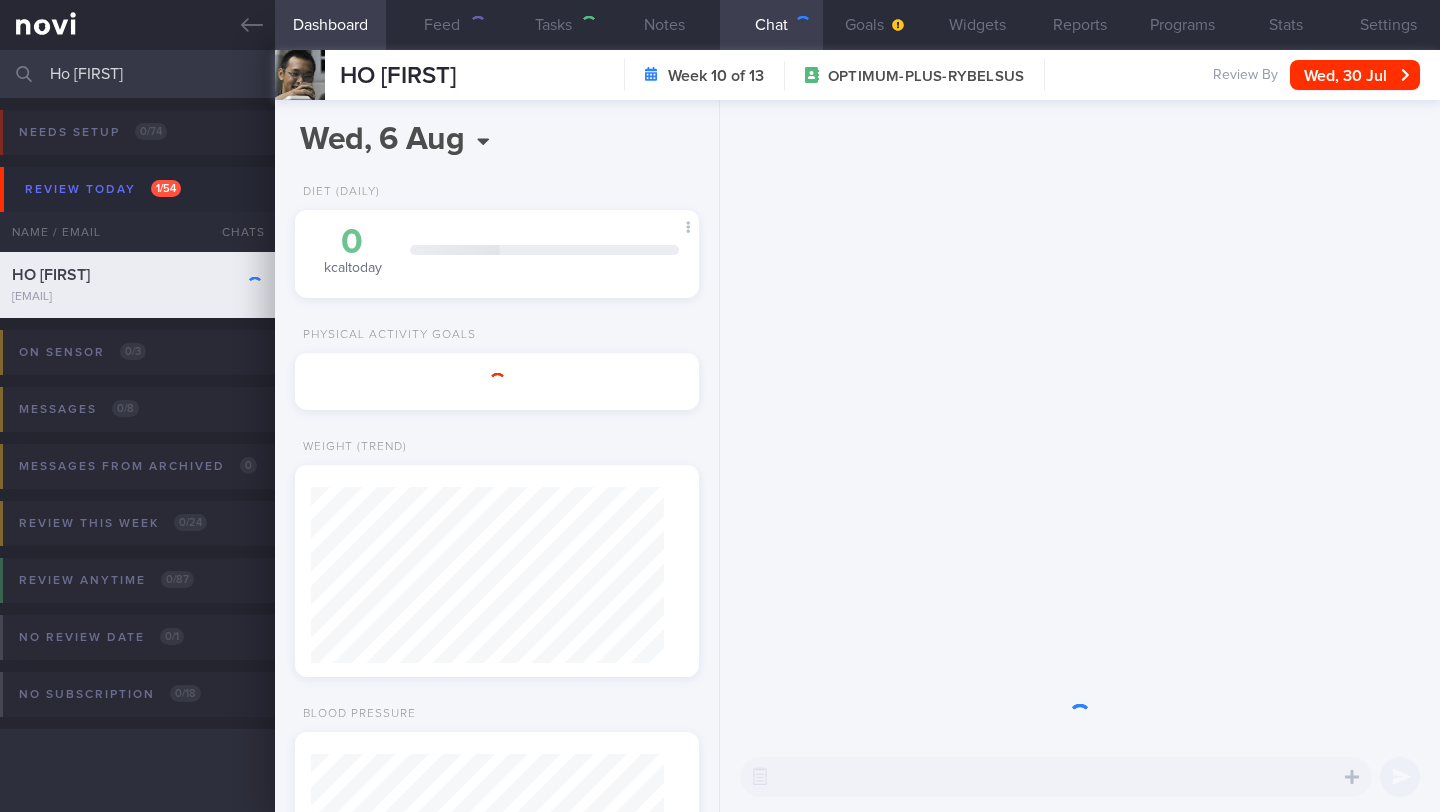 scroll, scrollTop: 999795, scrollLeft: 999647, axis: both 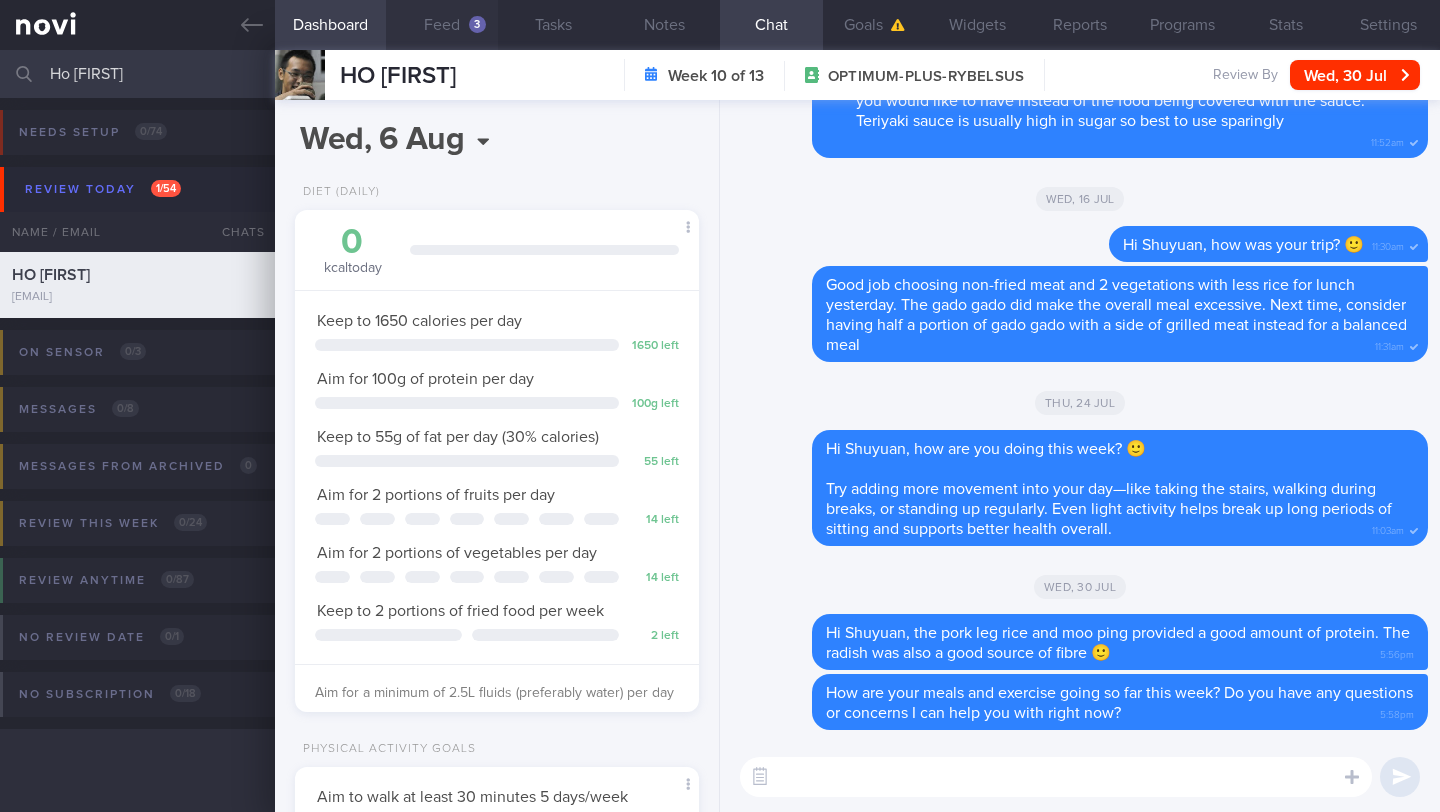 click on "Feed
3" at bounding box center [441, 25] 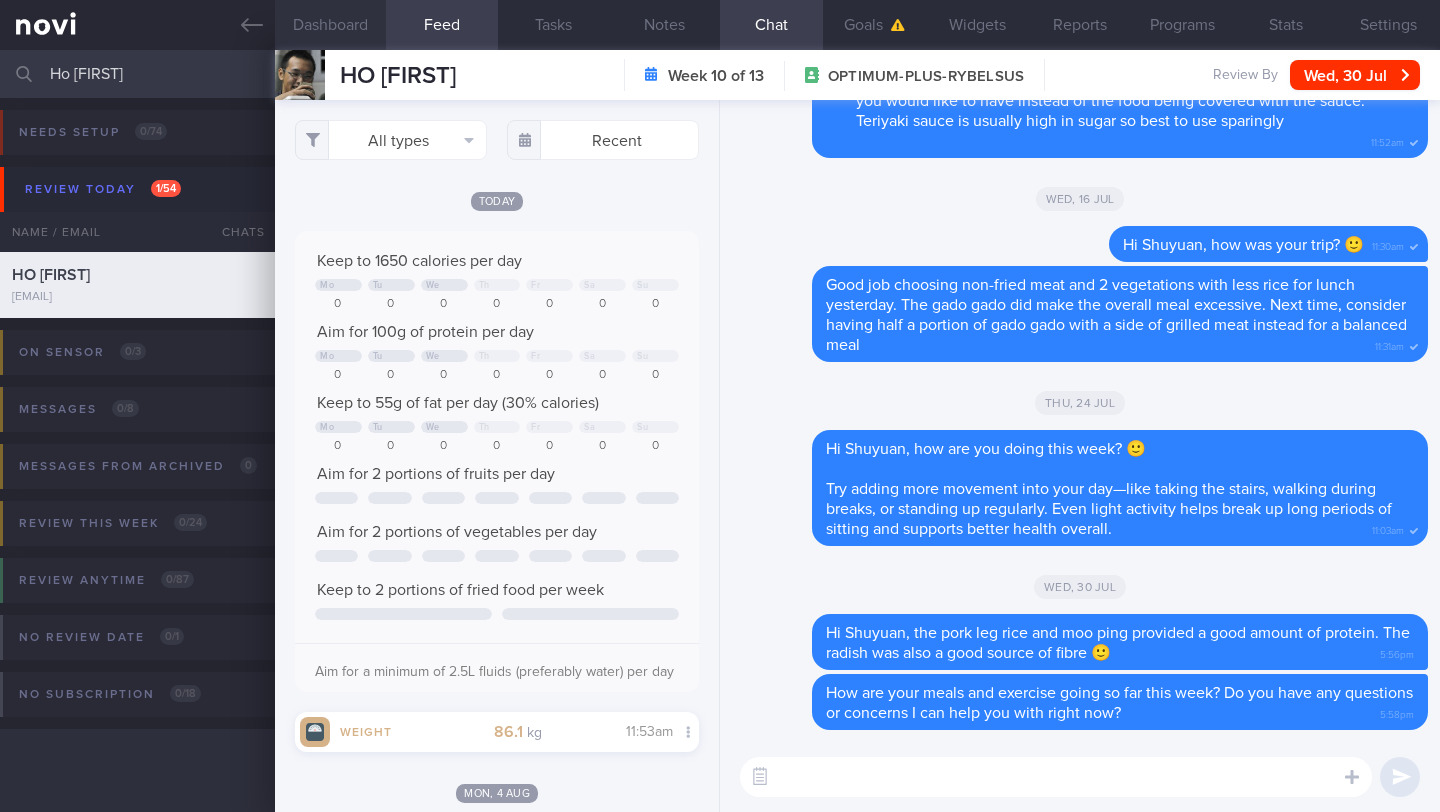 click on "Dashboard" at bounding box center [330, 25] 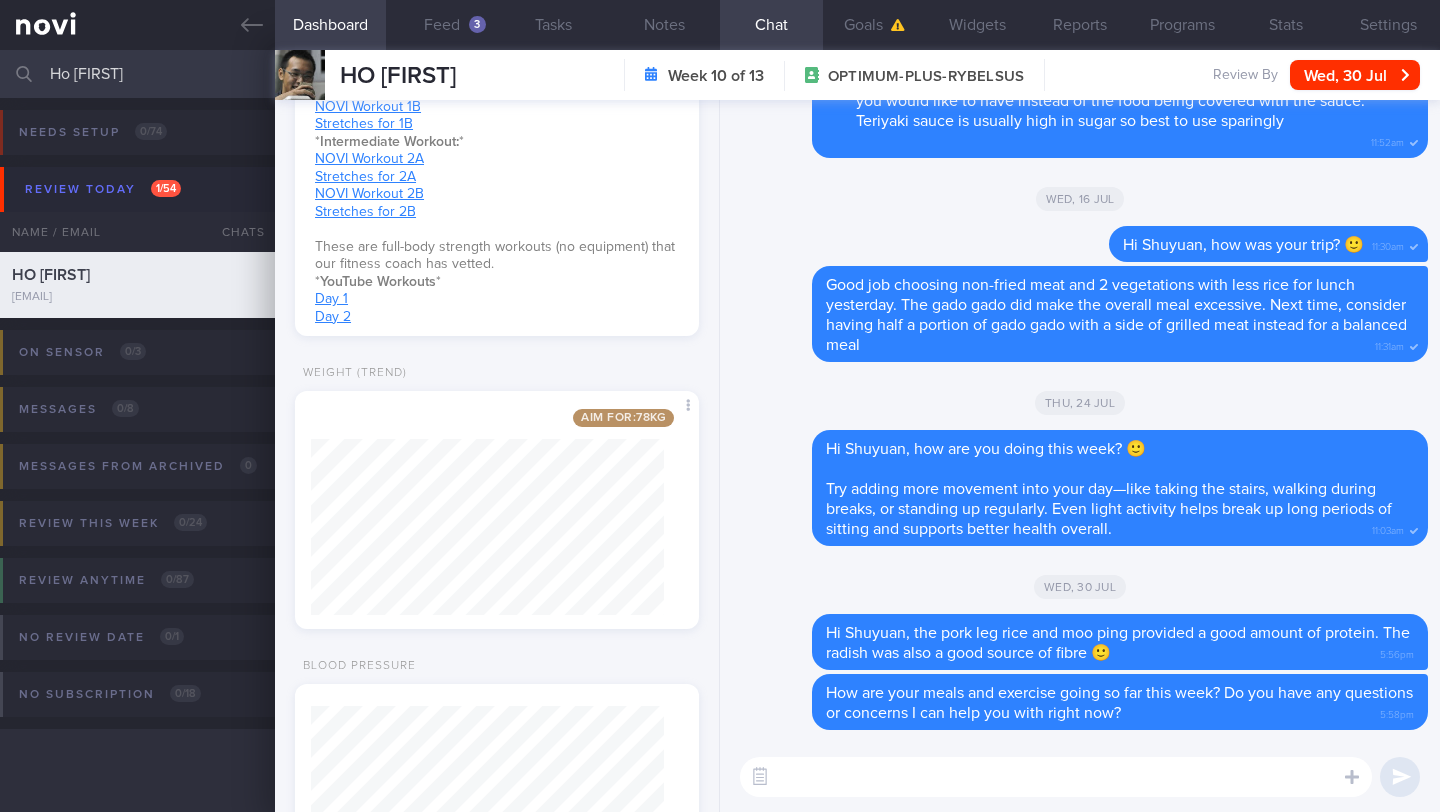 scroll, scrollTop: 1232, scrollLeft: 0, axis: vertical 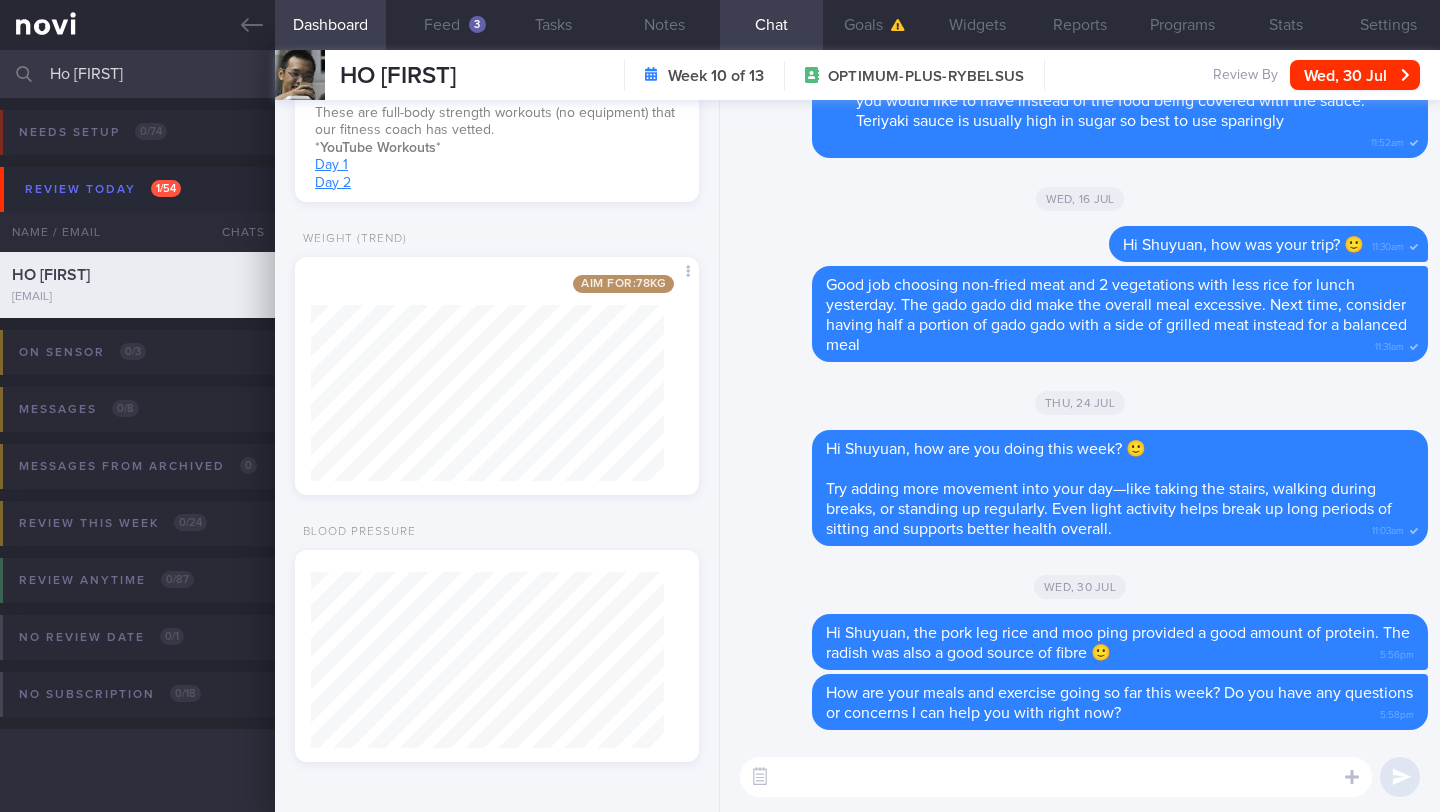 click at bounding box center [1056, 777] 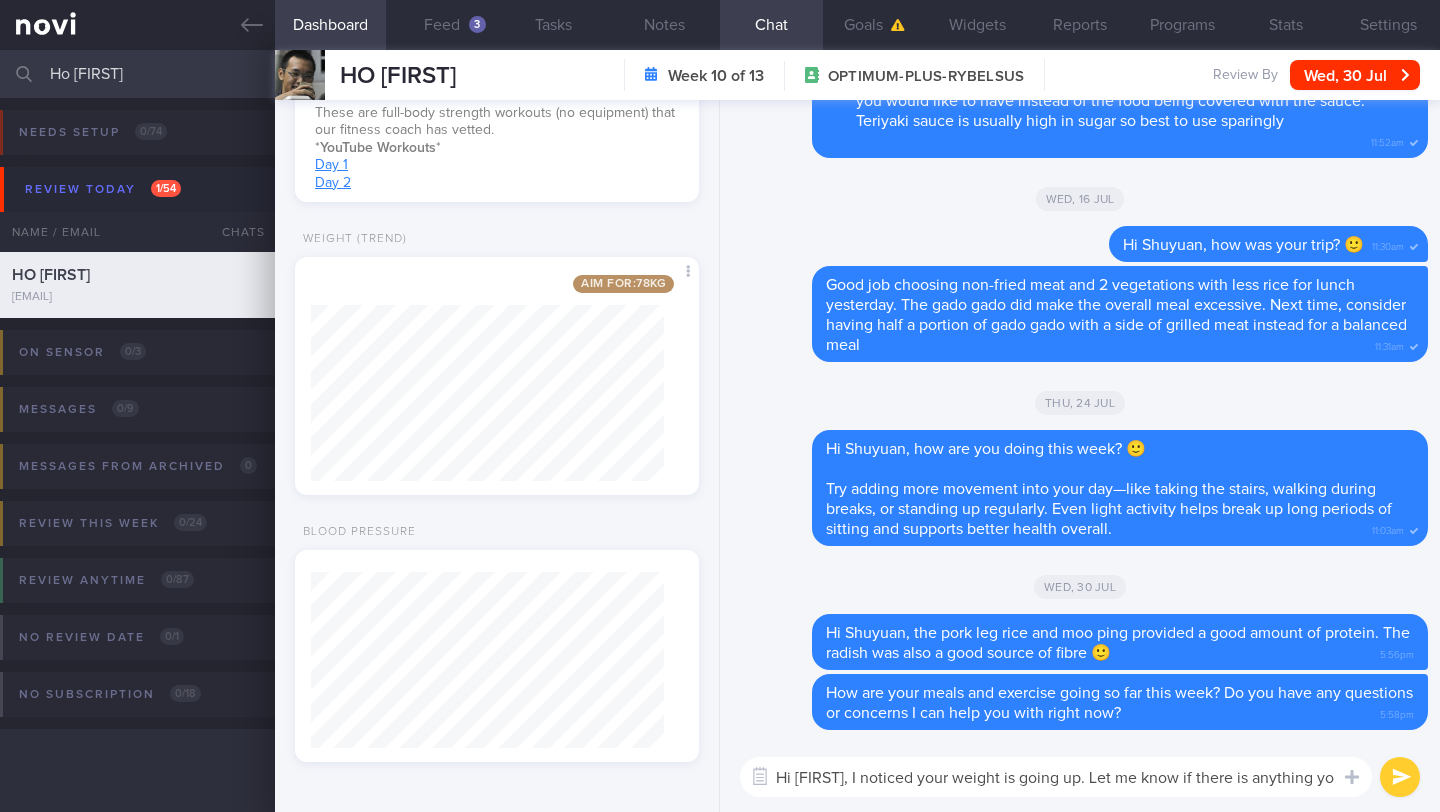 scroll, scrollTop: 0, scrollLeft: 0, axis: both 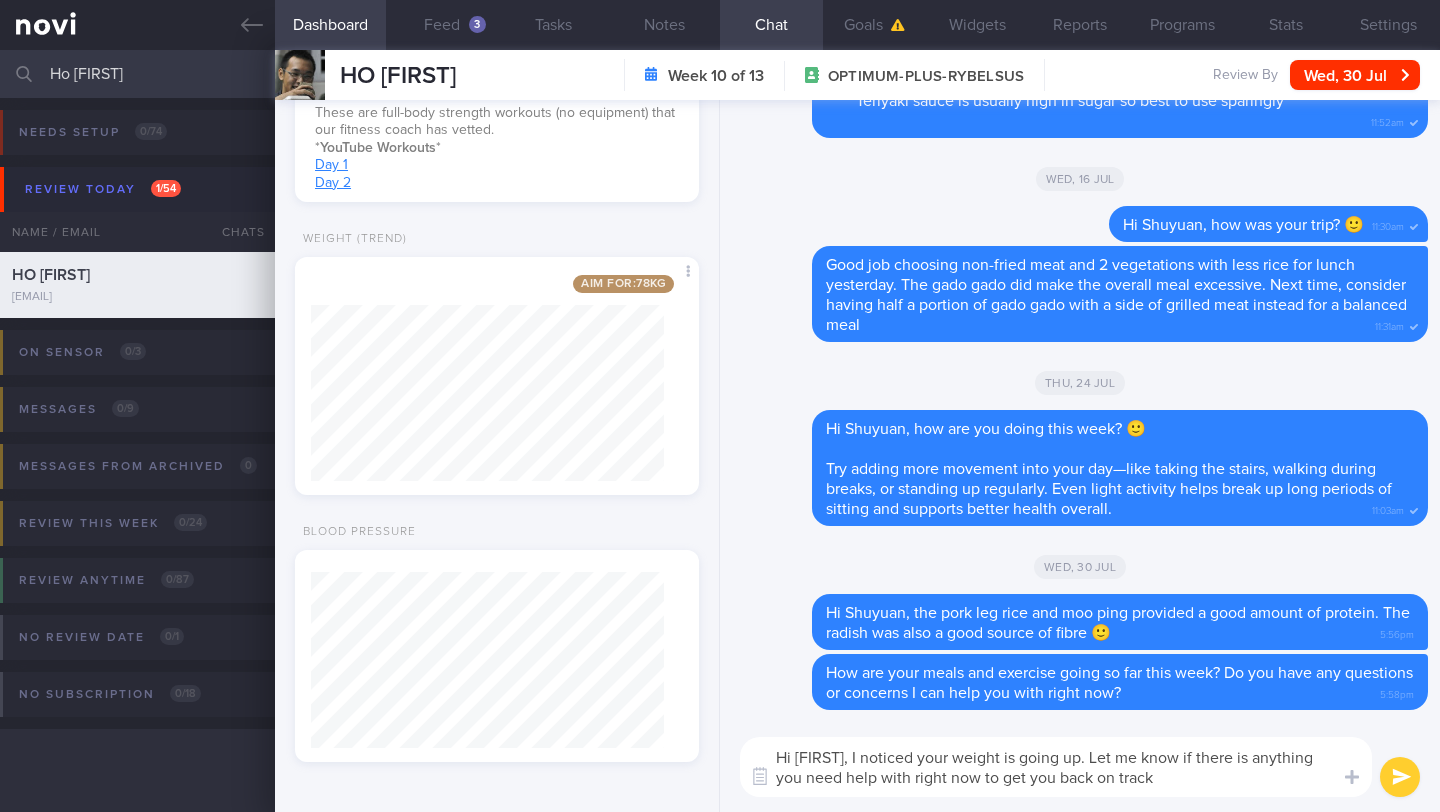 type on "Hi Shuyuan, I noticed your weight is going up. Let me know if there is anything you need help with right now to get you back on track 💪🏻" 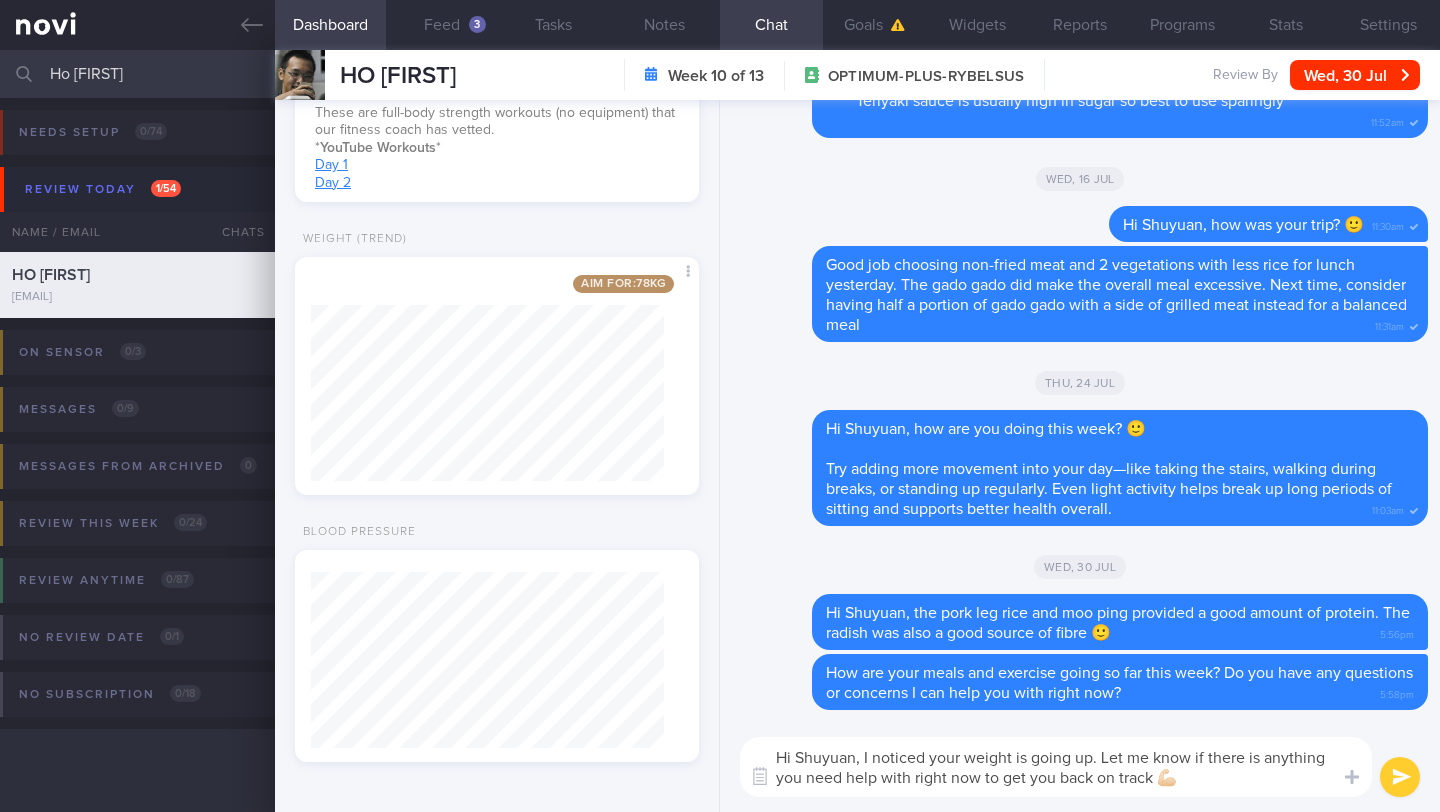type 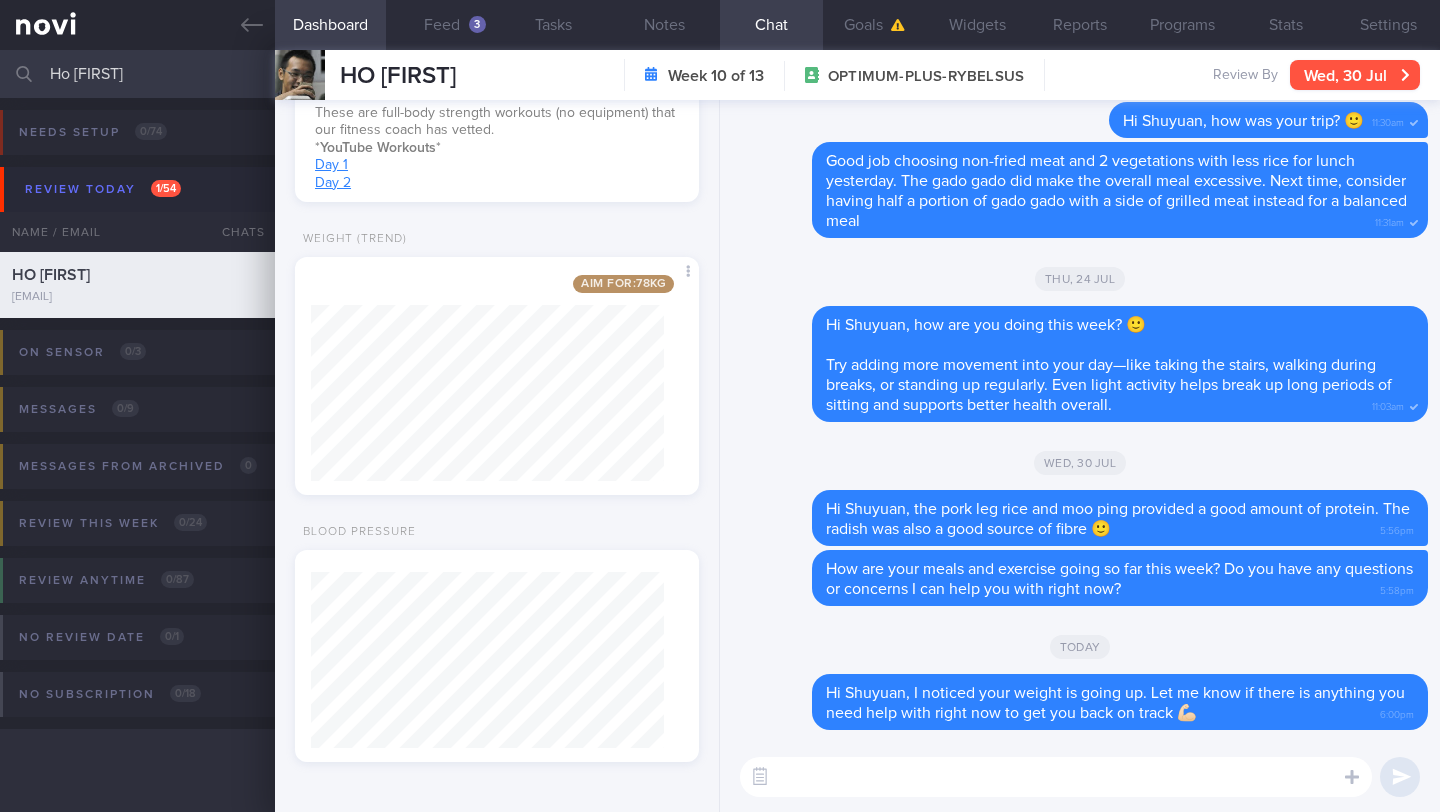 click on "Wed, 30 Jul" at bounding box center (1355, 75) 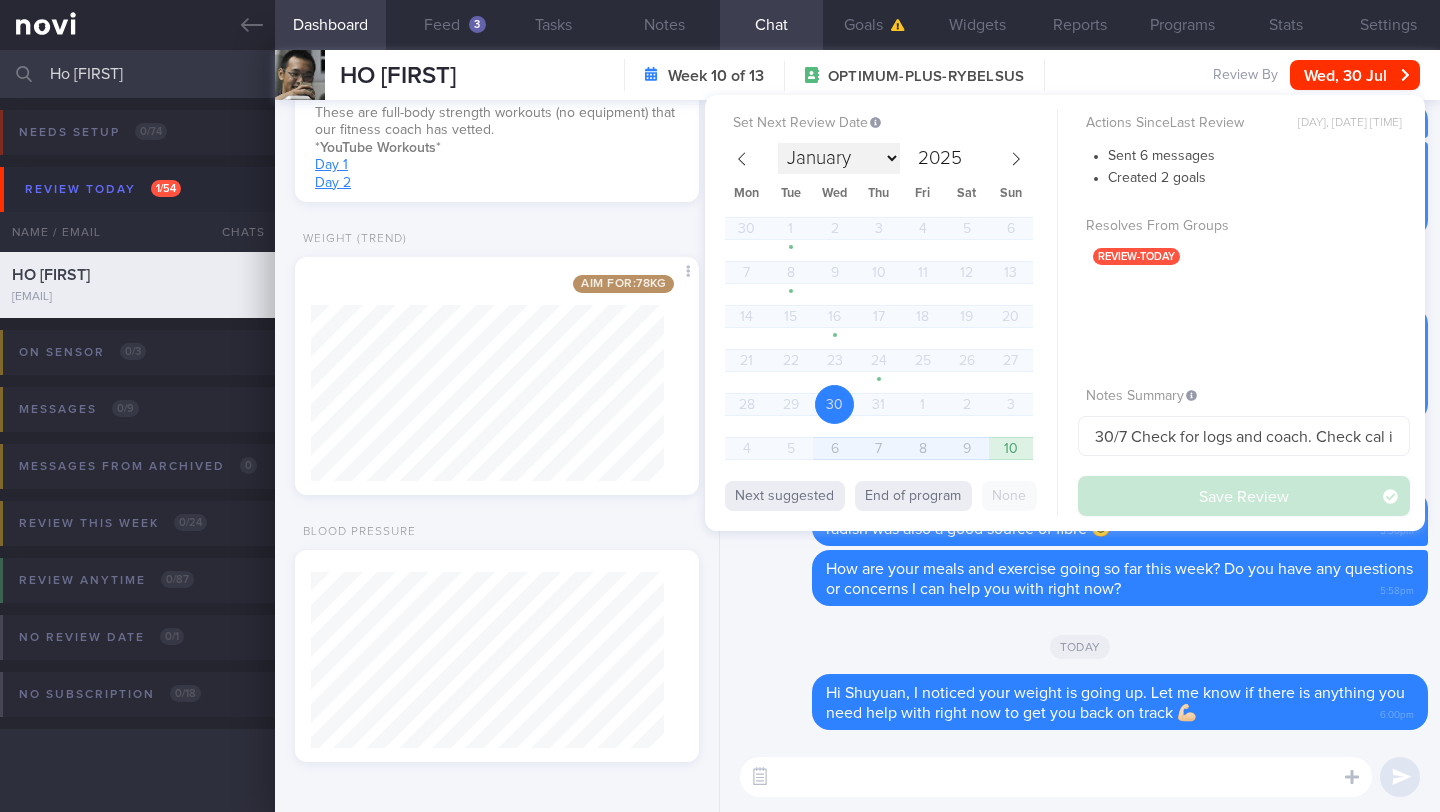 click on "January February March April May June July August September October November December" at bounding box center [839, 158] 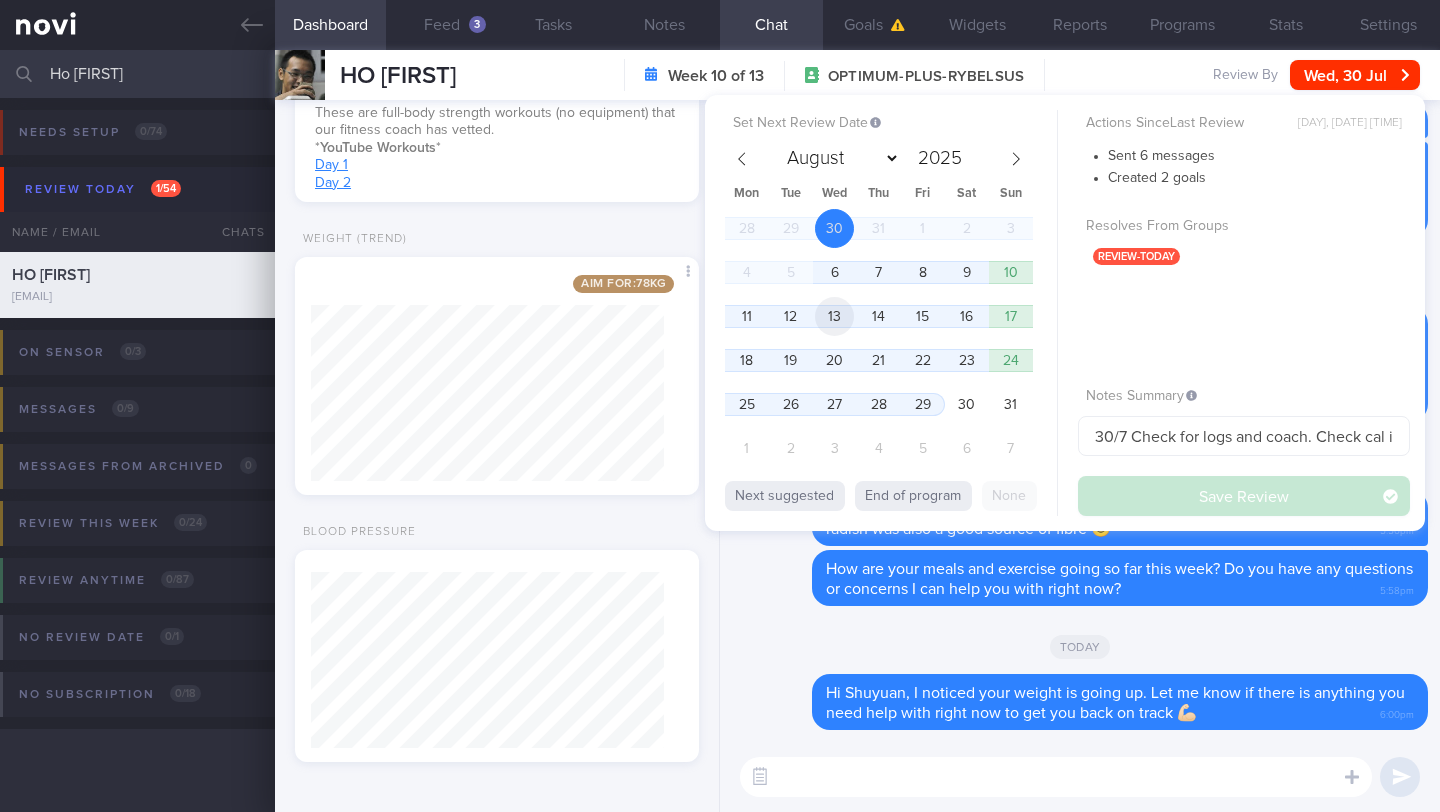 click on "13" at bounding box center [834, 316] 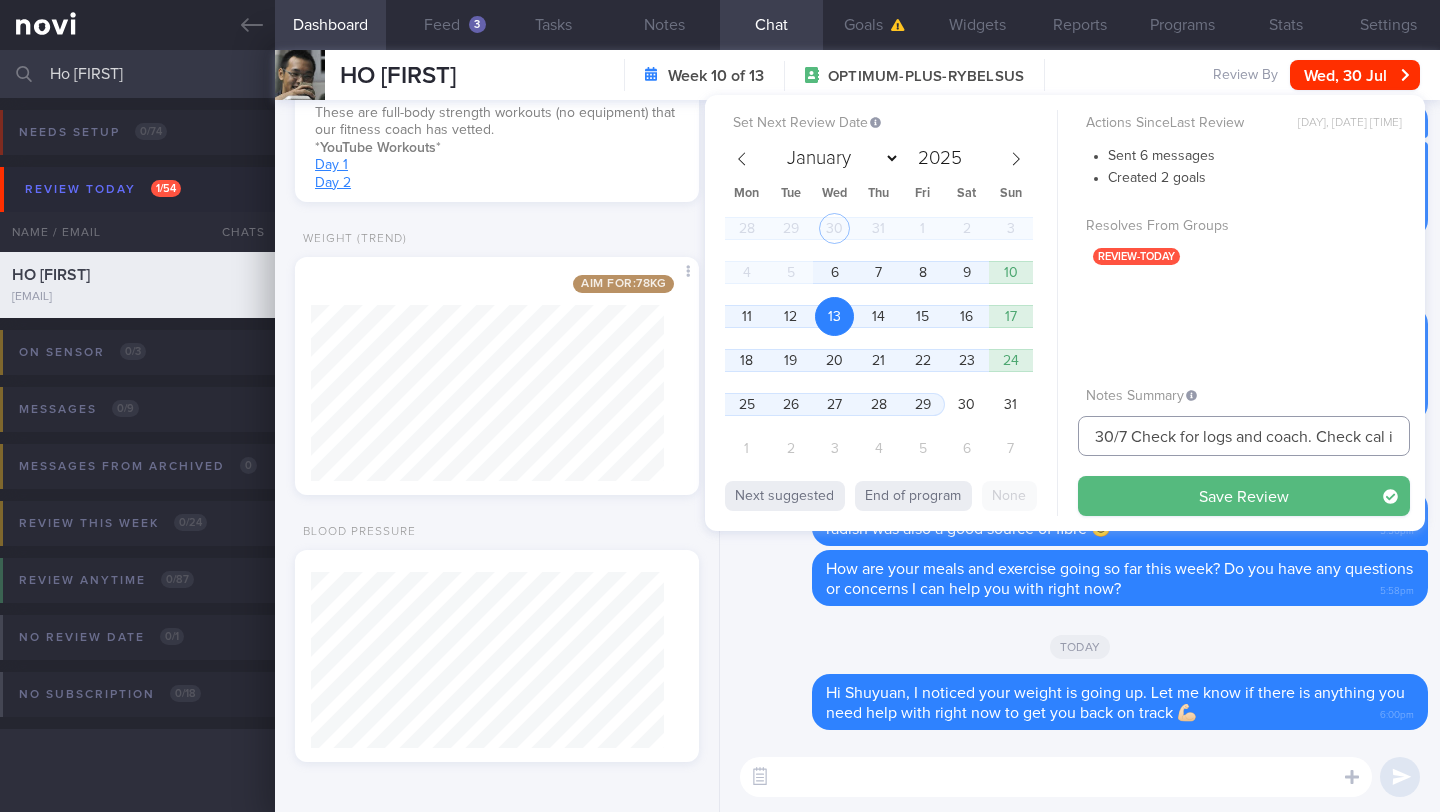 drag, startPoint x: 1127, startPoint y: 437, endPoint x: 1022, endPoint y: 428, distance: 105.38501 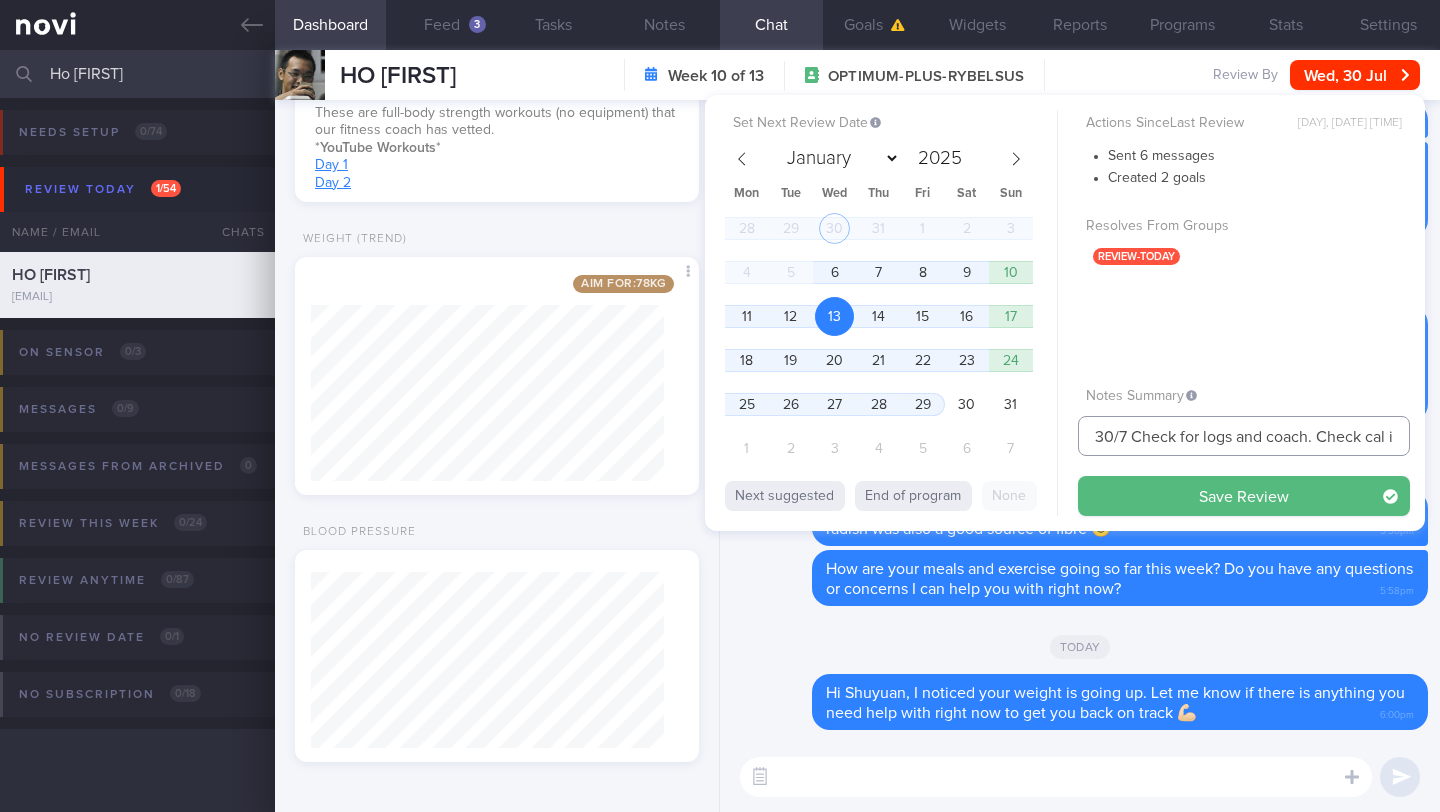 click on "Set Next Review Date
13 Aug 2025 January February March April May June July August September October November December 2025
Mon Tue Wed Thu Fri Sat Sun
28 29 30 31 1 2 3 4 5 6 7 8 9 10 11 12 13 14 15 16 17 18 19 20 21 22 23 24 25 26 27 28 29 30 31 1 2 3 4 5 6 7
Next suggested
End of program
None
Actions Since
Last Review
Thu, 24 Jul, 11:04am
Sent 6 messages
Created 2 goals
Resolves From Groups
review-today
Notes Summary" at bounding box center (1065, 313) 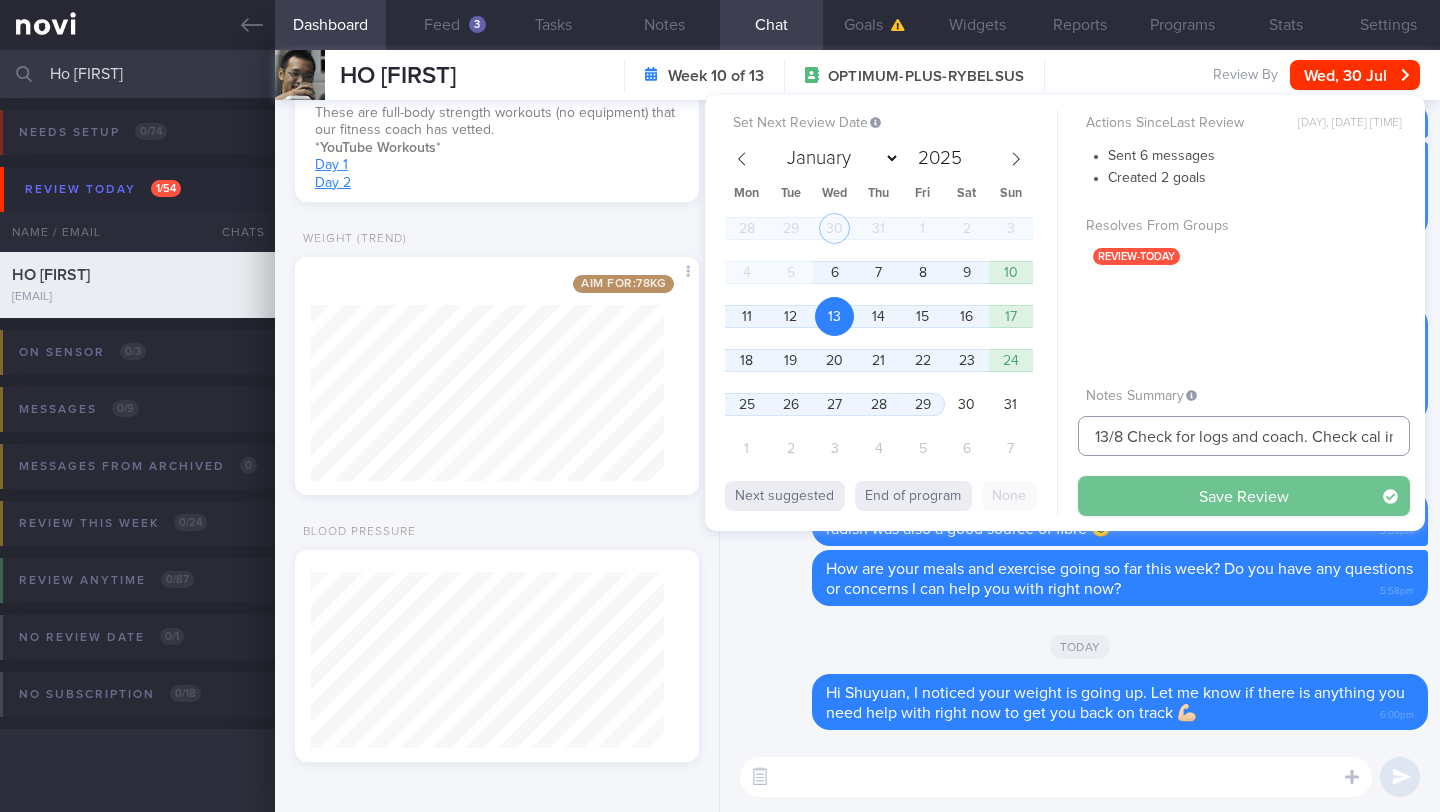 type on "13/8 Check for logs and coach. Check cal intake and if incorporated resistance workouts" 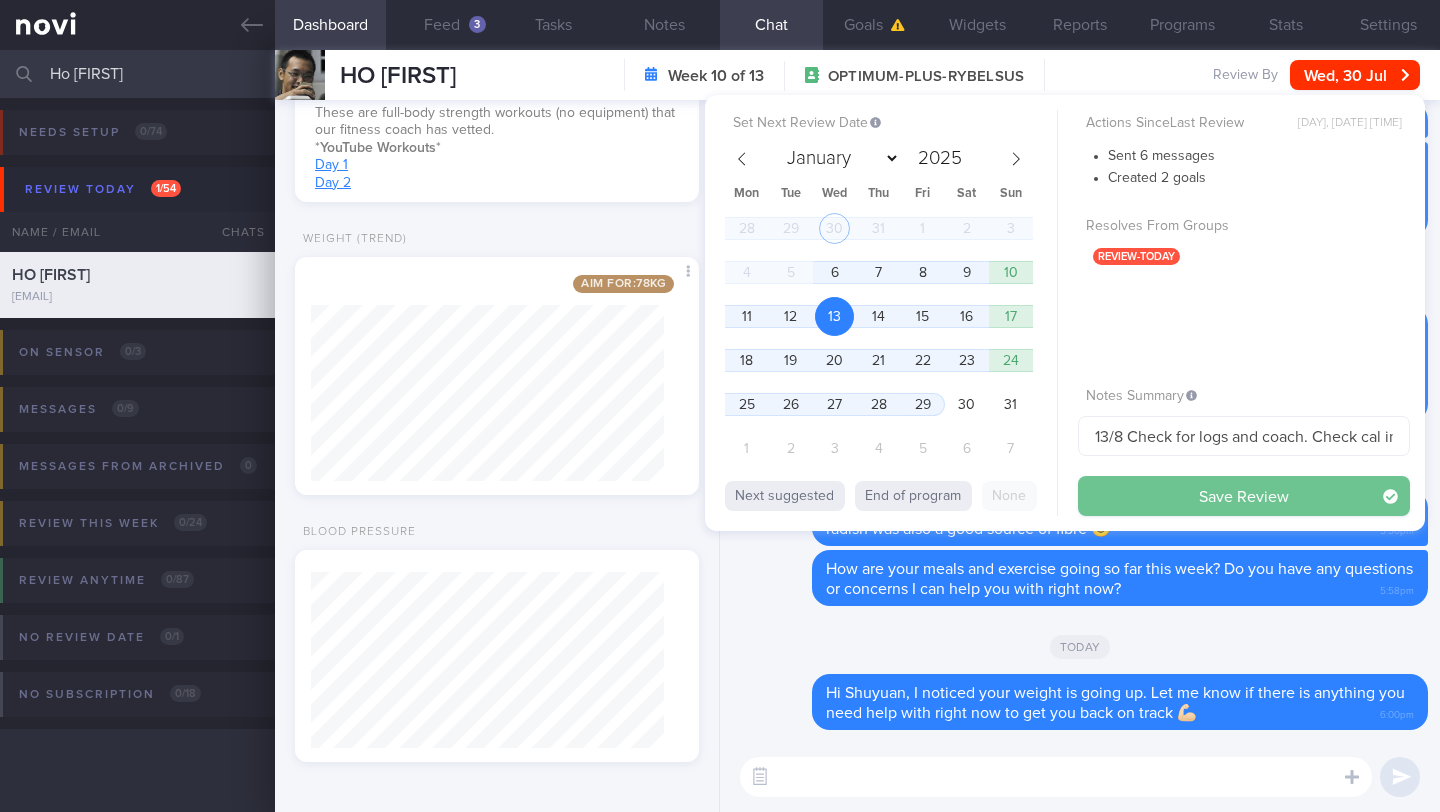 click on "Save Review" at bounding box center (1244, 496) 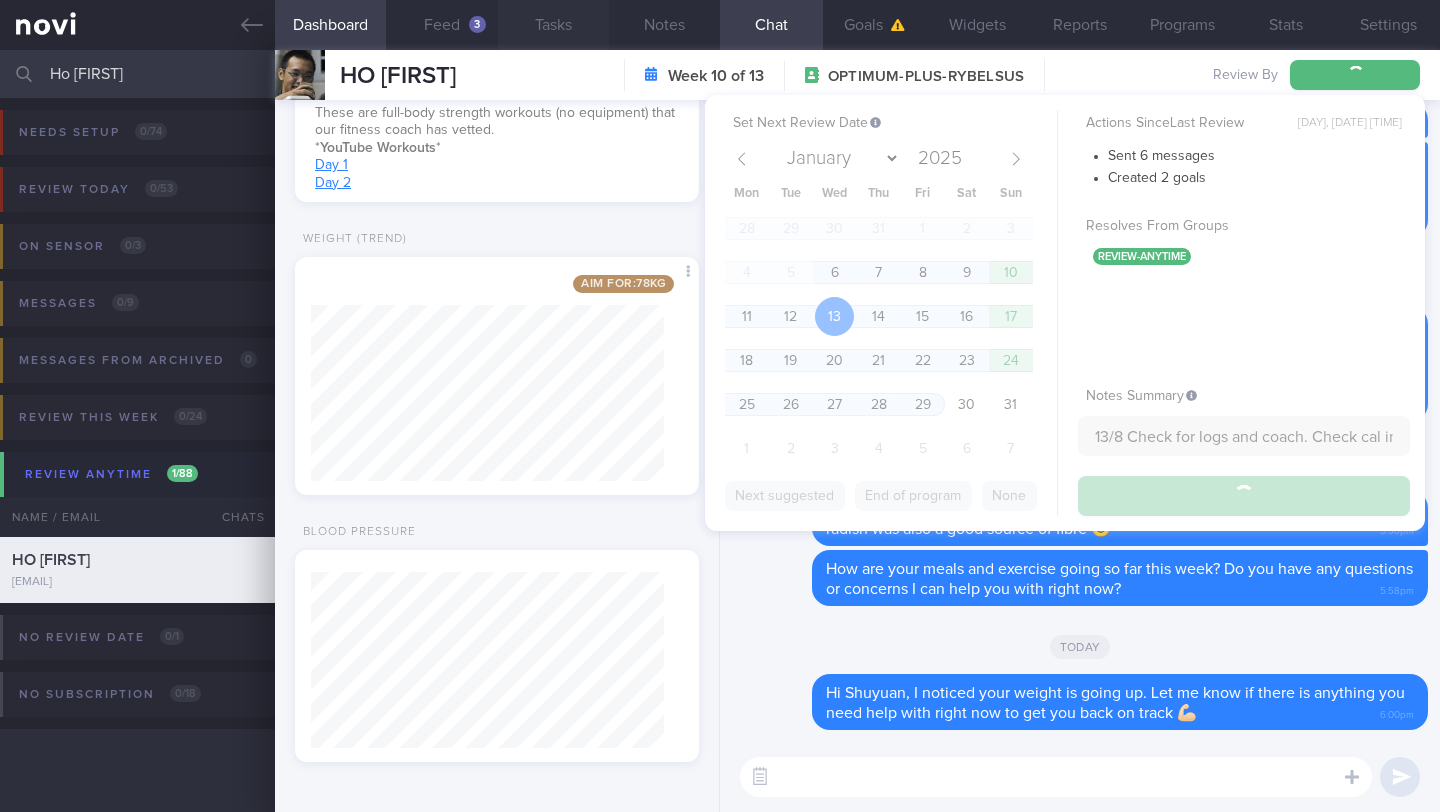 type on "13/8 Check for logs and coach. Check cal intake and if incorporated resistance workouts" 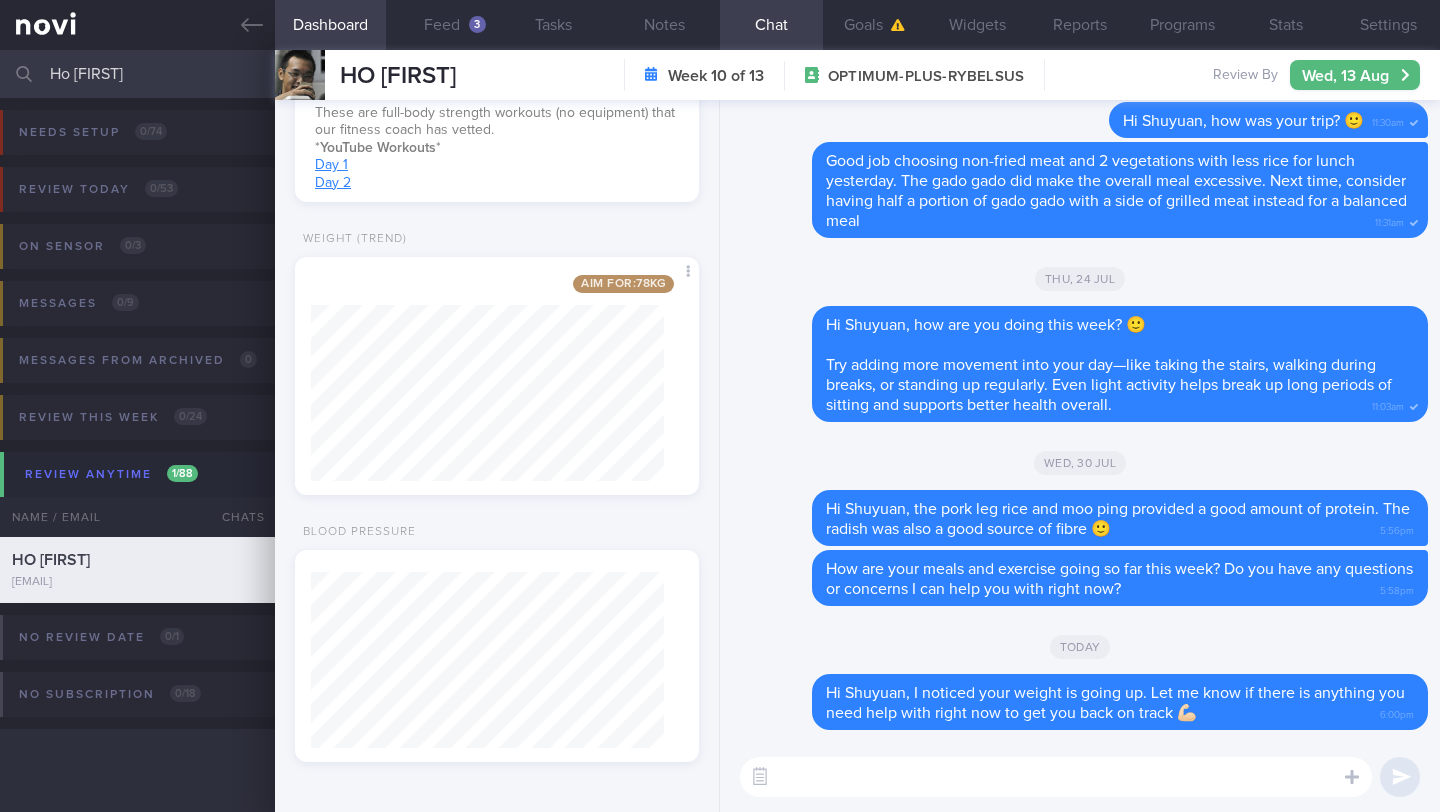 click on "Ho [FIRST]" at bounding box center [720, 74] 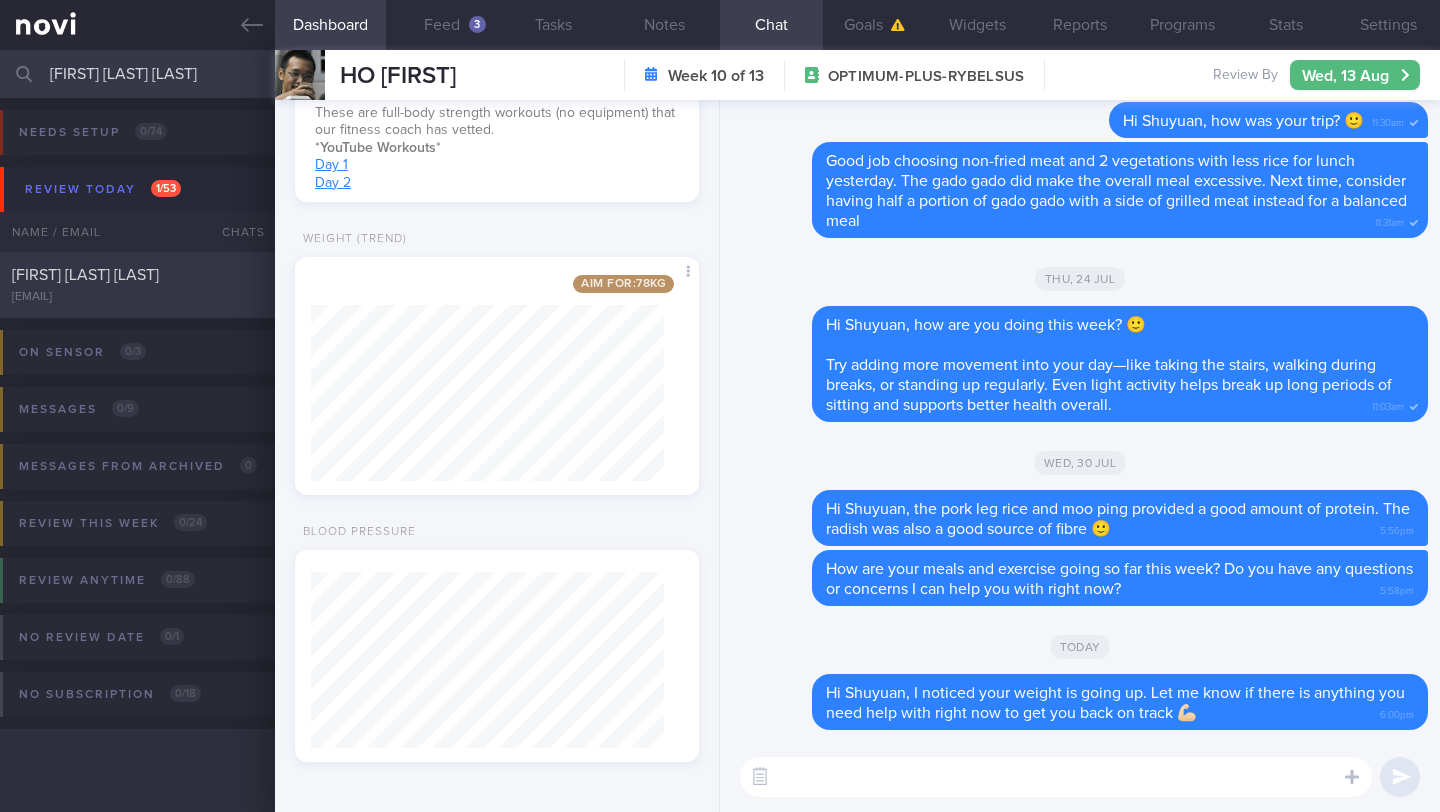type on "[FIRST] [LAST] [LAST]" 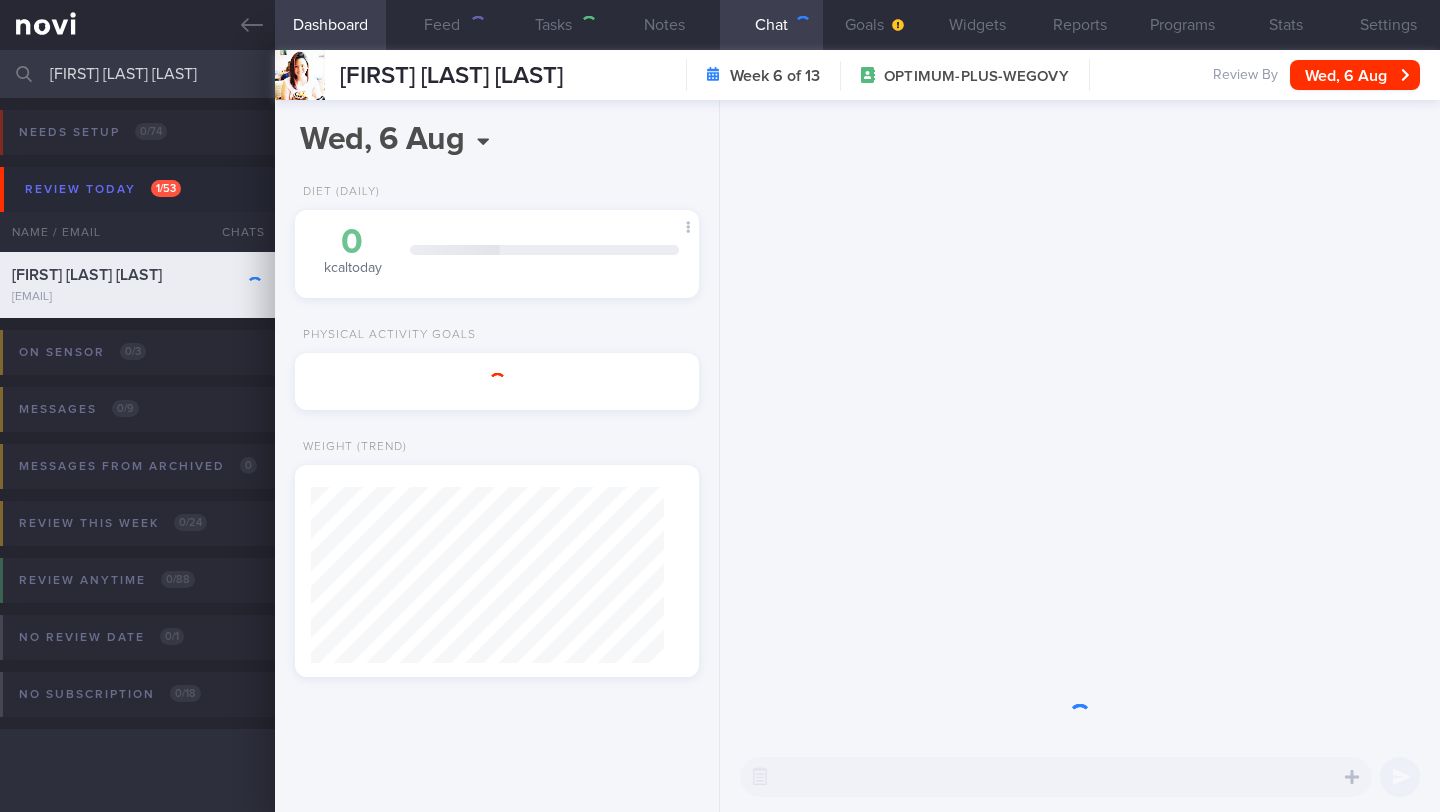 scroll, scrollTop: 0, scrollLeft: 0, axis: both 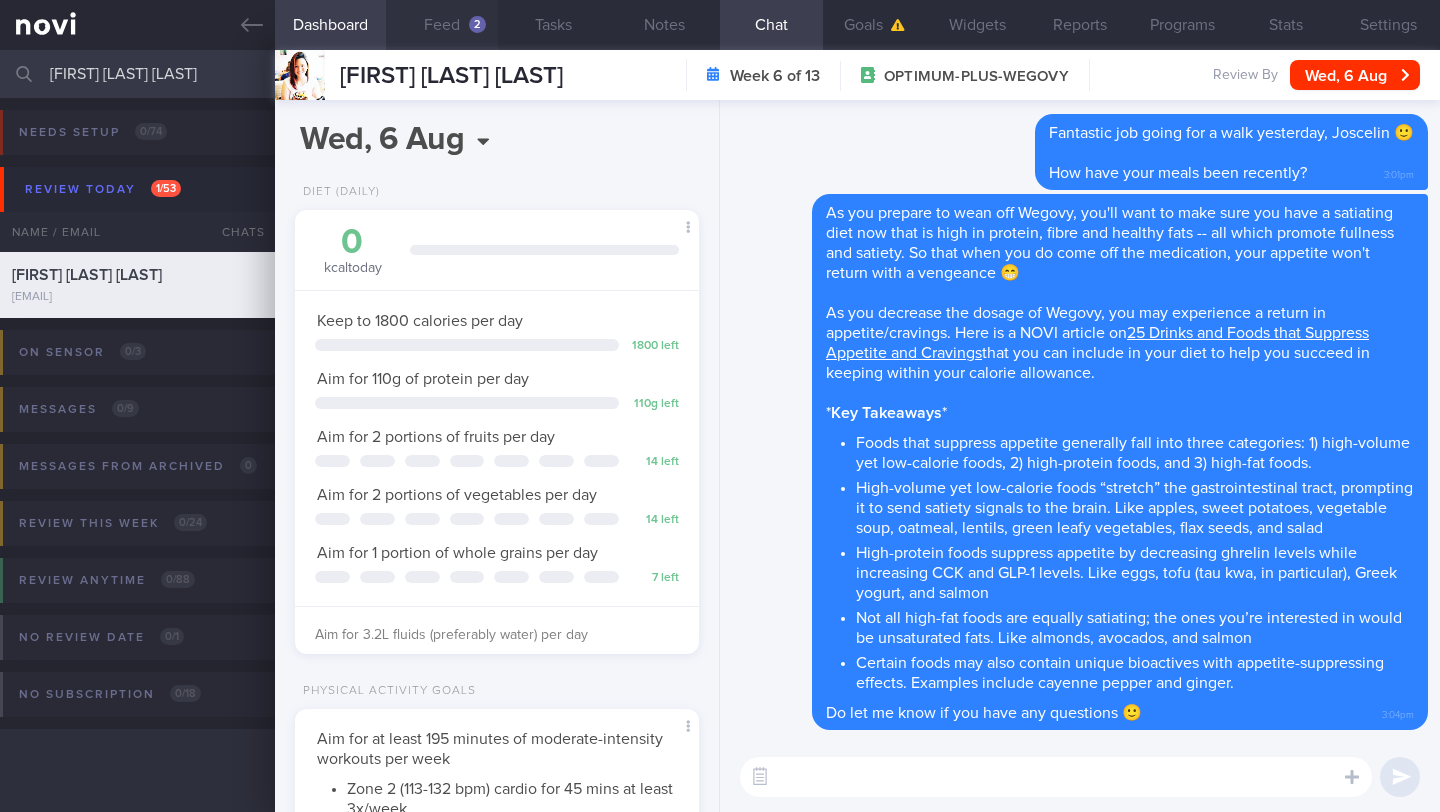 click on "Feed
2" at bounding box center [441, 25] 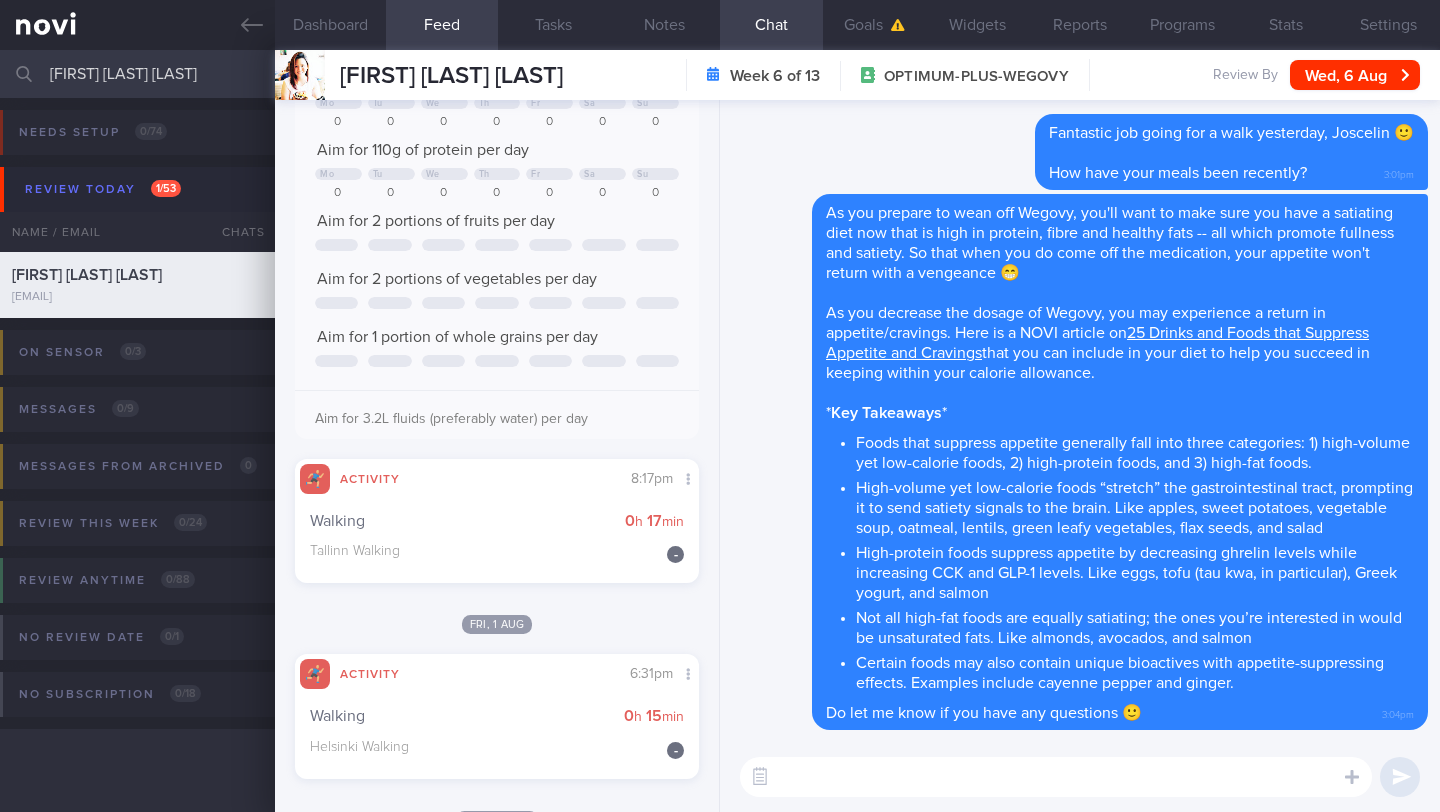 scroll, scrollTop: 177, scrollLeft: 0, axis: vertical 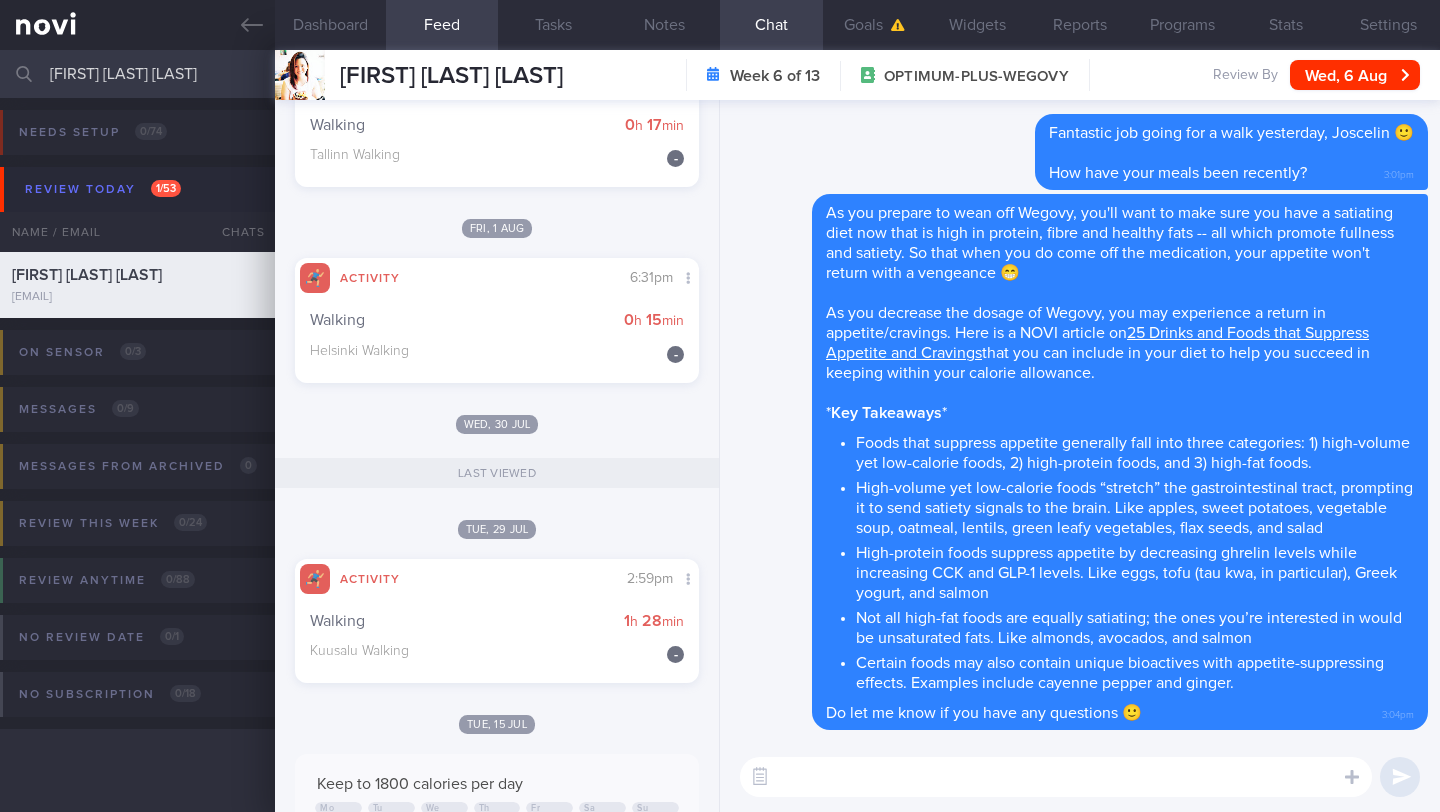 click at bounding box center (1056, 777) 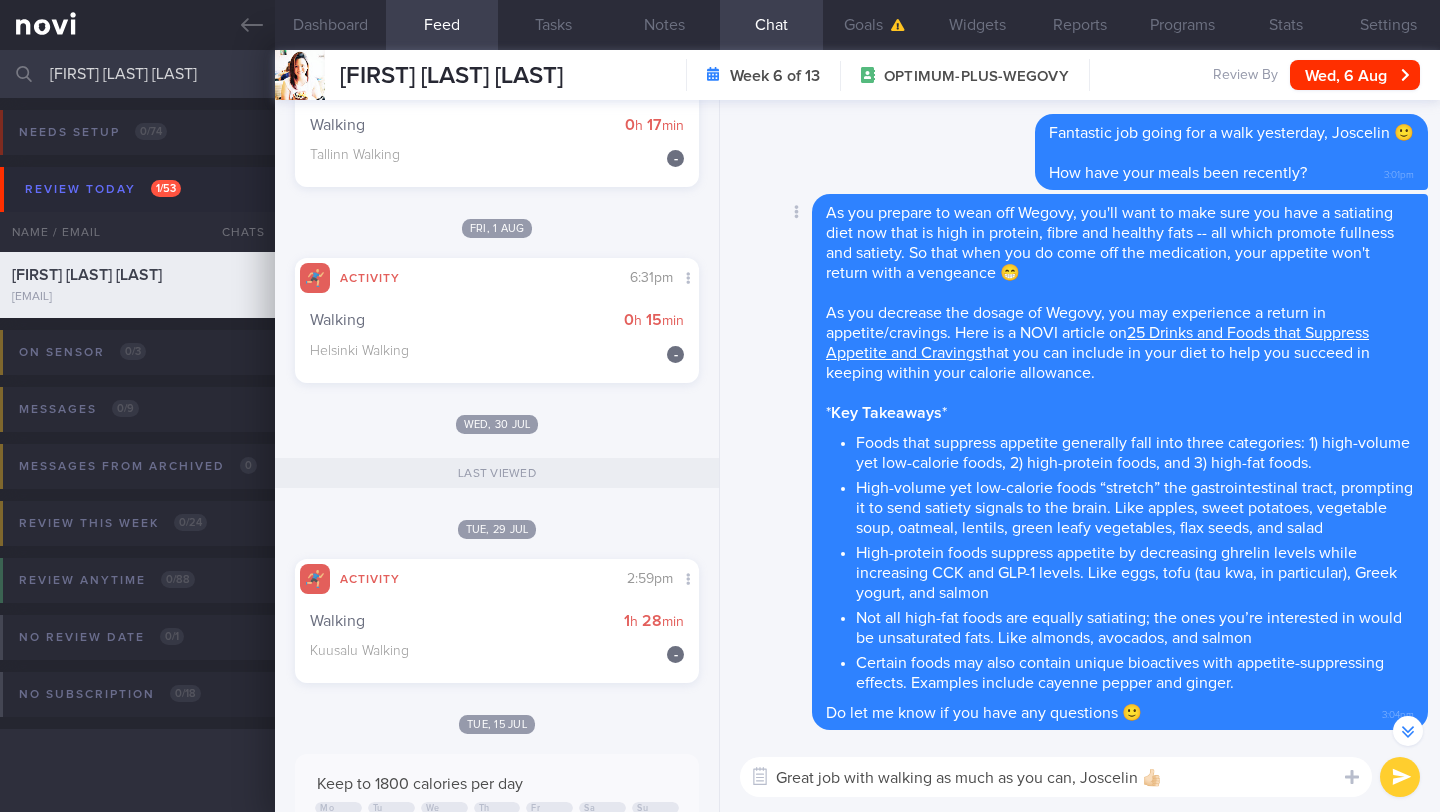 scroll, scrollTop: -575, scrollLeft: 0, axis: vertical 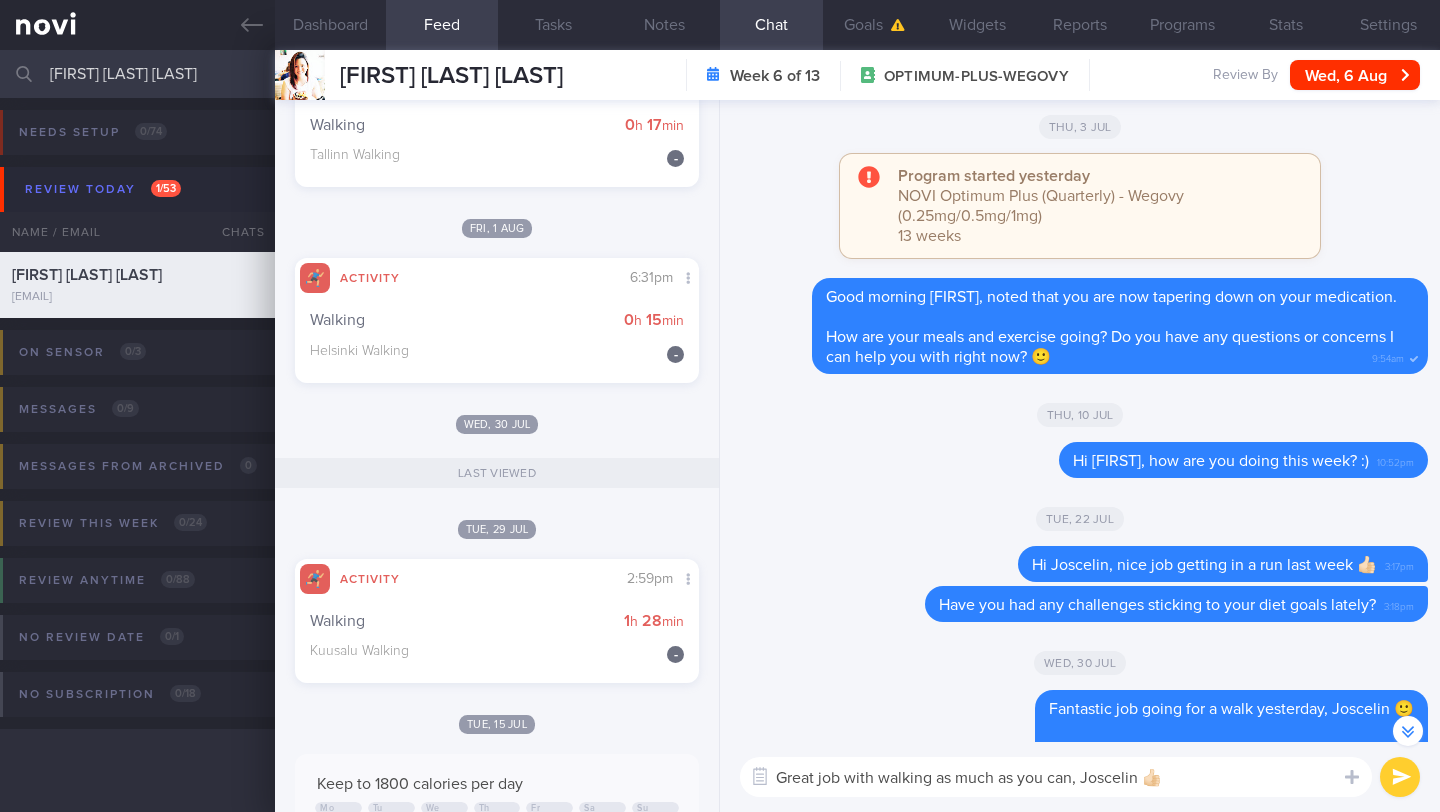 click on "Great job with walking as much as you can, Joscelin 👍🏻" at bounding box center [1056, 777] 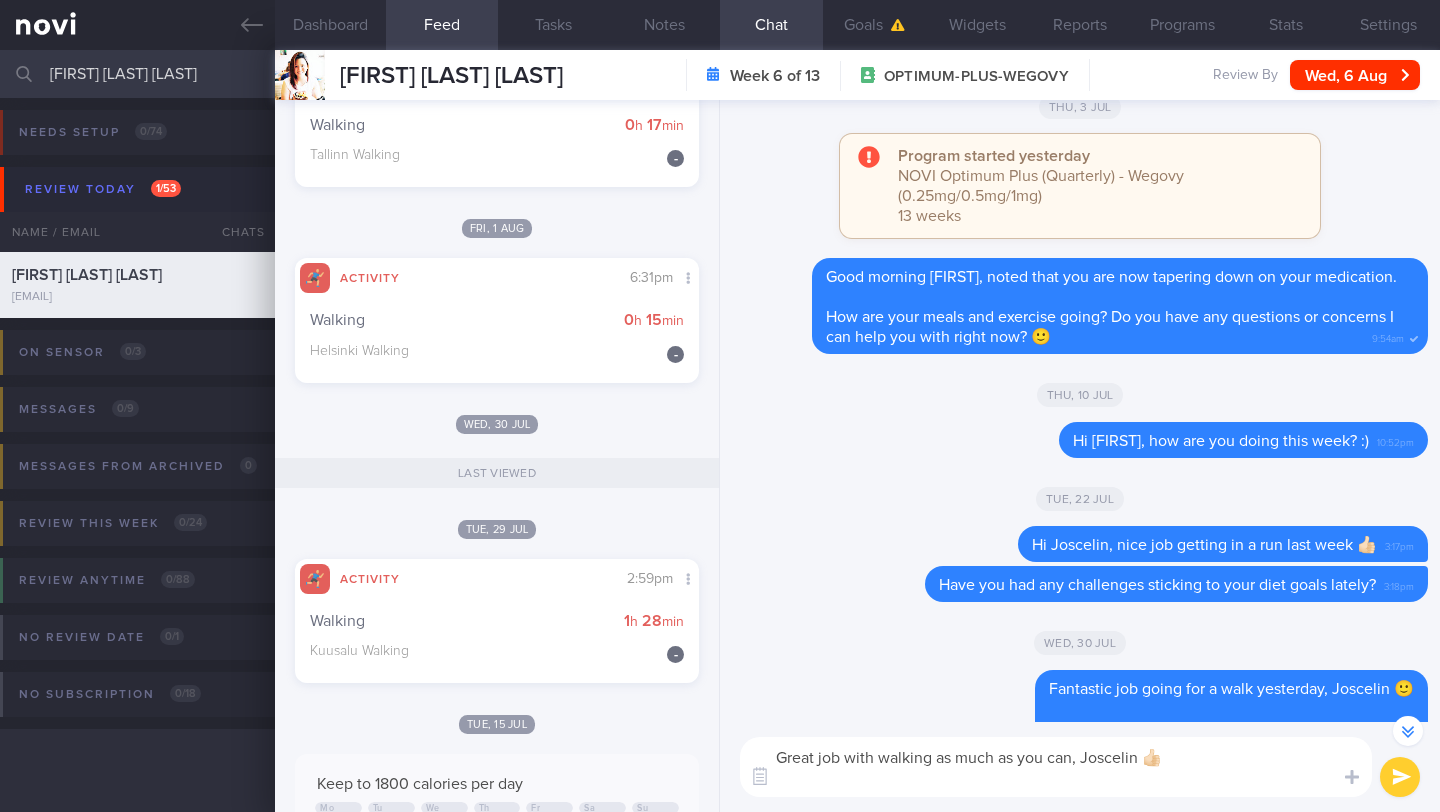 scroll, scrollTop: 0, scrollLeft: 0, axis: both 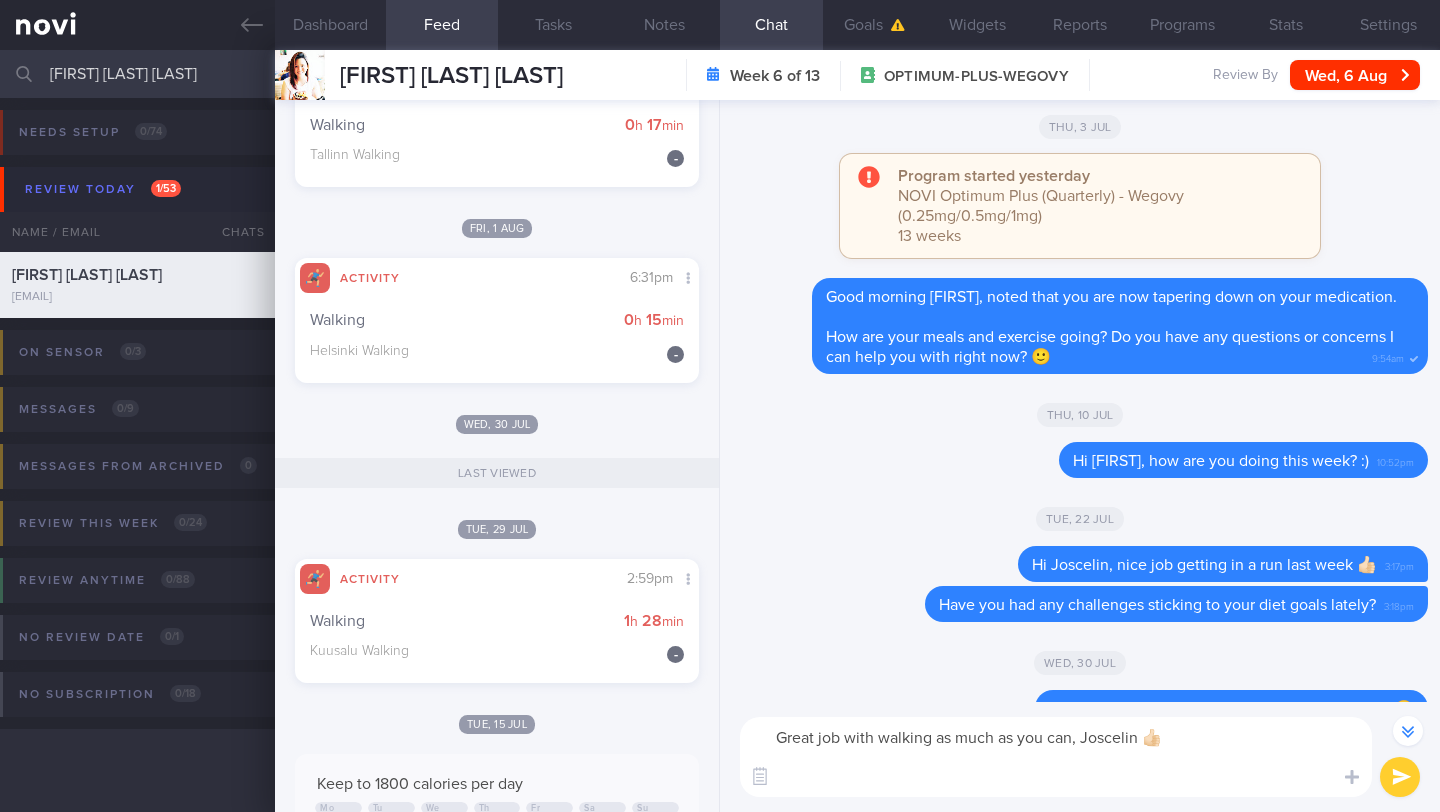 paste on "Feel free to let me know if you have any questions or if there's anything specific you need help with at the moment 🙂" 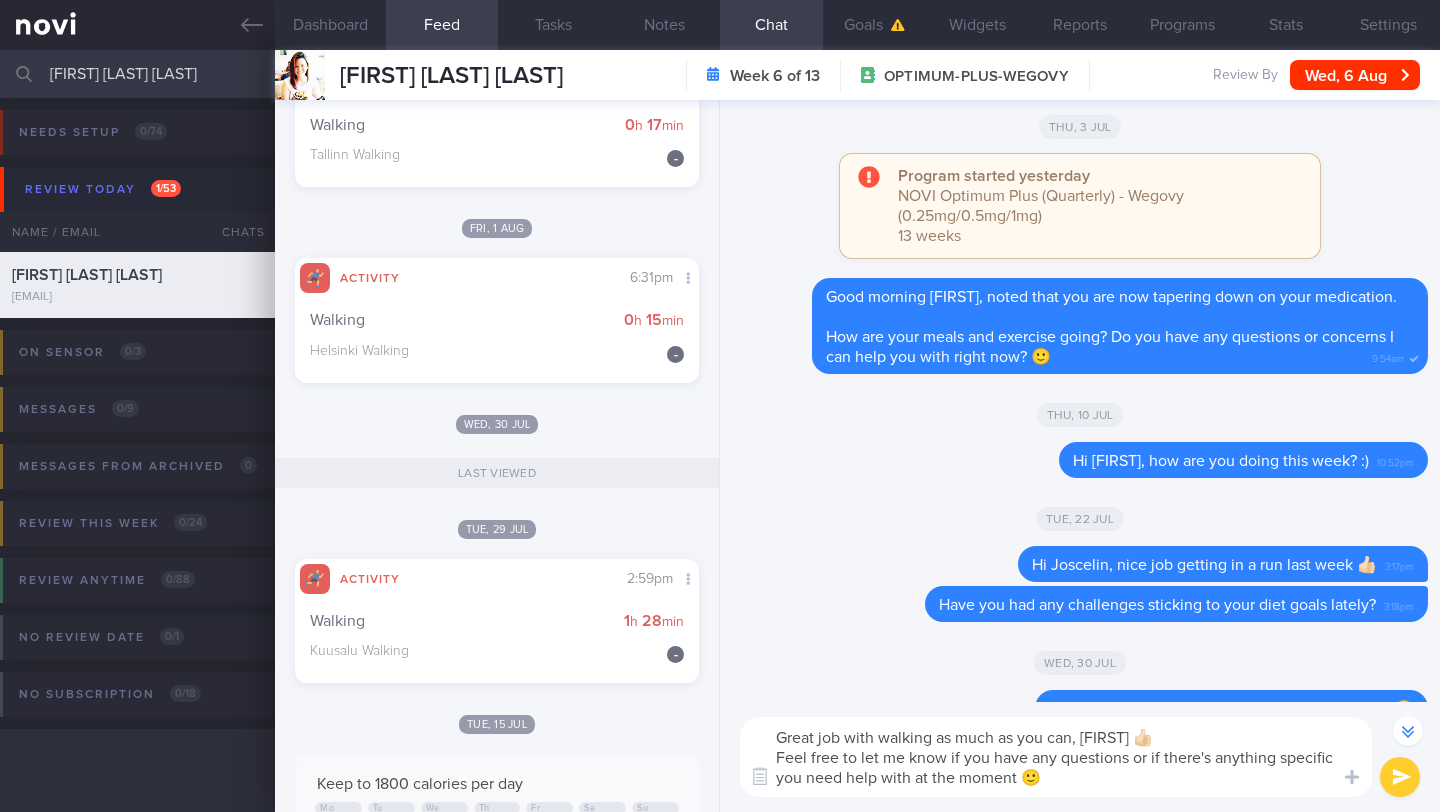 click on "Great job with walking as much as you can, [FIRST] 👍🏻
Feel free to let me know if you have any questions or if there's anything specific you need help with at the moment 🙂" at bounding box center (1056, 757) 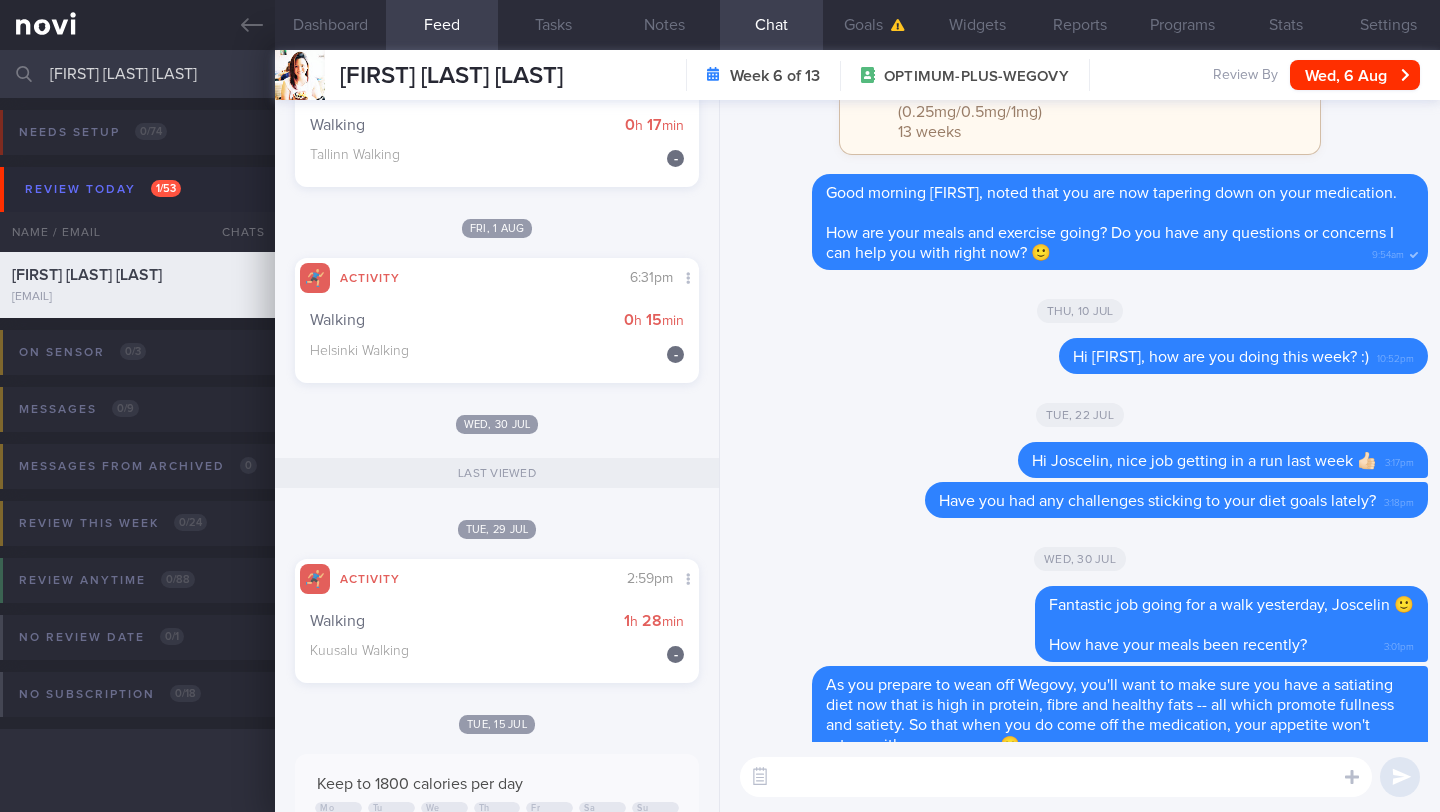 scroll, scrollTop: 0, scrollLeft: 0, axis: both 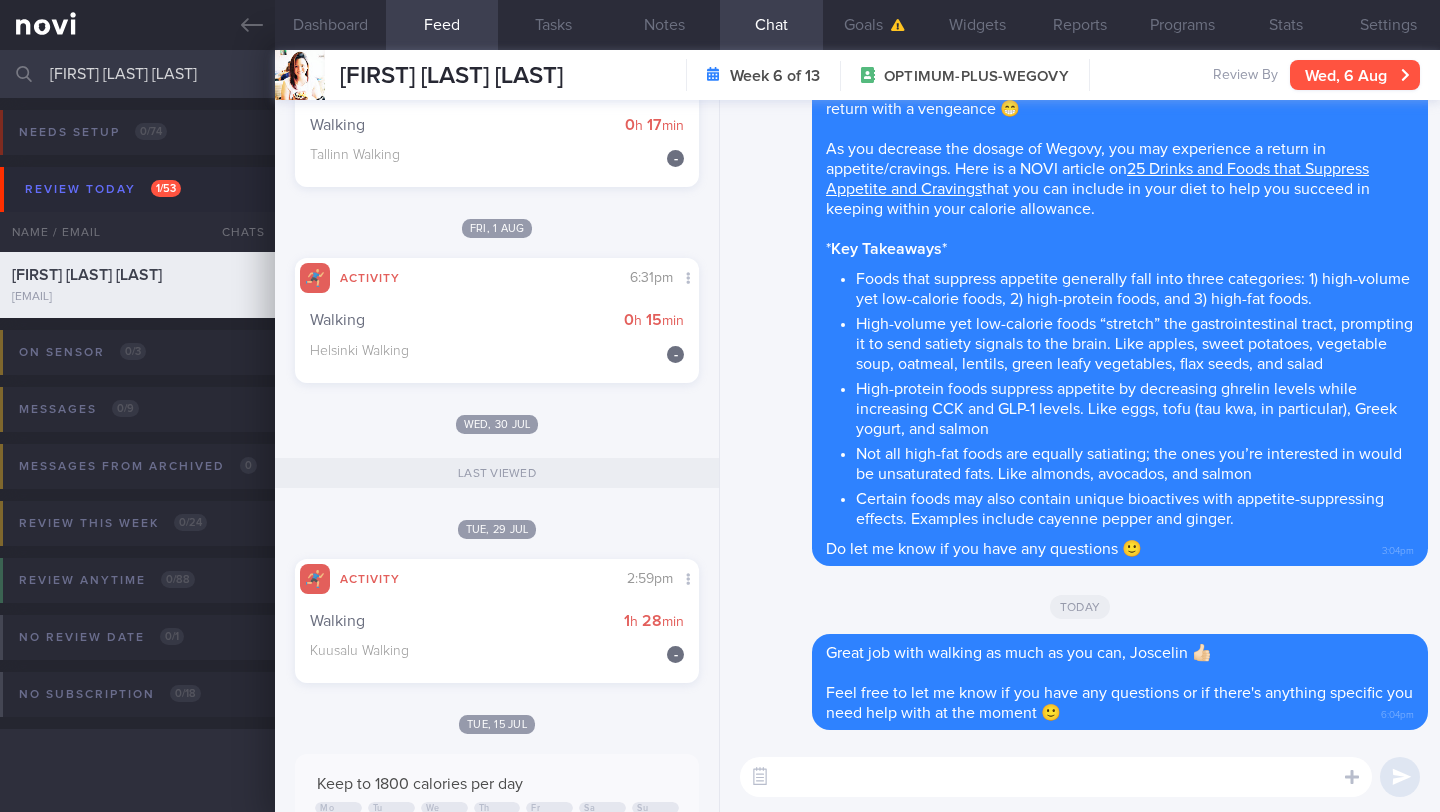 type 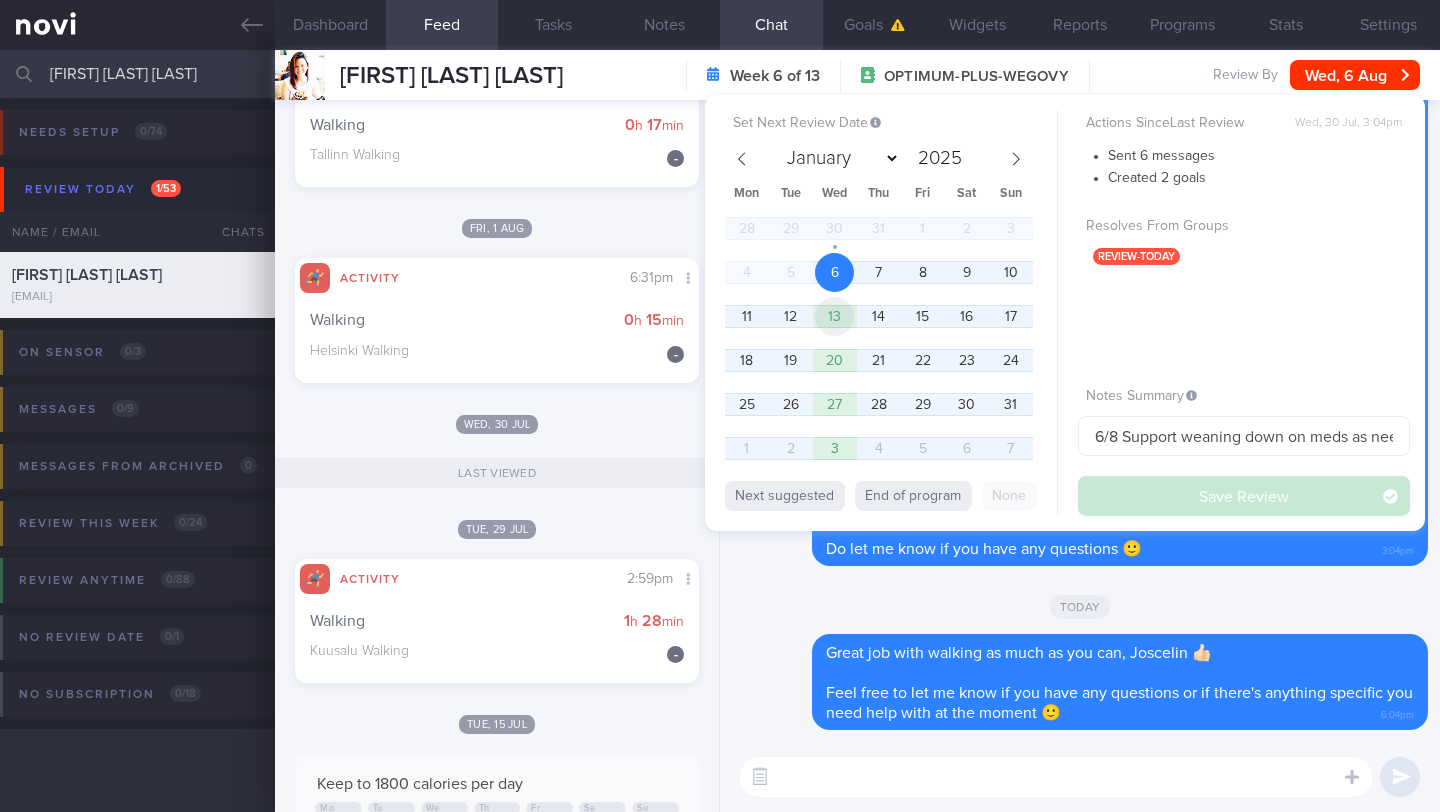 click on "13" at bounding box center (834, 316) 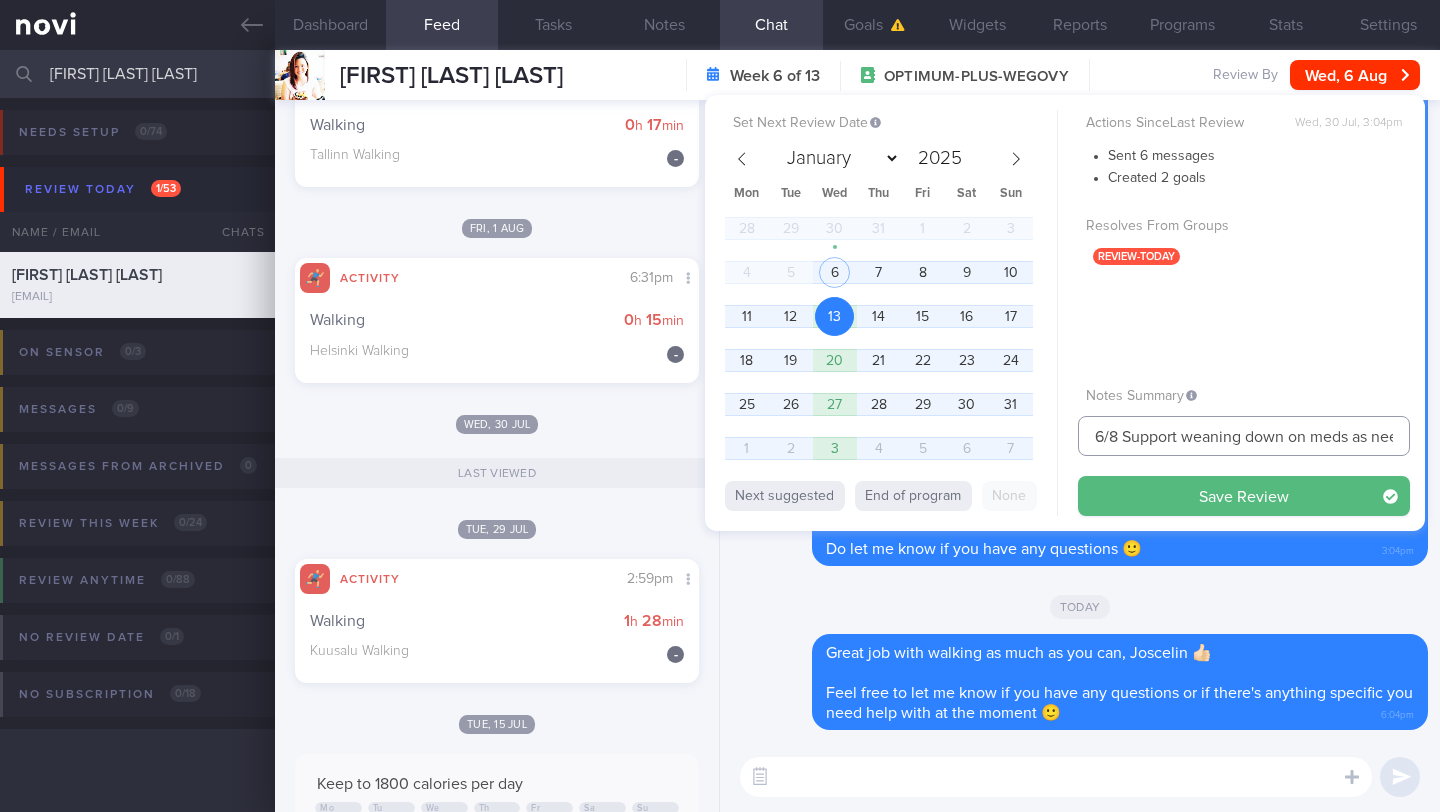drag, startPoint x: 1105, startPoint y: 429, endPoint x: 1074, endPoint y: 434, distance: 31.400637 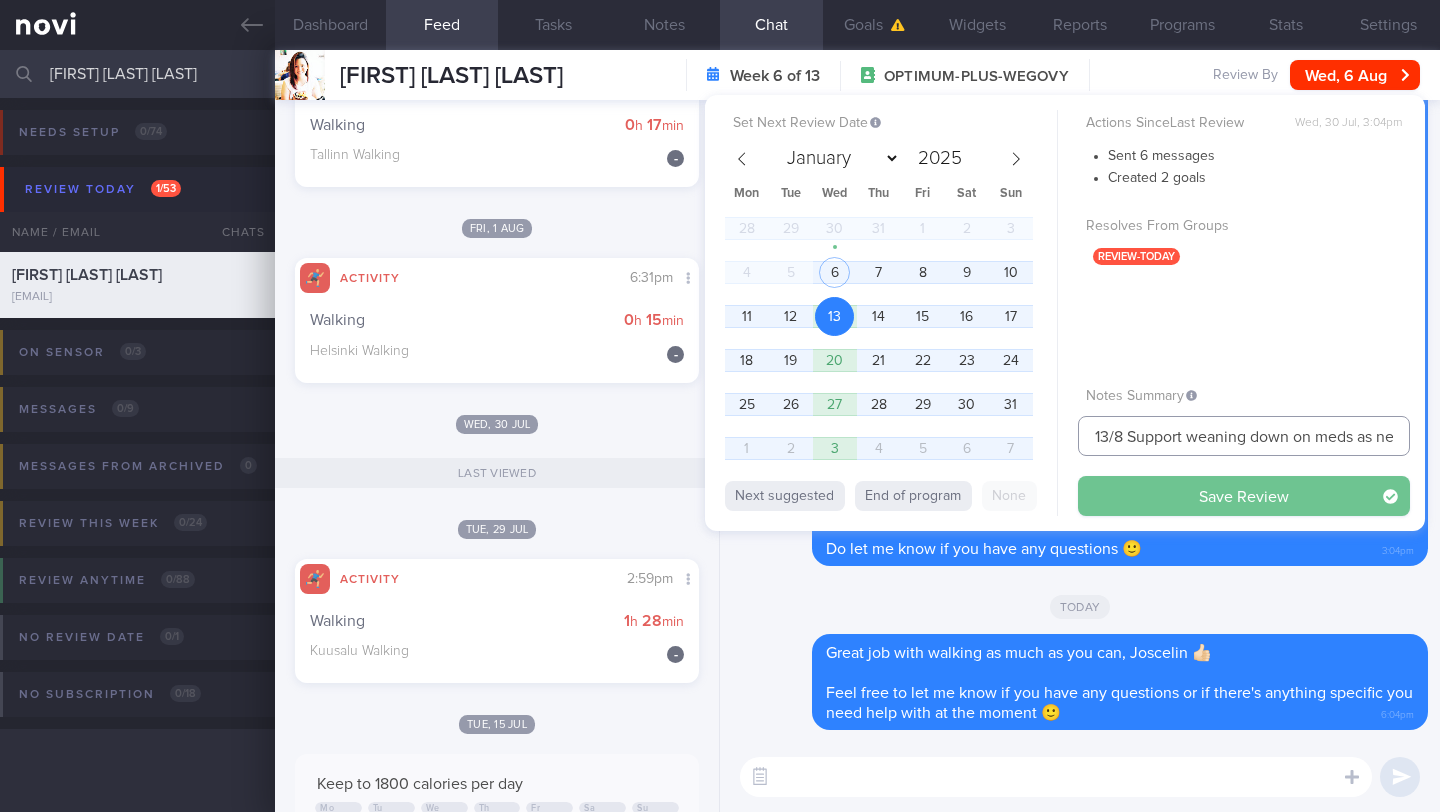 type on "13/8 Support weaning down on meds as needed" 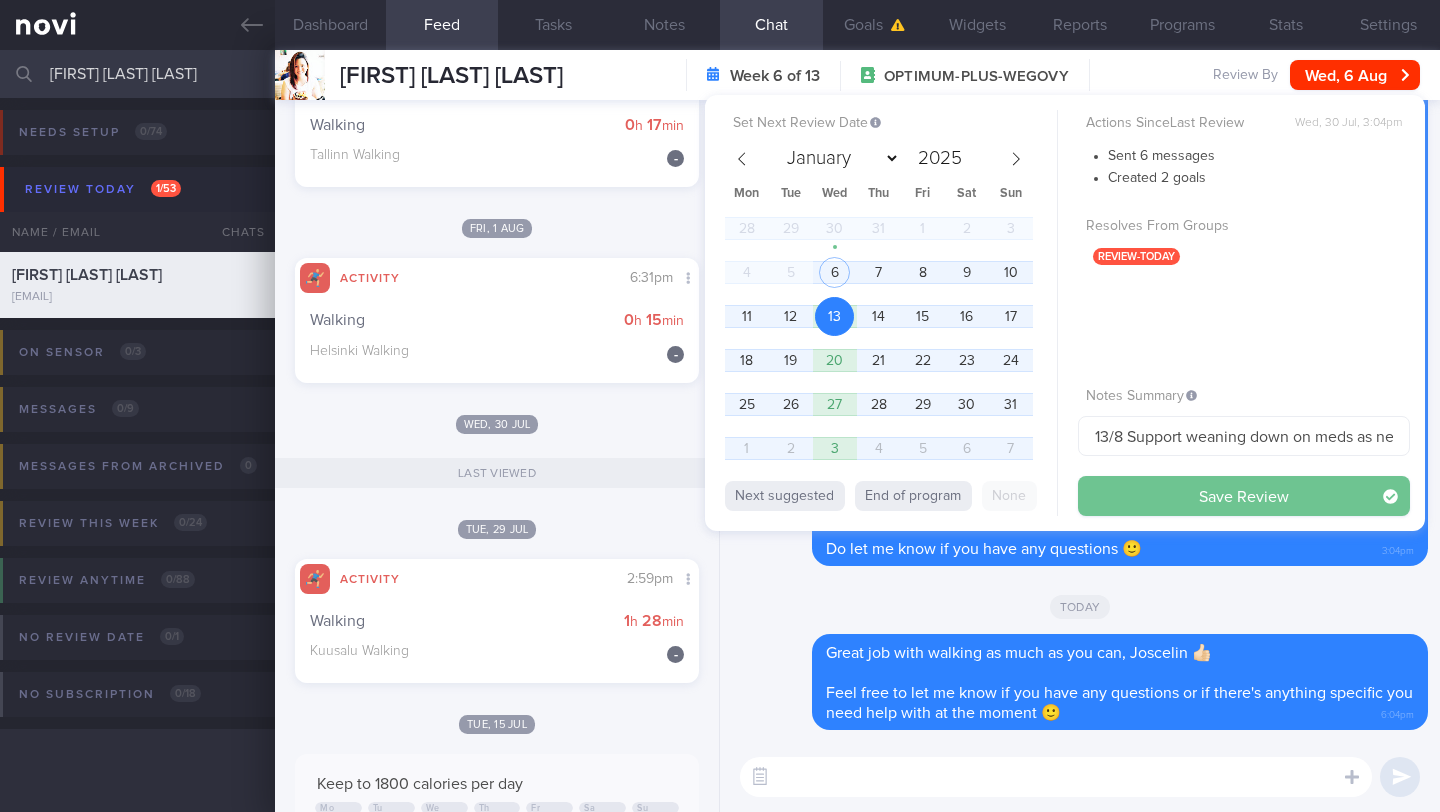 click on "Save Review" at bounding box center [1244, 496] 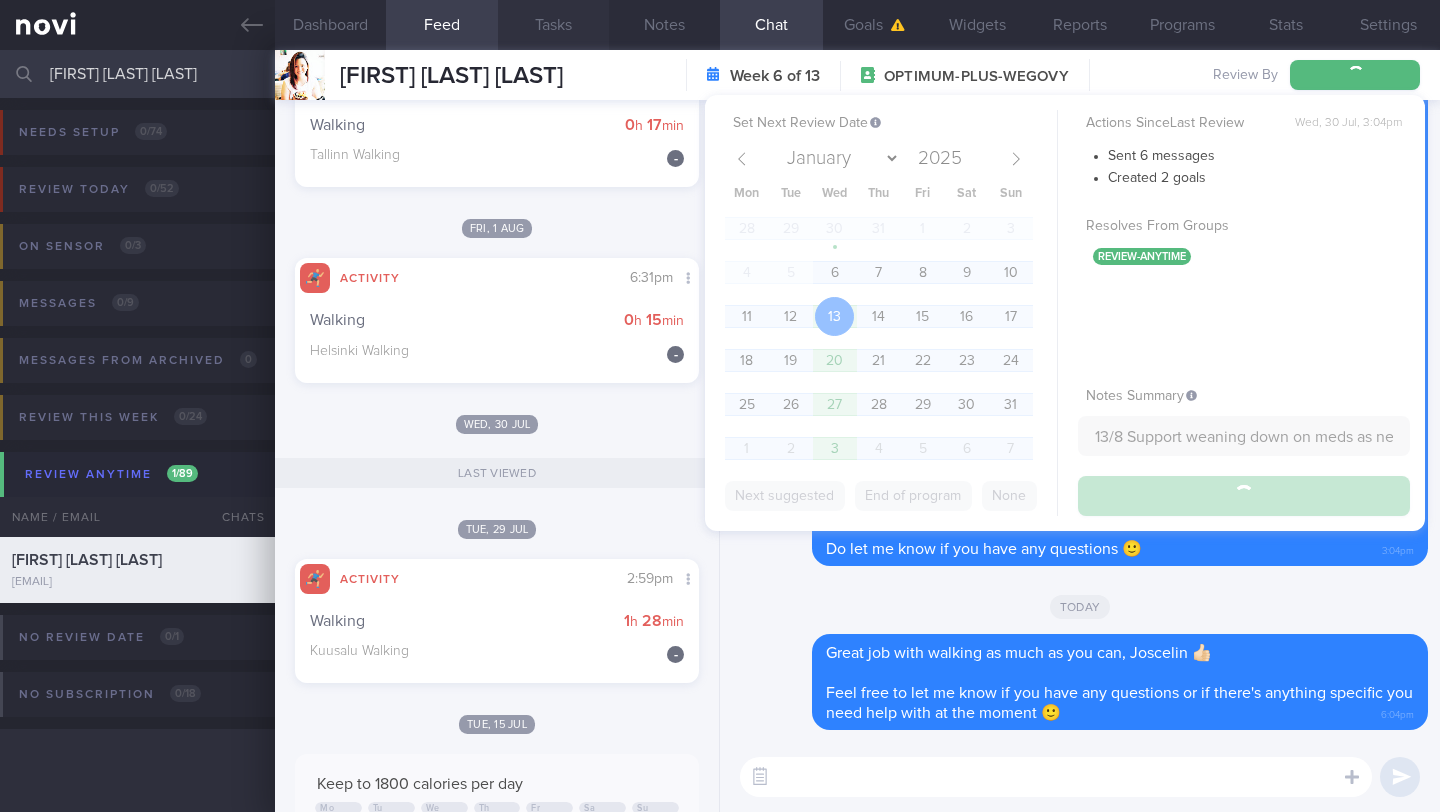 type on "13/8 Support weaning down on meds as needed" 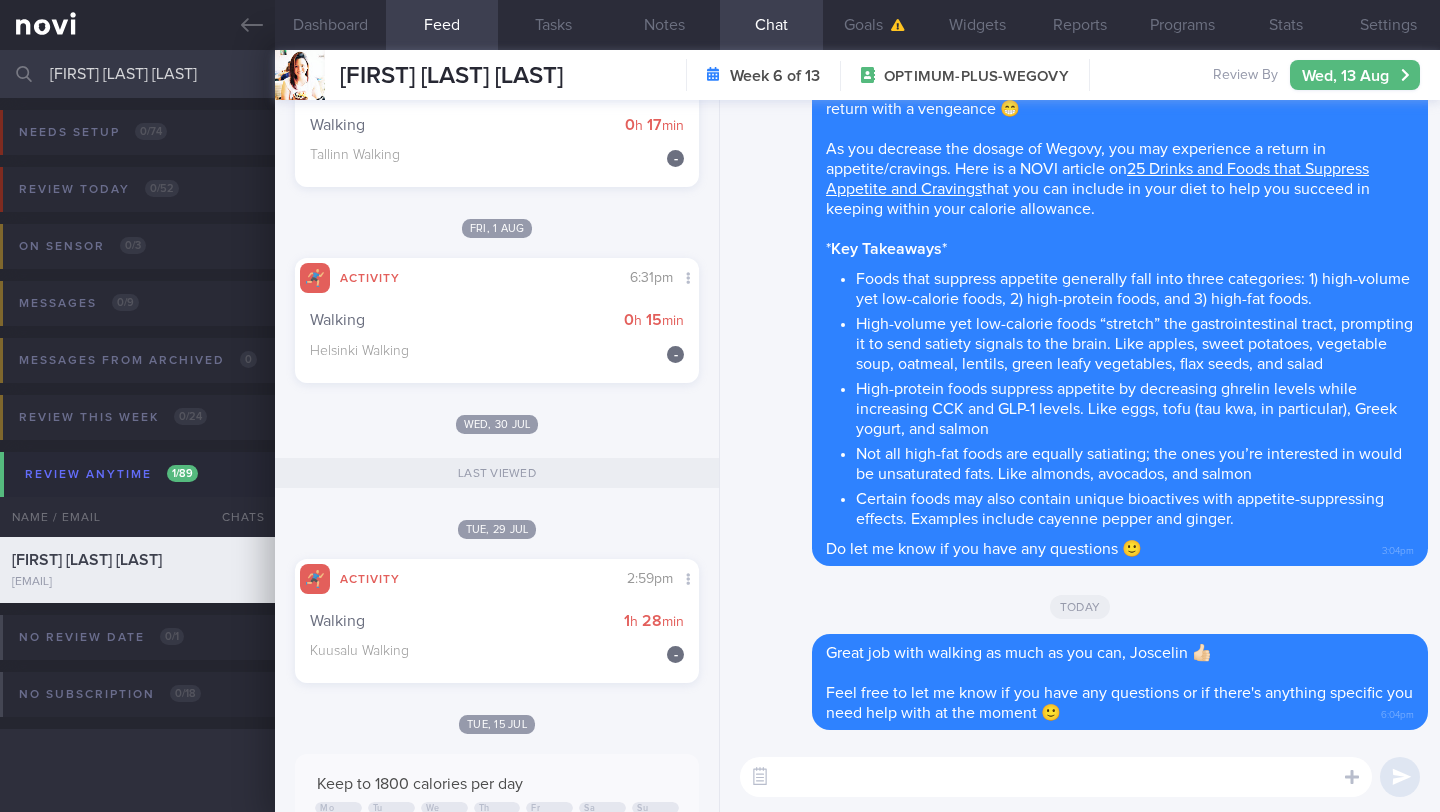 click on "[FIRST] [LAST] [LAST]" at bounding box center [720, 74] 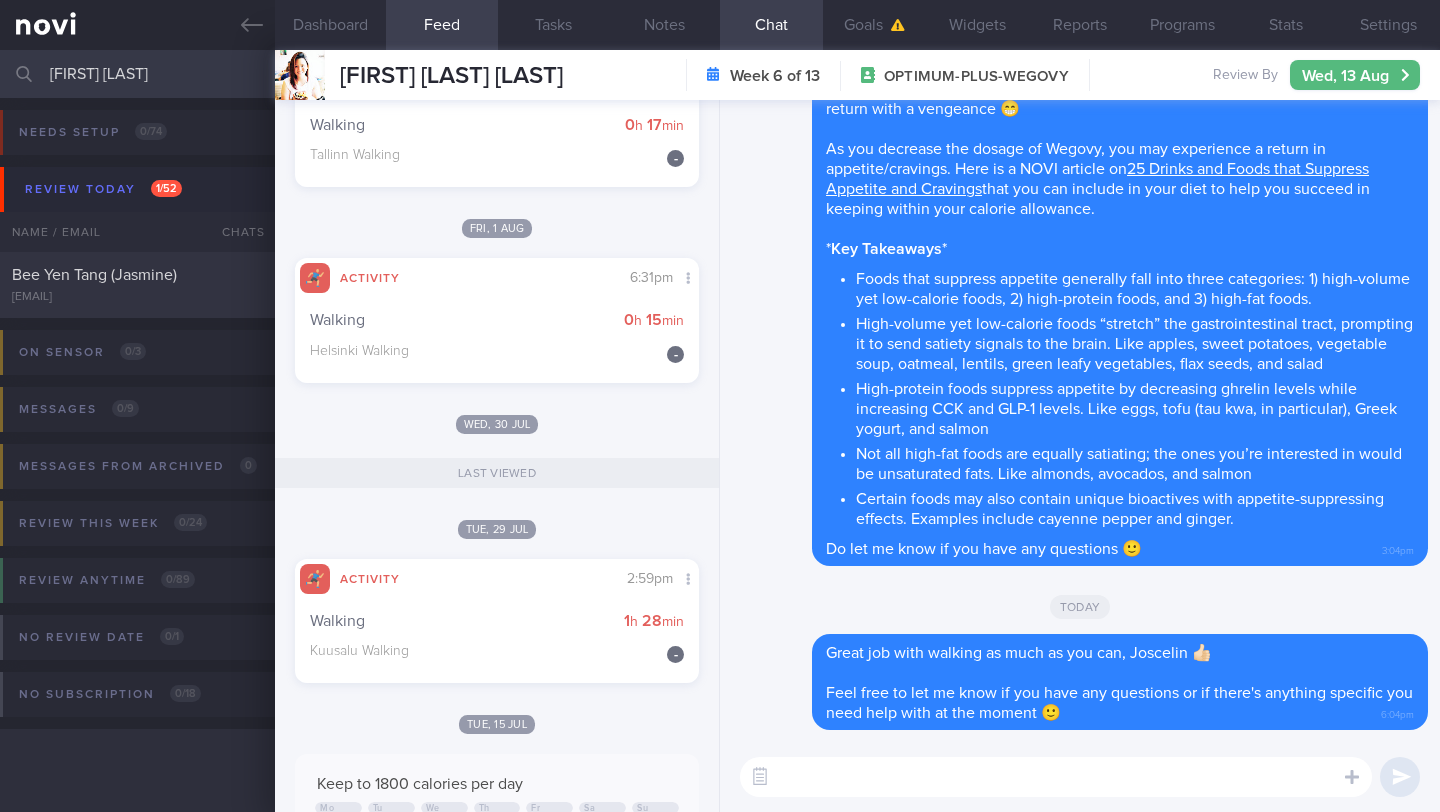 type on "[FIRST] [LAST]" 